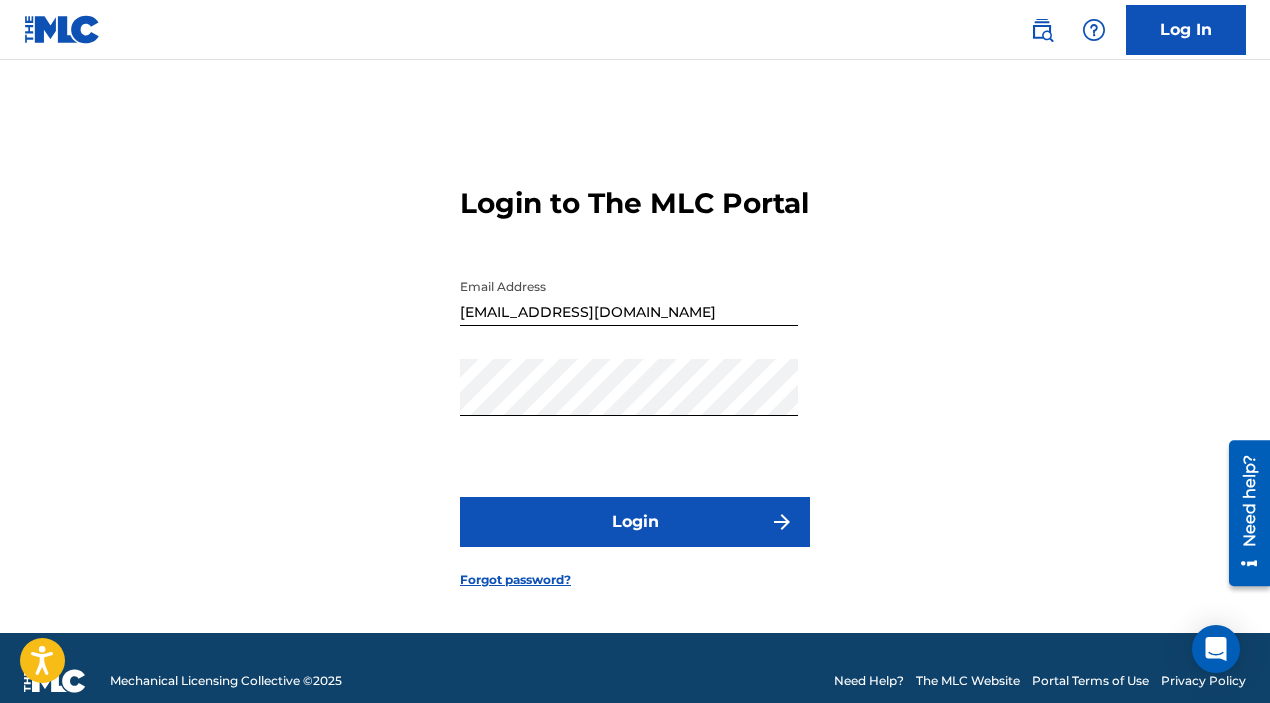 scroll, scrollTop: 0, scrollLeft: 0, axis: both 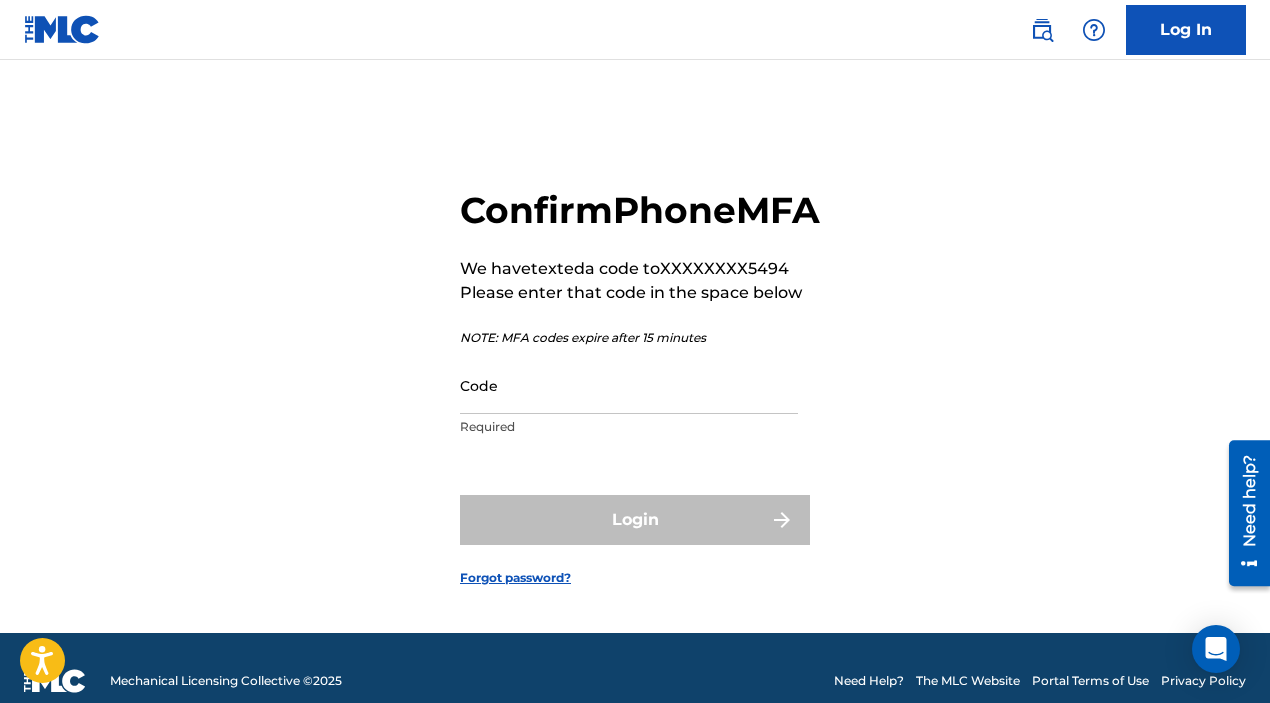 click on "Code" at bounding box center (629, 385) 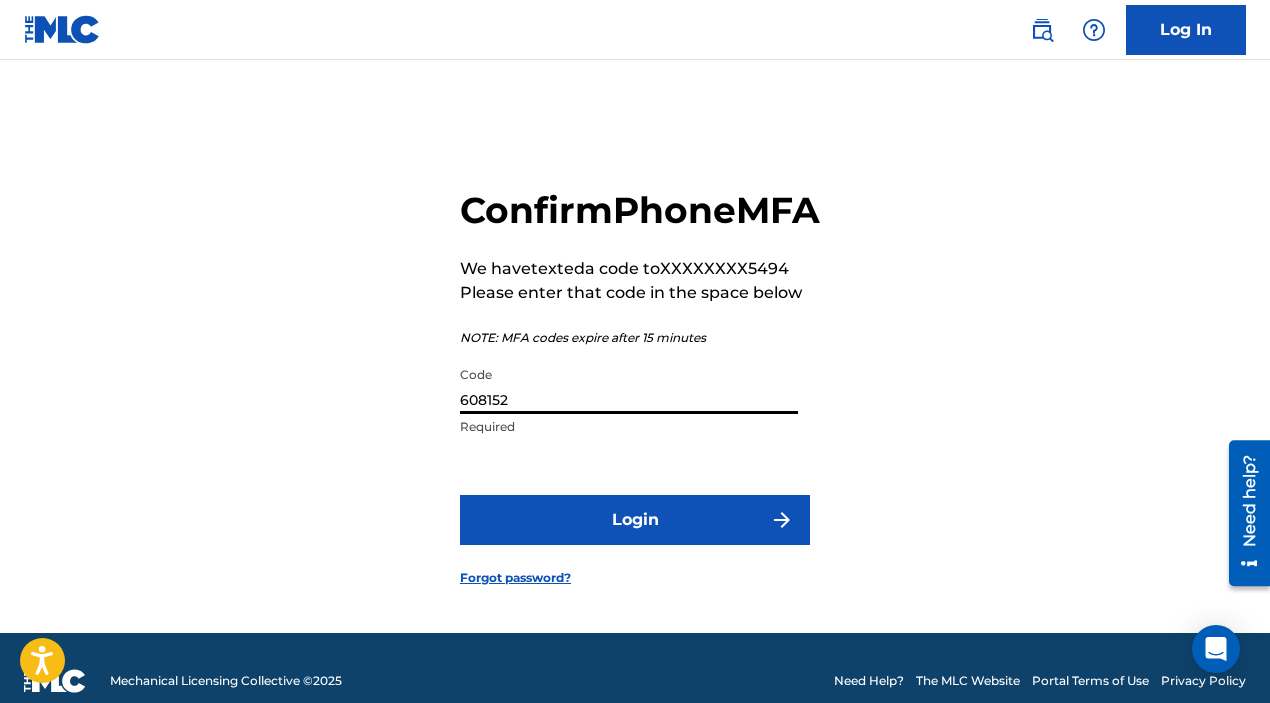 type on "608152" 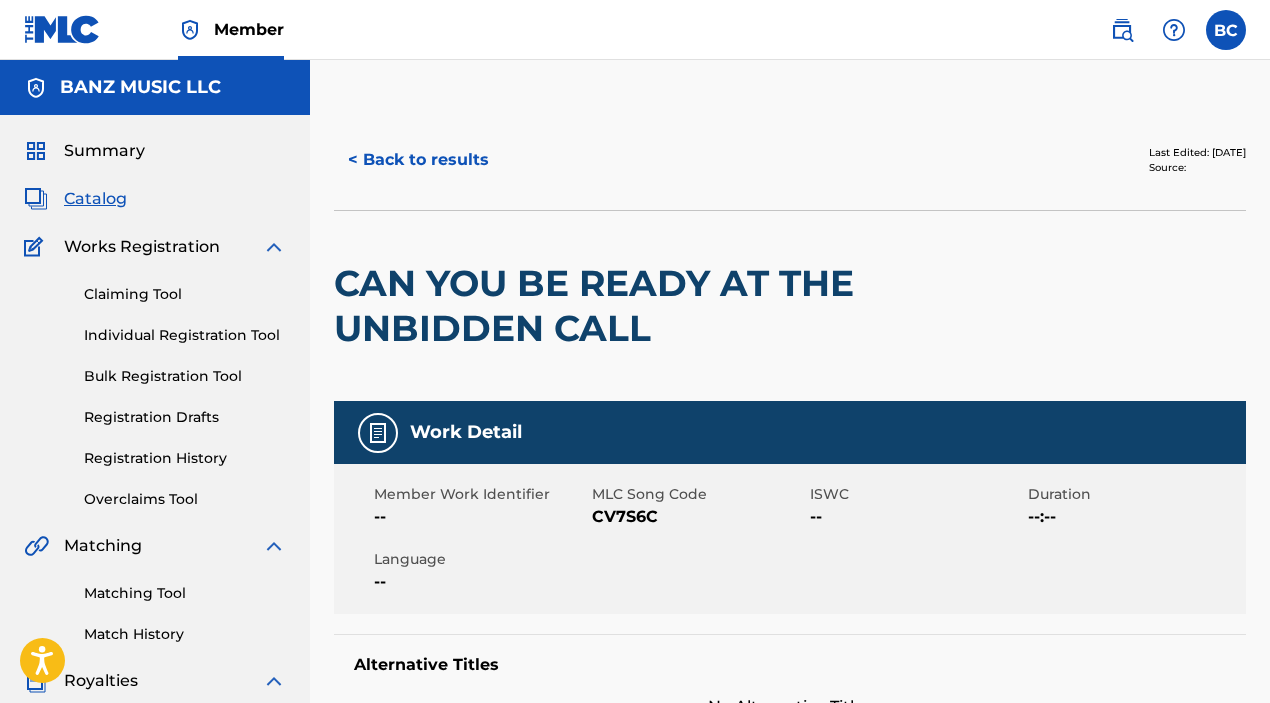 scroll, scrollTop: 0, scrollLeft: 0, axis: both 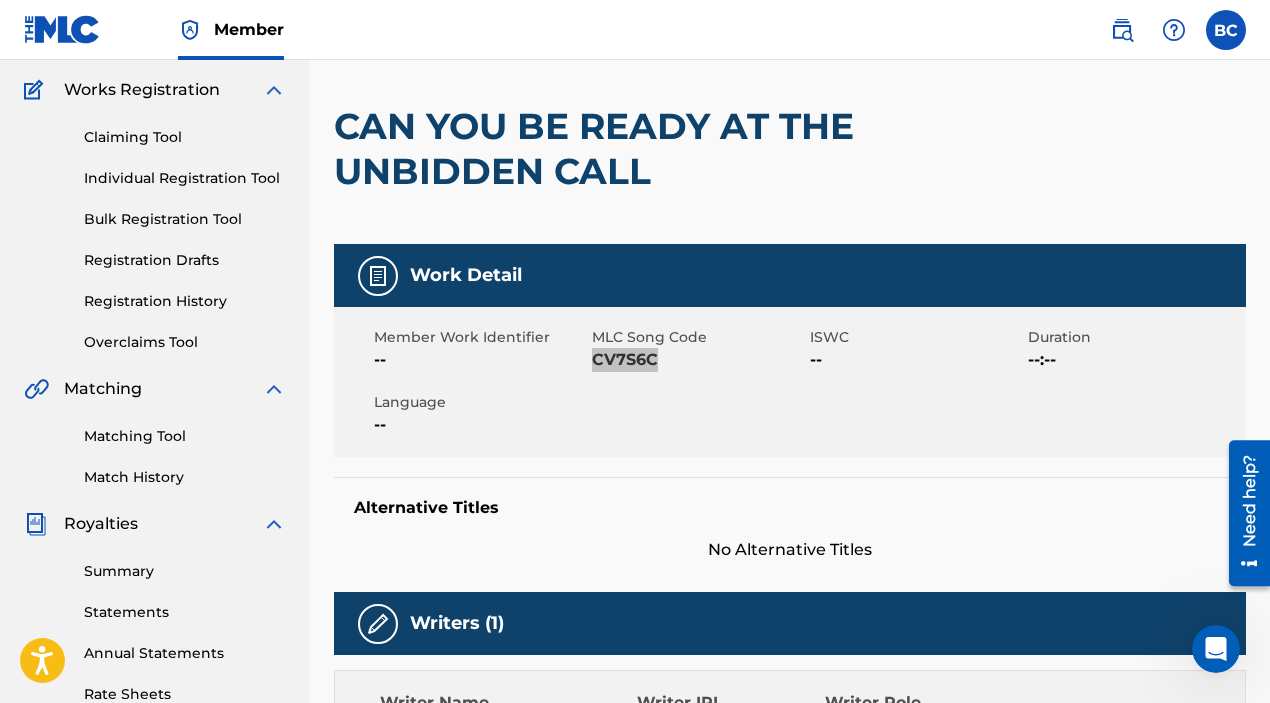 click 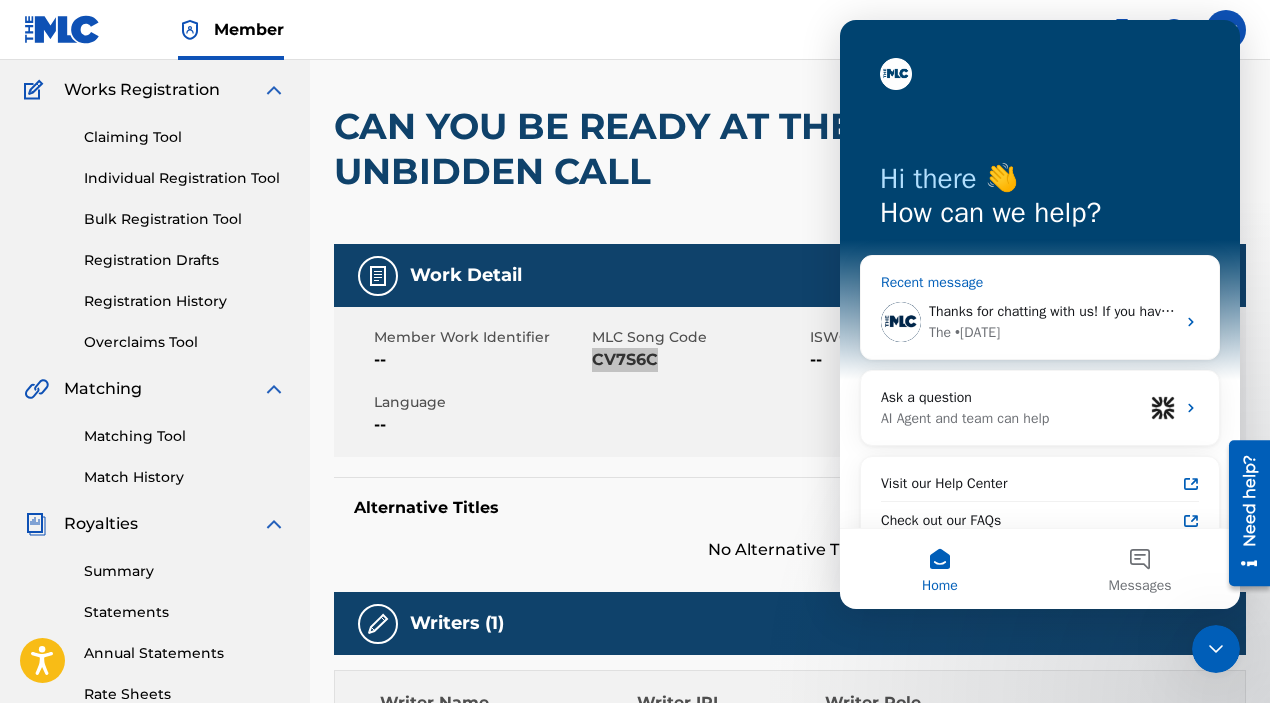 click on "Thanks for chatting with us! If you have any more questions please reach out to us again." at bounding box center (1202, 311) 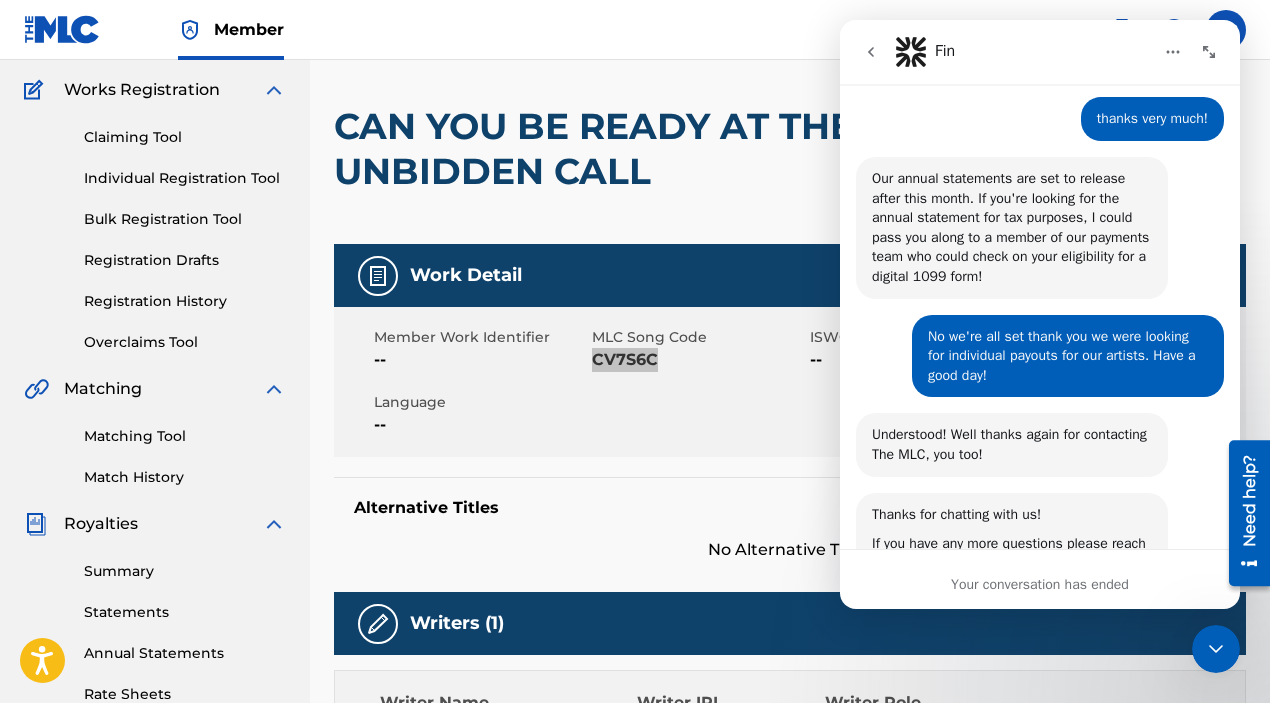 scroll, scrollTop: 1071, scrollLeft: 0, axis: vertical 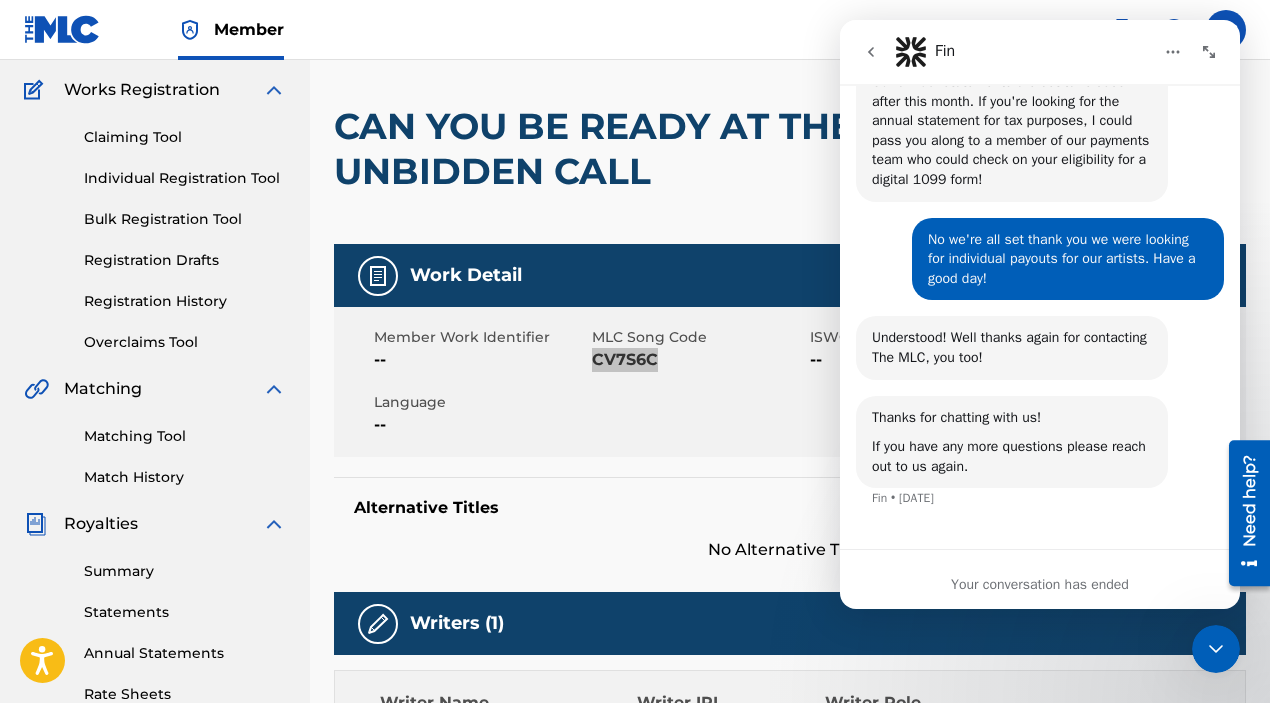 click on "Your conversation has ended" at bounding box center [1040, 584] 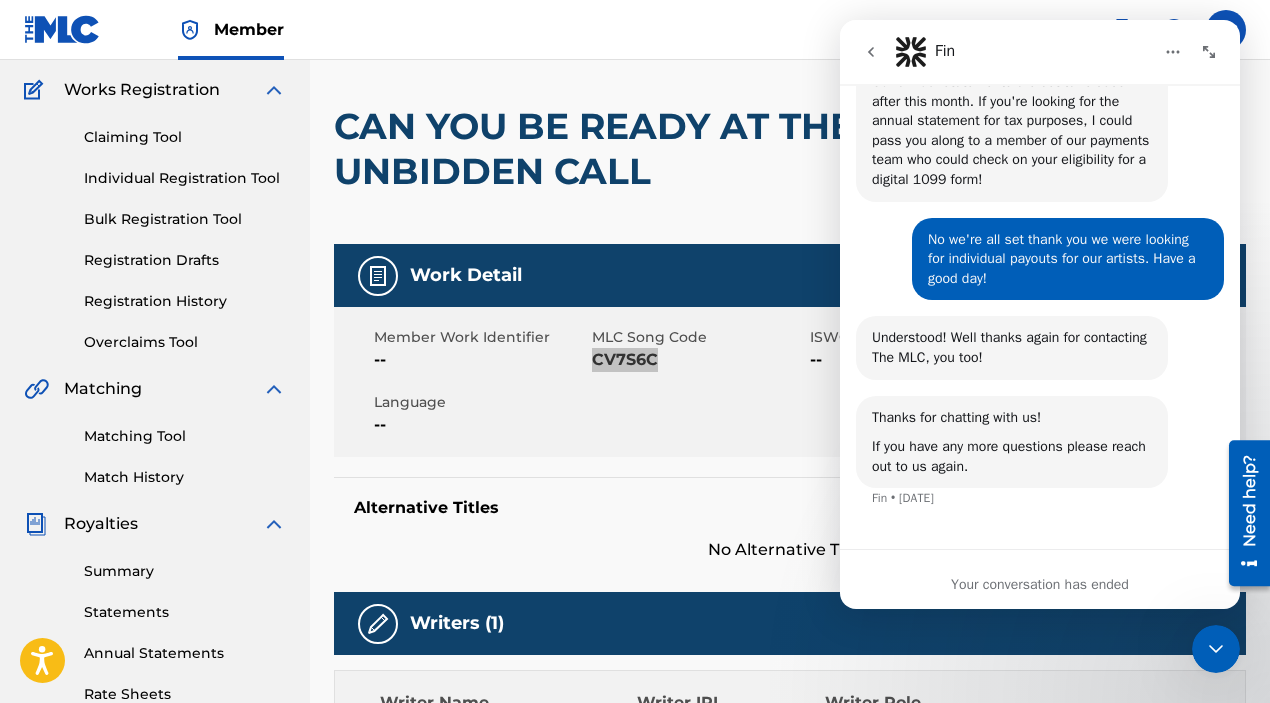 click on "Need help?" at bounding box center [1249, 501] 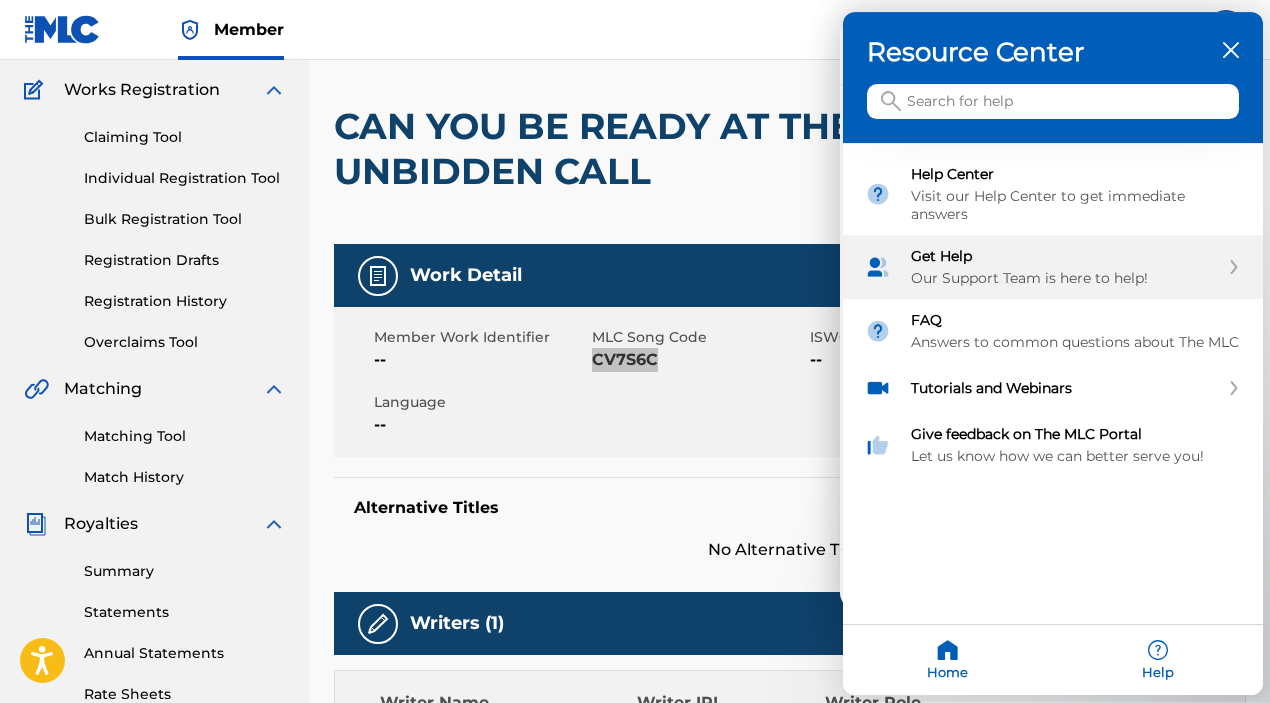 click on "Our Support Team is here to help!" at bounding box center [1065, 279] 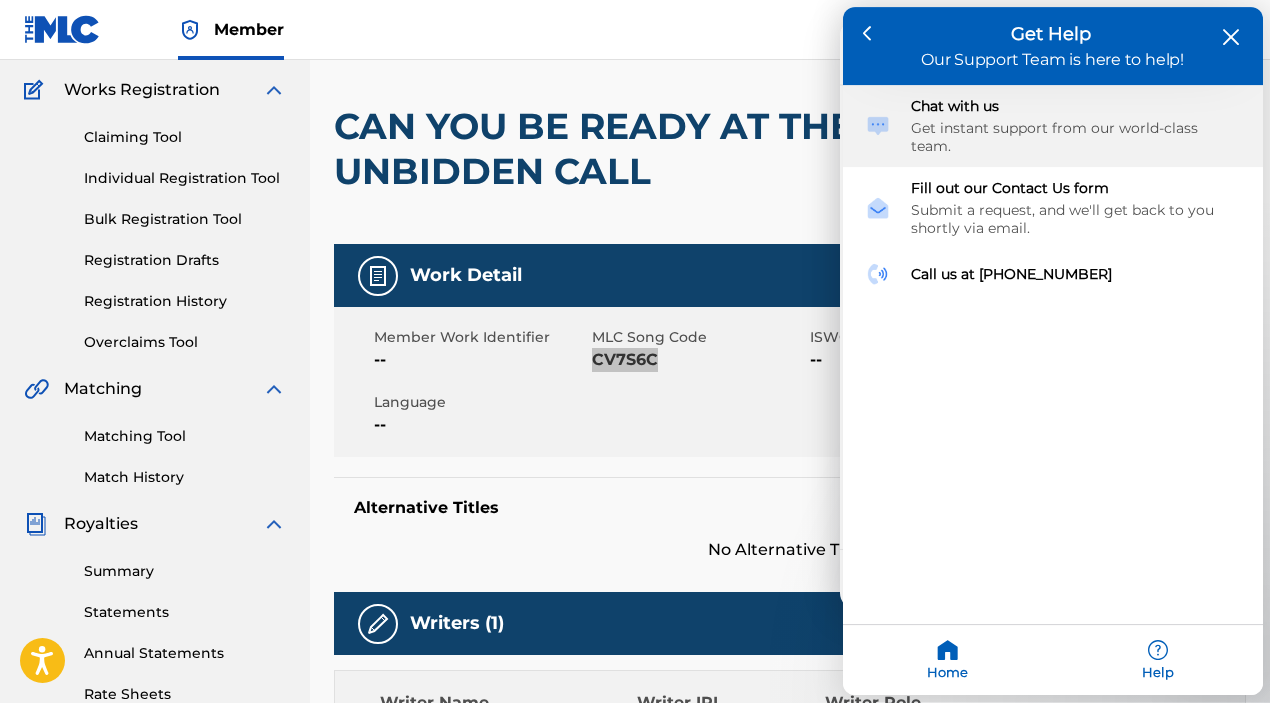 click on "Get instant support from our world-class team." at bounding box center (1076, 138) 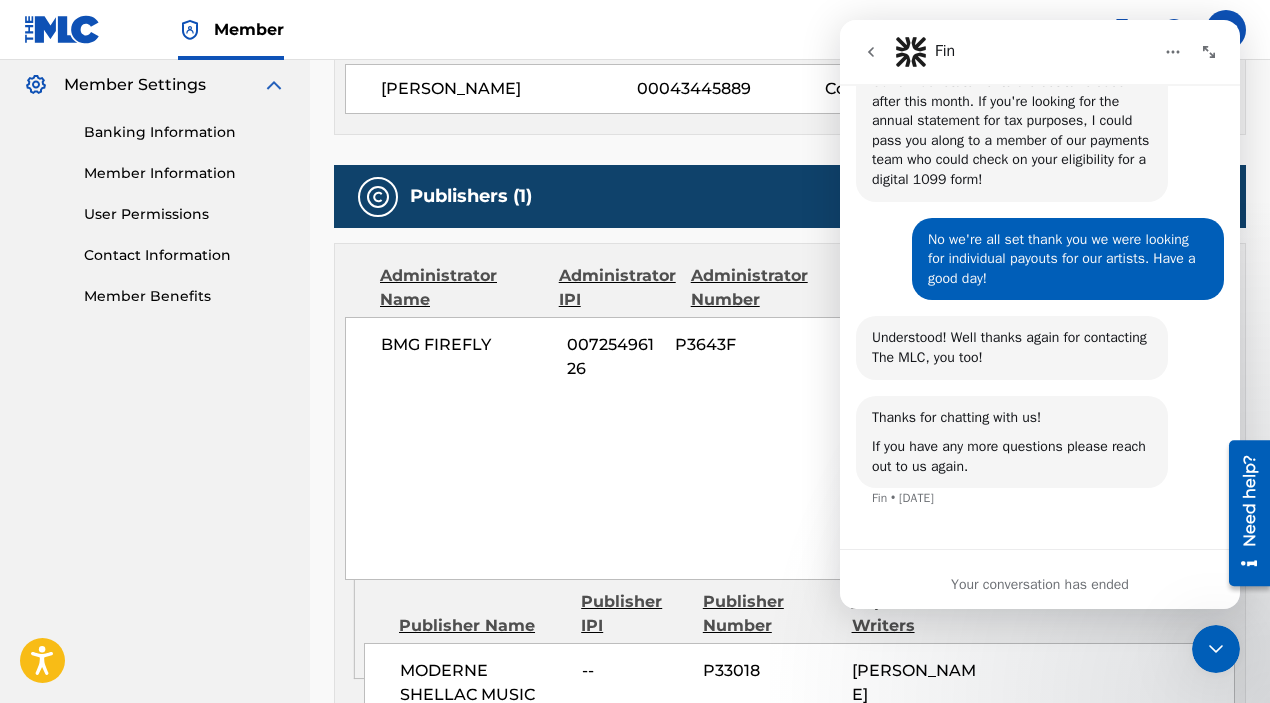 scroll, scrollTop: 815, scrollLeft: 0, axis: vertical 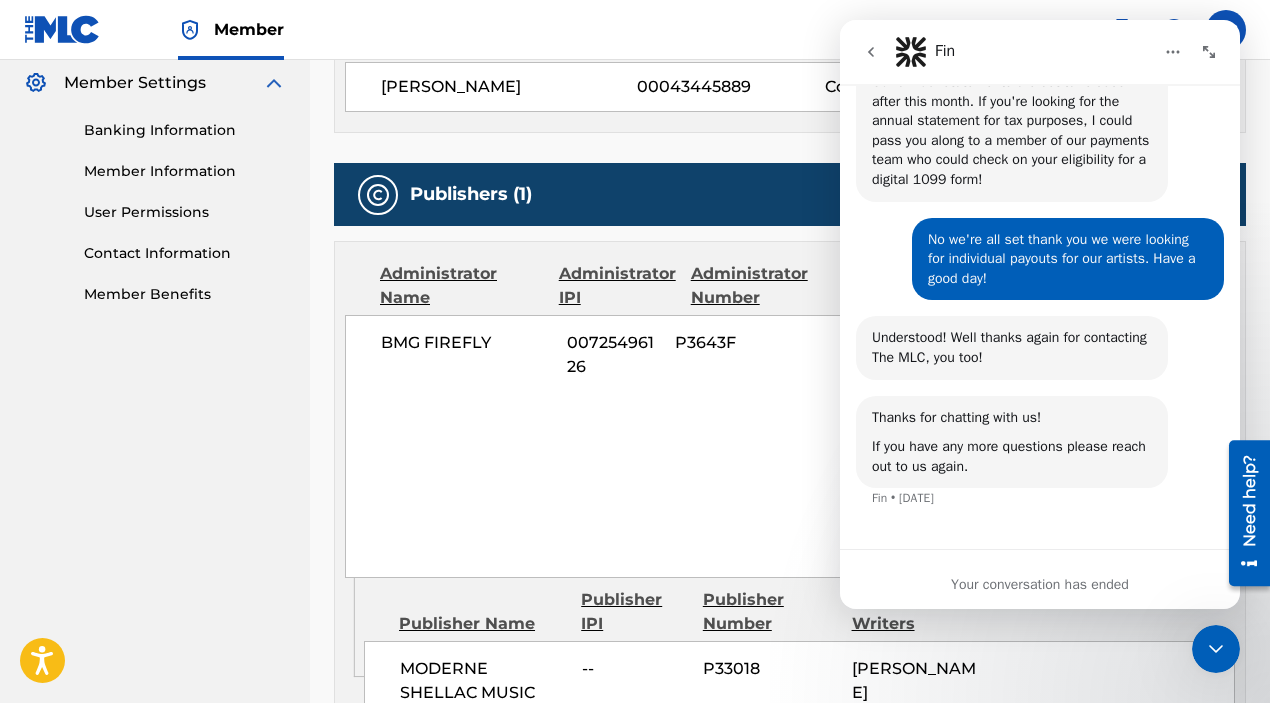 click on "Thanks for chatting with us! If you have any more questions please reach out to us again. Fin    •   [DATE]" at bounding box center [1040, 464] 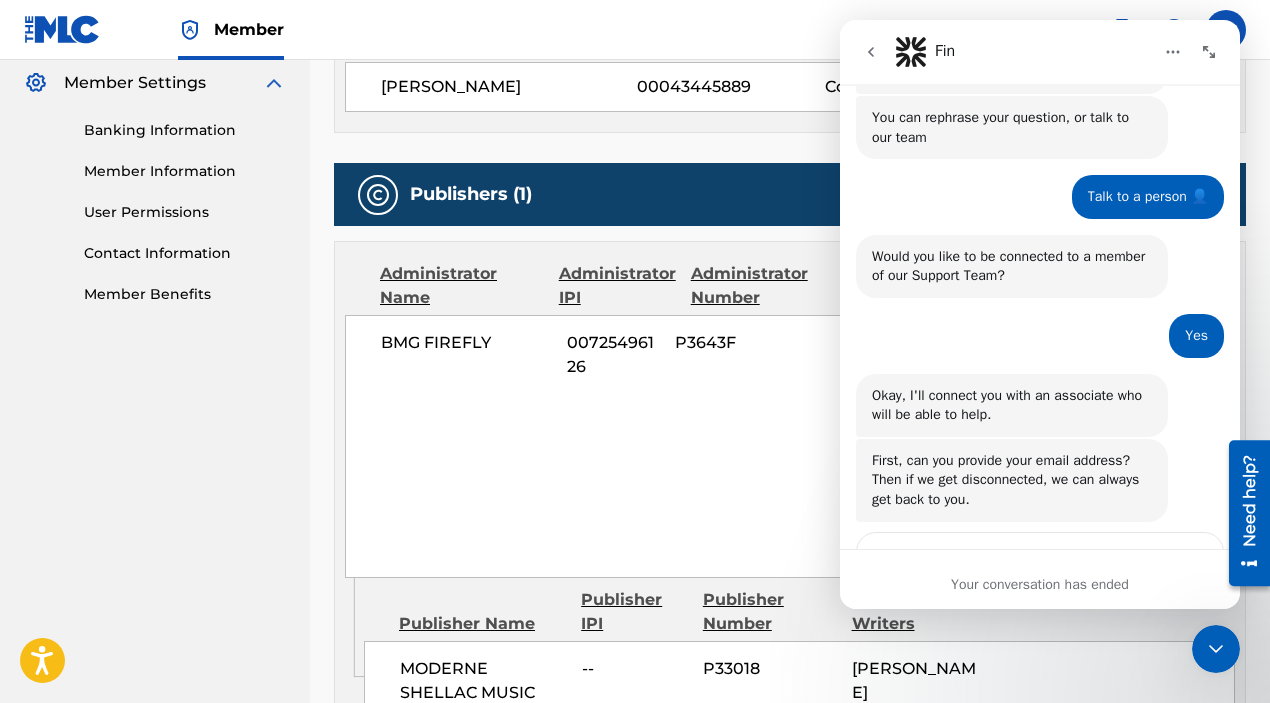 scroll, scrollTop: 0, scrollLeft: 0, axis: both 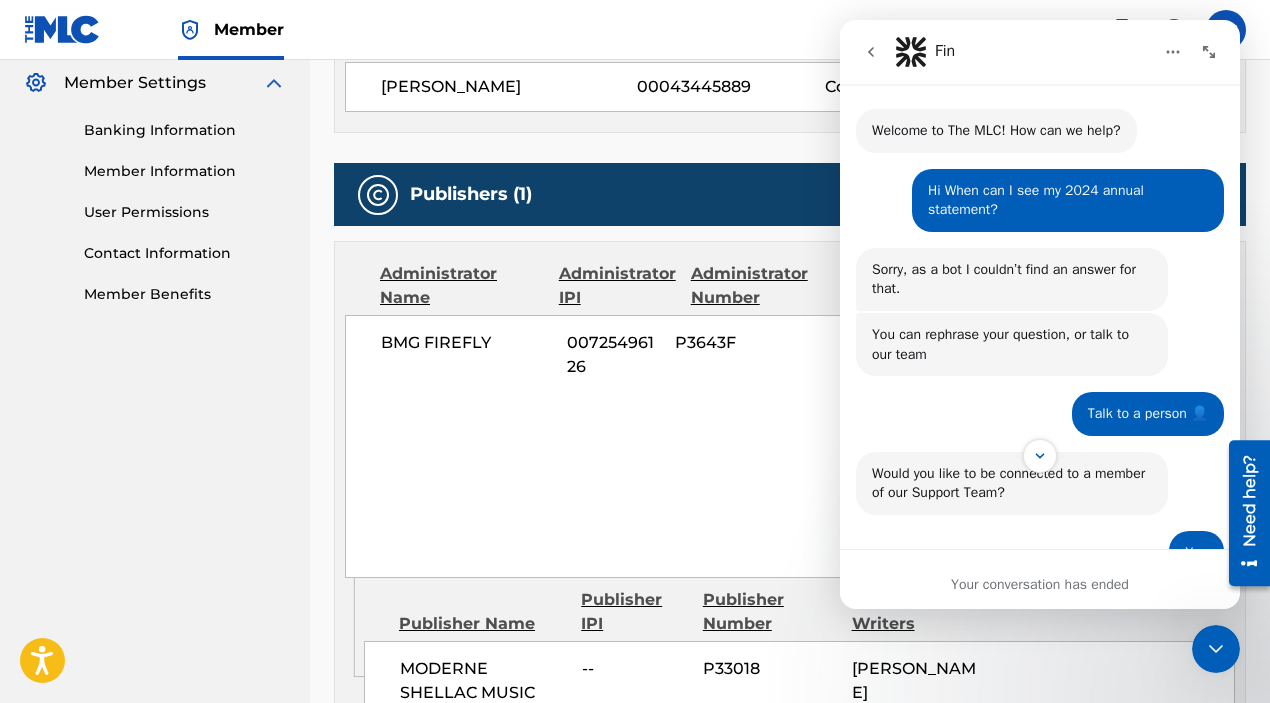 click 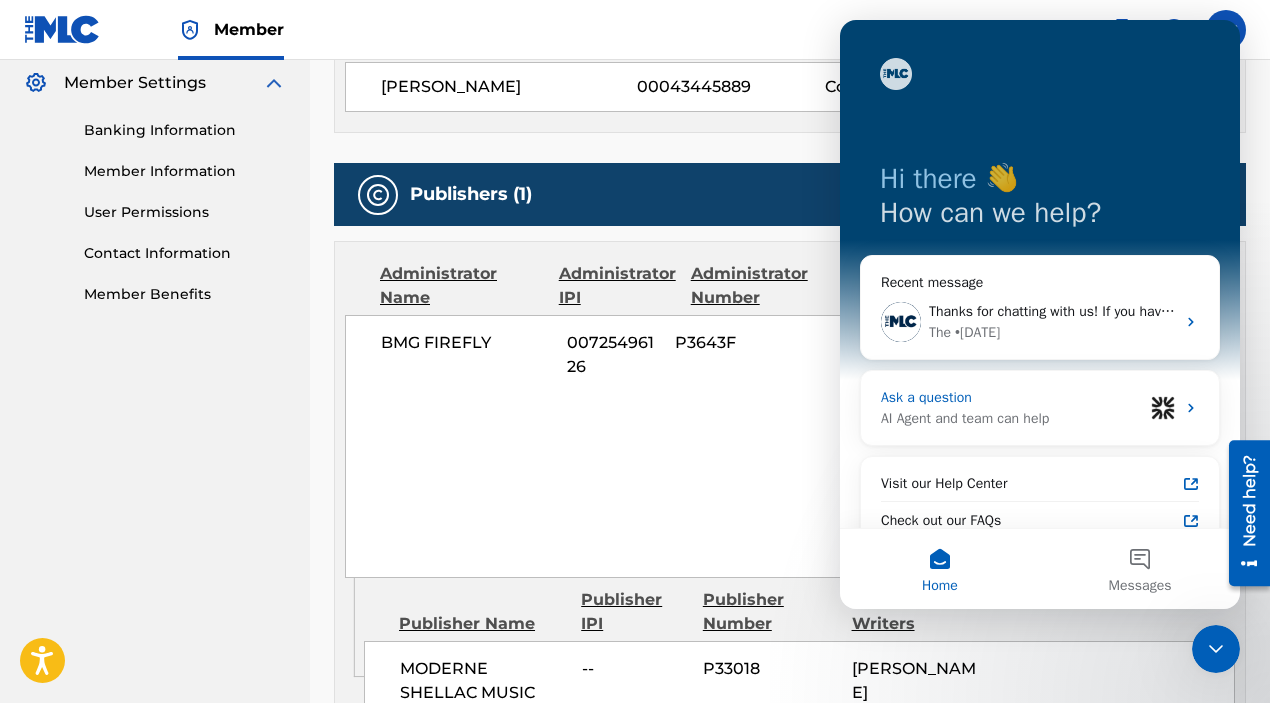 scroll, scrollTop: 67, scrollLeft: 0, axis: vertical 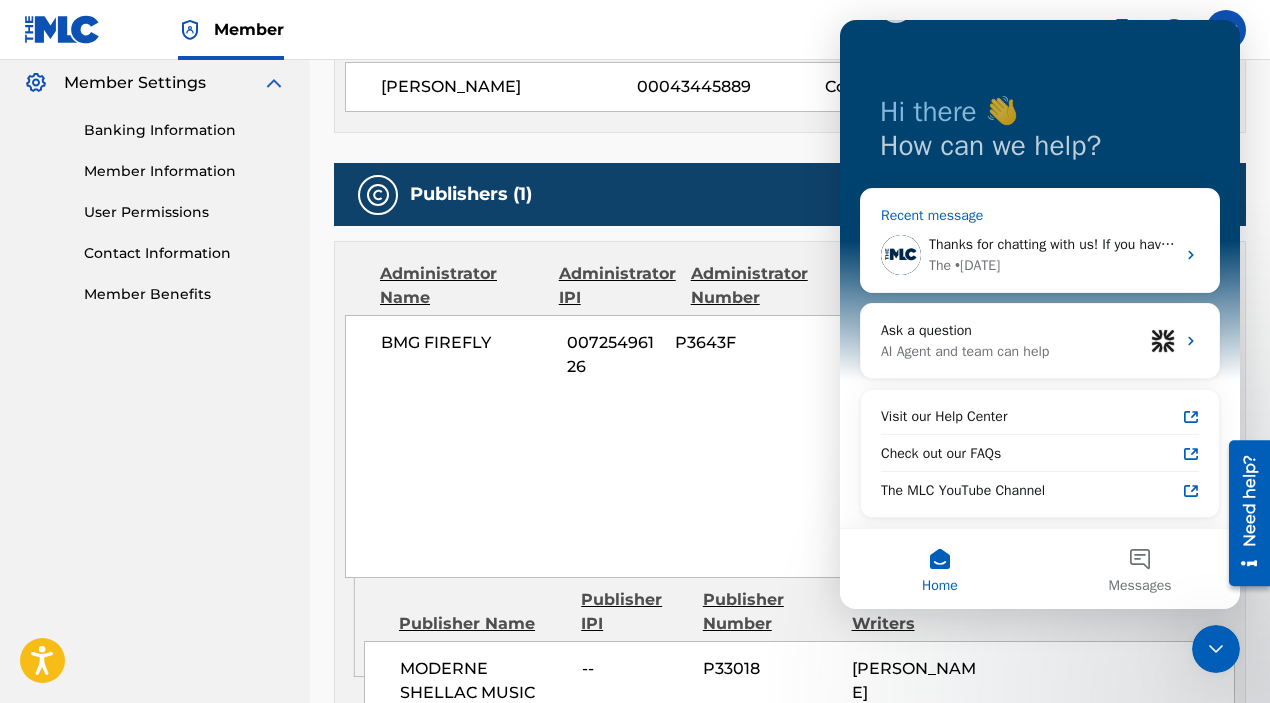 click on "Thanks for chatting with us! If you have any more questions please reach out to us again." at bounding box center [1202, 244] 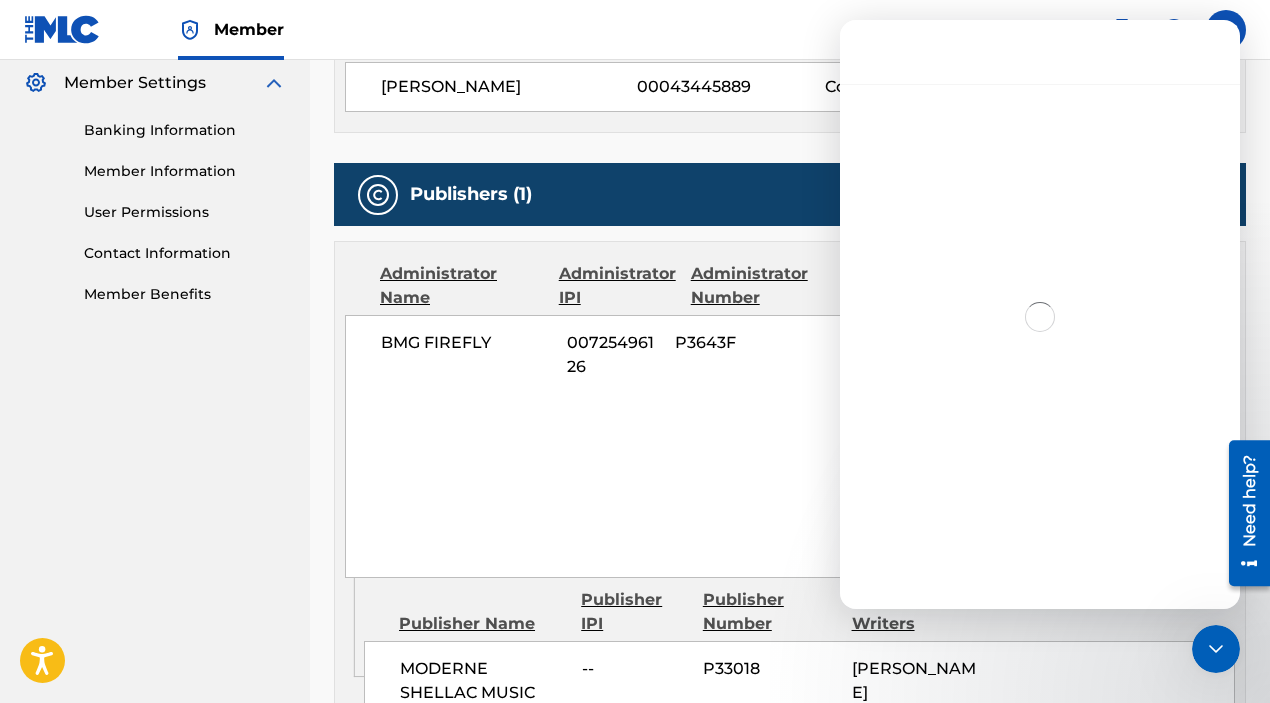 scroll, scrollTop: 0, scrollLeft: 0, axis: both 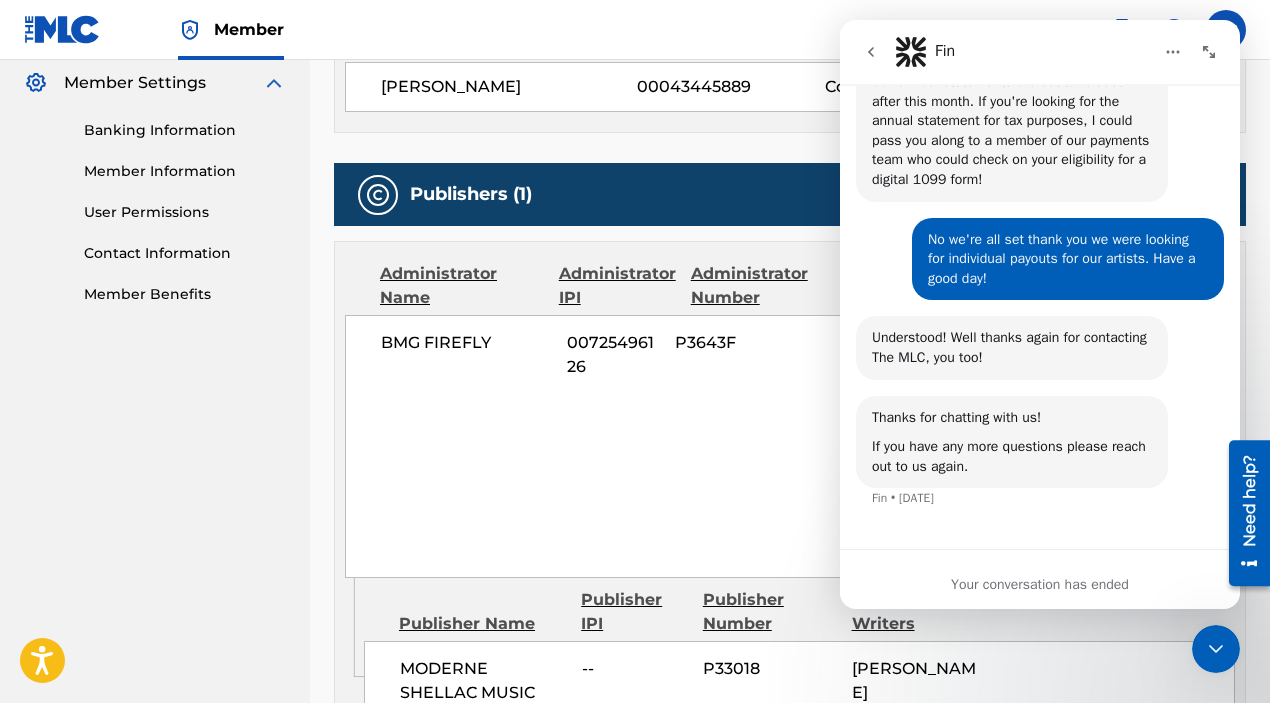 click 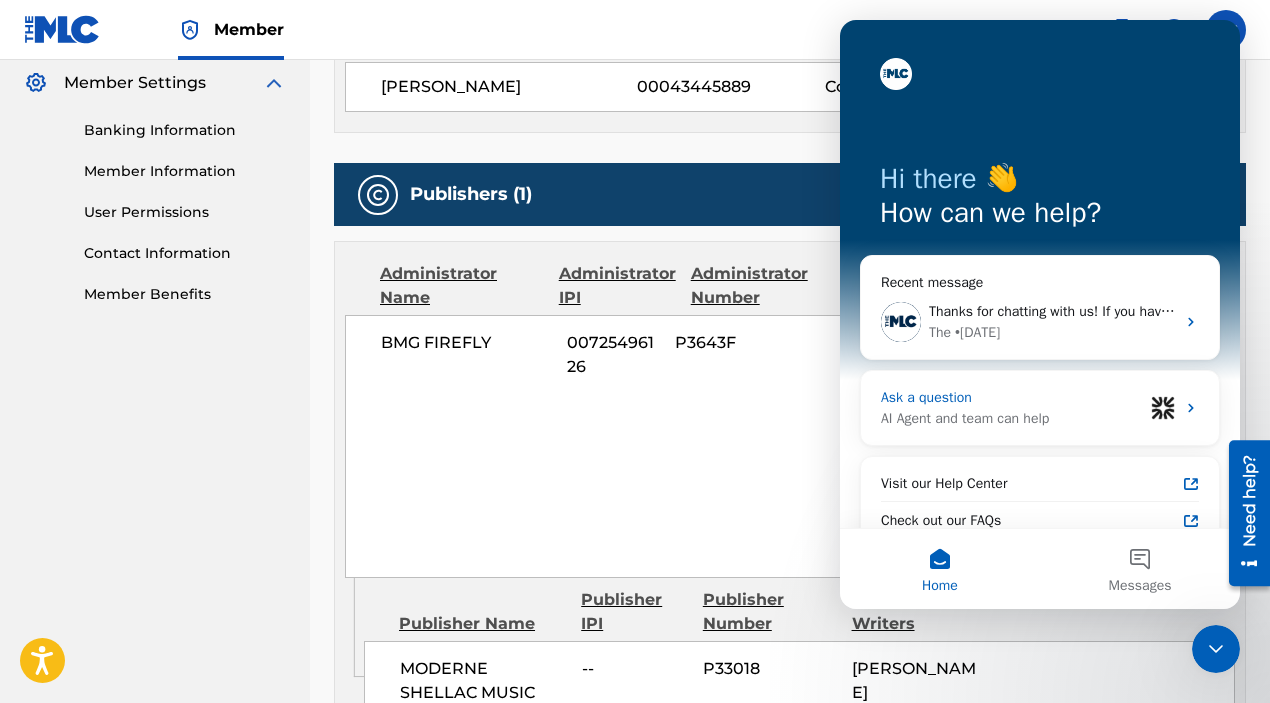 scroll, scrollTop: 67, scrollLeft: 0, axis: vertical 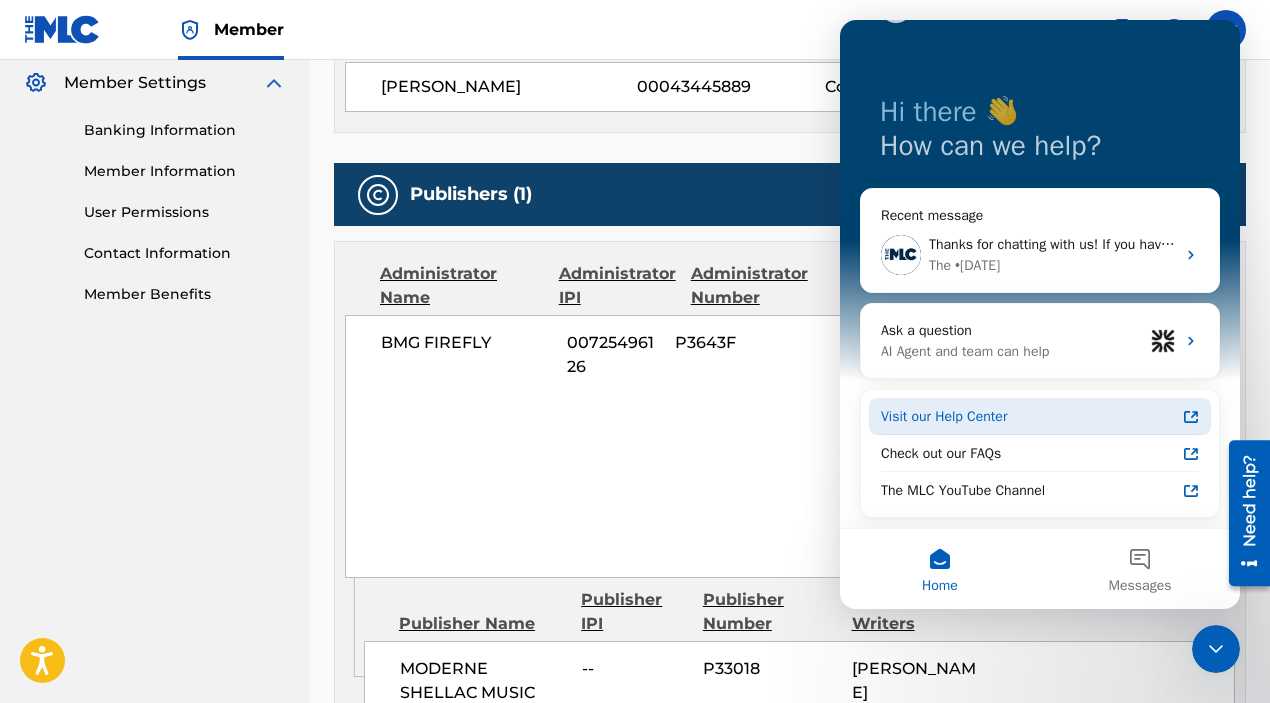 click on "Visit our Help Center" at bounding box center (1028, 416) 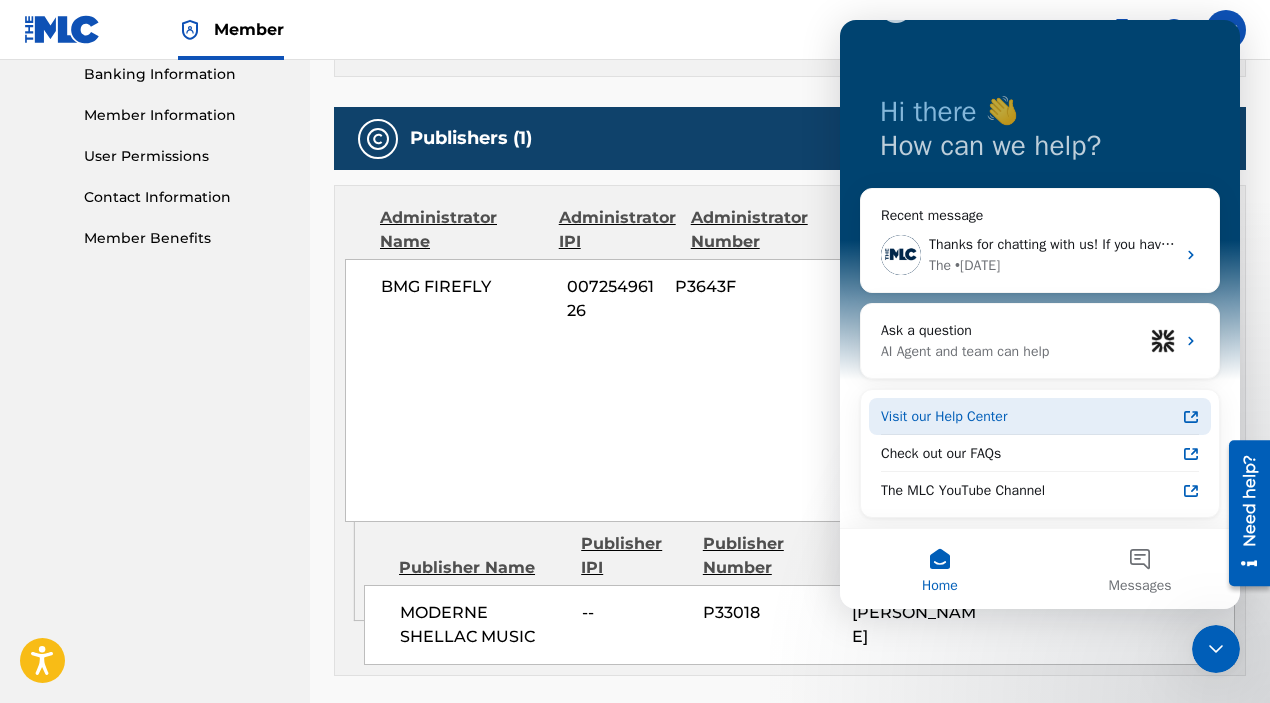 scroll, scrollTop: 877, scrollLeft: 0, axis: vertical 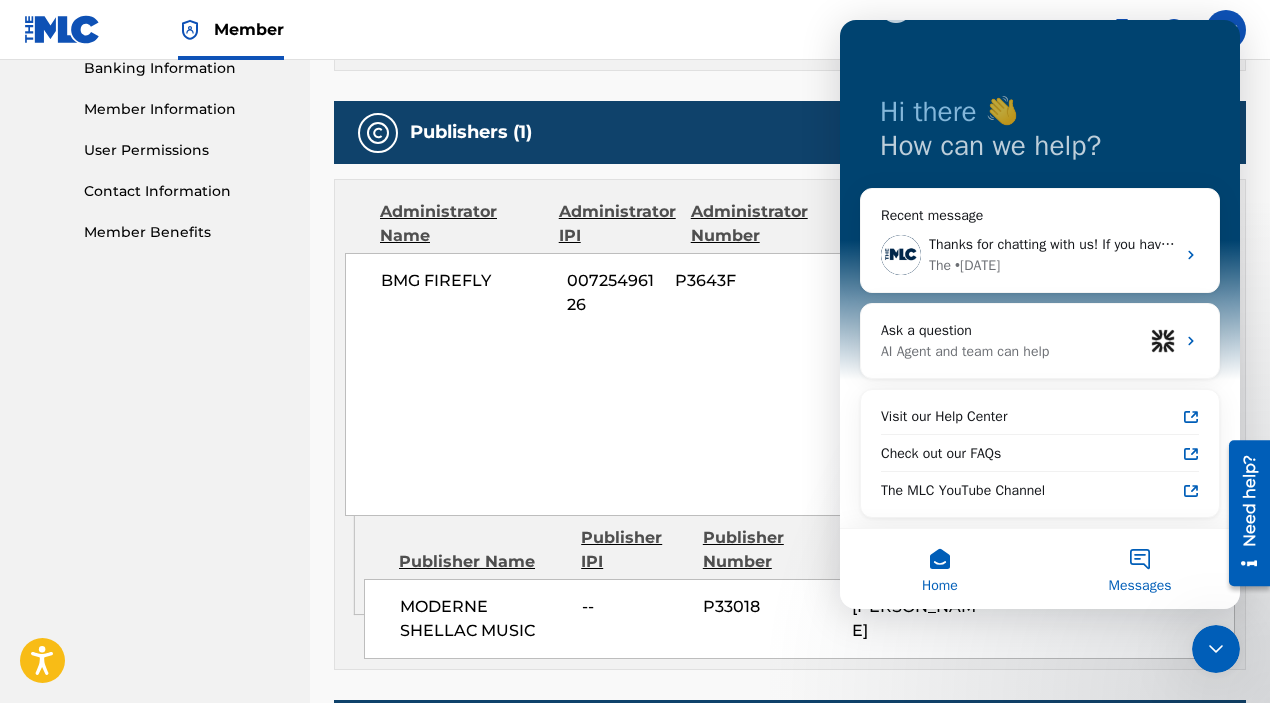 click on "Messages" at bounding box center [1140, 569] 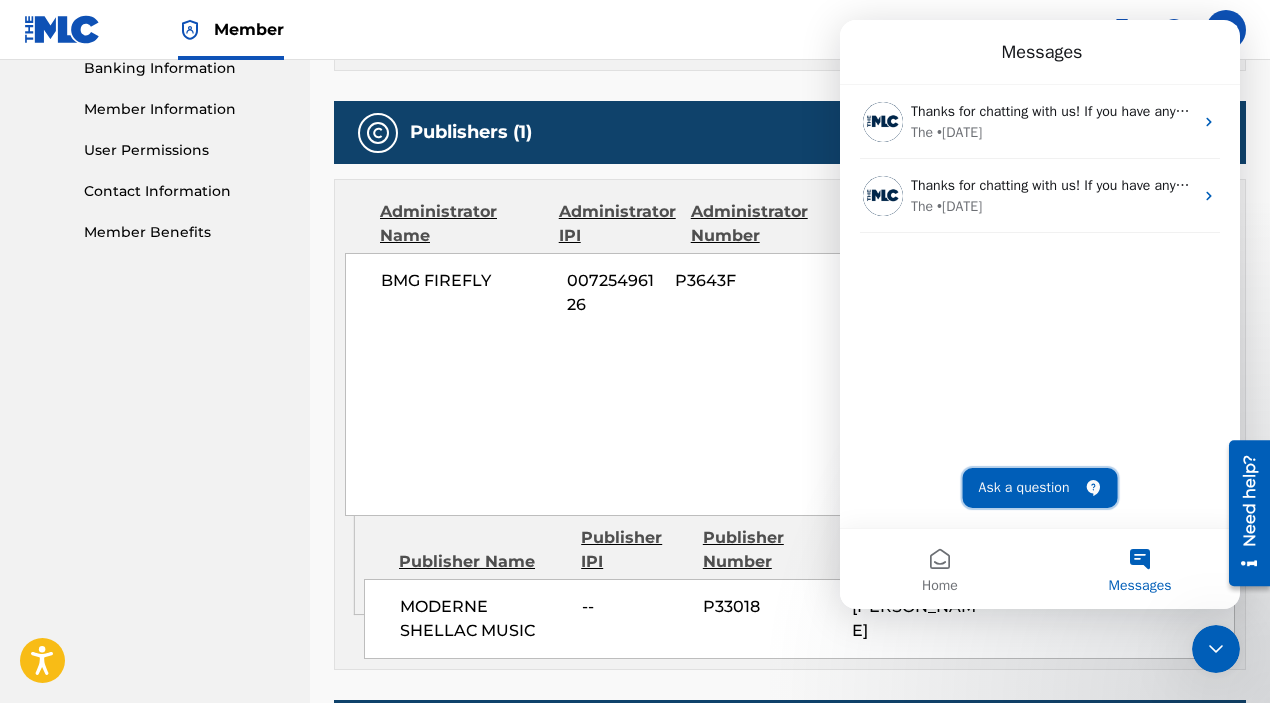 click on "Ask a question" at bounding box center (1040, 488) 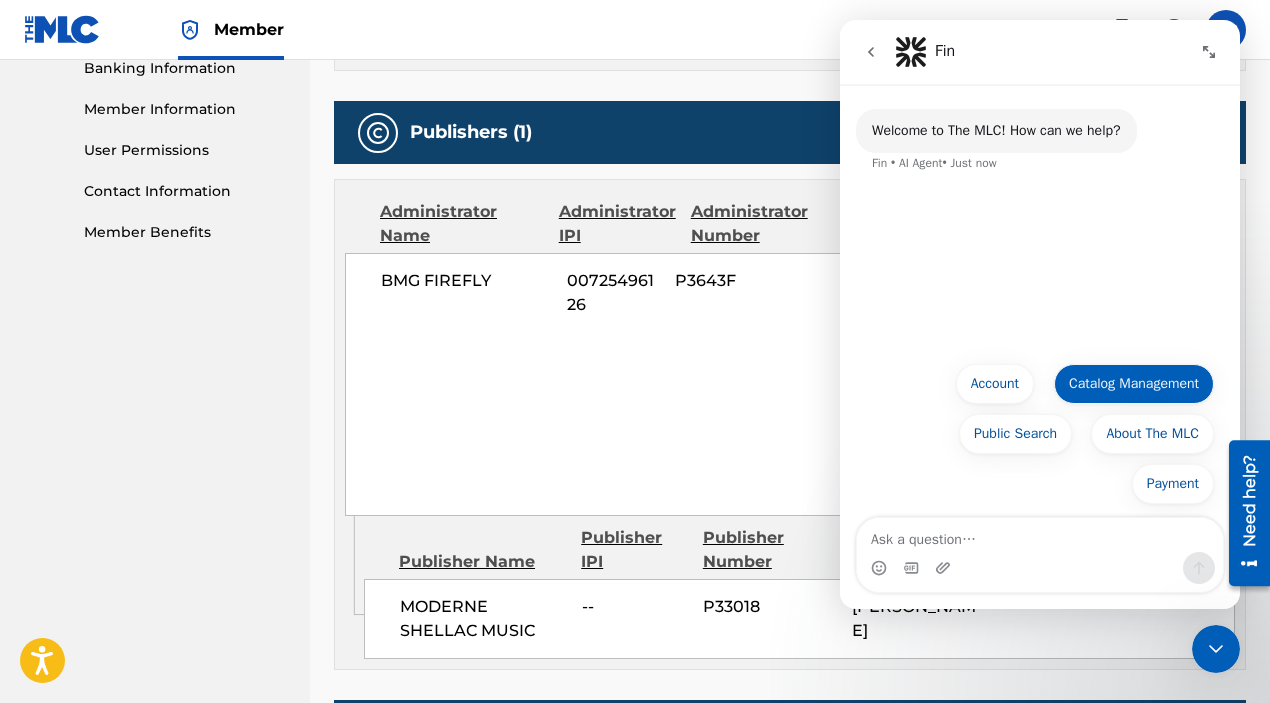 click on "Catalog Management" at bounding box center [1134, 384] 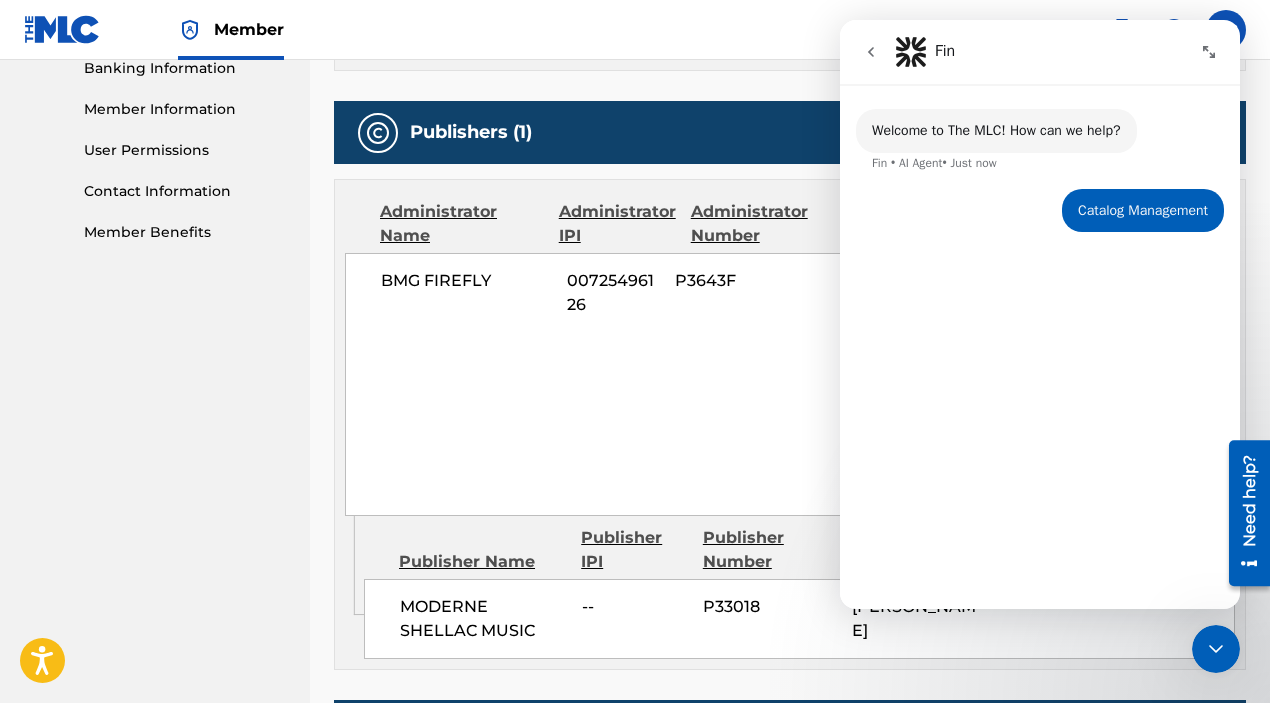 click on "Need help?" at bounding box center [1249, 501] 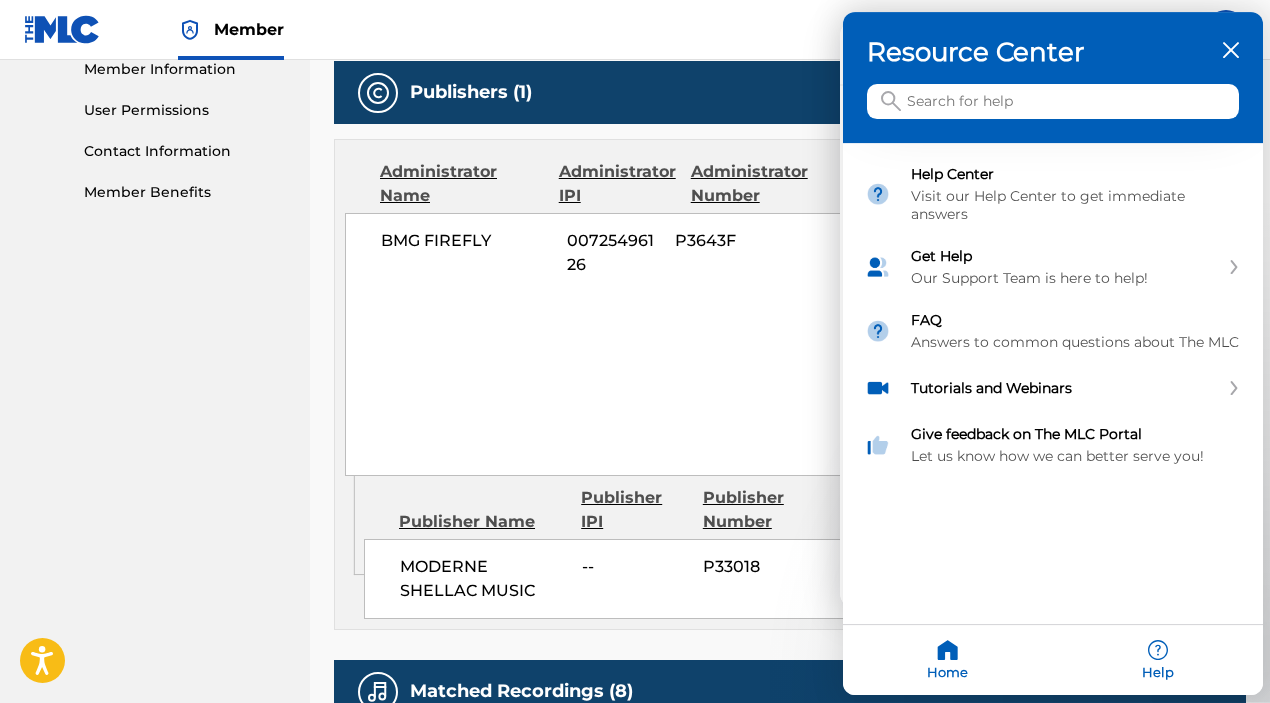 scroll, scrollTop: 923, scrollLeft: 0, axis: vertical 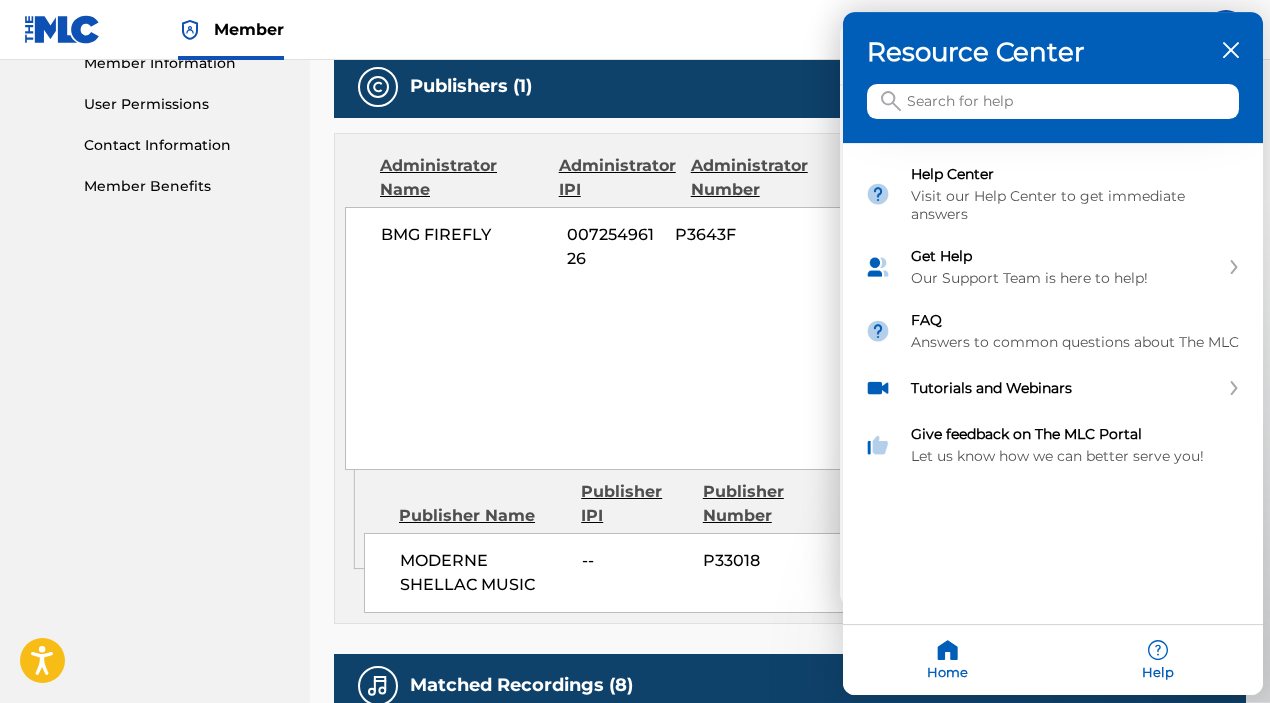 click on "Help" at bounding box center (1158, 661) 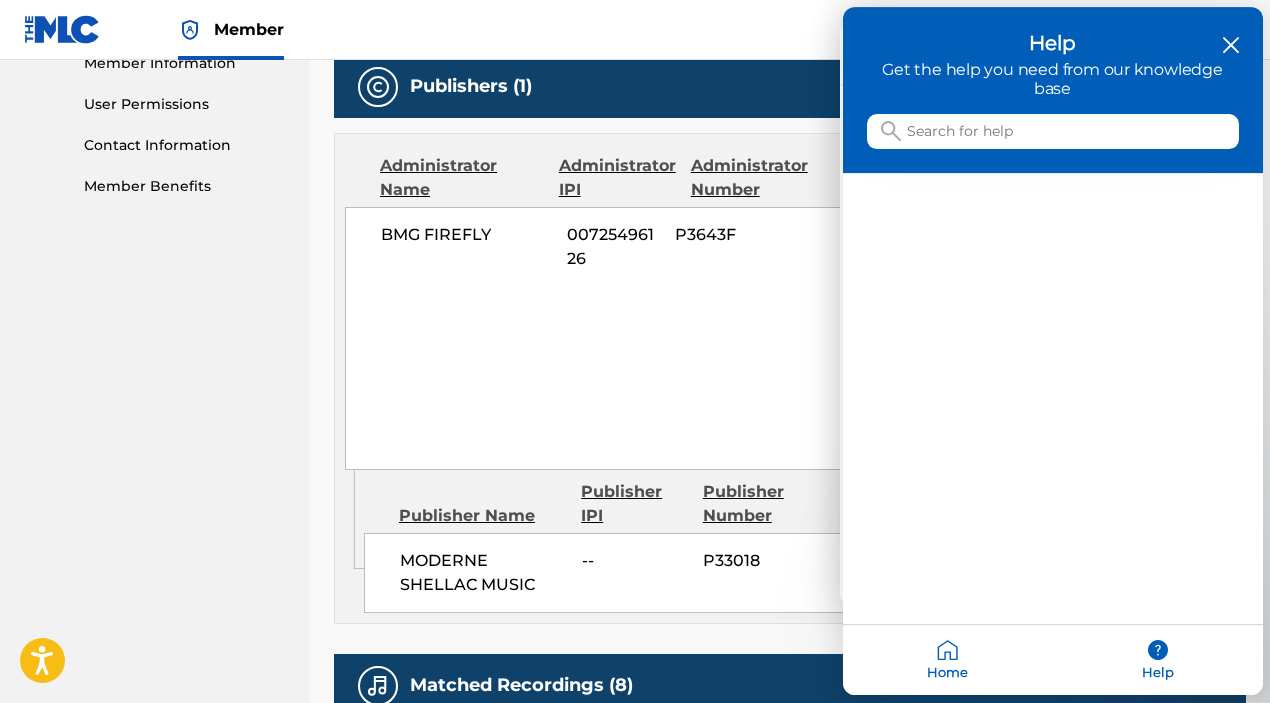 click at bounding box center (1053, 132) 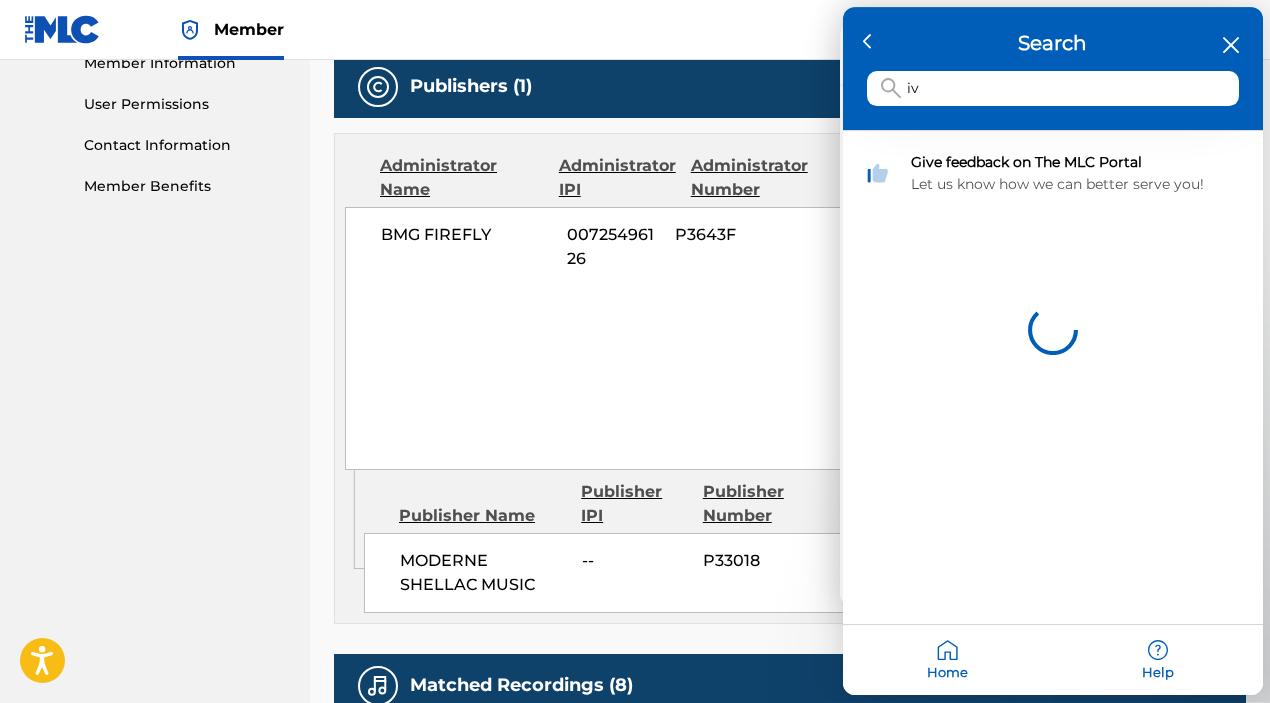 type on "i" 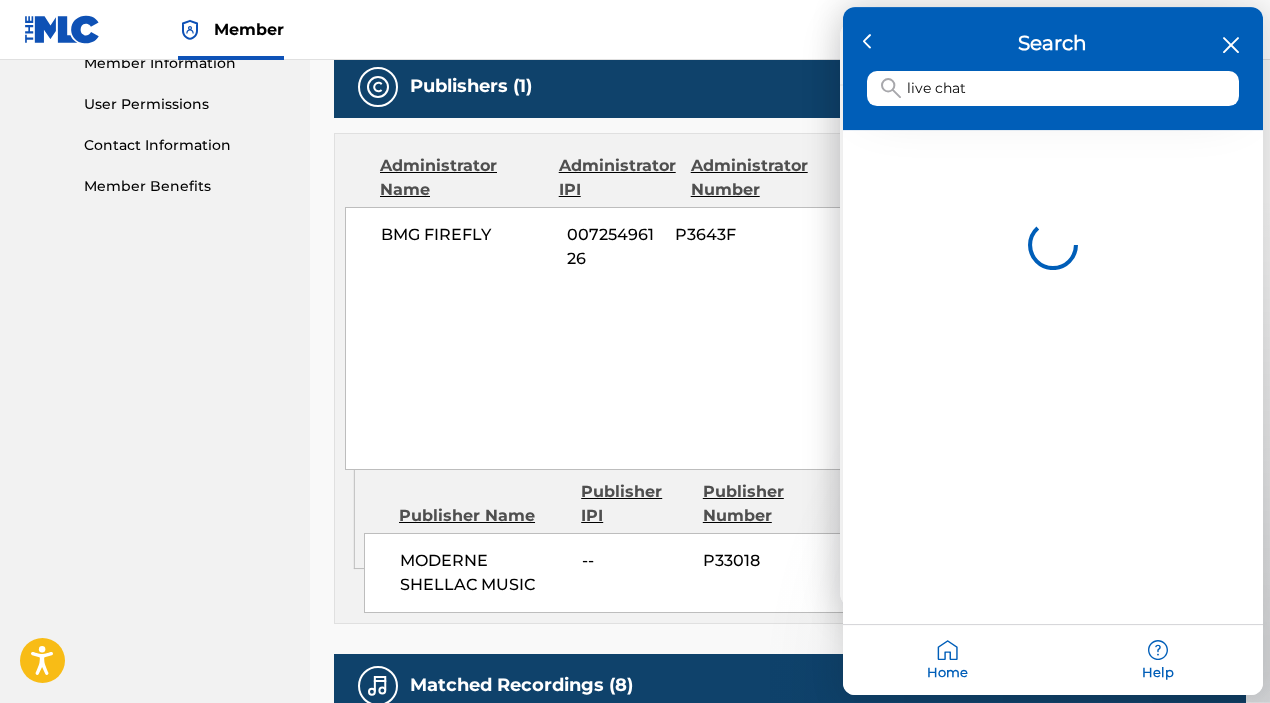 type on "live chat" 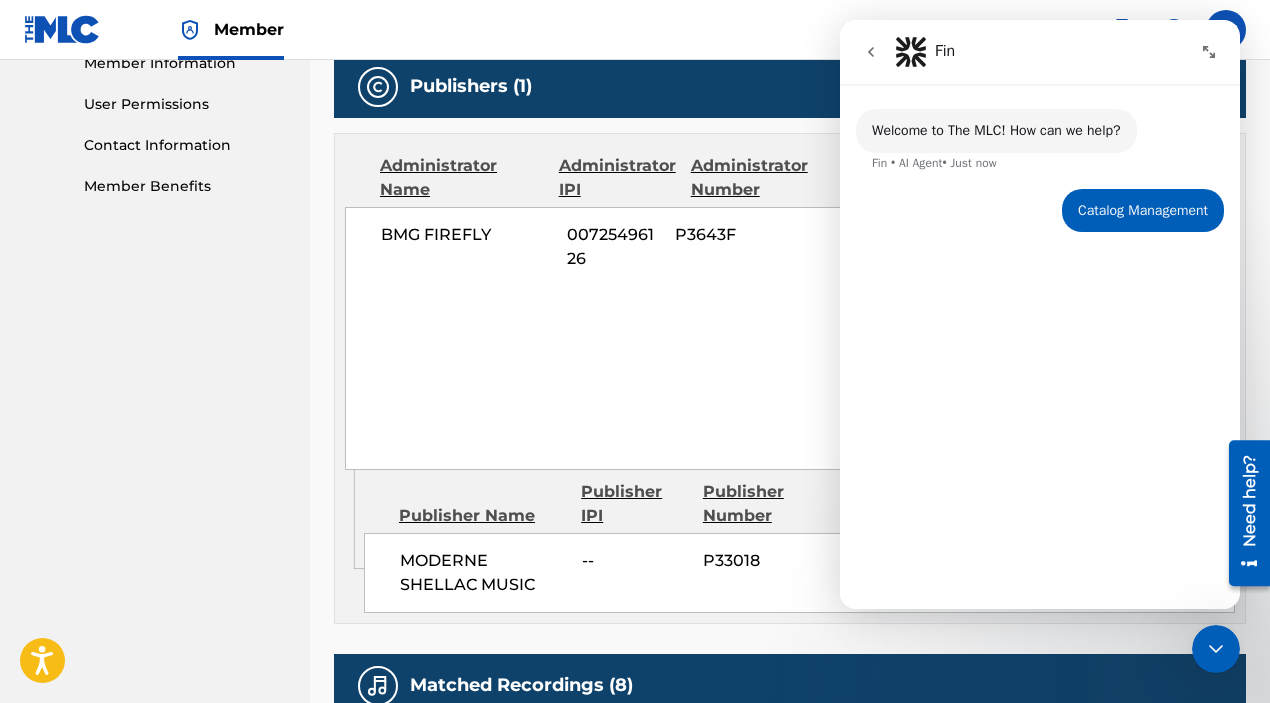 click 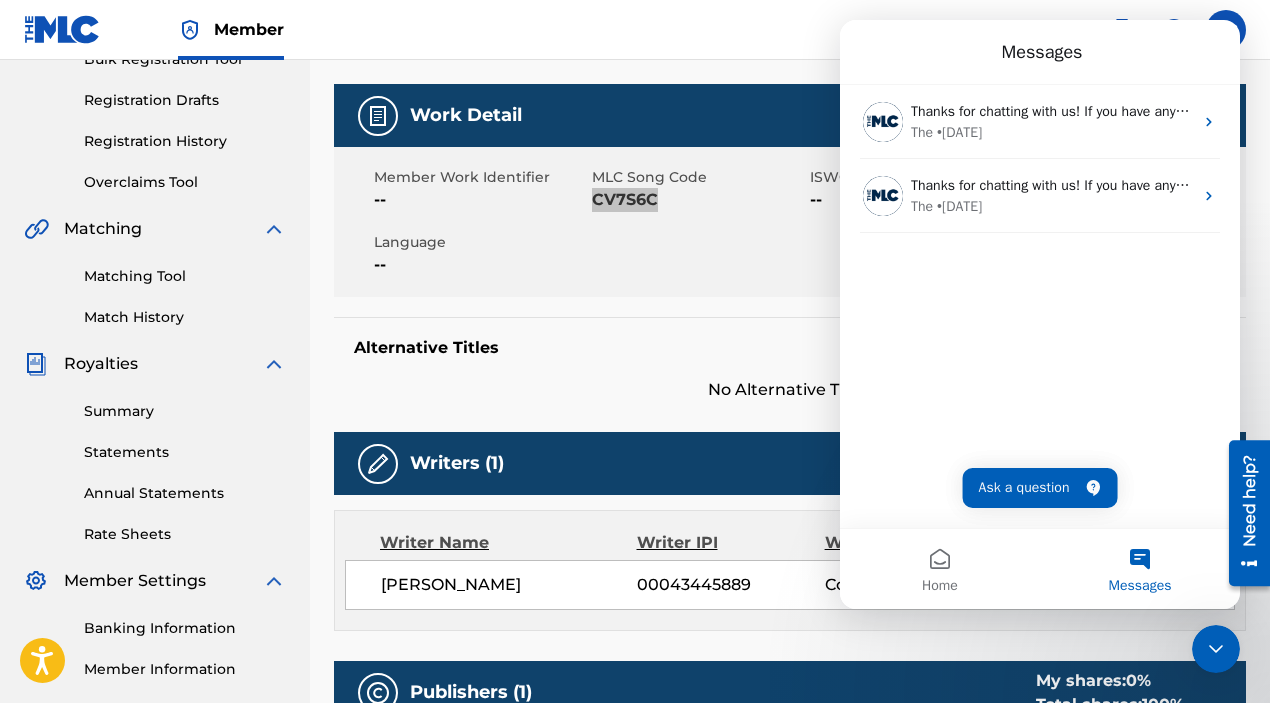 scroll, scrollTop: 283, scrollLeft: 0, axis: vertical 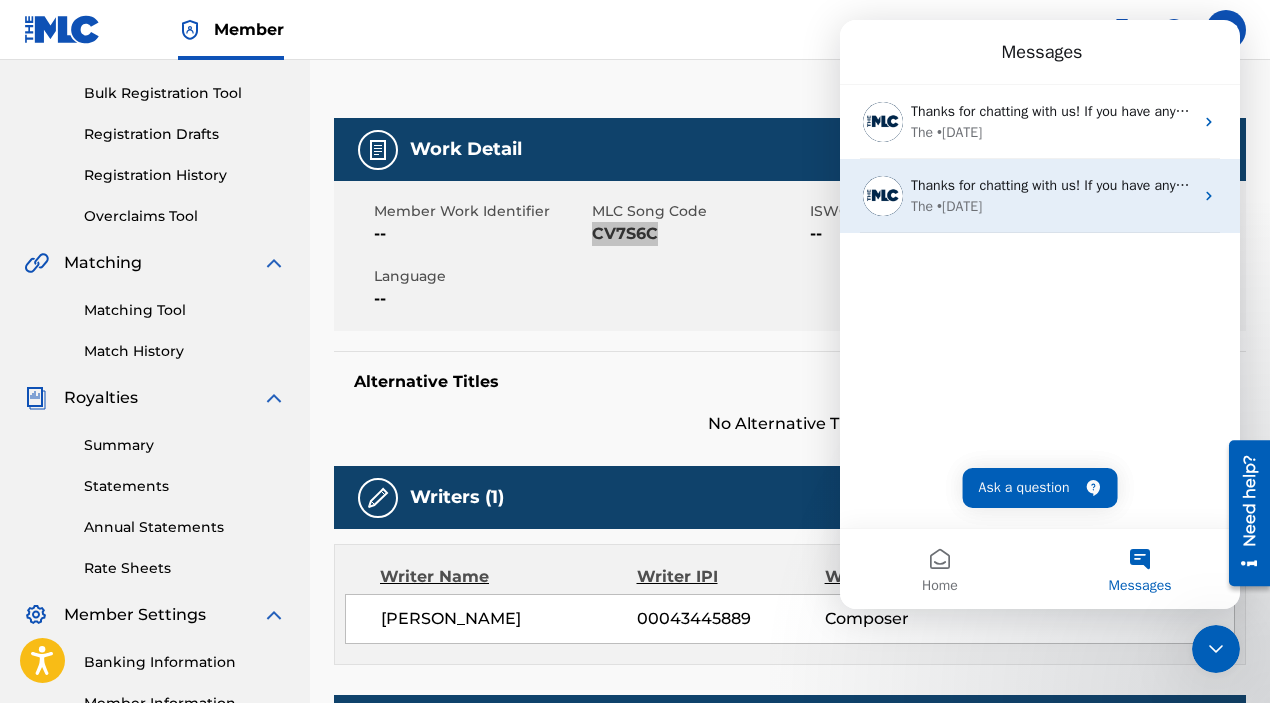 click on "The •  [DATE]" at bounding box center (1052, 206) 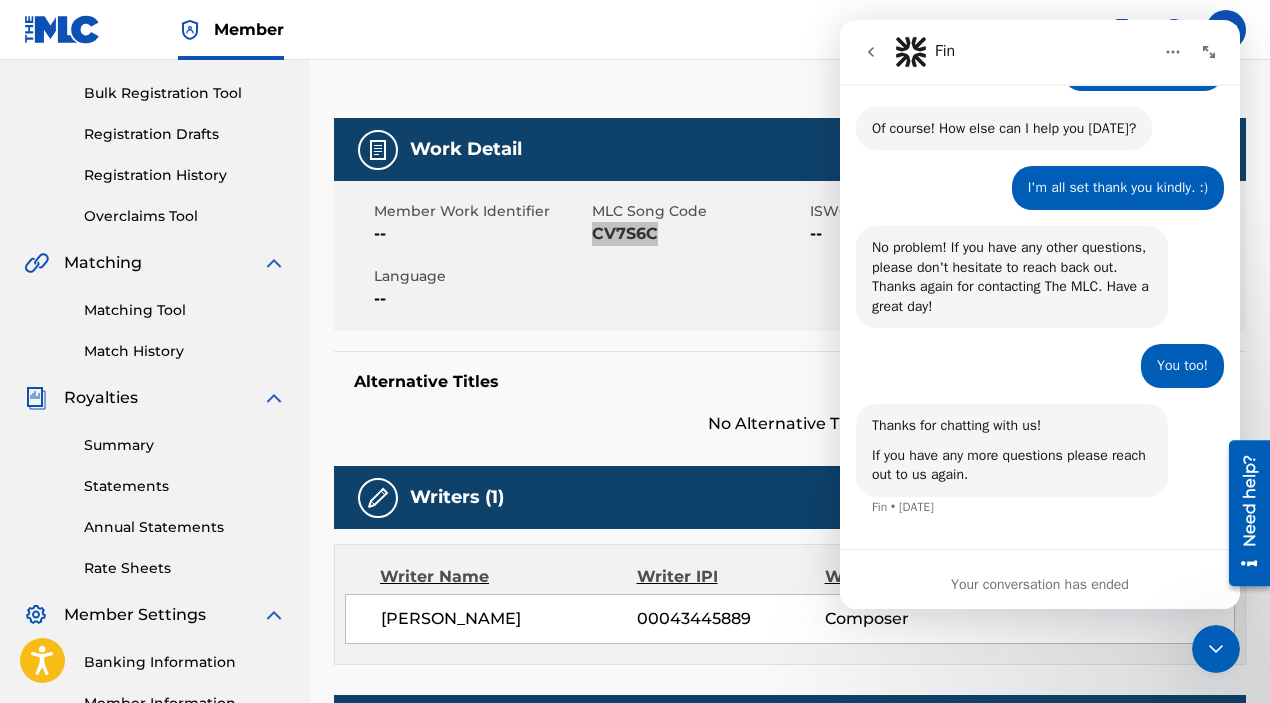 scroll, scrollTop: 4395, scrollLeft: 0, axis: vertical 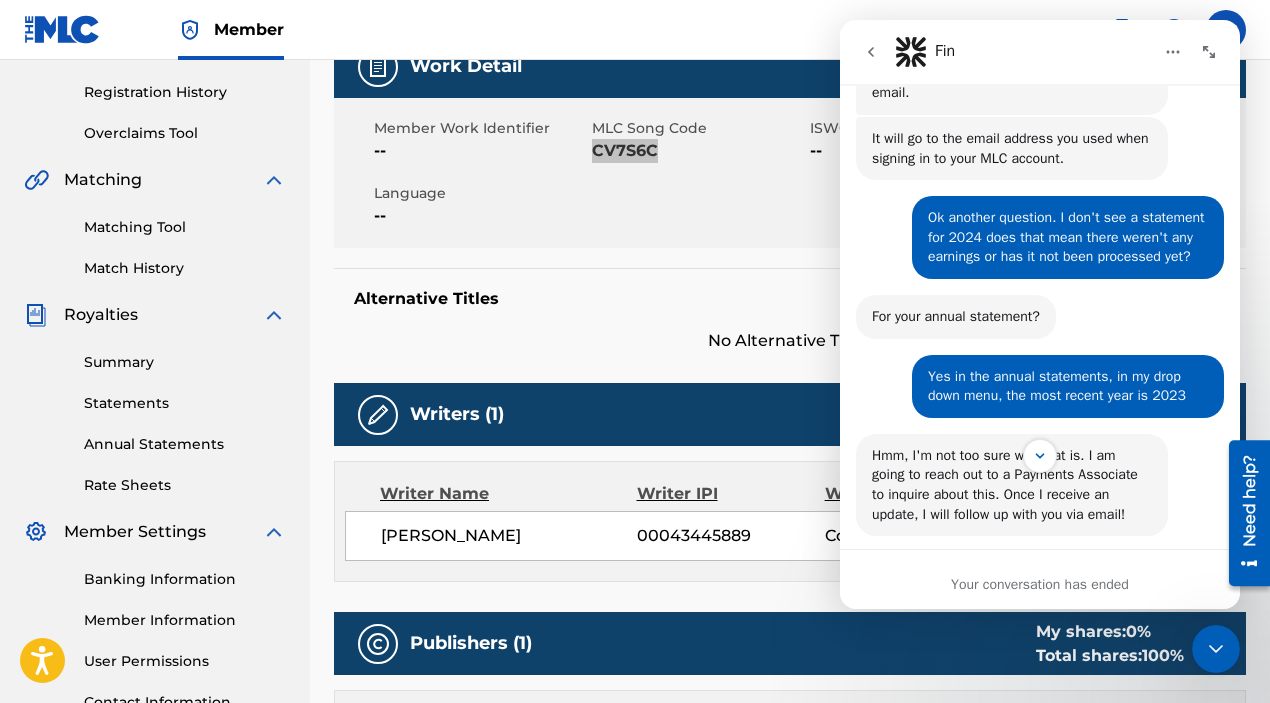 click at bounding box center (871, 52) 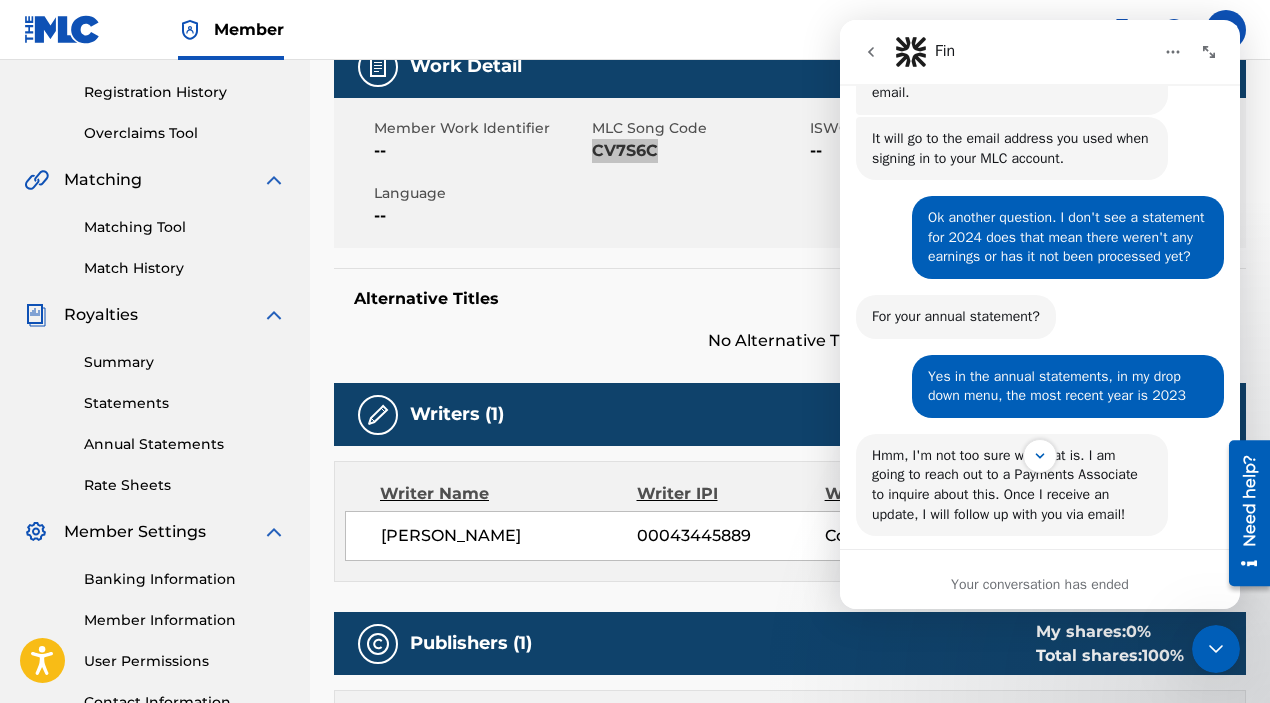 scroll, scrollTop: 0, scrollLeft: 0, axis: both 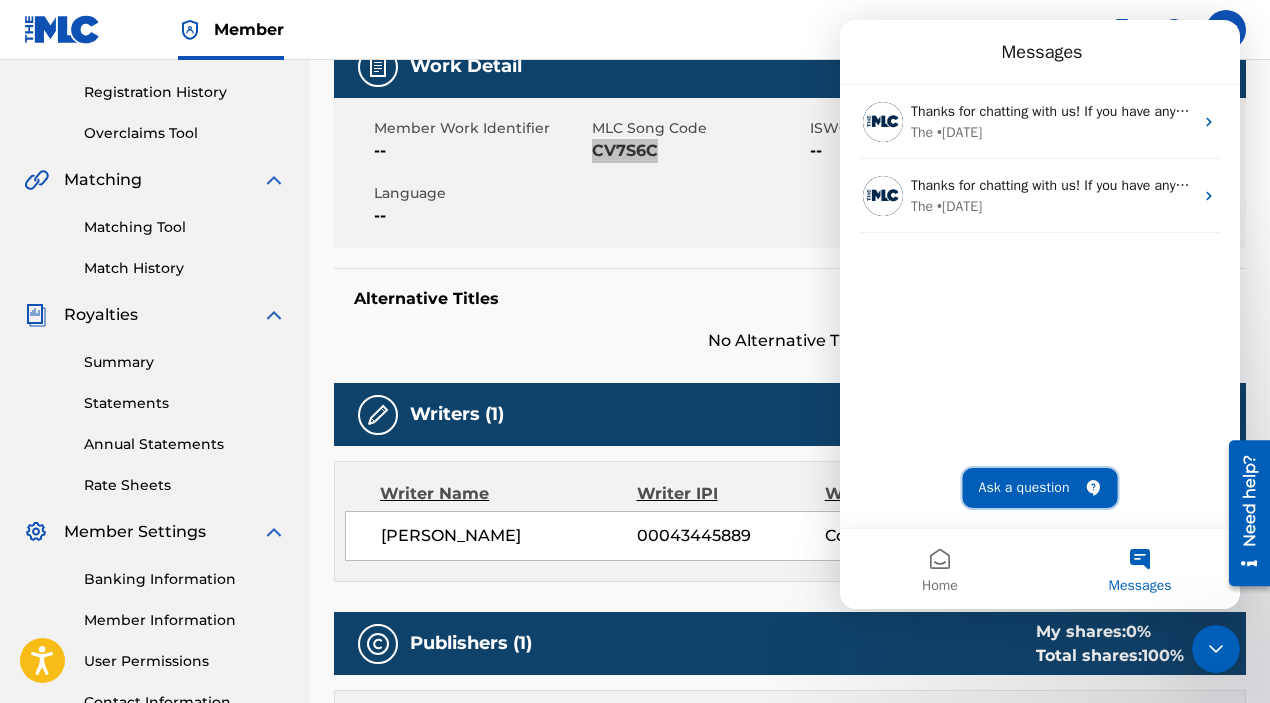 click on "Ask a question" at bounding box center (1040, 488) 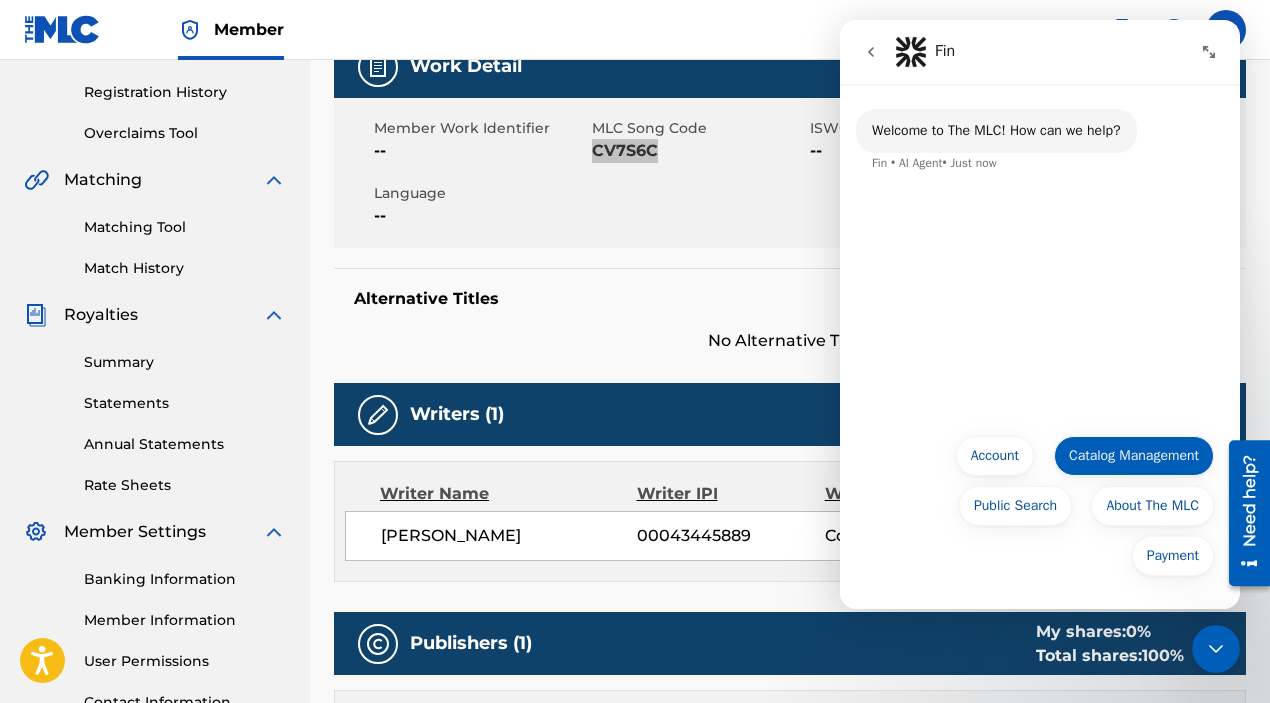 click on "Catalog Management" at bounding box center [1134, 456] 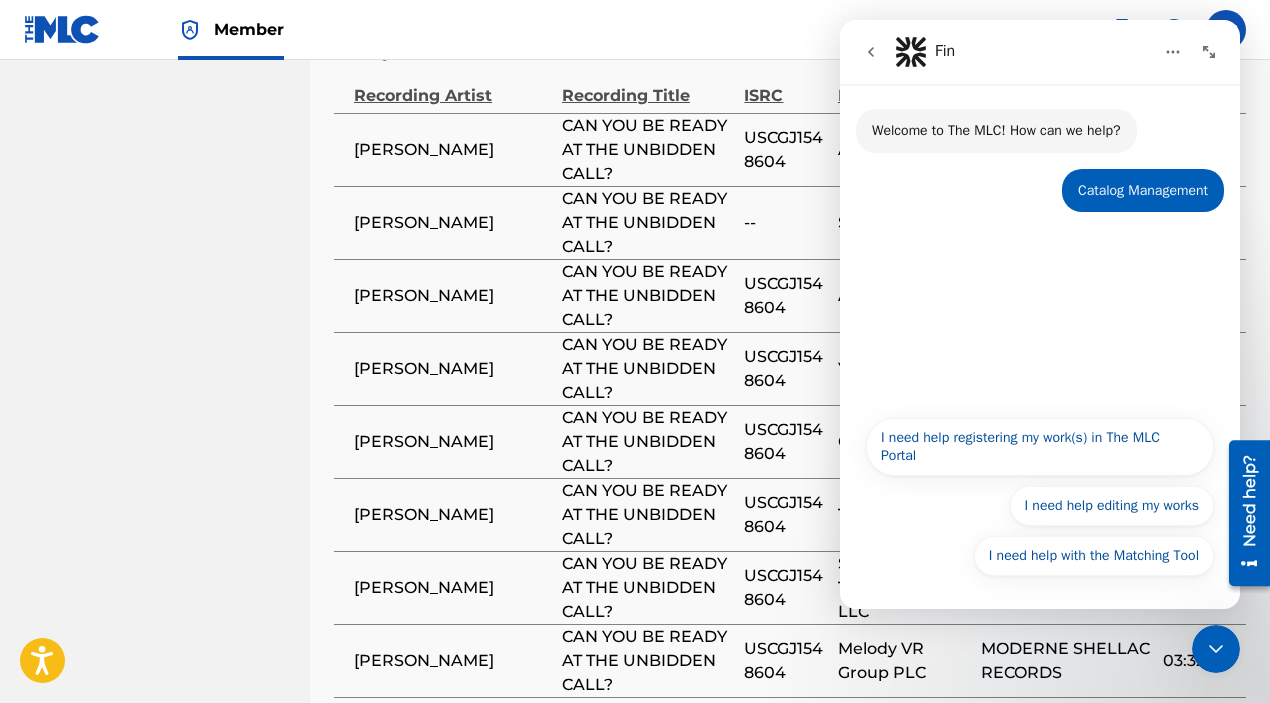 scroll, scrollTop: 1676, scrollLeft: 0, axis: vertical 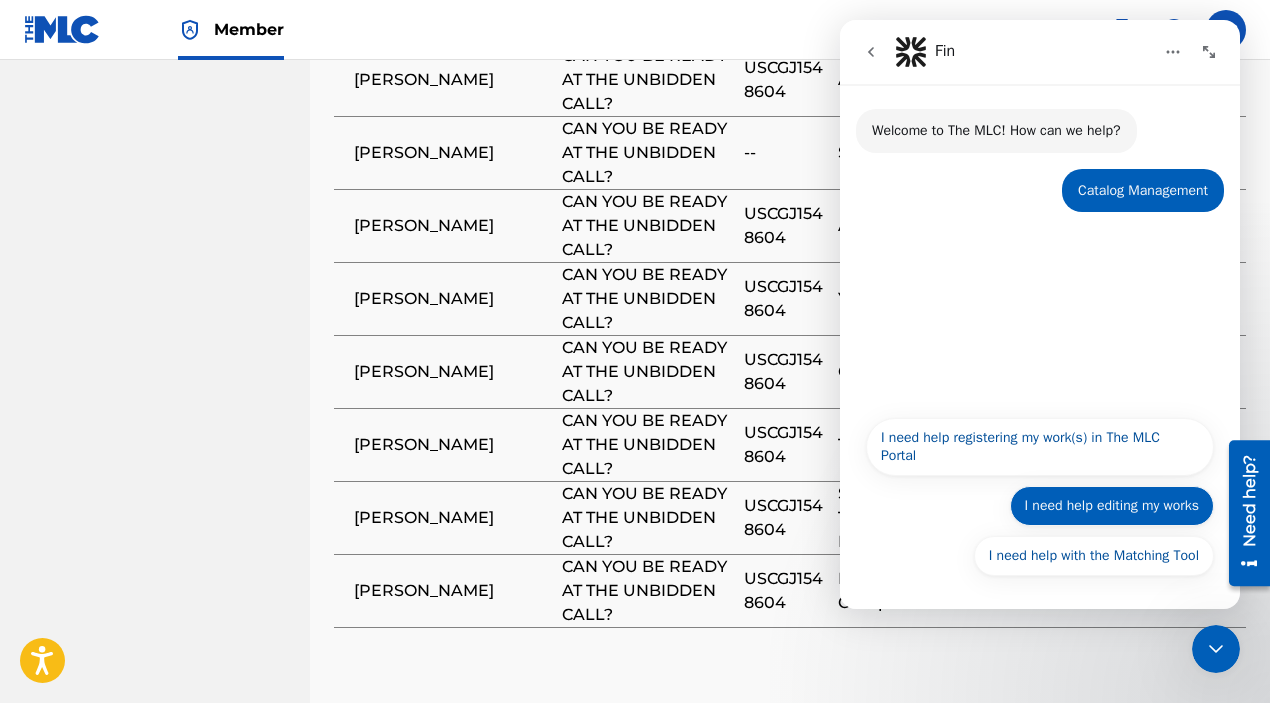 click on "I need help editing my works" at bounding box center [1112, 506] 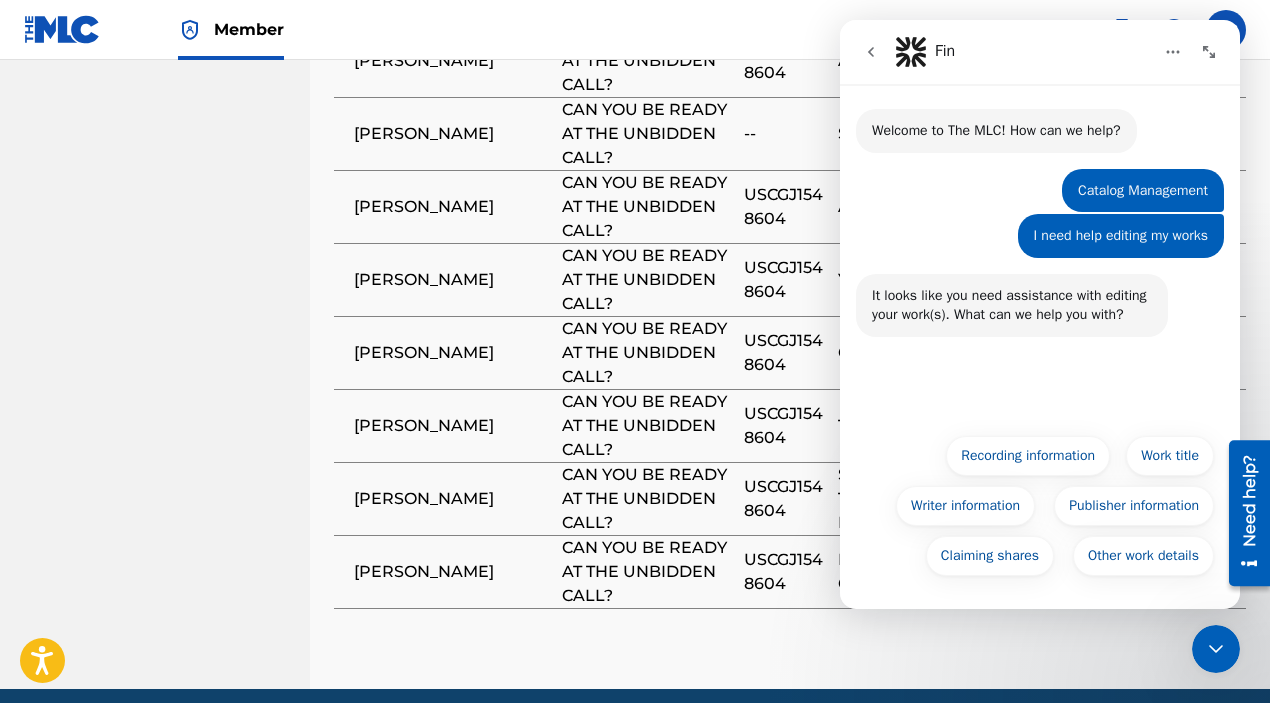 scroll, scrollTop: 1677, scrollLeft: 0, axis: vertical 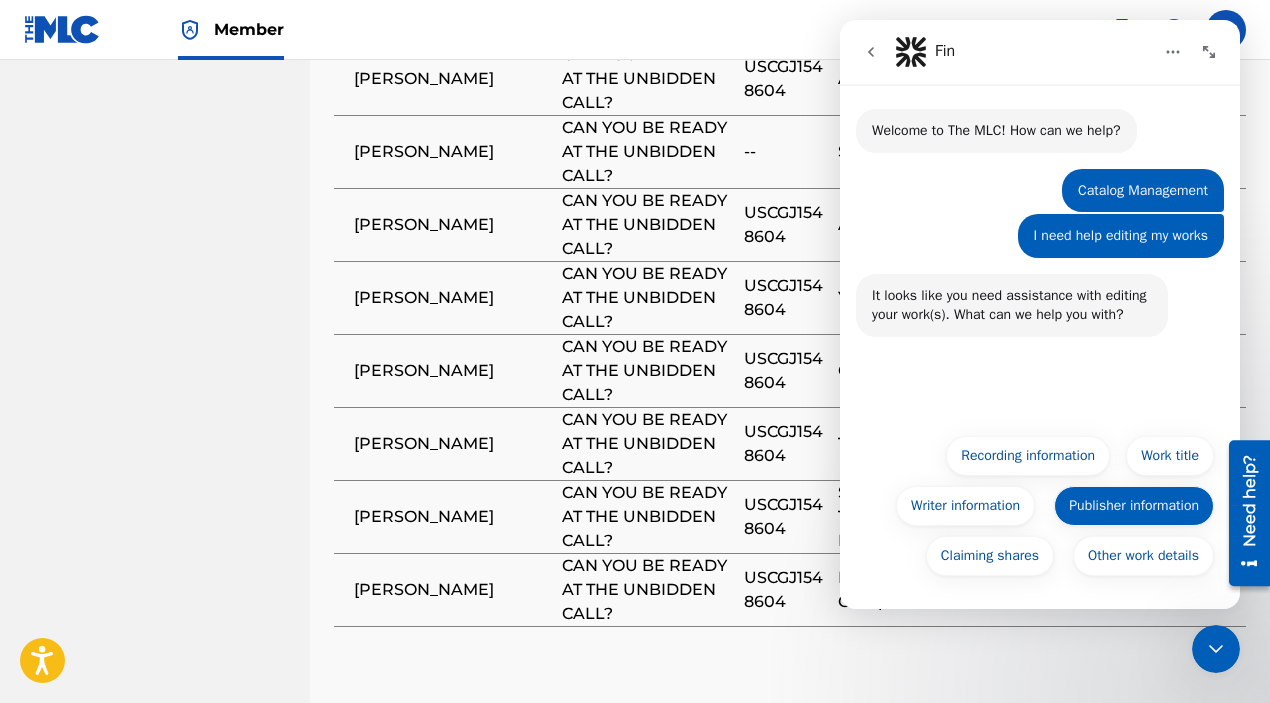 click on "Publisher information" at bounding box center [1134, 506] 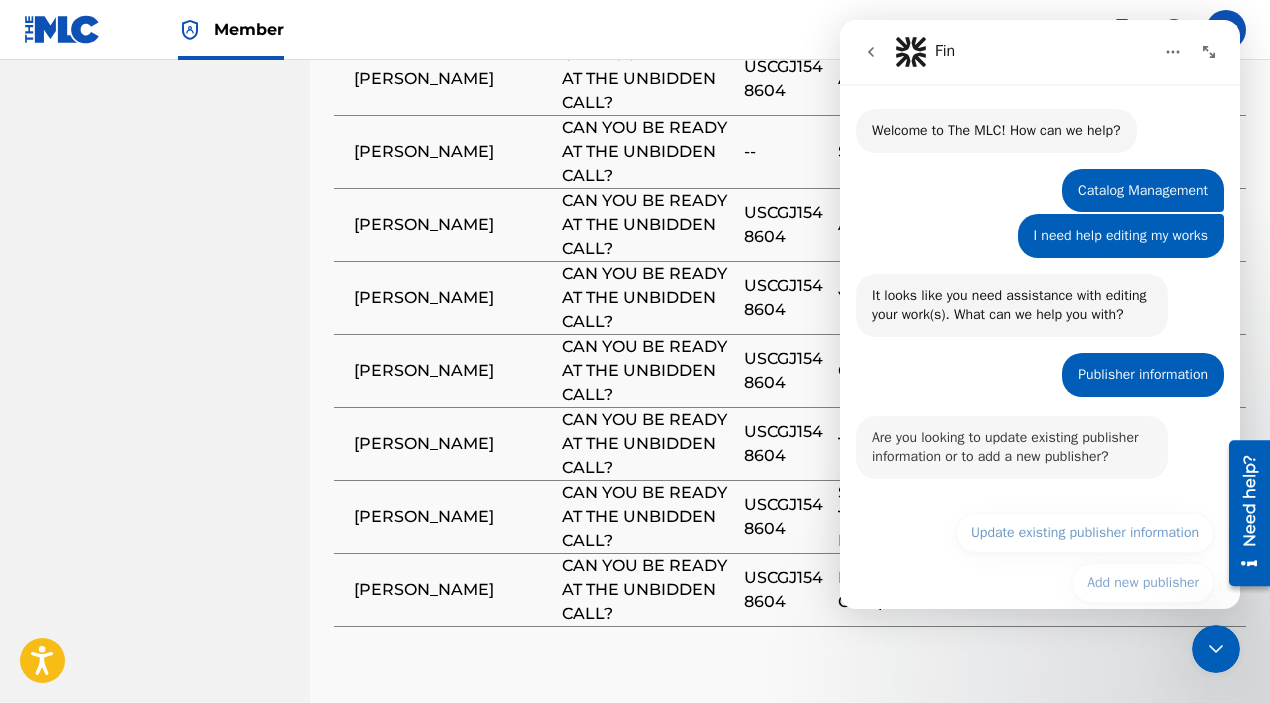 scroll, scrollTop: 66, scrollLeft: 0, axis: vertical 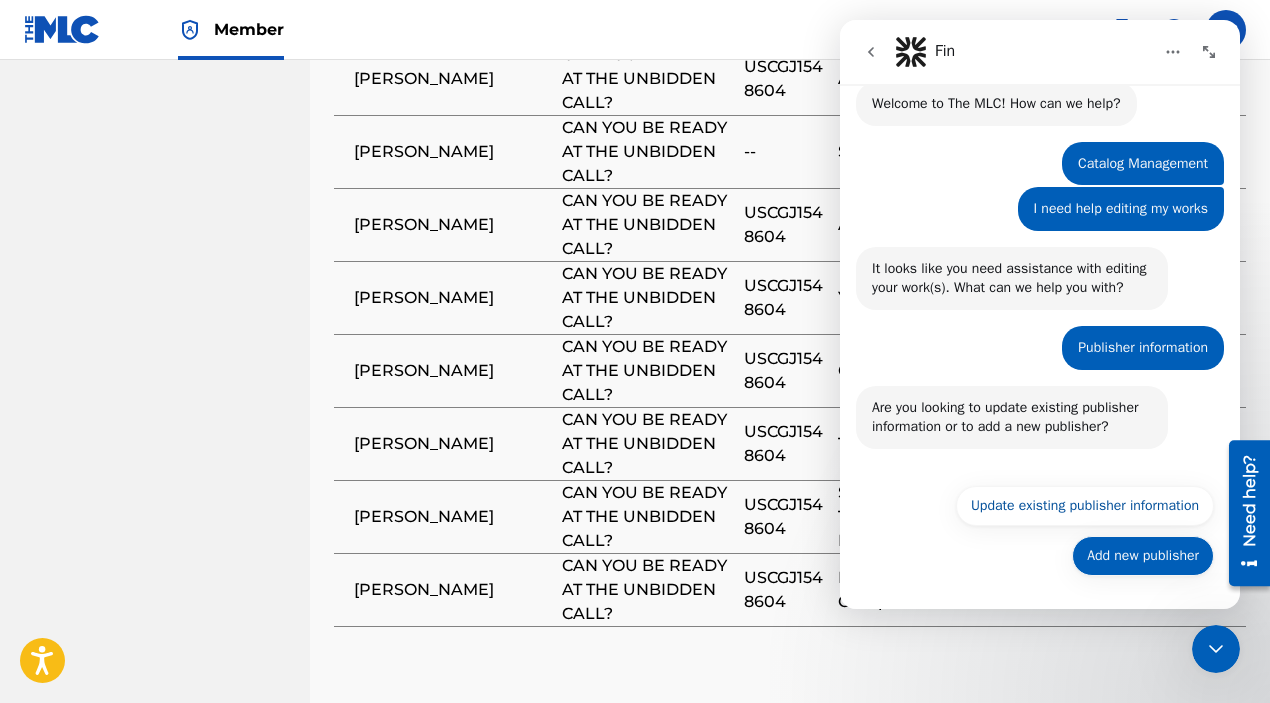 click on "Add new publisher" at bounding box center [1143, 556] 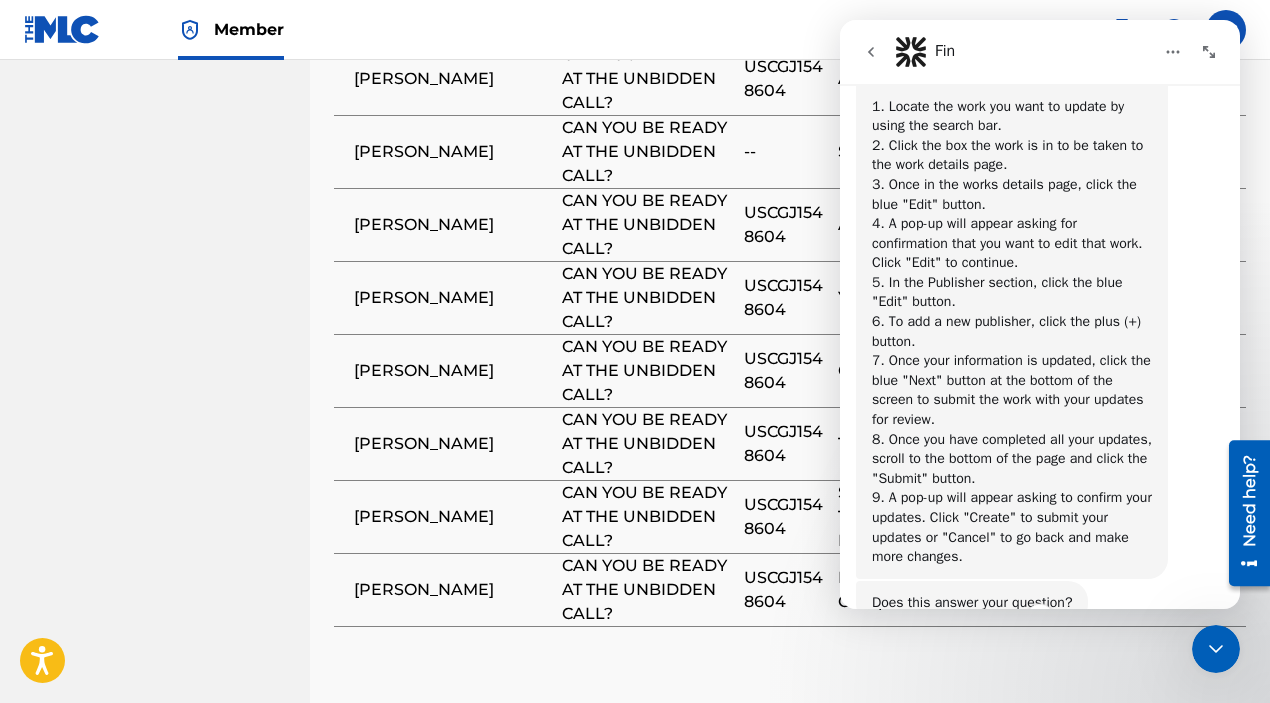 scroll, scrollTop: 672, scrollLeft: 0, axis: vertical 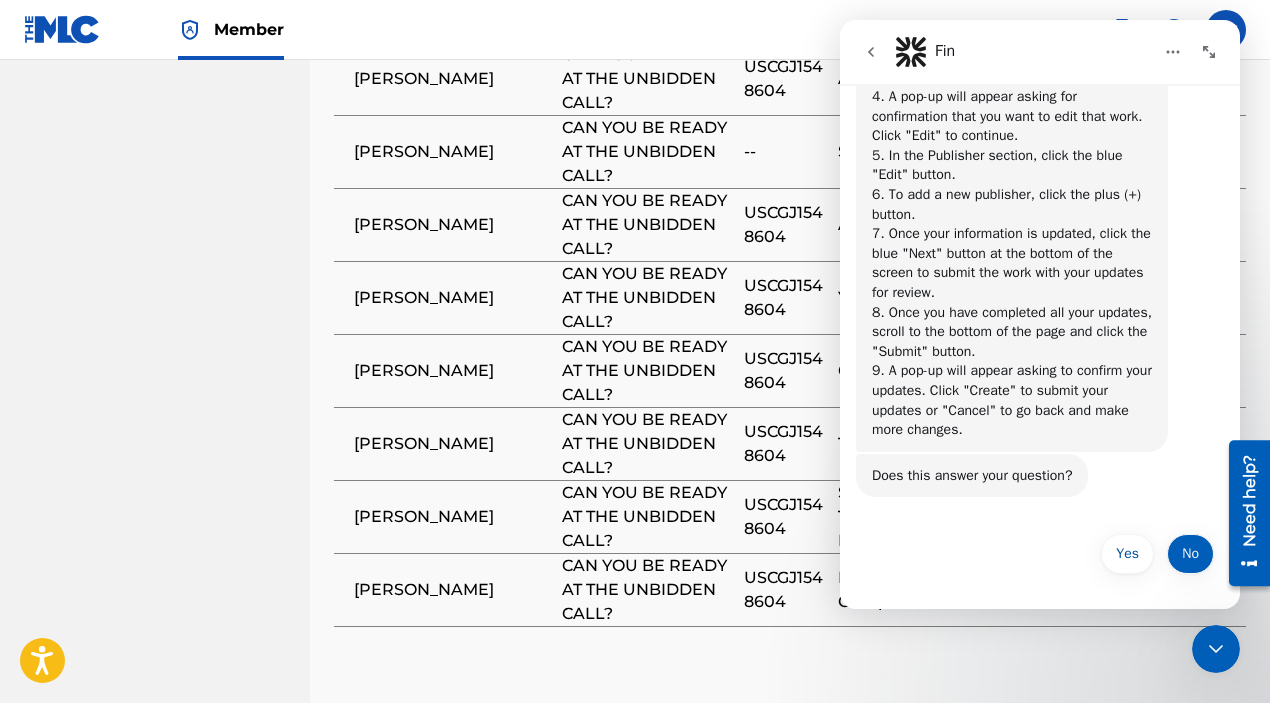 click on "No" at bounding box center (1190, 554) 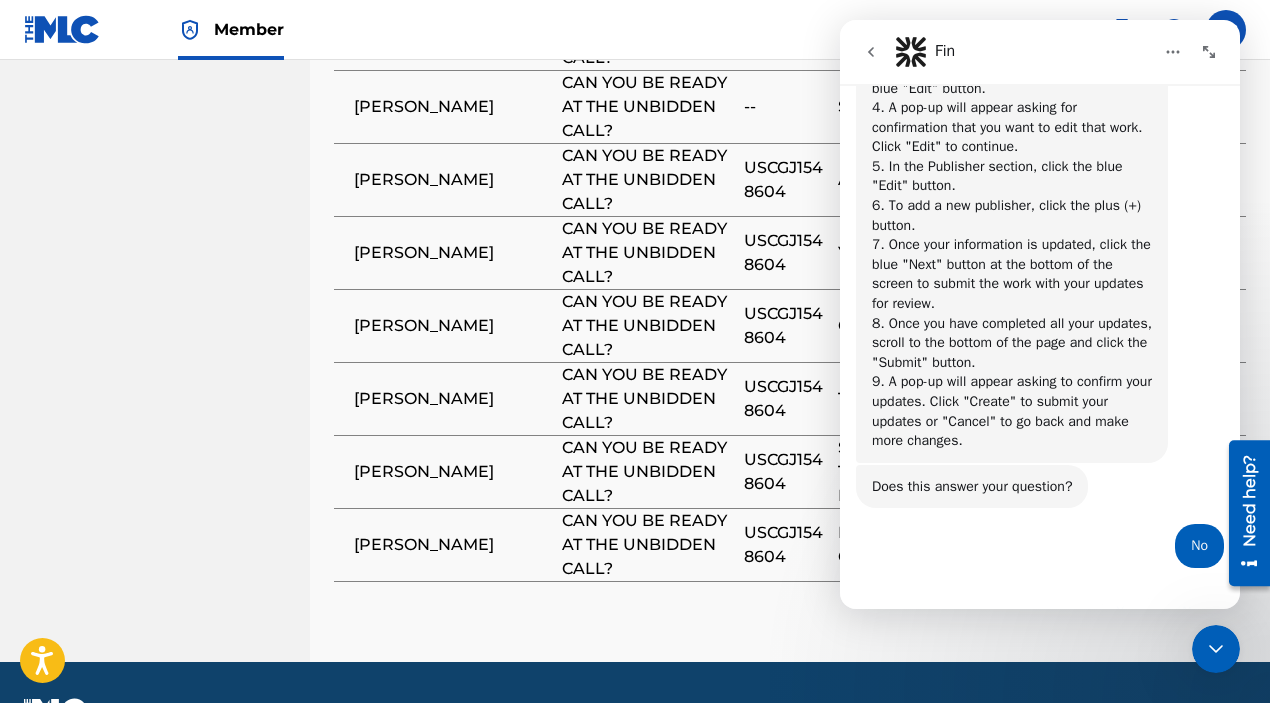 scroll, scrollTop: 1756, scrollLeft: 0, axis: vertical 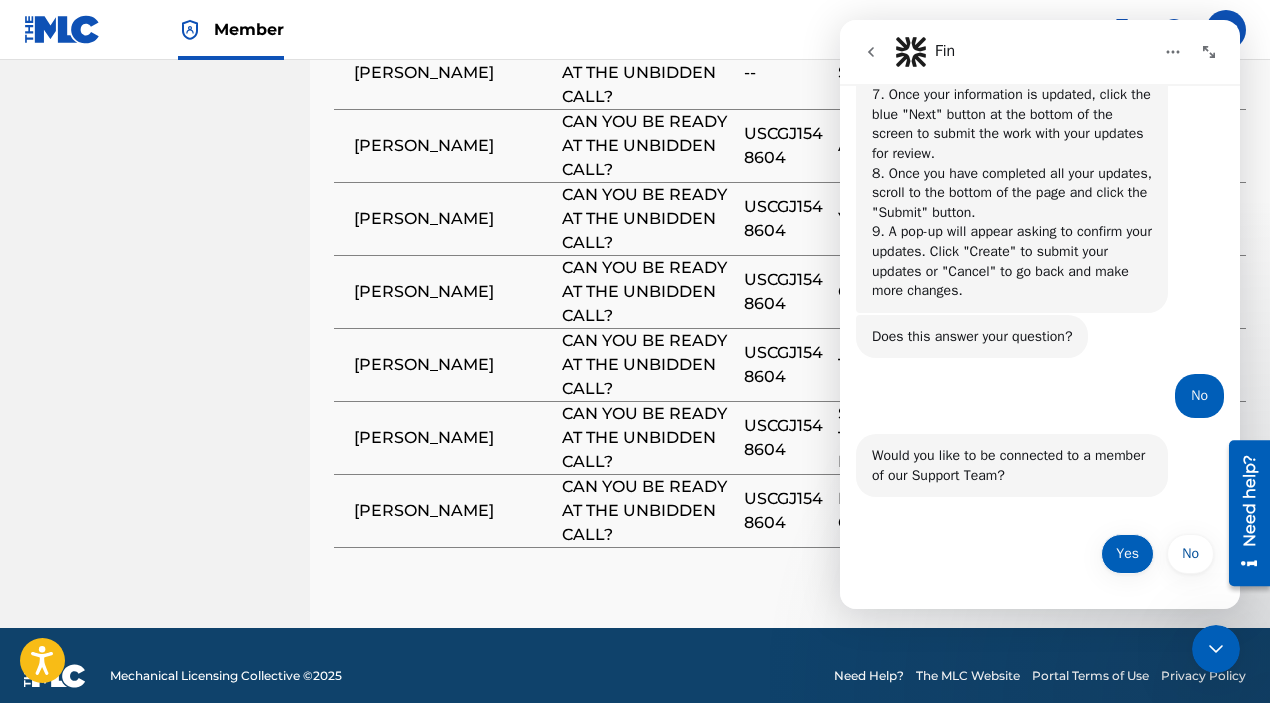 click on "Yes" at bounding box center [1127, 554] 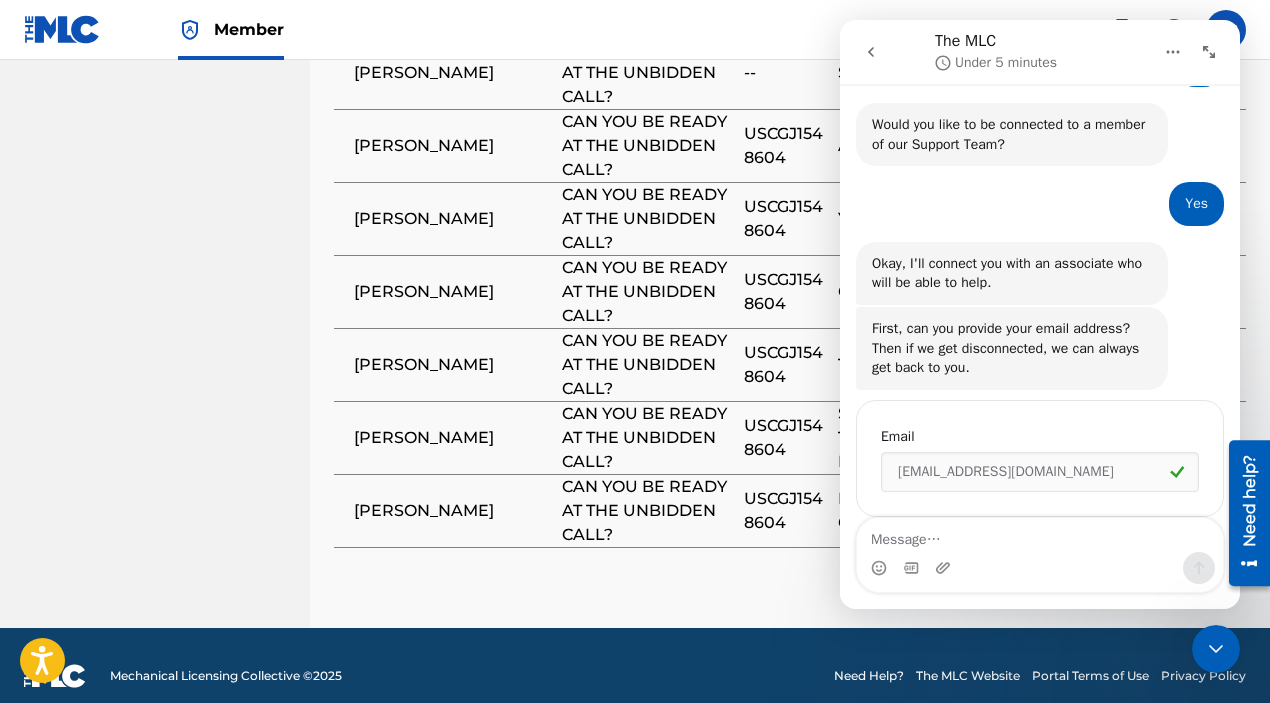 scroll, scrollTop: 1175, scrollLeft: 0, axis: vertical 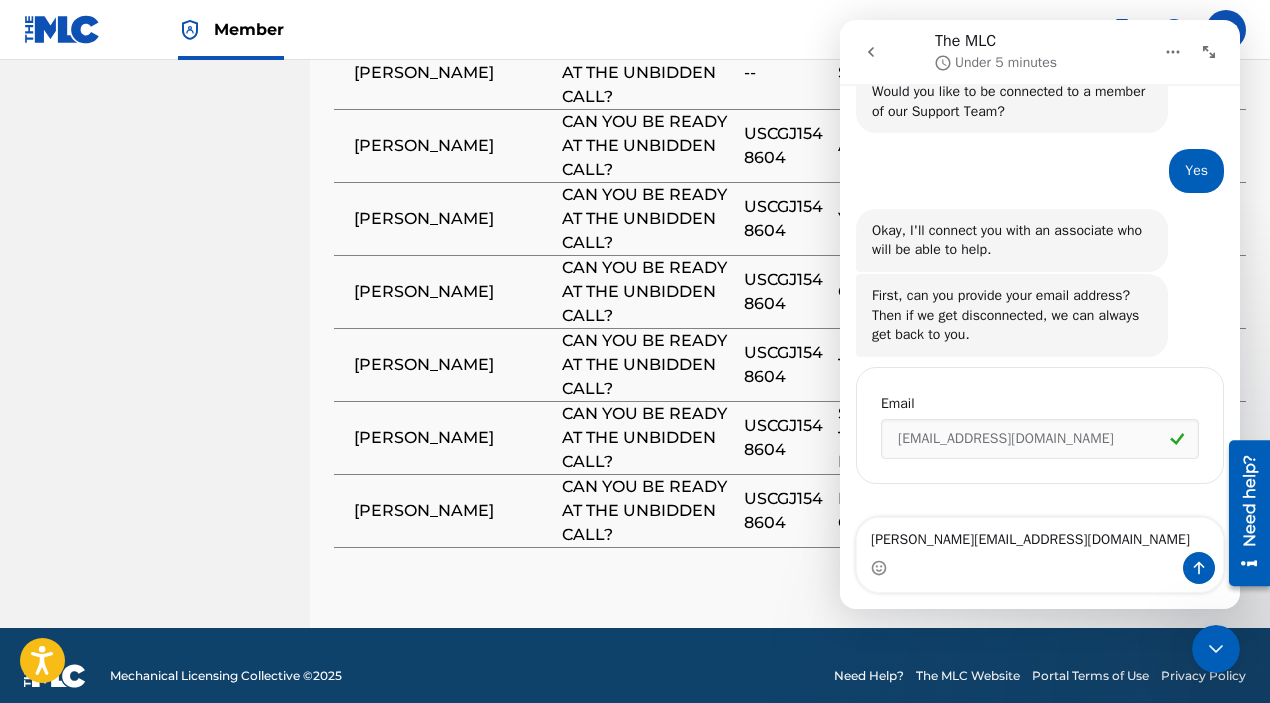 type on "[PERSON_NAME][EMAIL_ADDRESS][DOMAIN_NAME]" 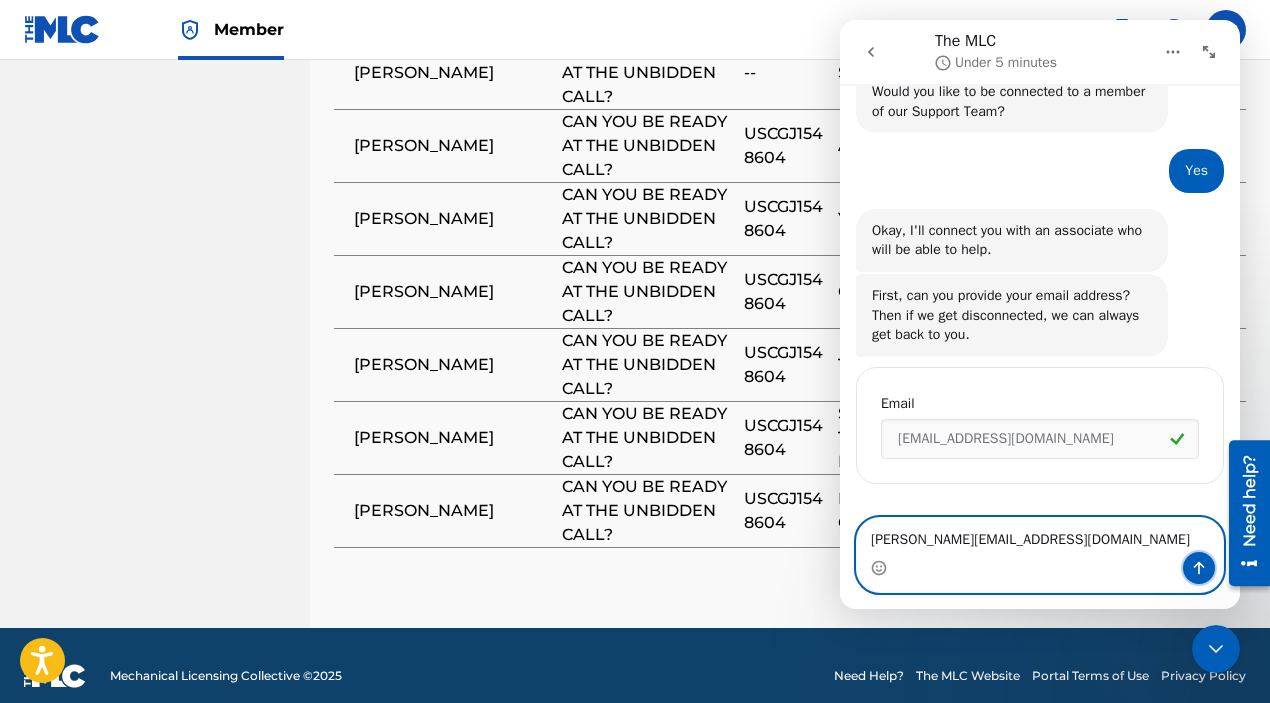 click 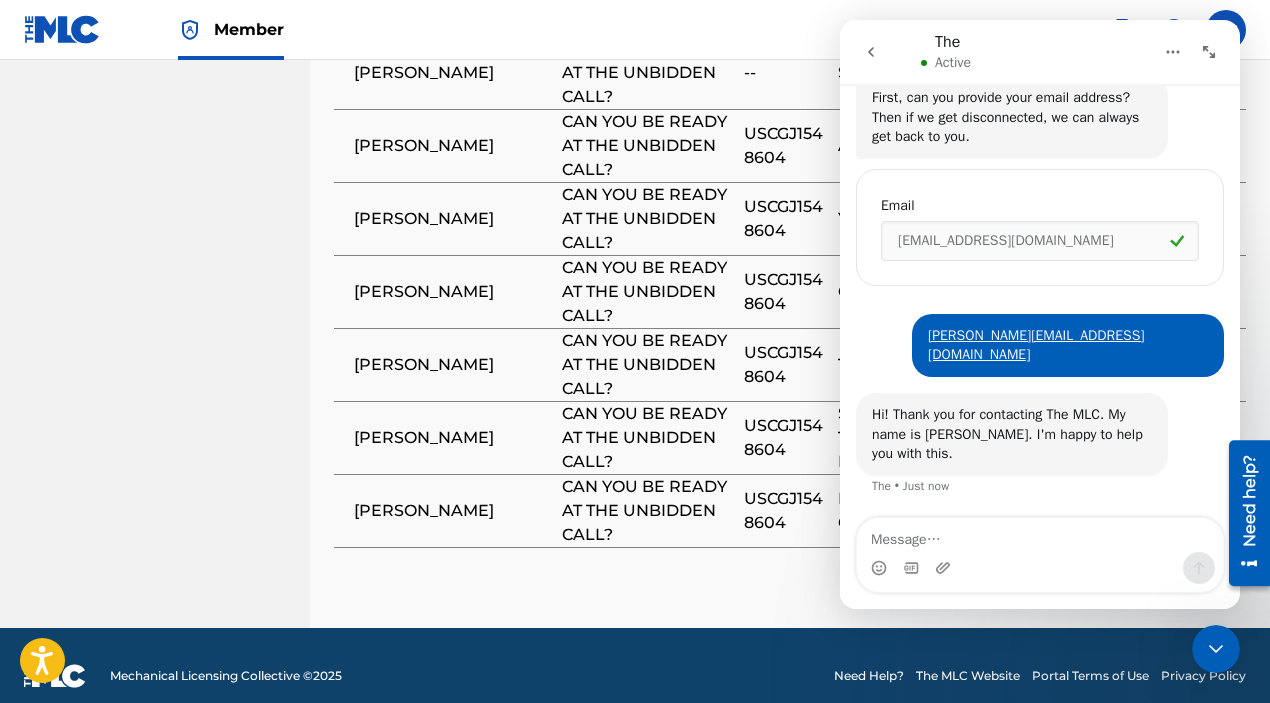 scroll, scrollTop: 1353, scrollLeft: 0, axis: vertical 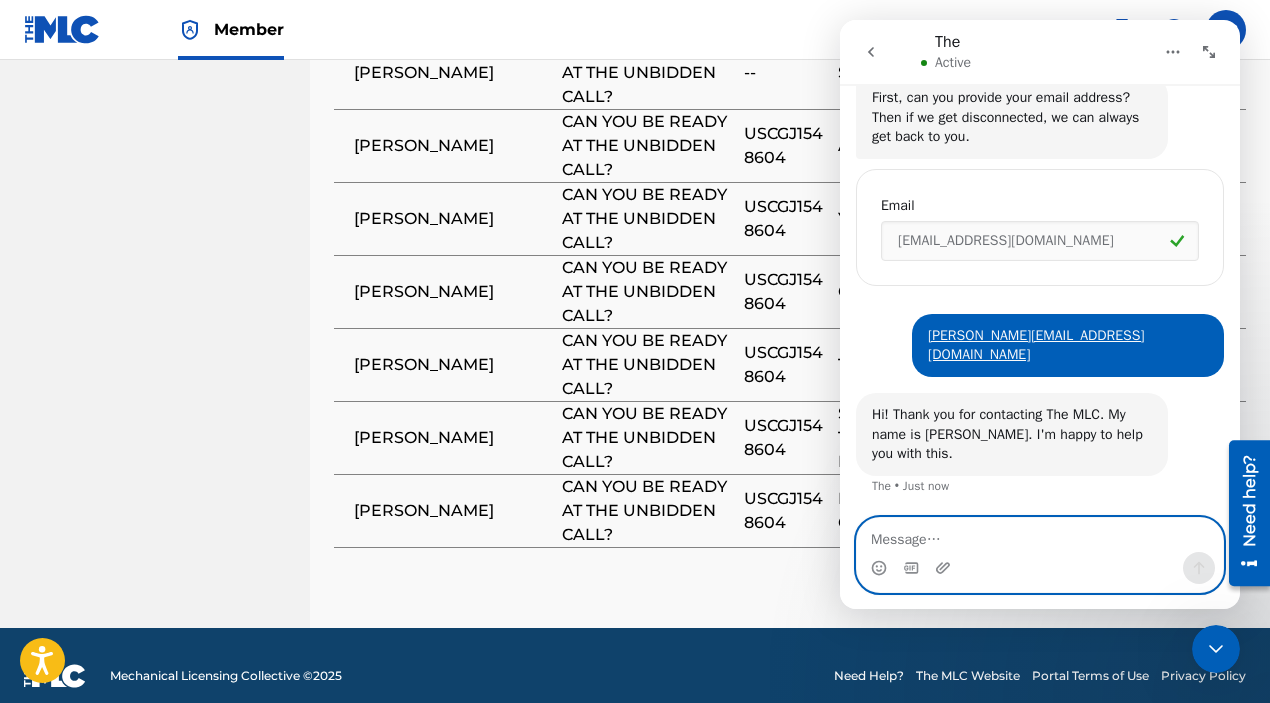 click at bounding box center (1040, 535) 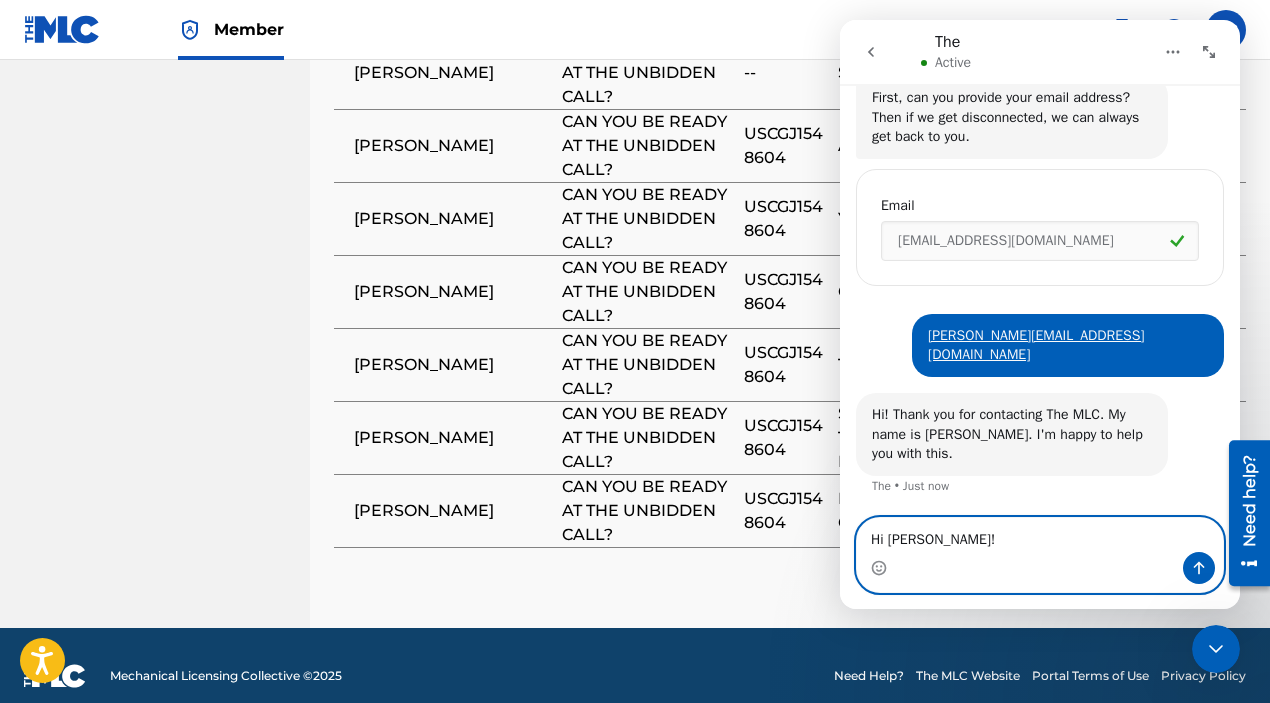 type on "Hi [PERSON_NAME]!" 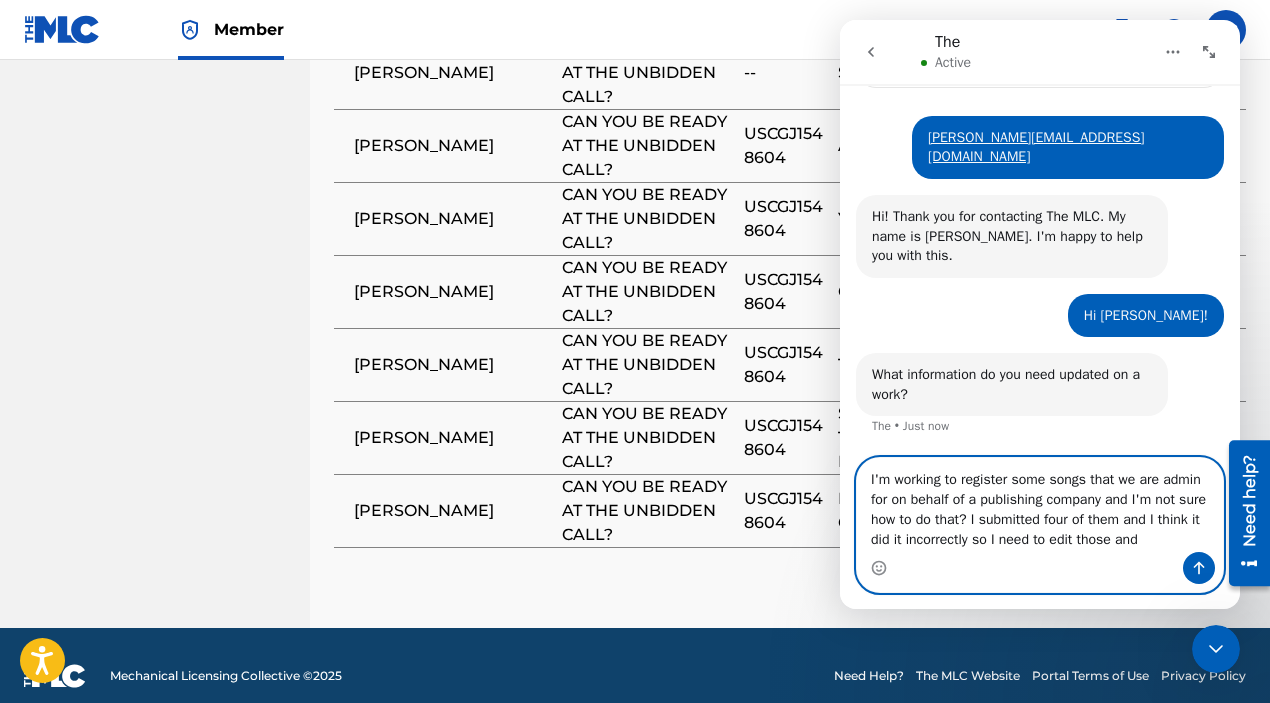 scroll, scrollTop: 1572, scrollLeft: 0, axis: vertical 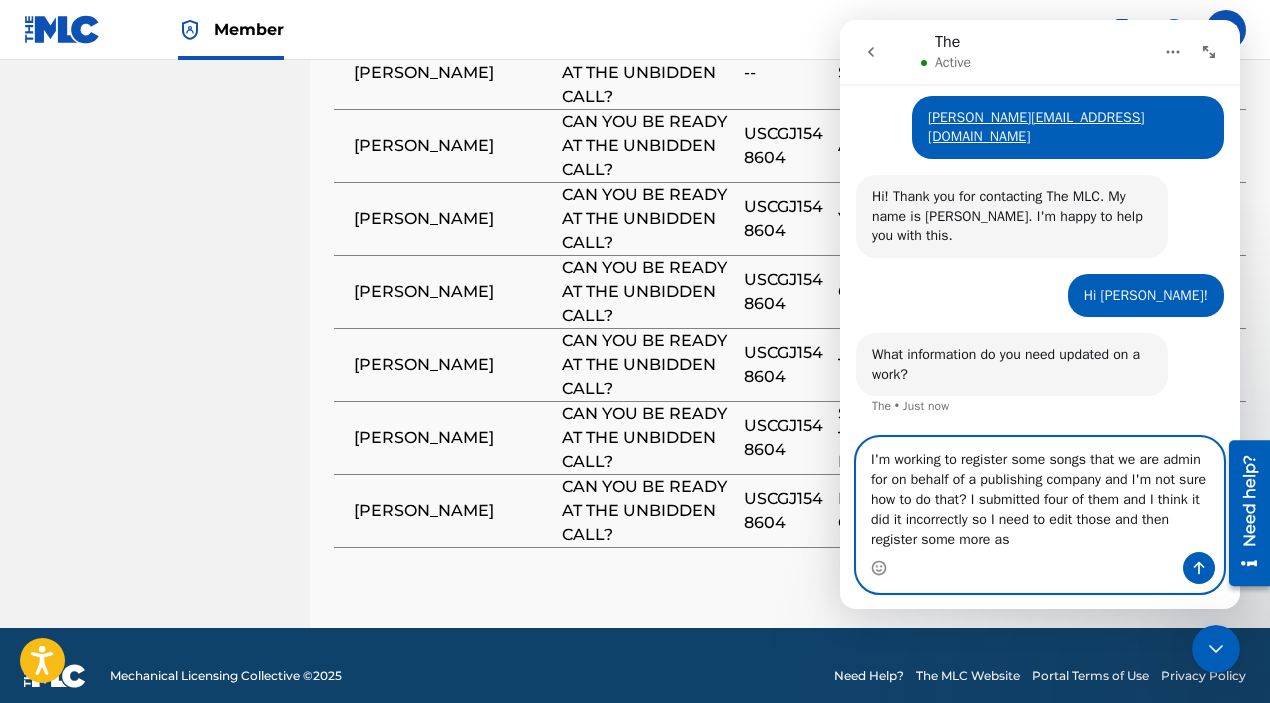 paste on "Moderne Shellac administered by Banz Music, LLC" 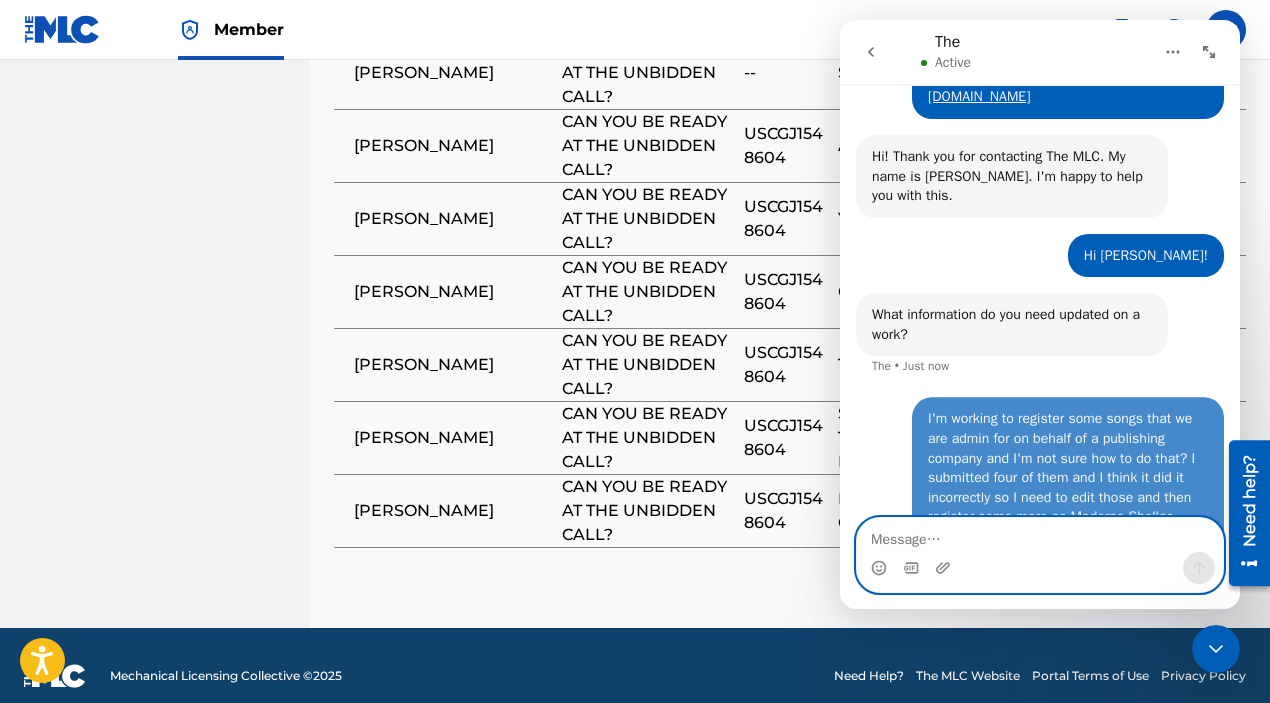 scroll, scrollTop: 1669, scrollLeft: 0, axis: vertical 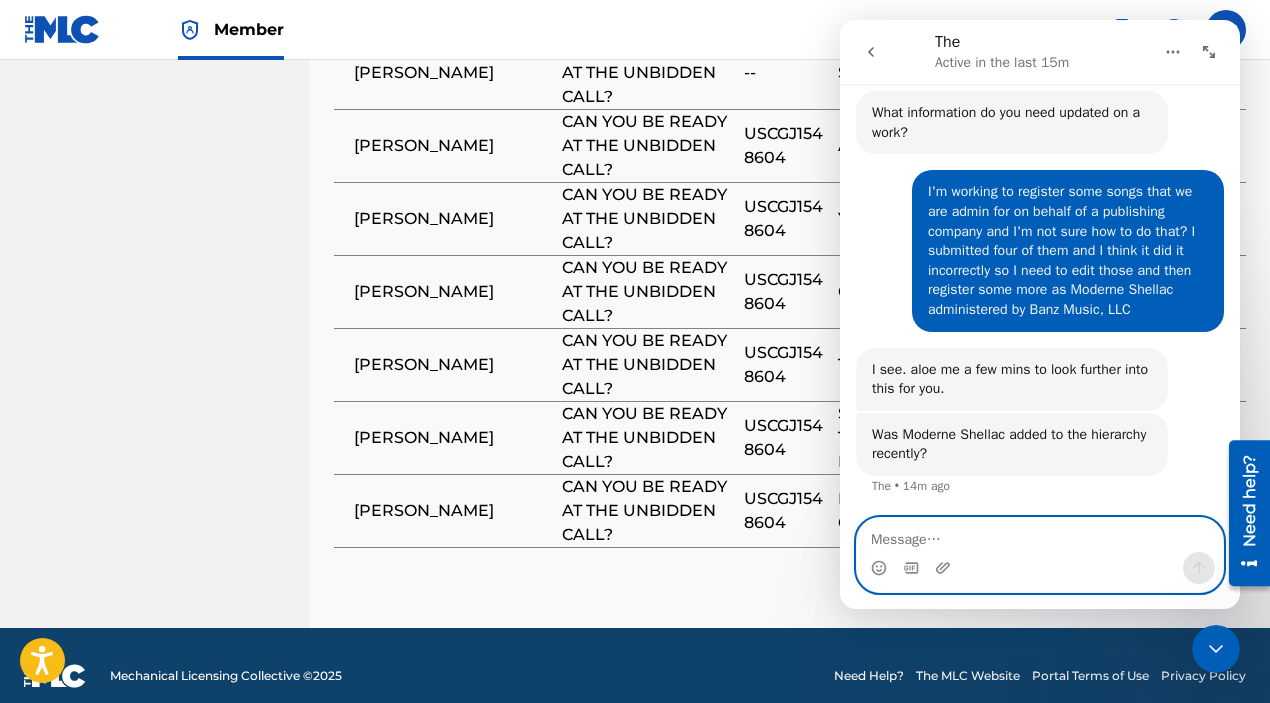 click at bounding box center (1040, 535) 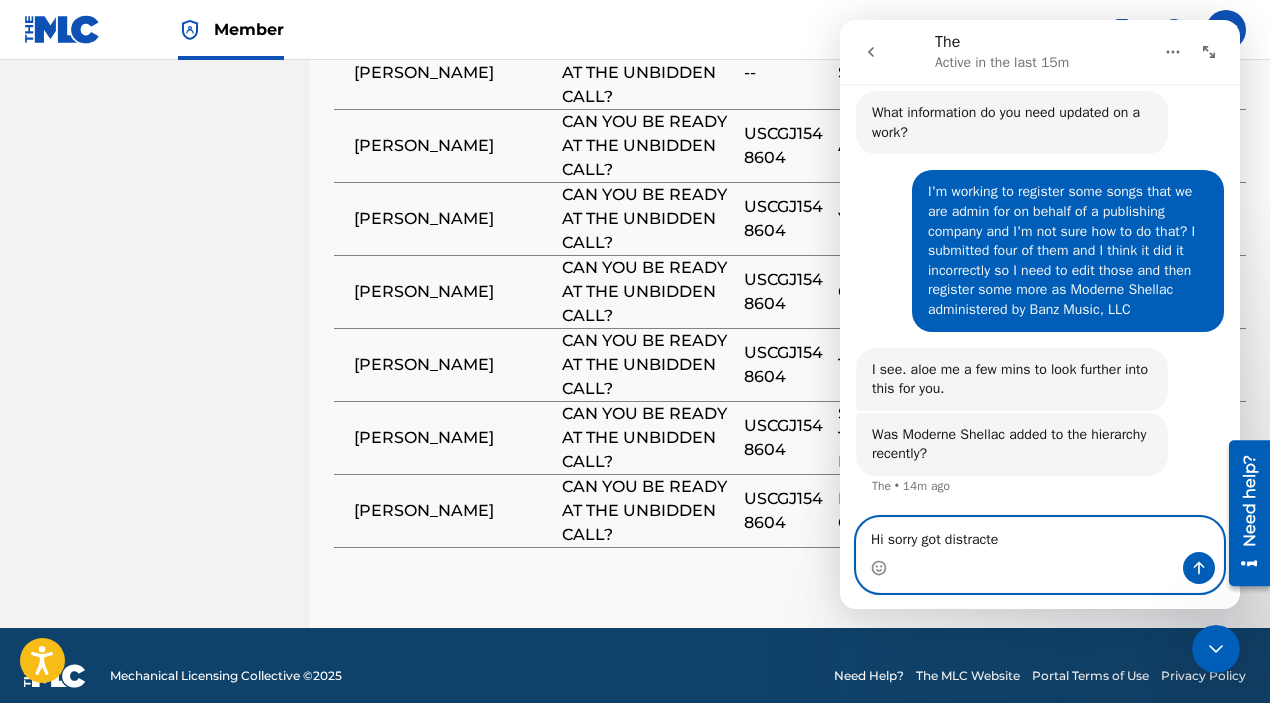 type on "Hi sorry got distracted" 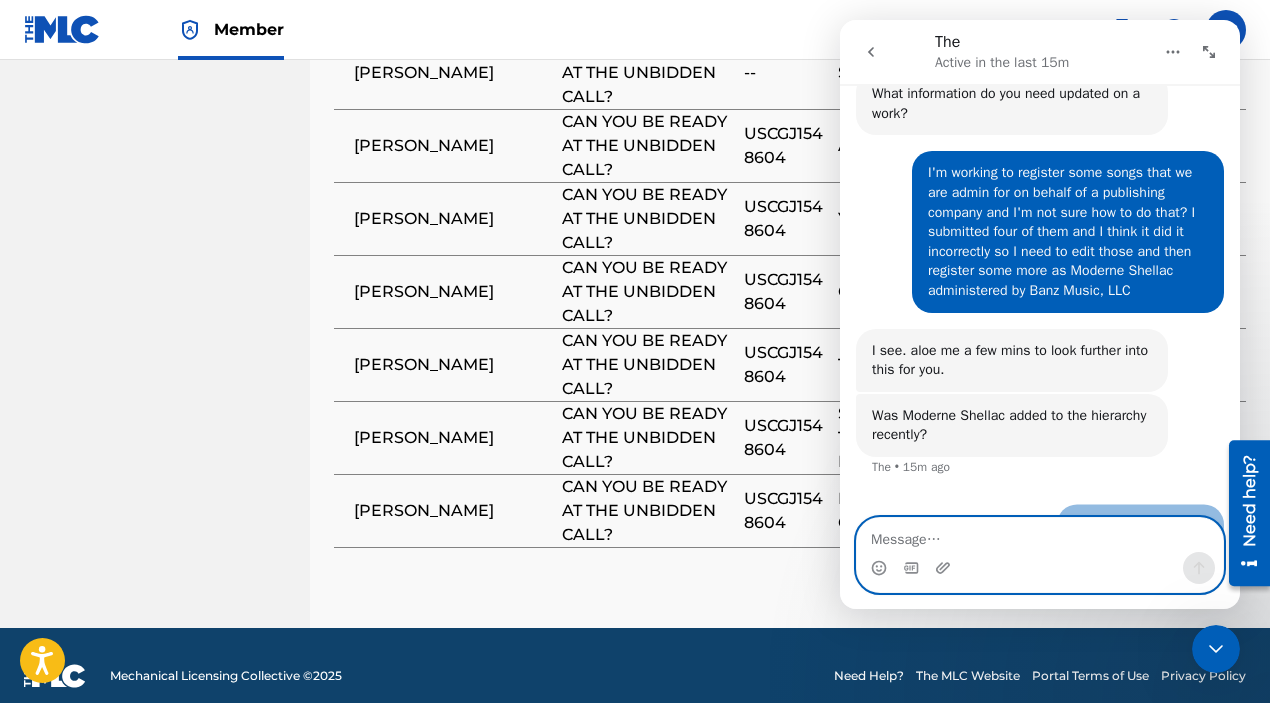 scroll, scrollTop: 1873, scrollLeft: 0, axis: vertical 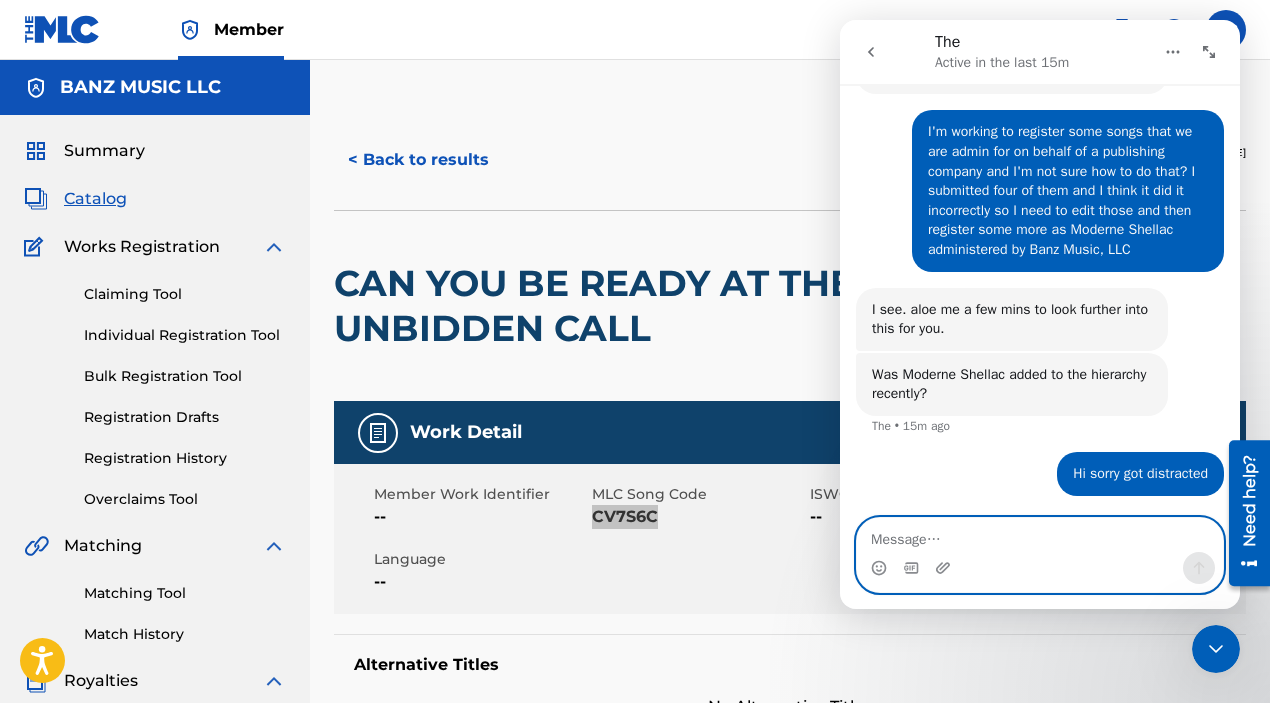 click at bounding box center [1040, 535] 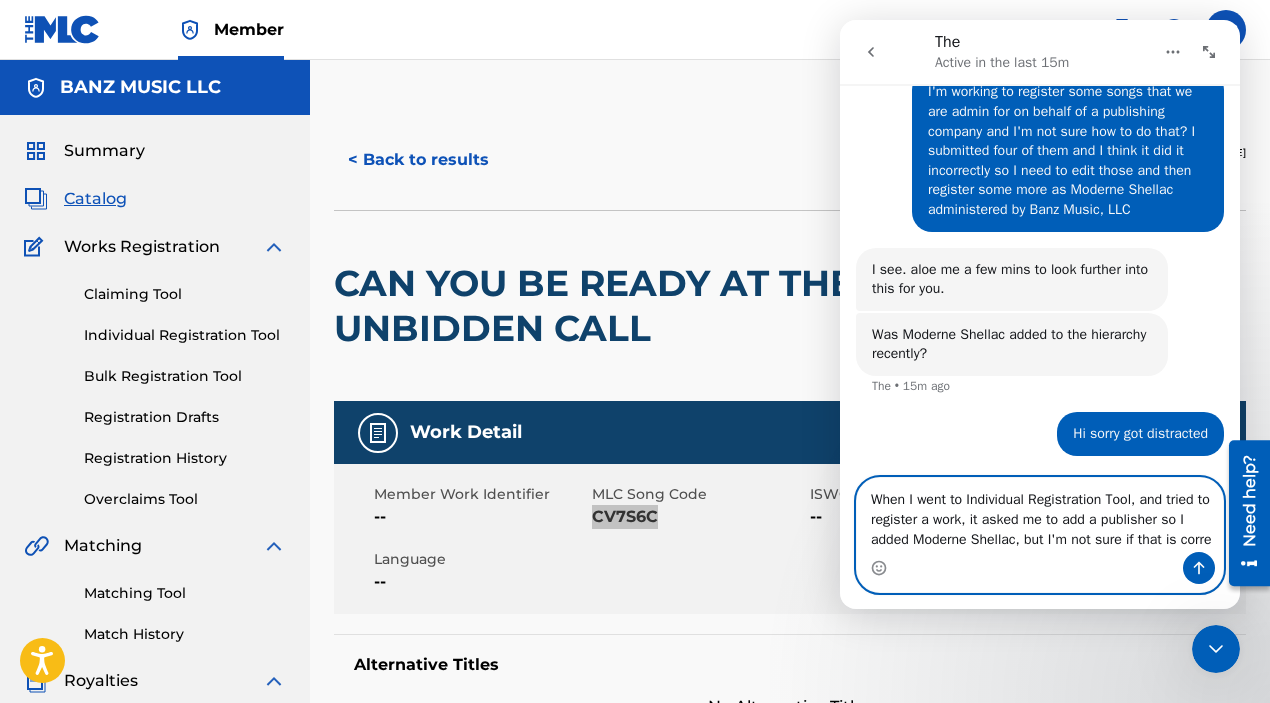 scroll, scrollTop: 1933, scrollLeft: 0, axis: vertical 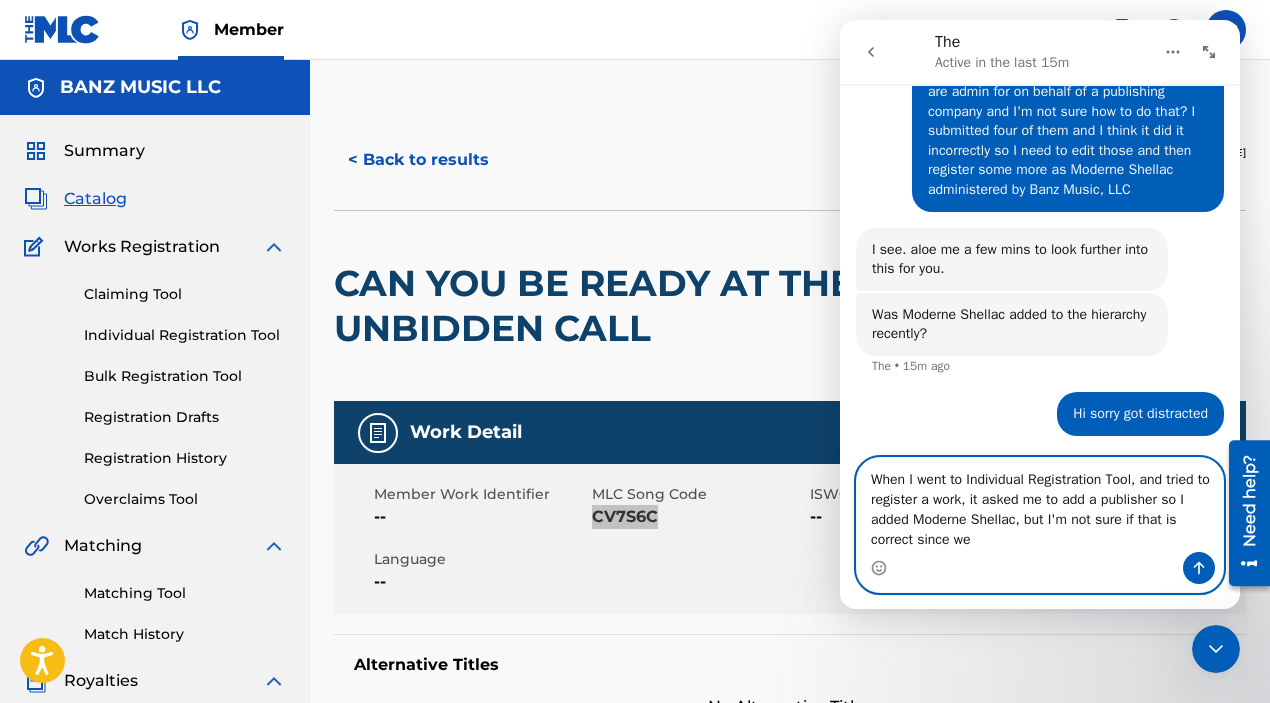 click on "When I went to Individual Registration Tool, and tried to register a work, it asked me to add a publisher so I added Moderne Shellac, but I'm not sure if that is correct since we" at bounding box center (1040, 505) 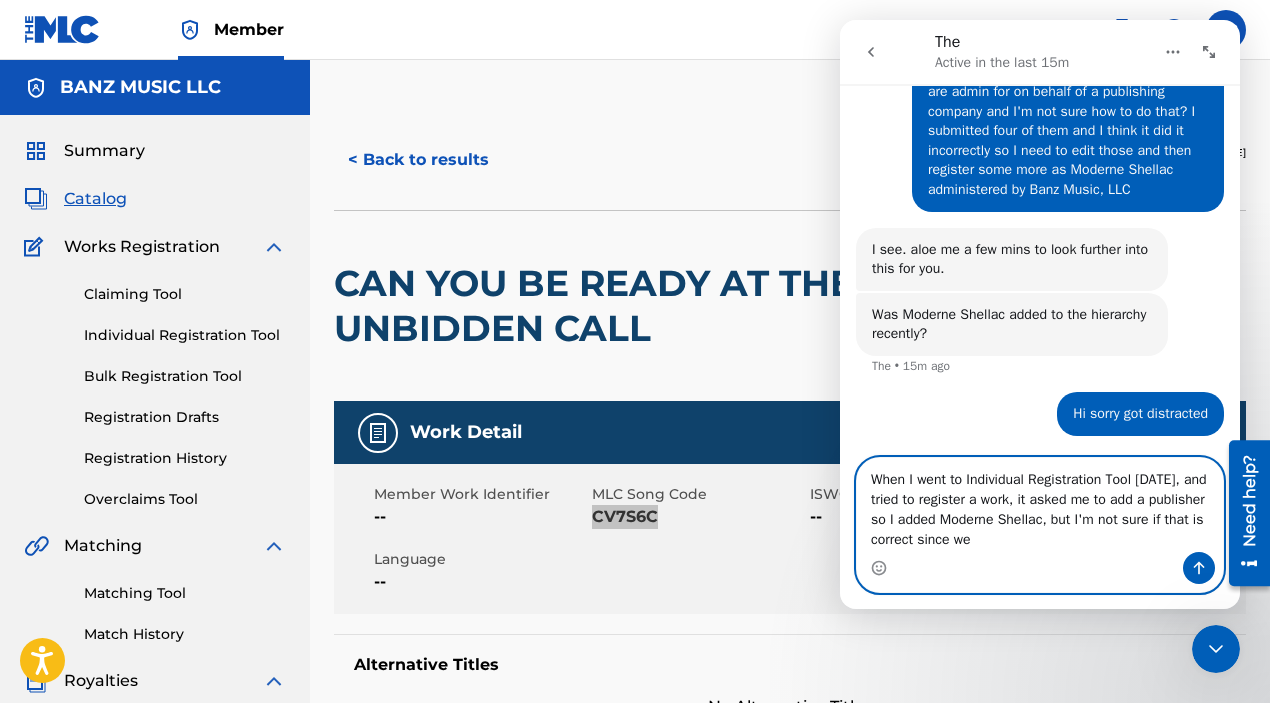 click on "When I went to Individual Registration Tool [DATE], and tried to register a work, it asked me to add a publisher so I added Moderne Shellac, but I'm not sure if that is correct since we" at bounding box center [1040, 505] 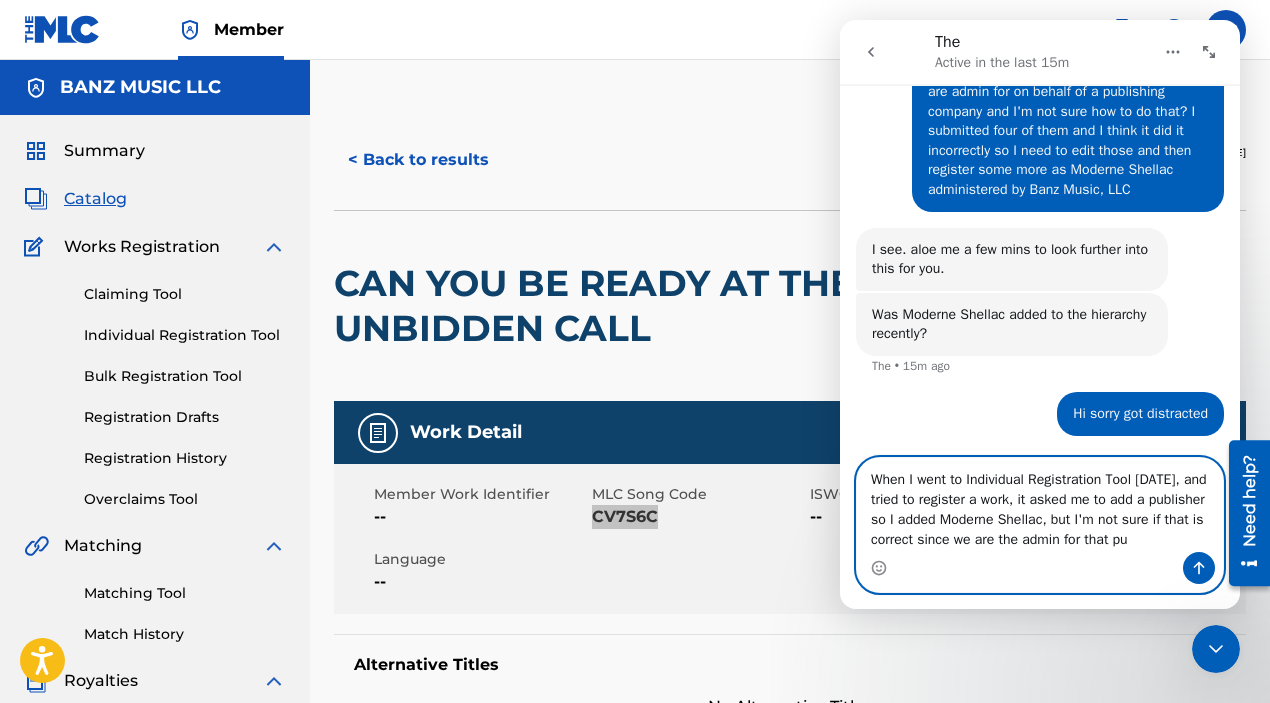 scroll, scrollTop: 1953, scrollLeft: 0, axis: vertical 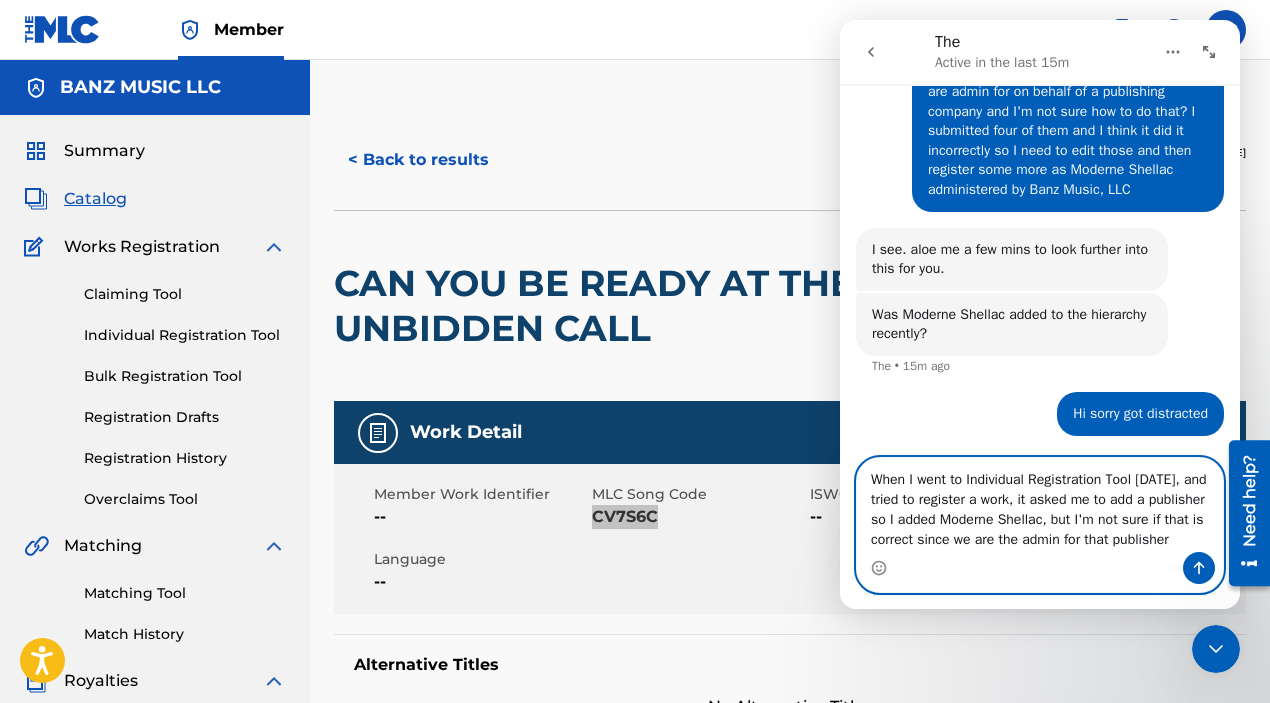 type on "When I went to Individual Registration Tool [DATE], and tried to register a work, it asked me to add a publisher so I added Moderne Shellac, but I'm not sure if that is correct since we are the admin for that publisher" 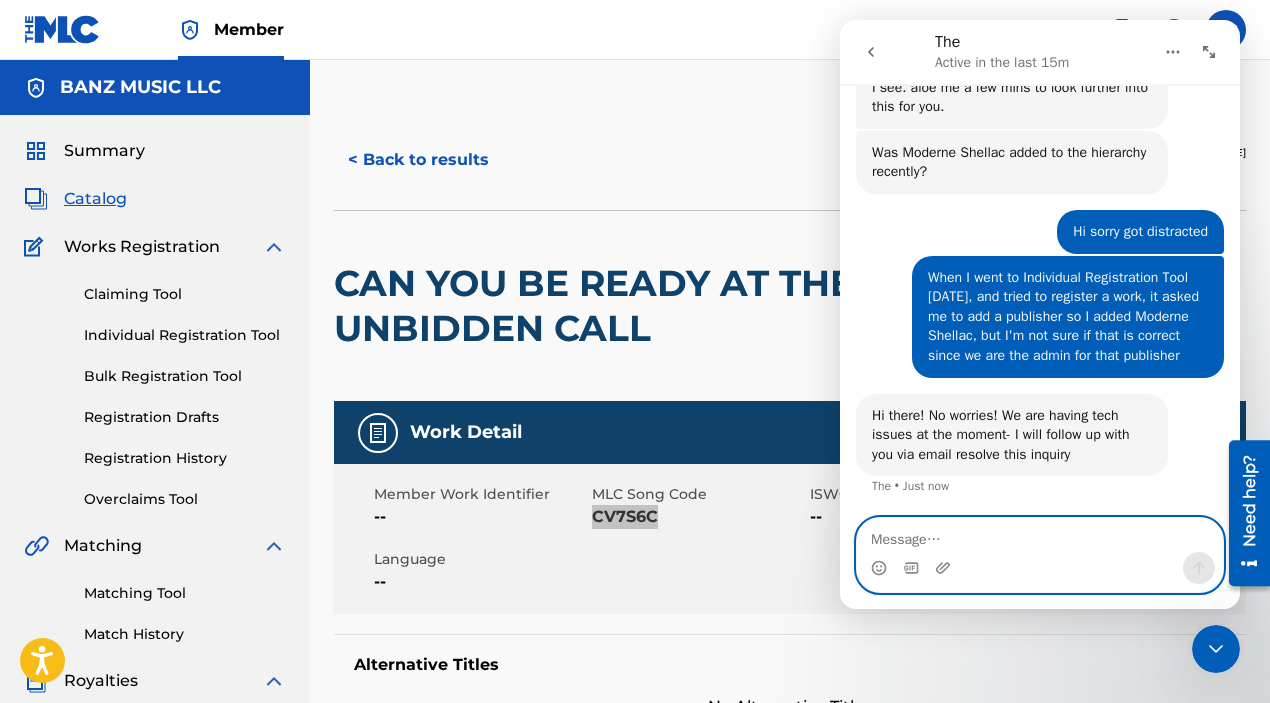scroll, scrollTop: 2115, scrollLeft: 0, axis: vertical 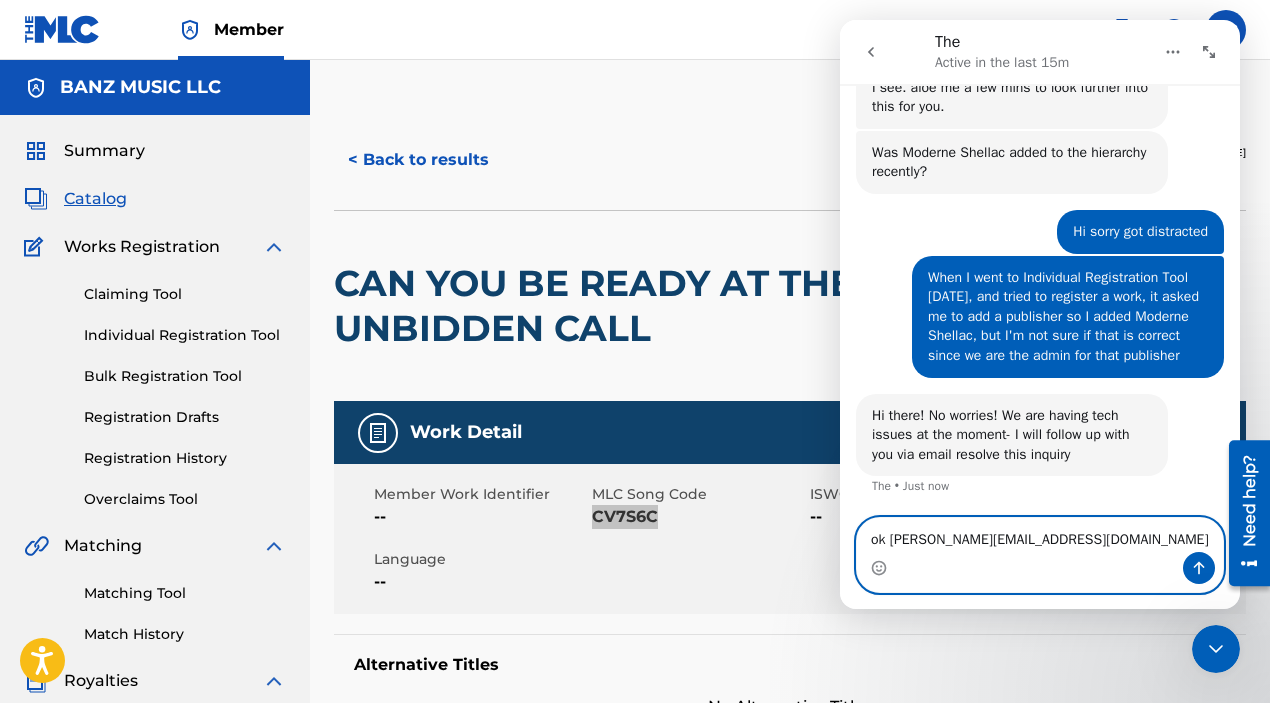 type on "ok [PERSON_NAME][EMAIL_ADDRESS][DOMAIN_NAME]" 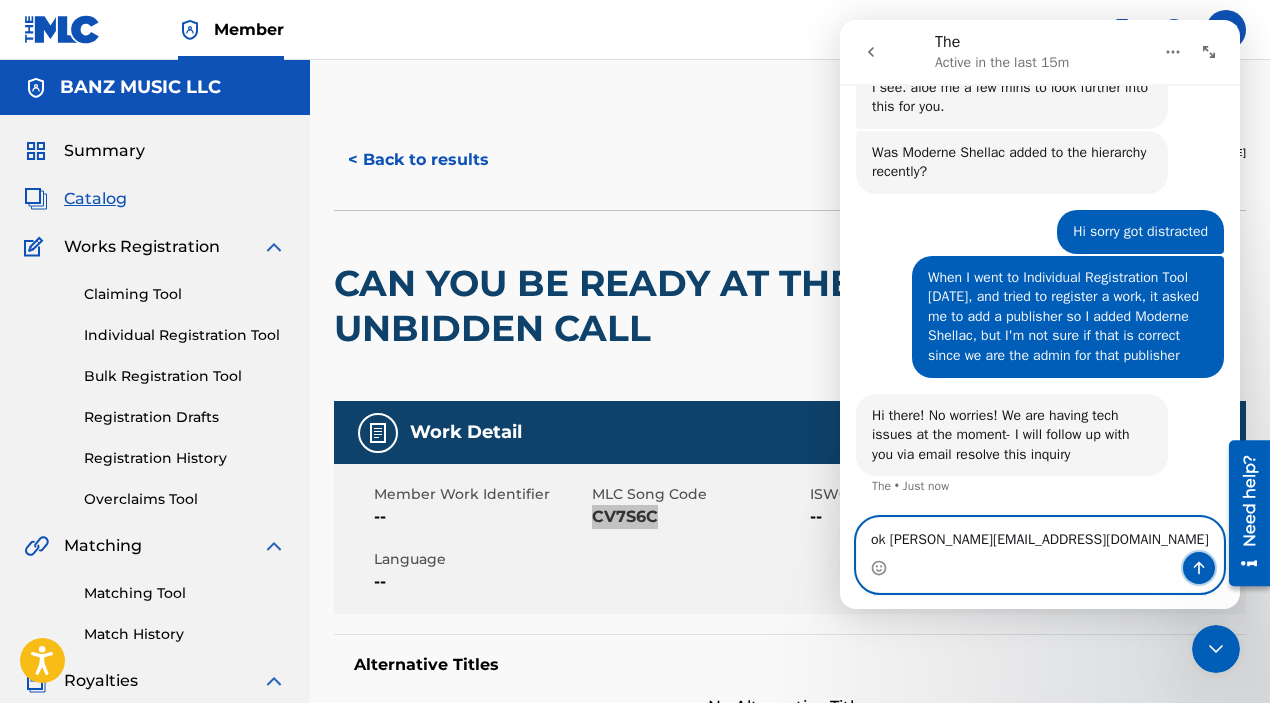 click 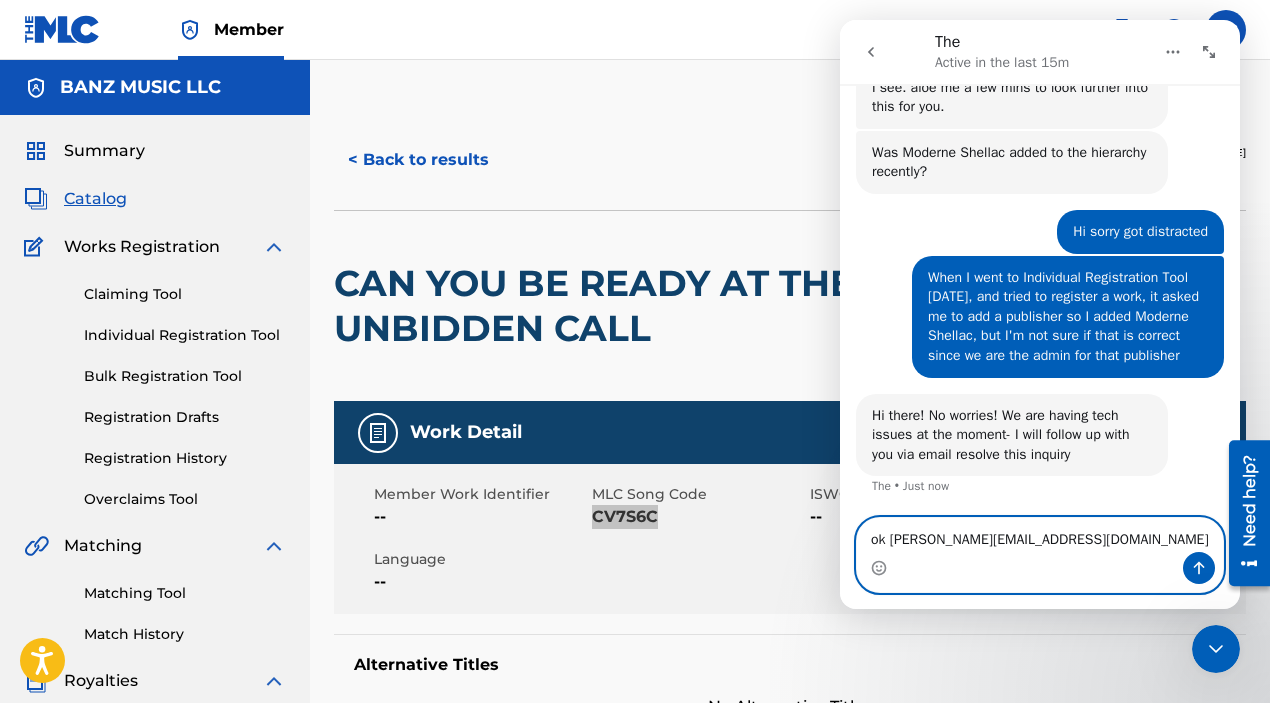 type 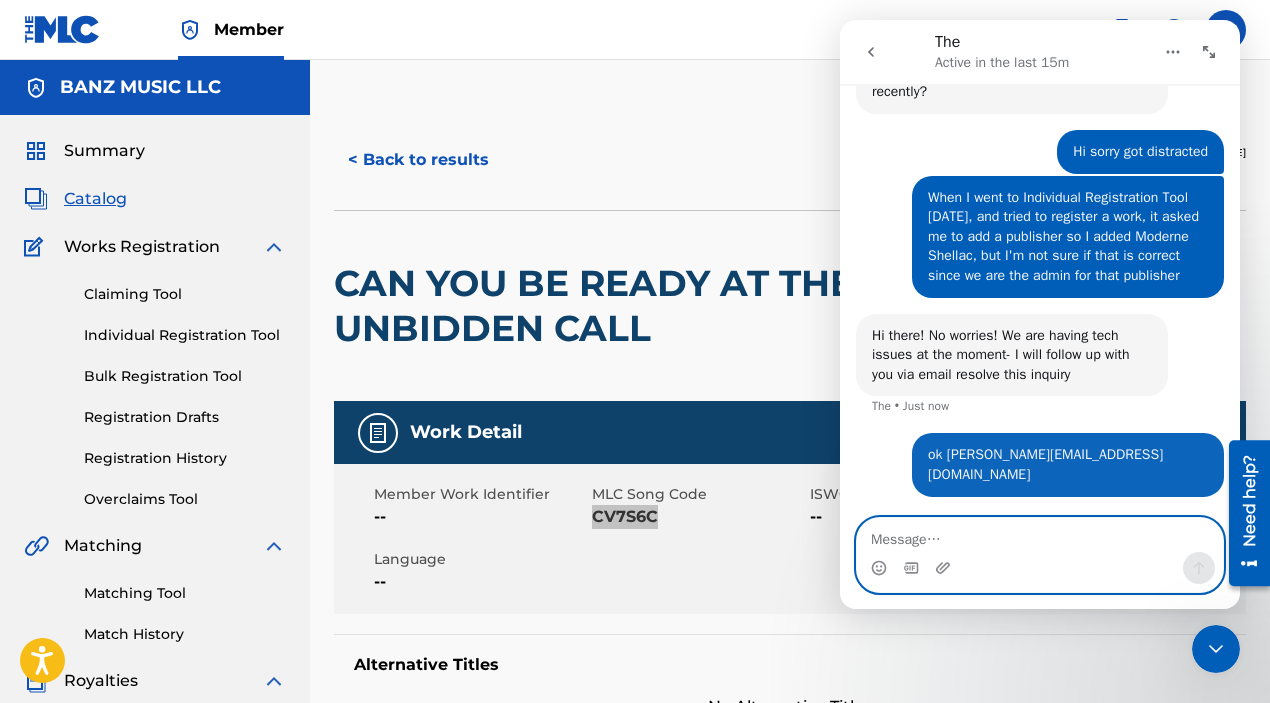 scroll, scrollTop: 2175, scrollLeft: 0, axis: vertical 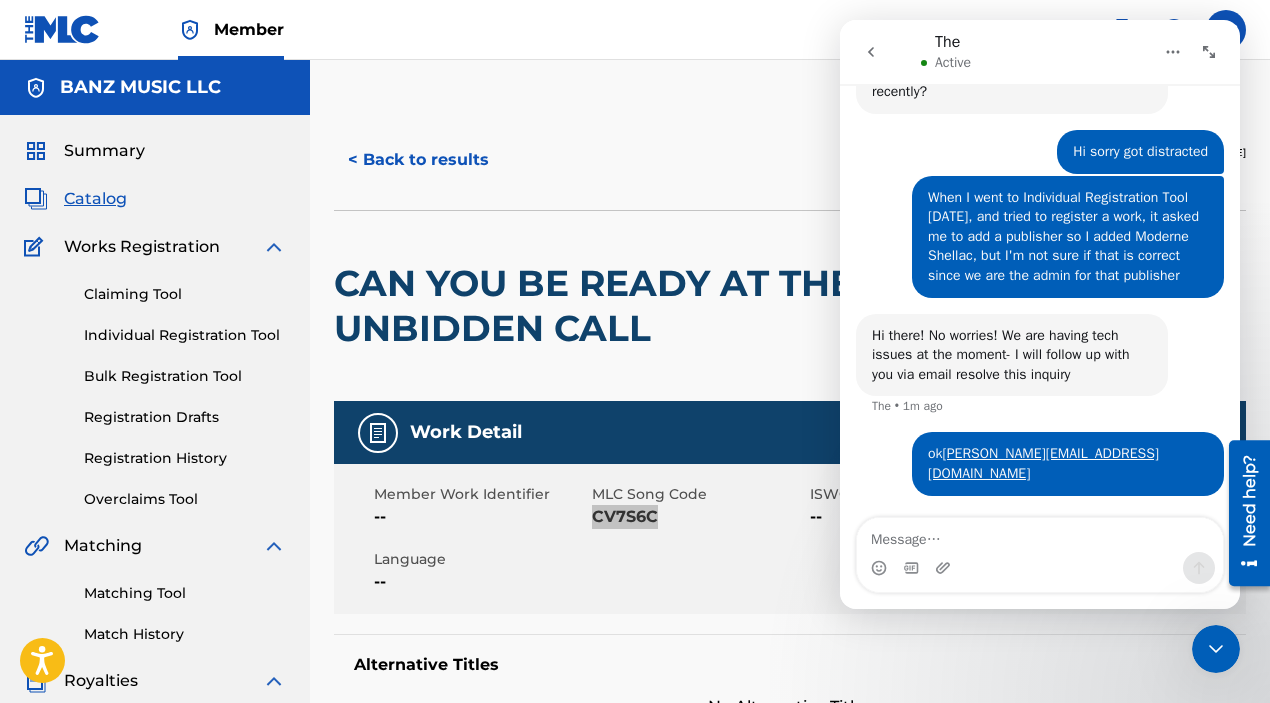click 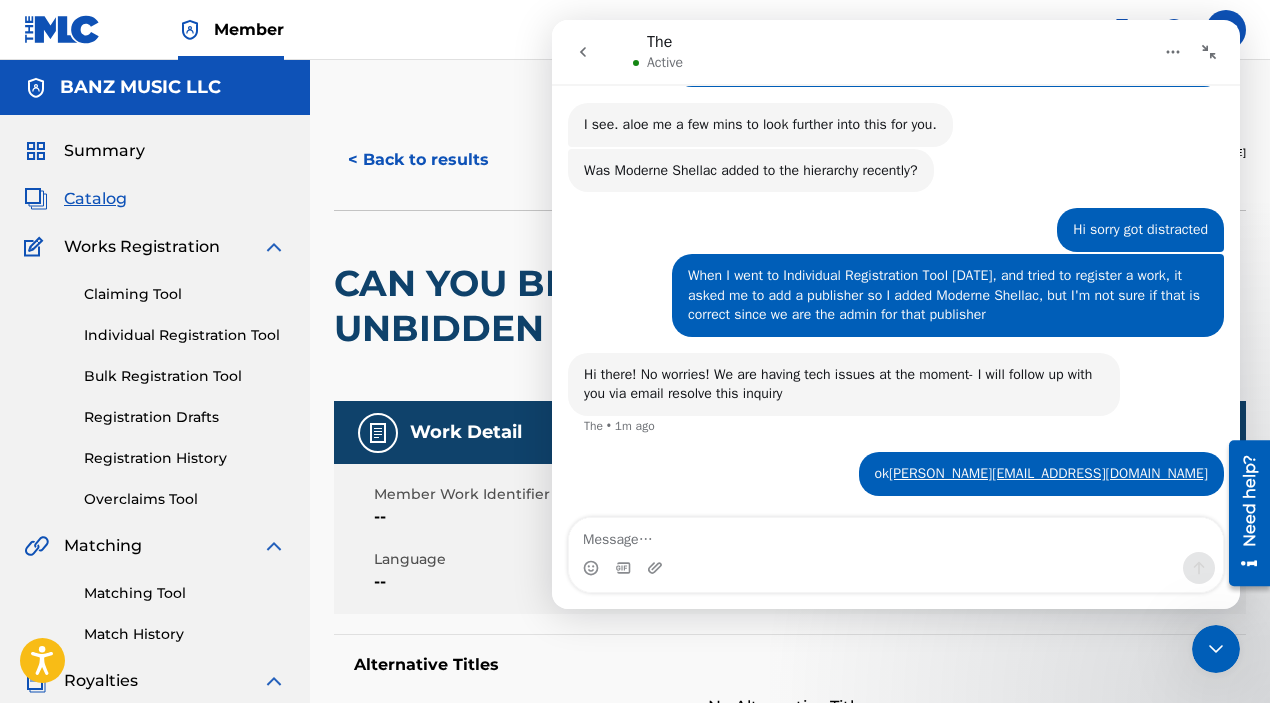 scroll, scrollTop: 1646, scrollLeft: 0, axis: vertical 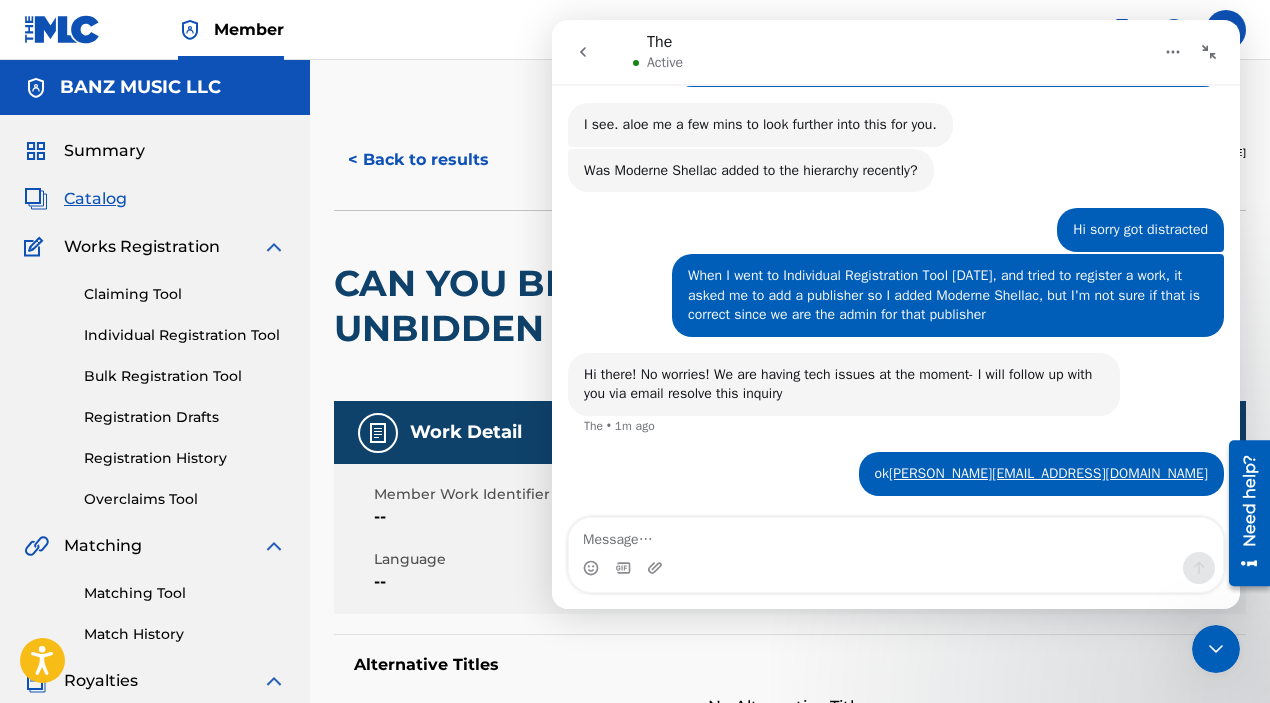 click at bounding box center [583, 52] 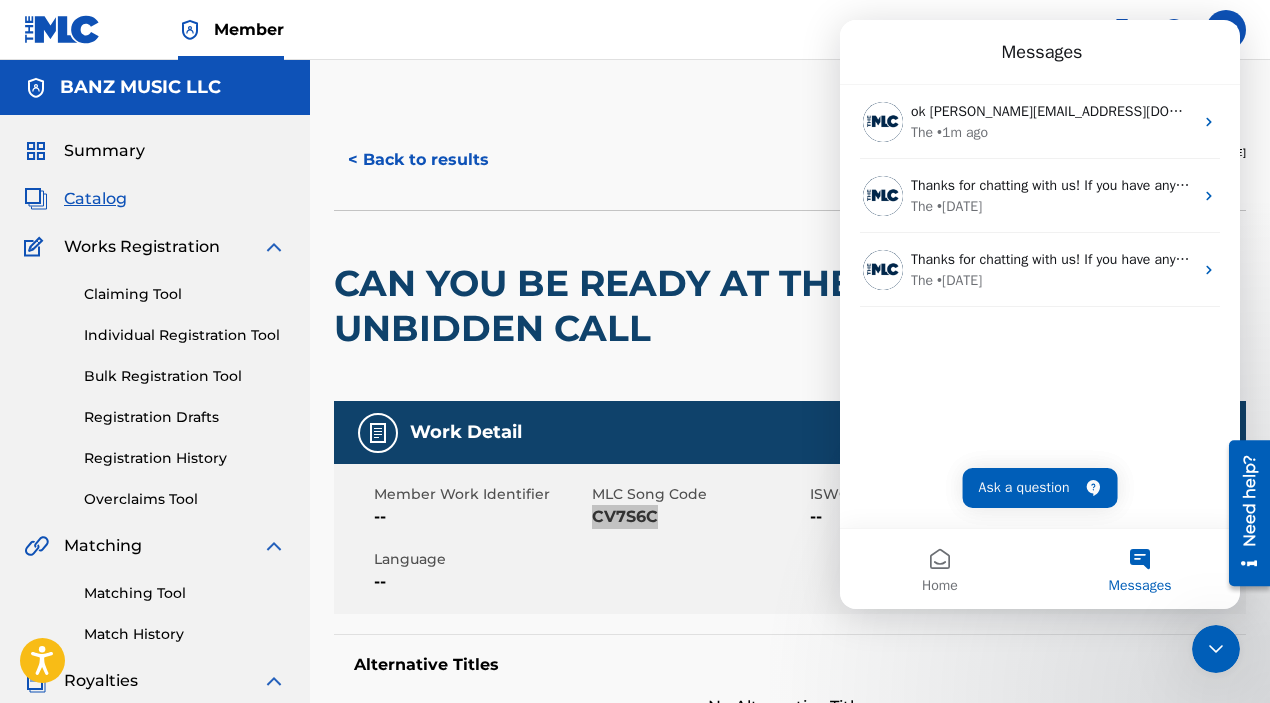 click at bounding box center (1216, 649) 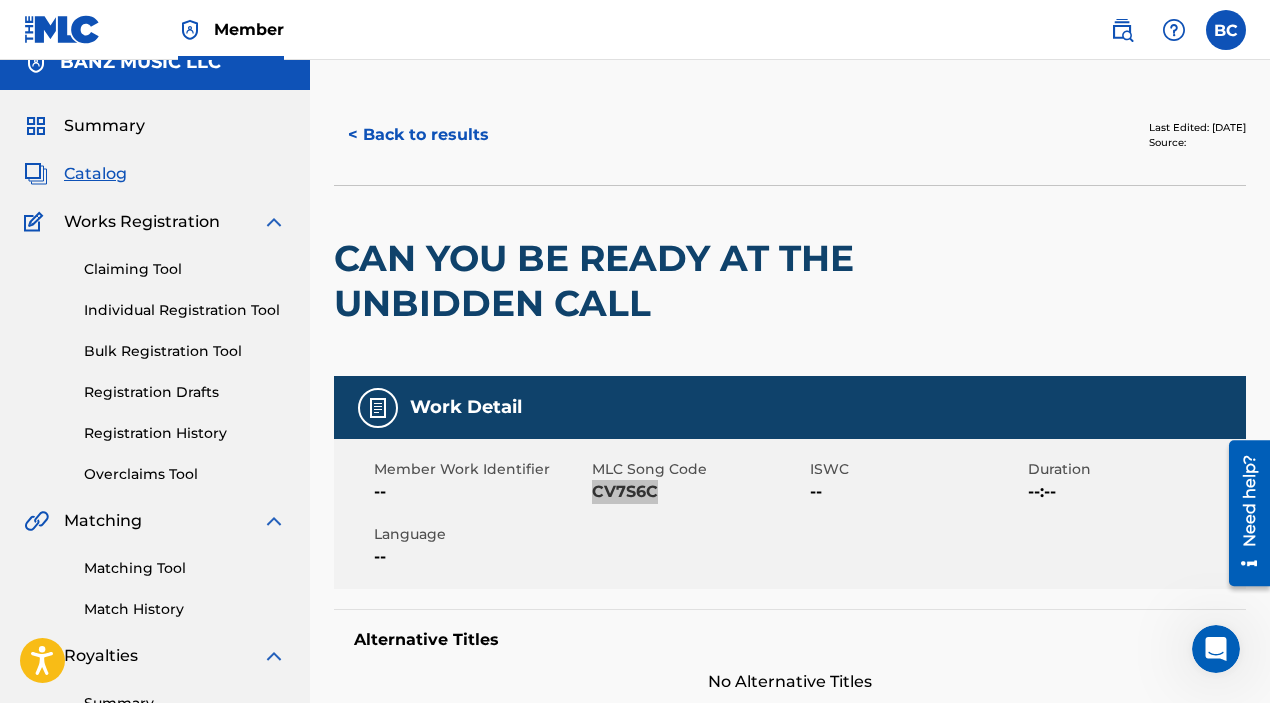 scroll, scrollTop: 53, scrollLeft: 0, axis: vertical 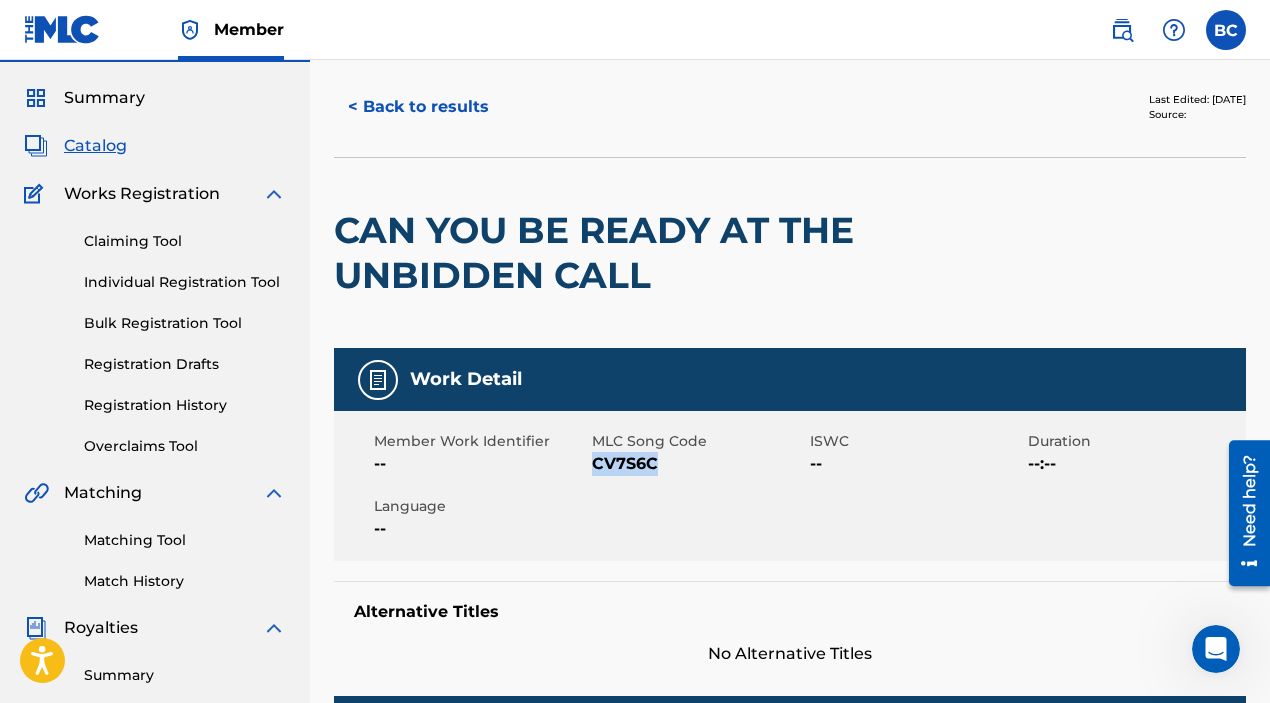 click on "Individual Registration Tool" at bounding box center [185, 282] 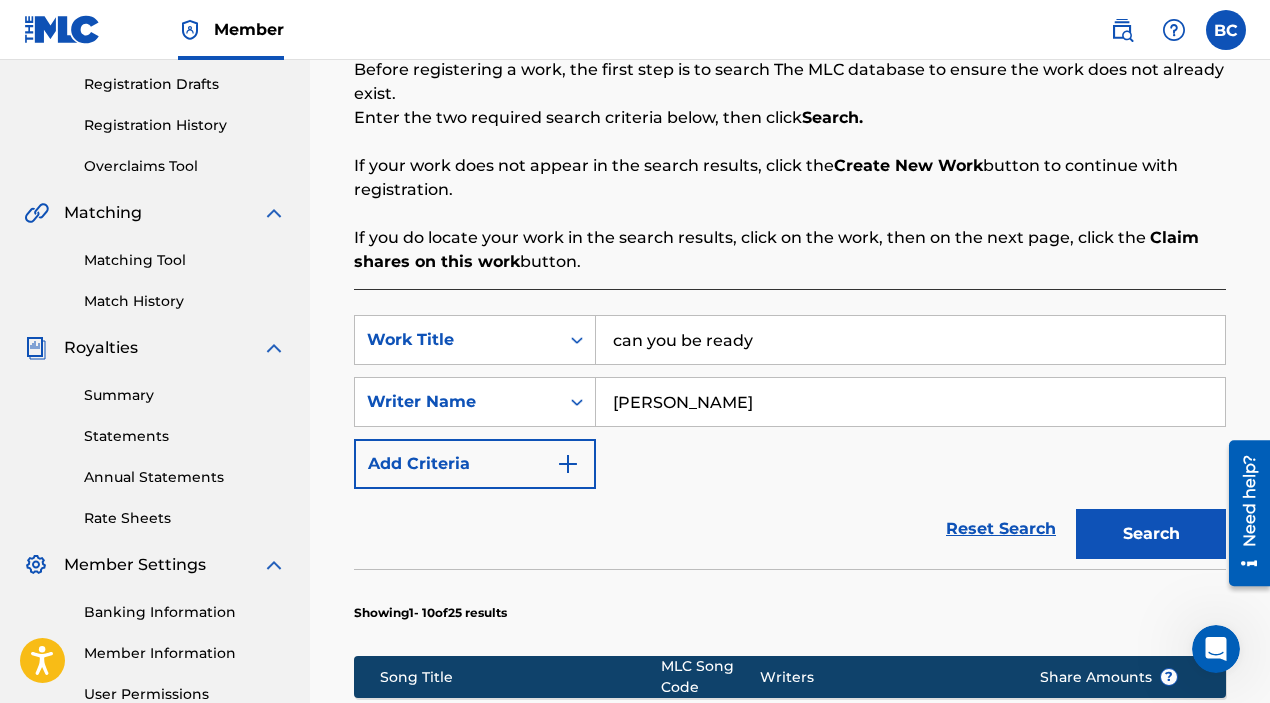 scroll, scrollTop: 350, scrollLeft: 0, axis: vertical 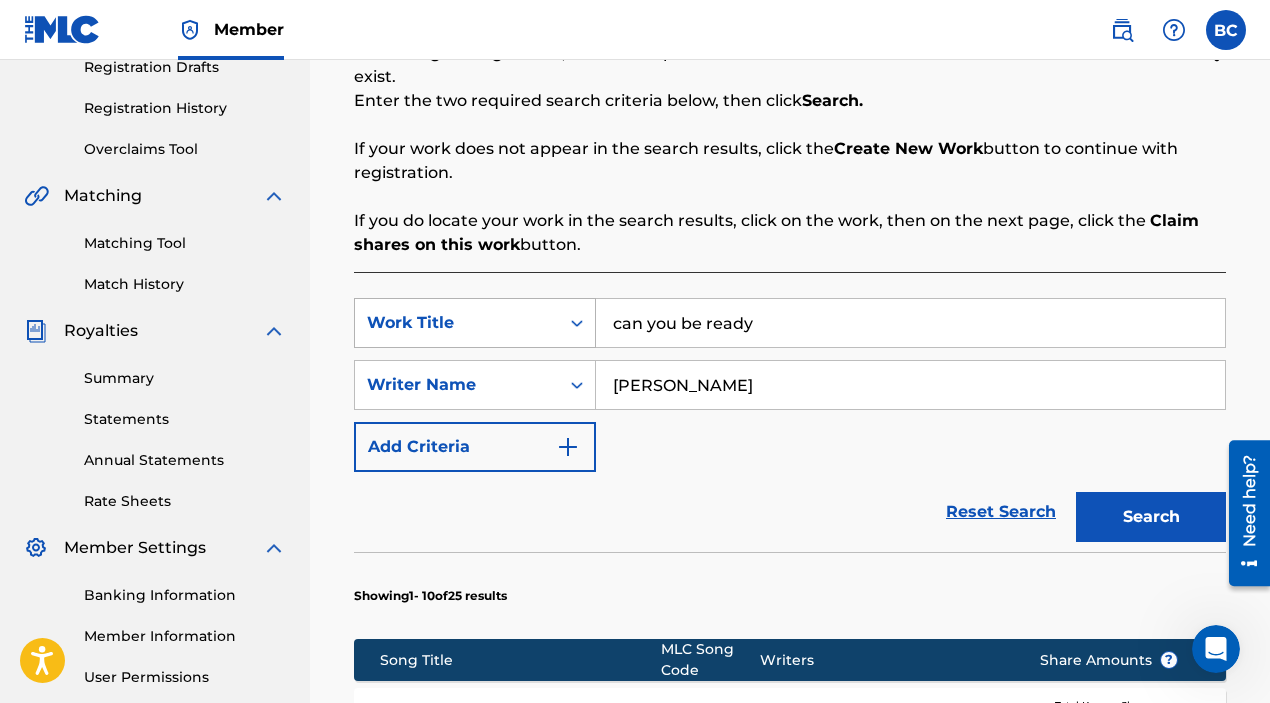 drag, startPoint x: 765, startPoint y: 325, endPoint x: 574, endPoint y: 304, distance: 192.15099 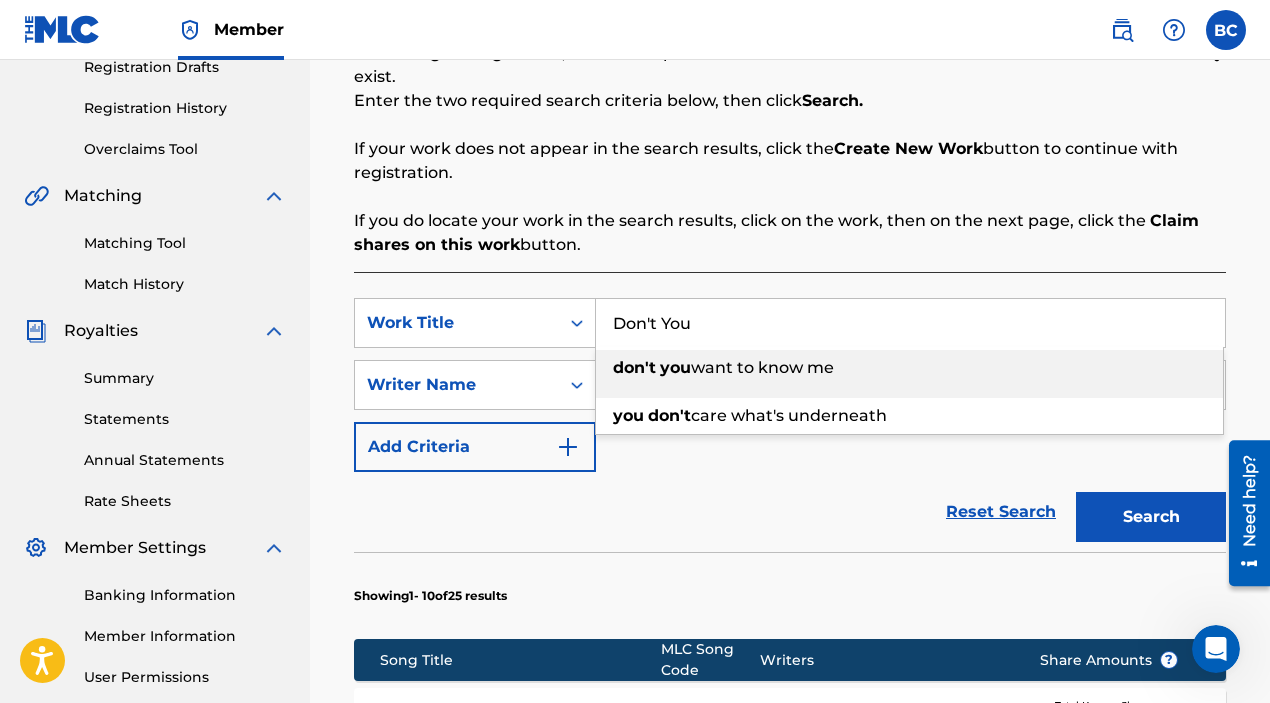 click on "you" at bounding box center (675, 367) 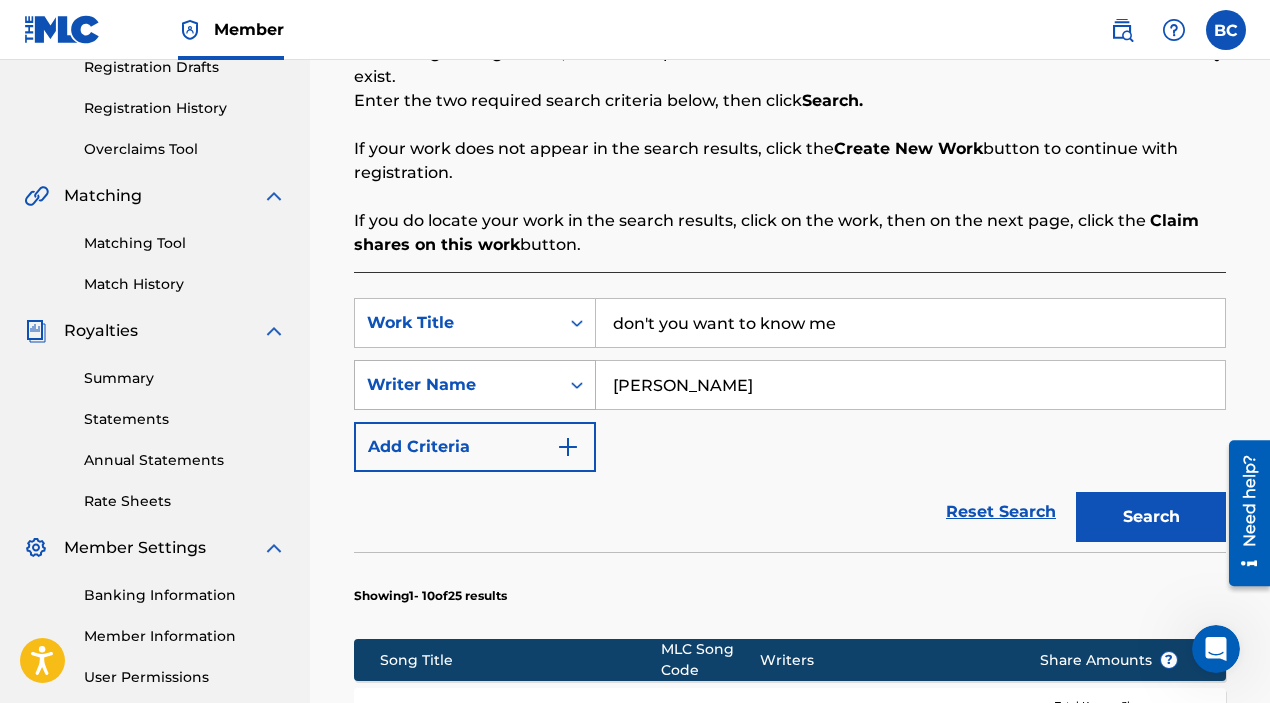 drag, startPoint x: 758, startPoint y: 390, endPoint x: 573, endPoint y: 381, distance: 185.2188 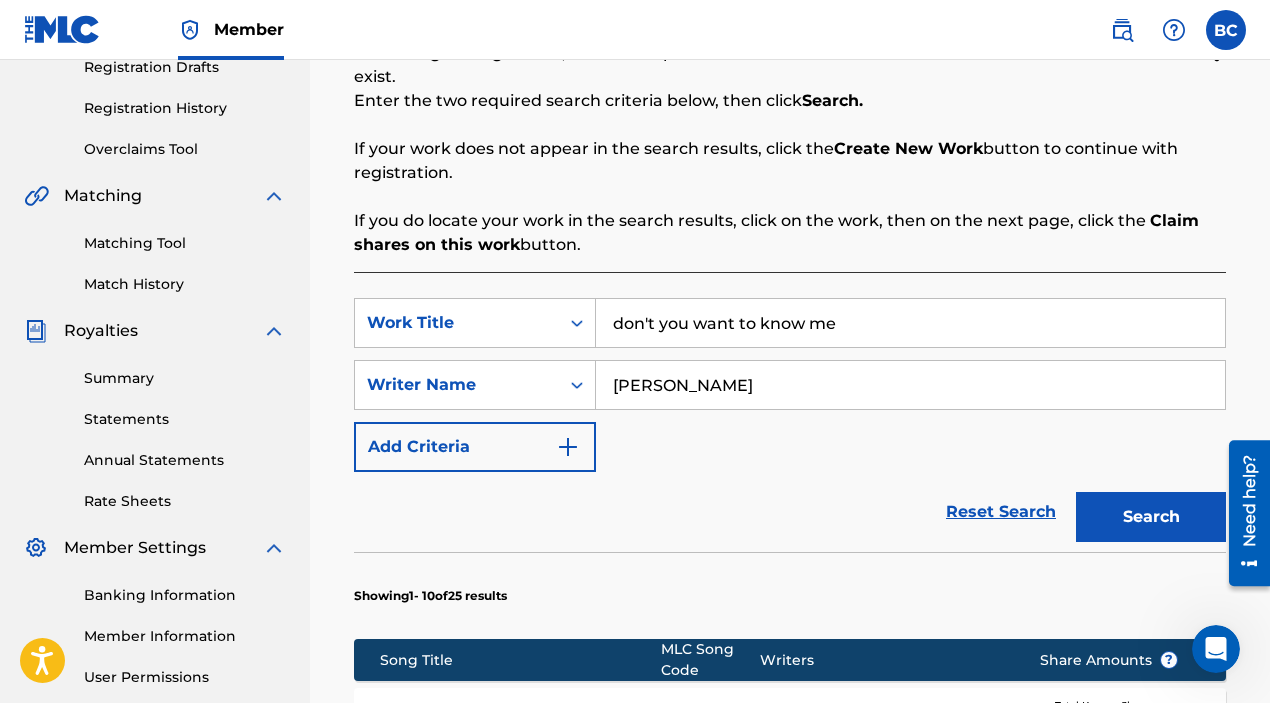 type on "[PERSON_NAME]" 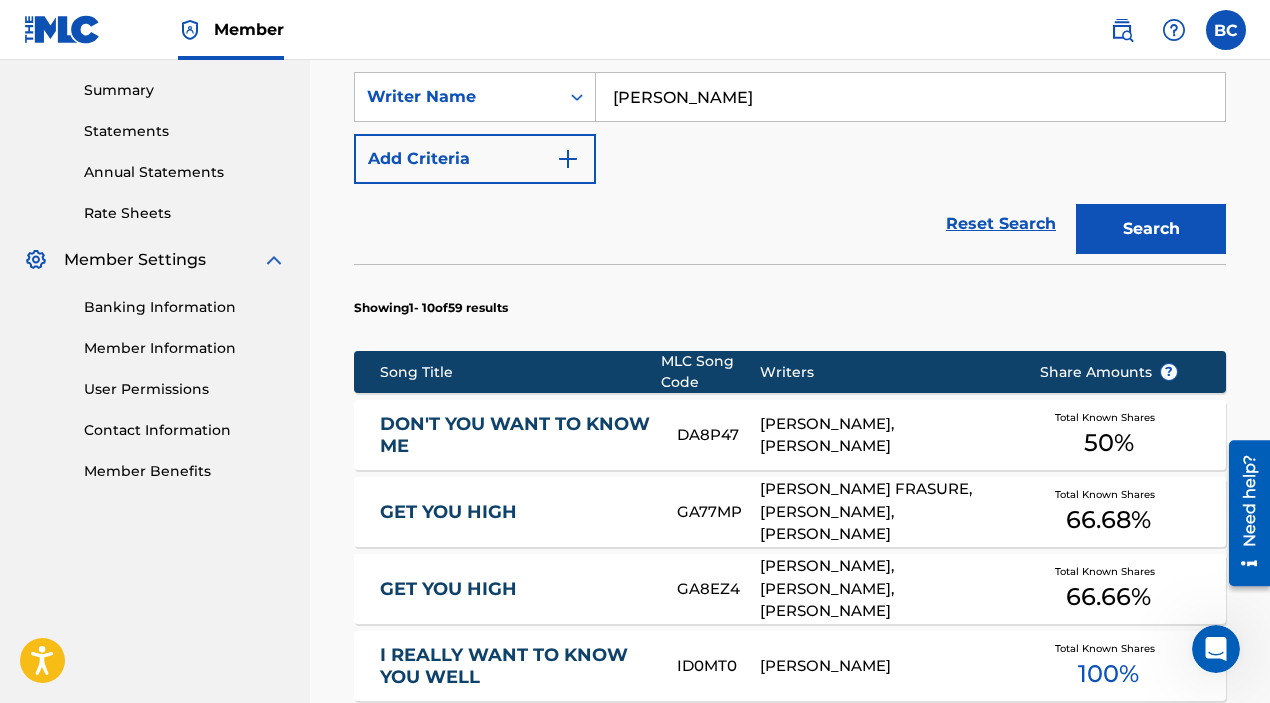 scroll, scrollTop: 650, scrollLeft: 0, axis: vertical 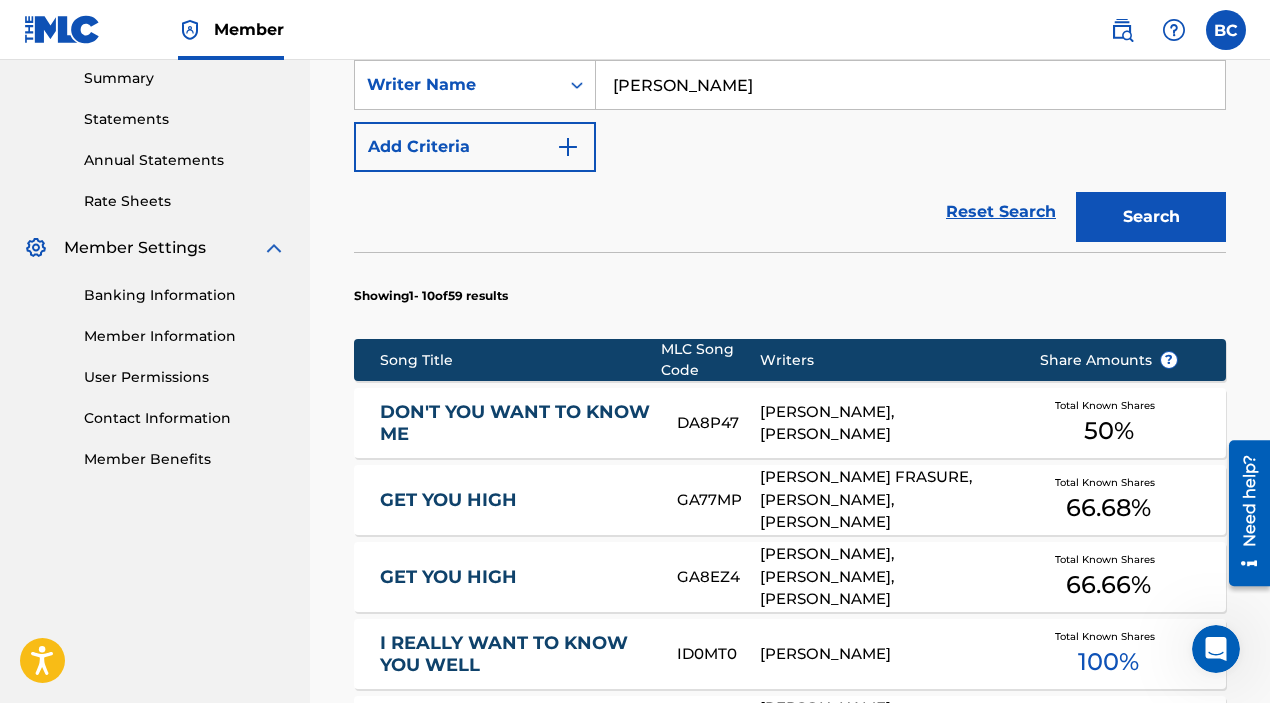 click on "DON'T YOU WANT TO KNOW ME" at bounding box center (515, 423) 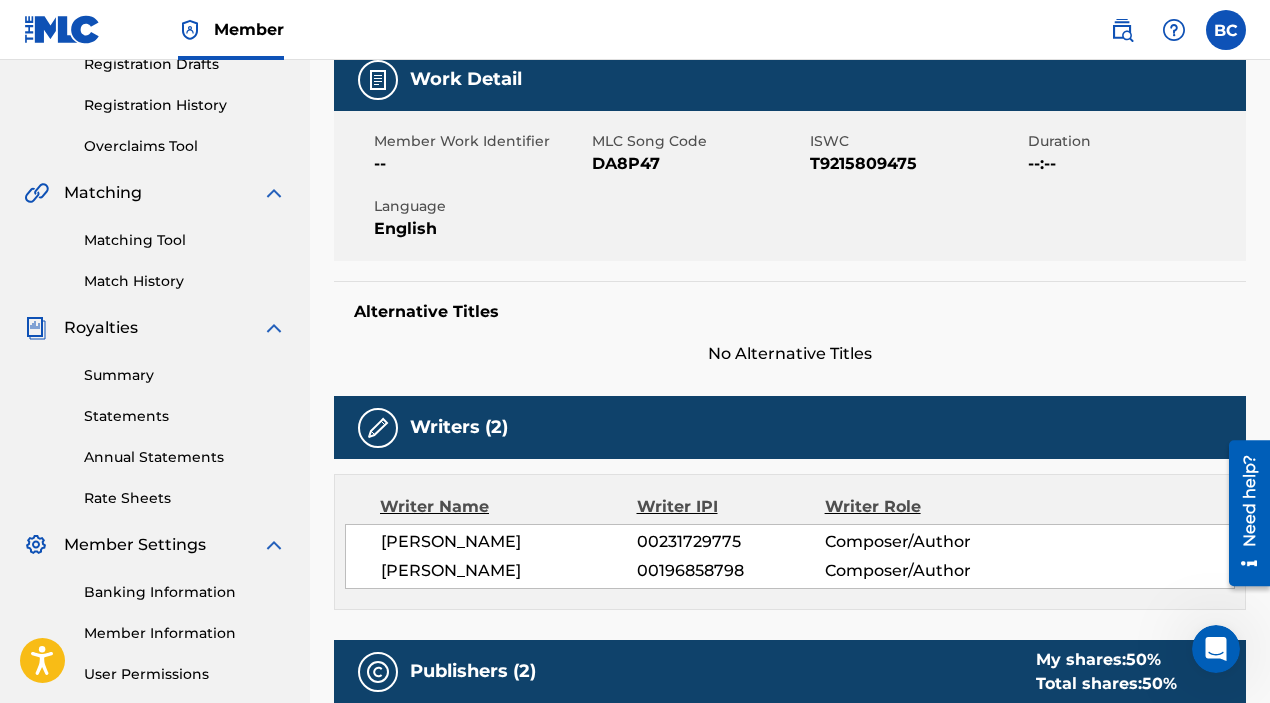 scroll, scrollTop: 338, scrollLeft: 0, axis: vertical 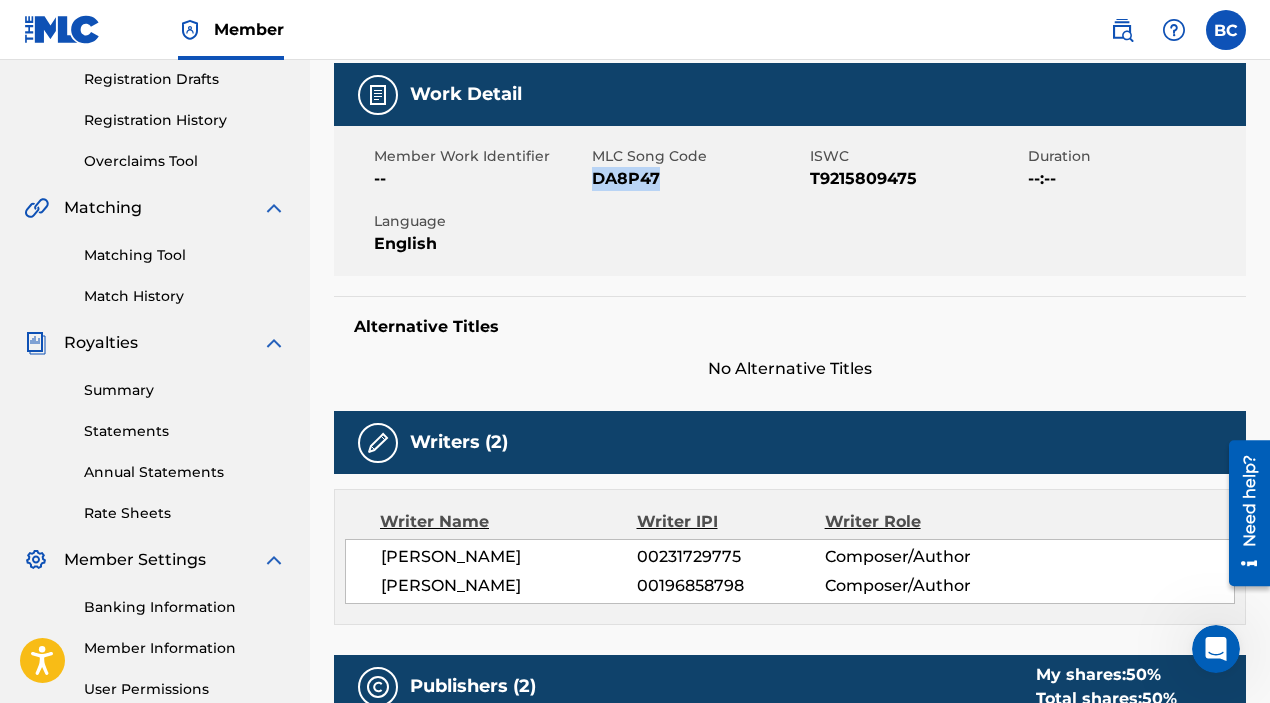 drag, startPoint x: 663, startPoint y: 191, endPoint x: 596, endPoint y: 176, distance: 68.65858 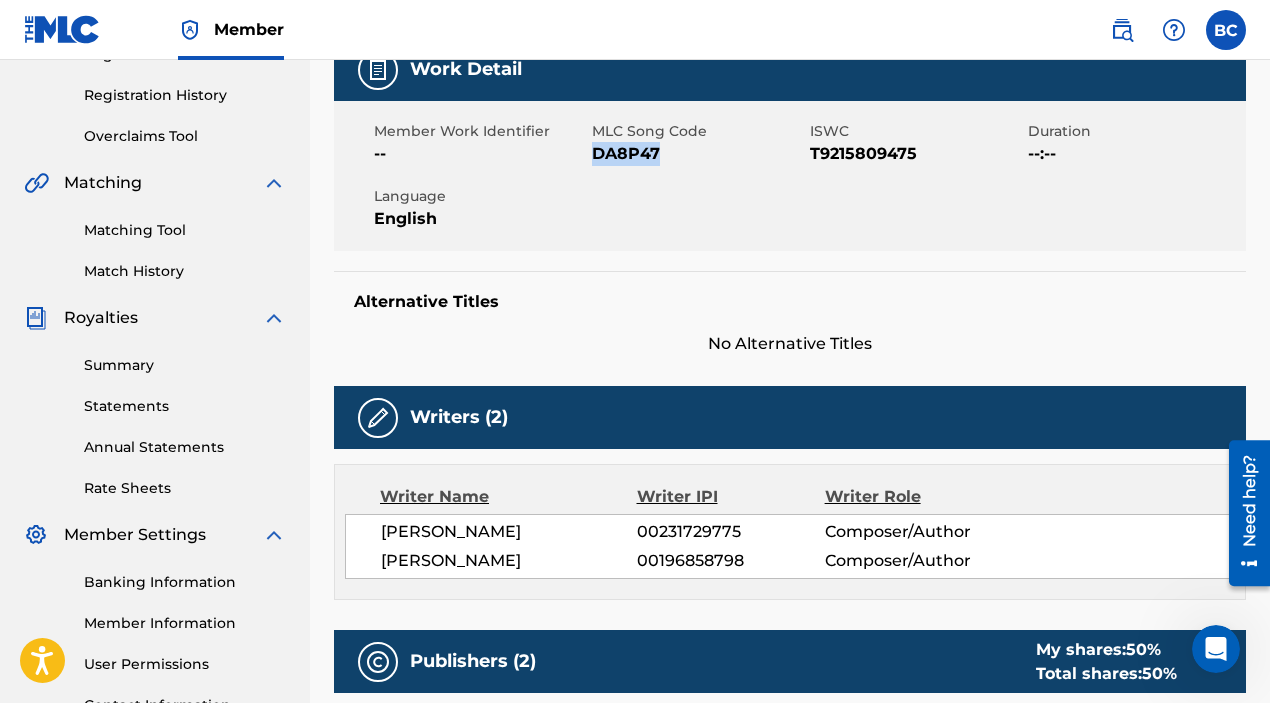 scroll, scrollTop: 168, scrollLeft: 0, axis: vertical 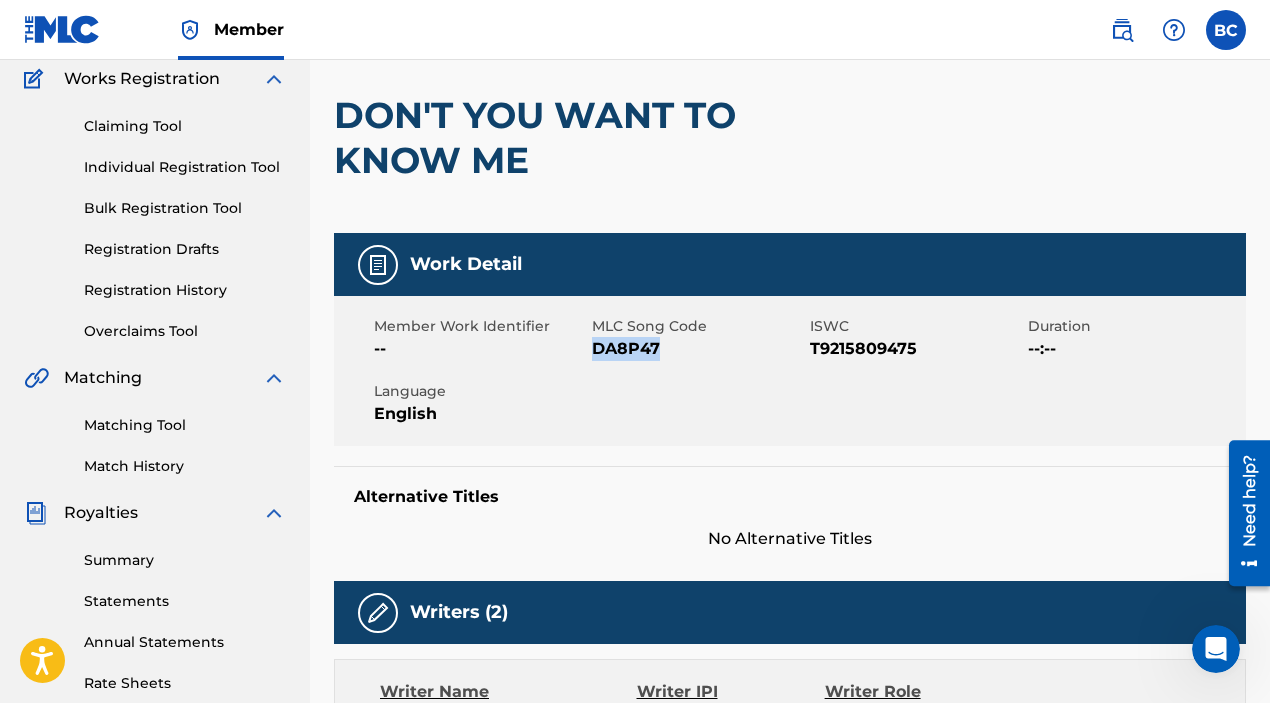 copy on "DA8P47" 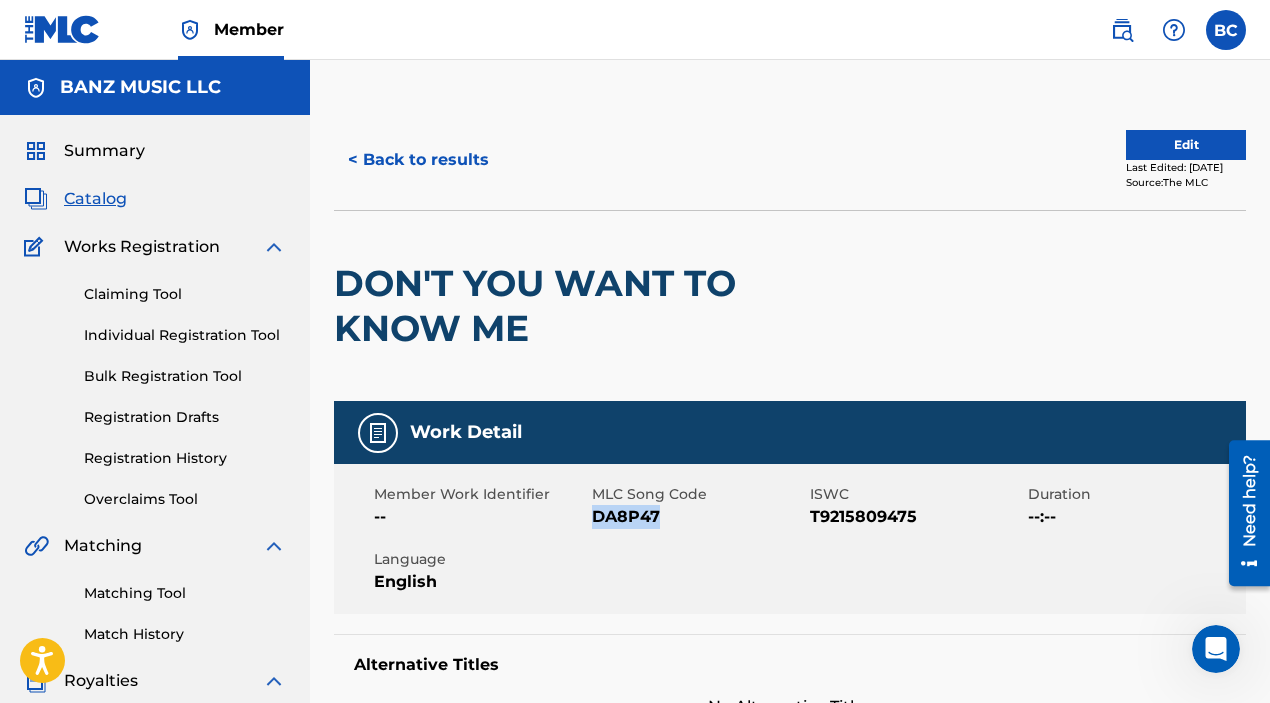 click on "Individual Registration Tool" at bounding box center (185, 335) 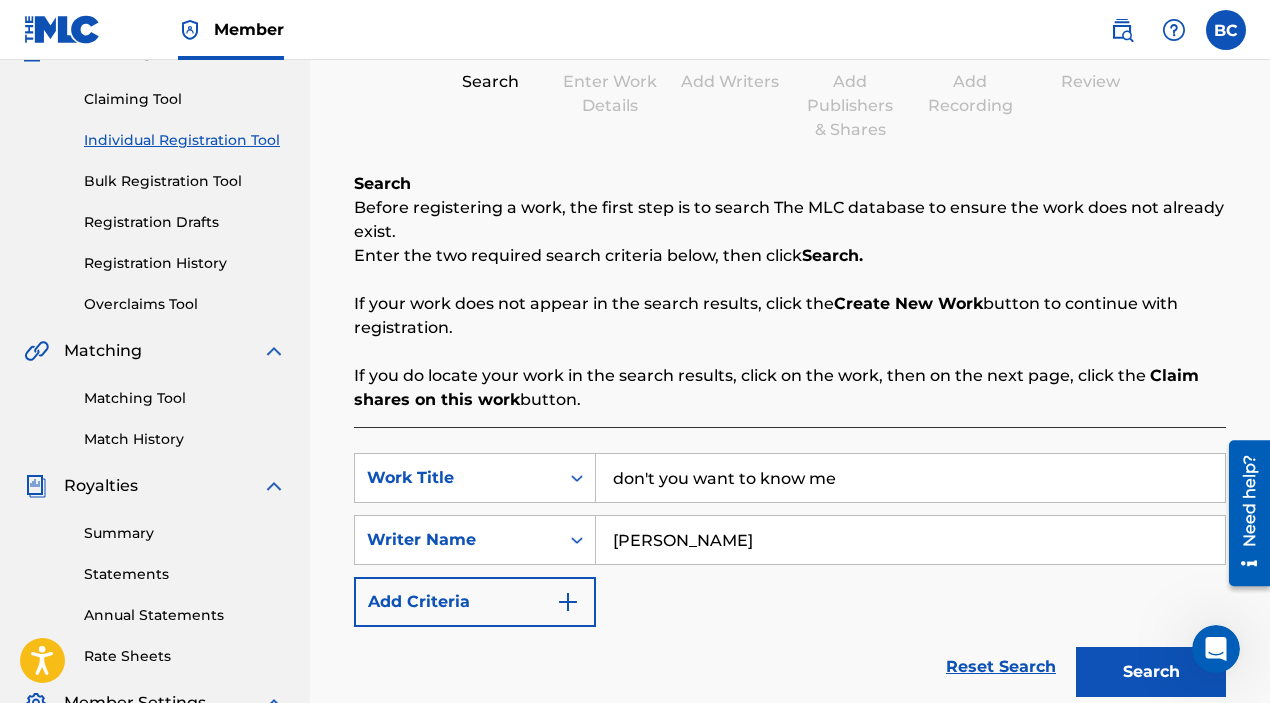 scroll, scrollTop: 234, scrollLeft: 0, axis: vertical 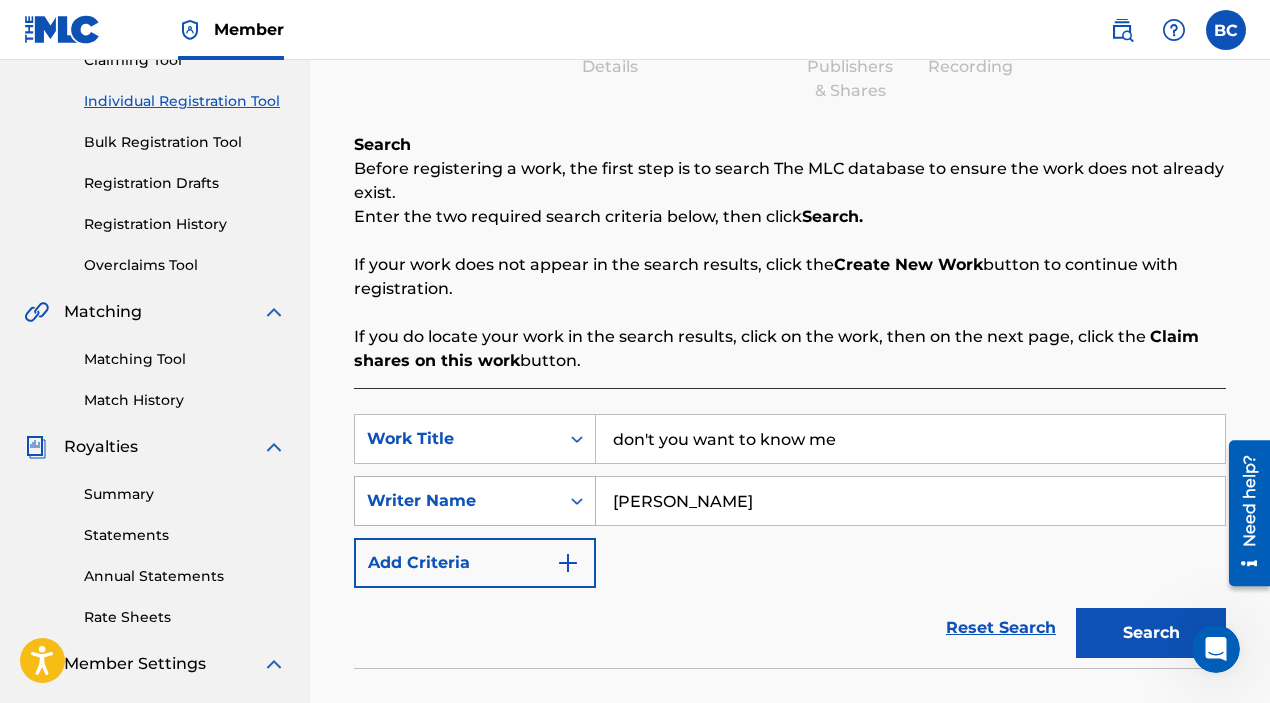 drag, startPoint x: 728, startPoint y: 512, endPoint x: 588, endPoint y: 496, distance: 140.91132 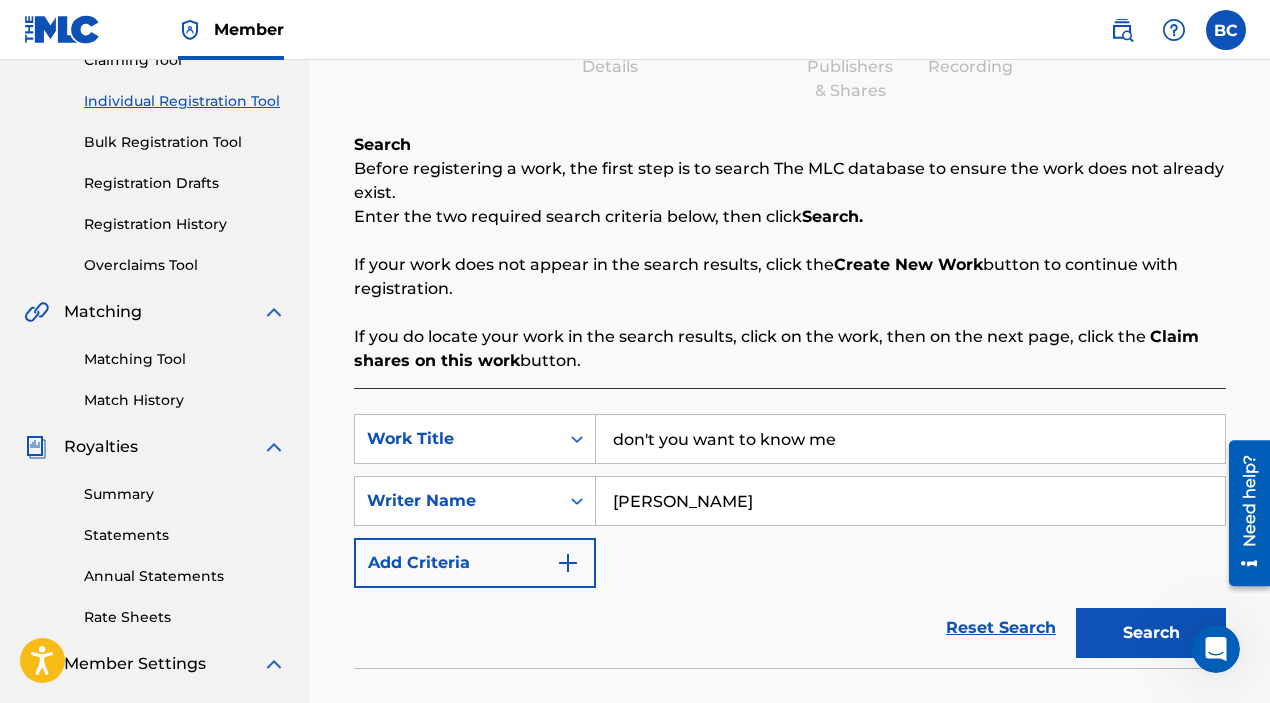 type on "[PERSON_NAME]" 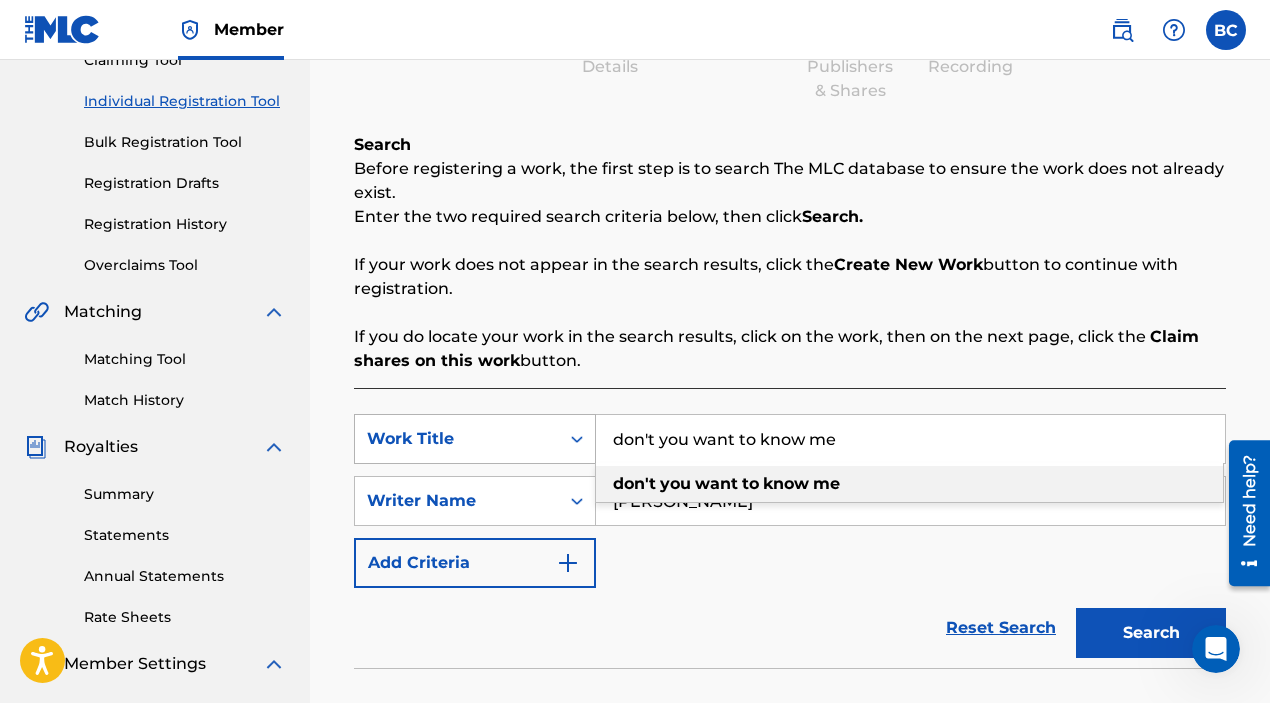 drag, startPoint x: 859, startPoint y: 436, endPoint x: 540, endPoint y: 426, distance: 319.1567 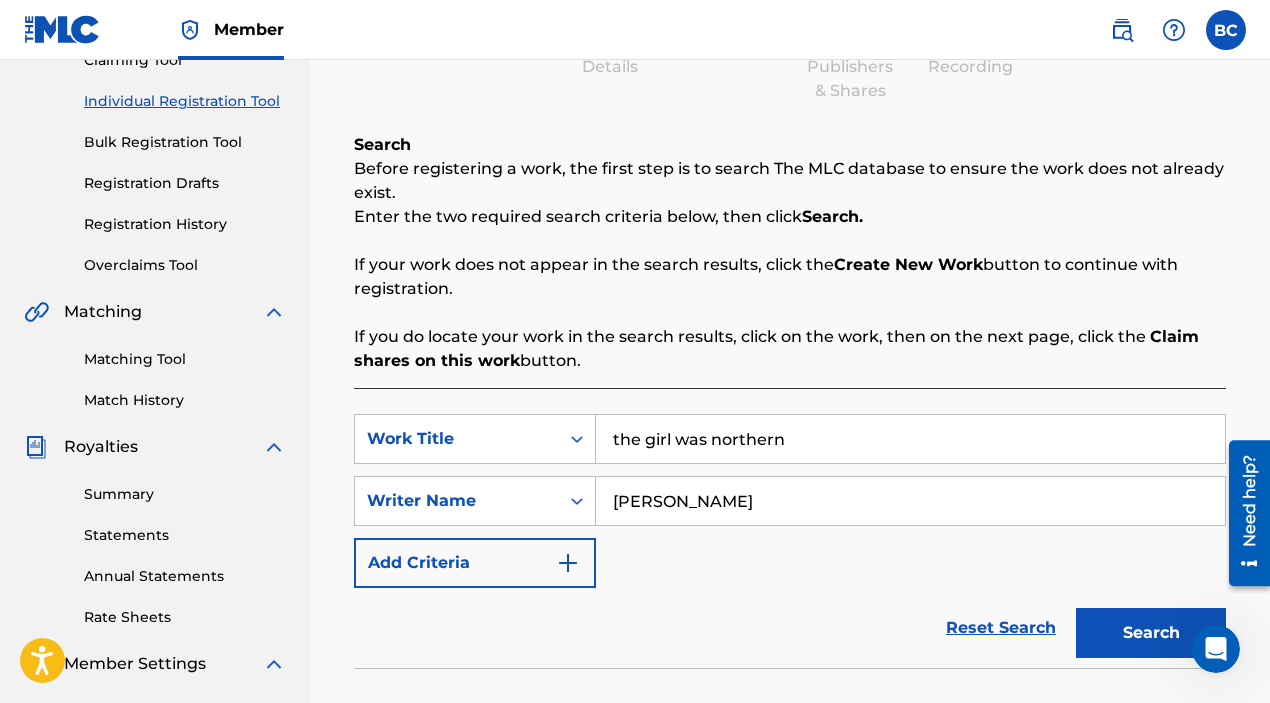 type on "the girl was northern" 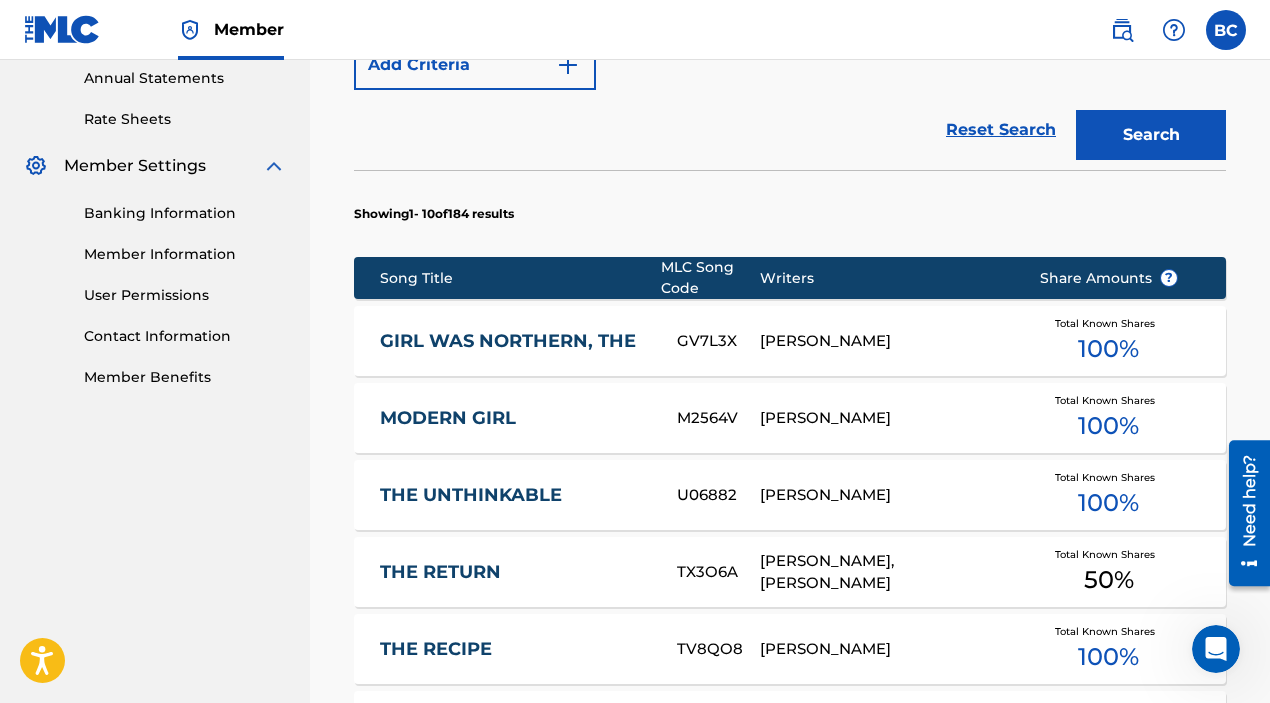scroll, scrollTop: 770, scrollLeft: 0, axis: vertical 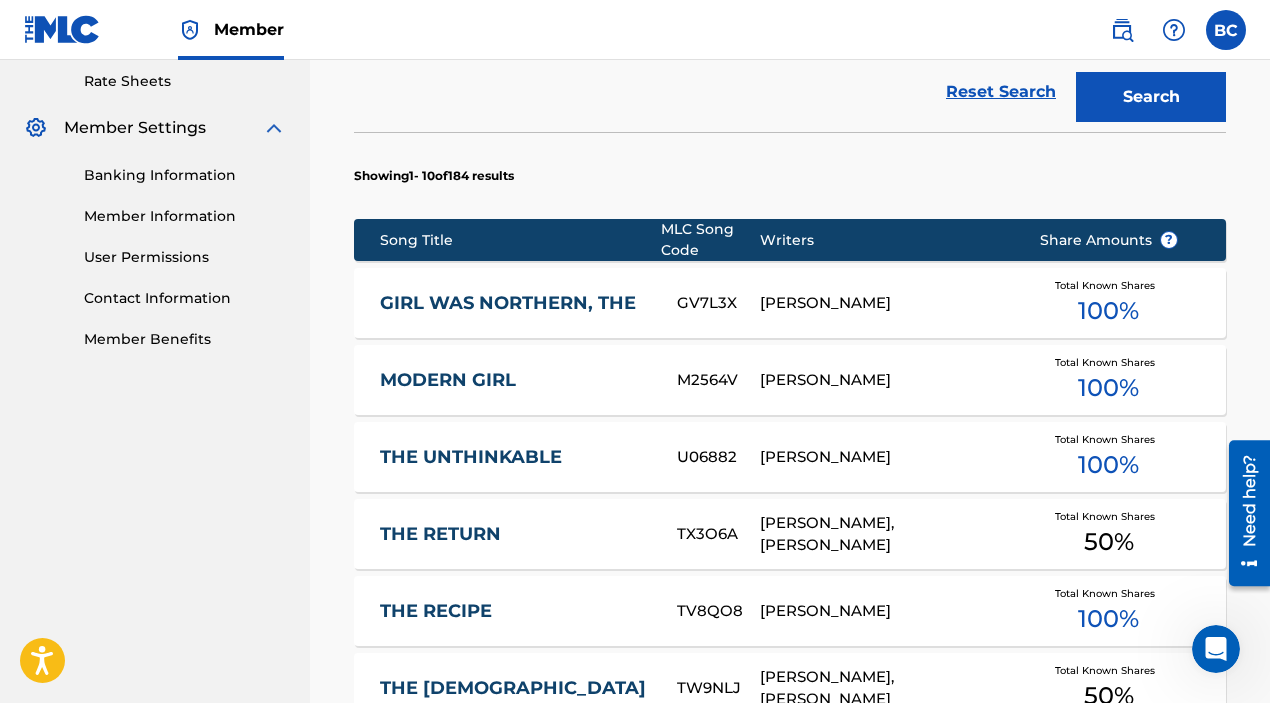 click on "GIRL WAS NORTHERN, THE" at bounding box center [515, 303] 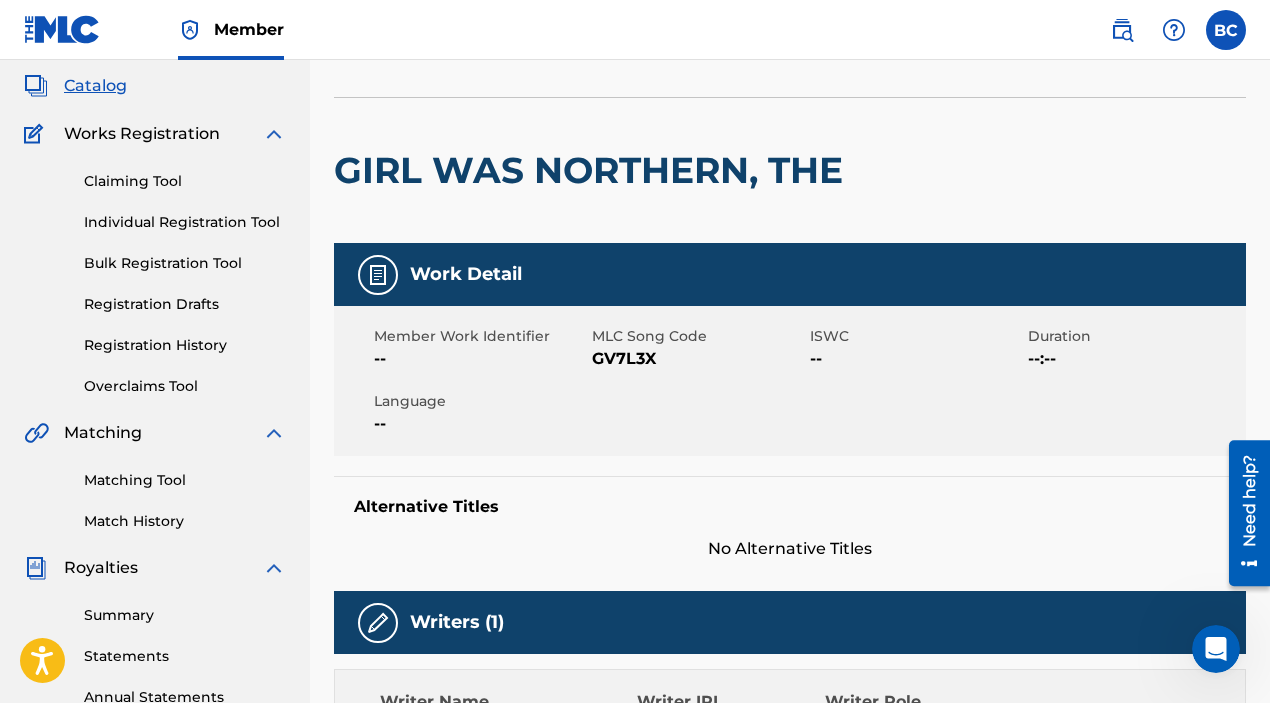 scroll, scrollTop: 199, scrollLeft: 0, axis: vertical 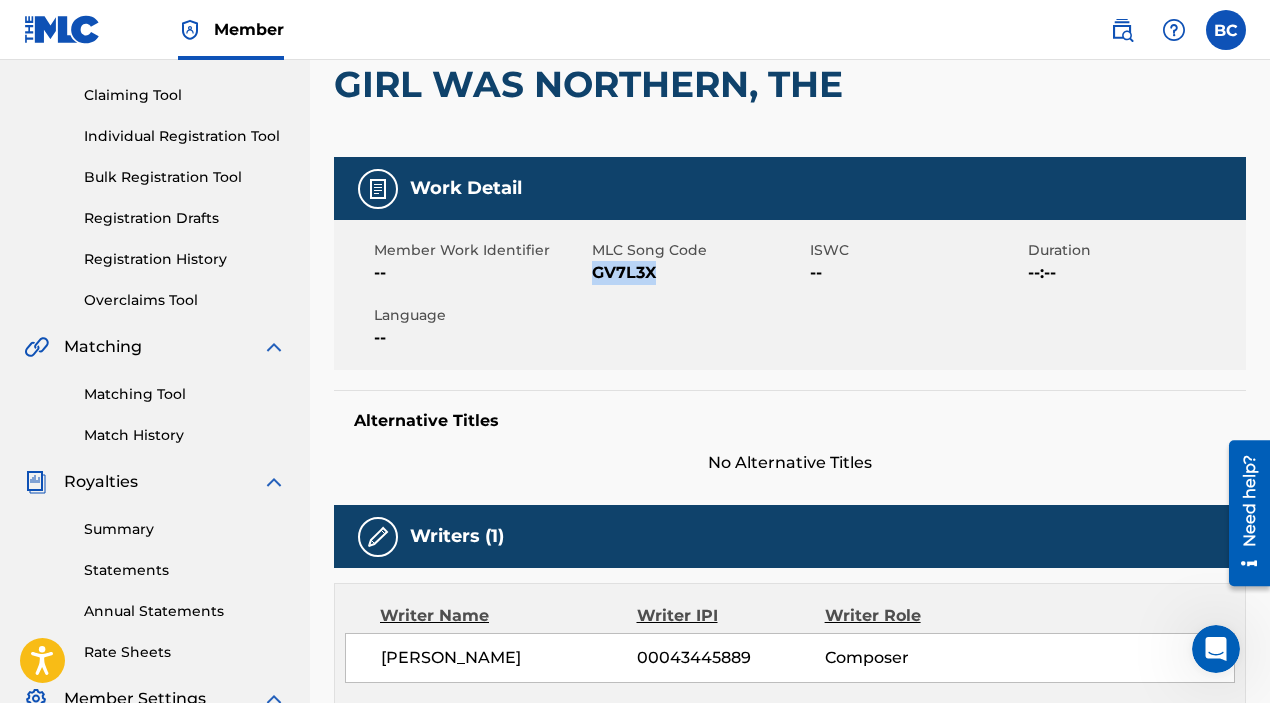 drag, startPoint x: 662, startPoint y: 266, endPoint x: 598, endPoint y: 272, distance: 64.28063 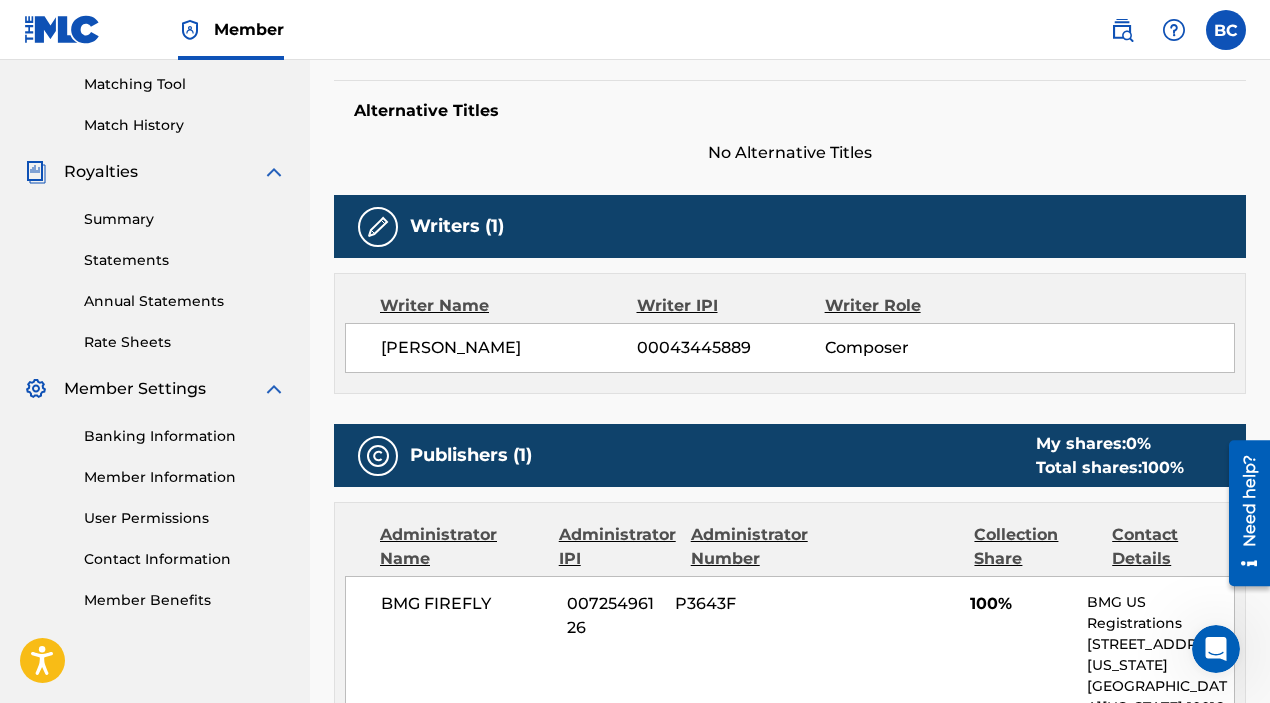 scroll, scrollTop: 0, scrollLeft: 0, axis: both 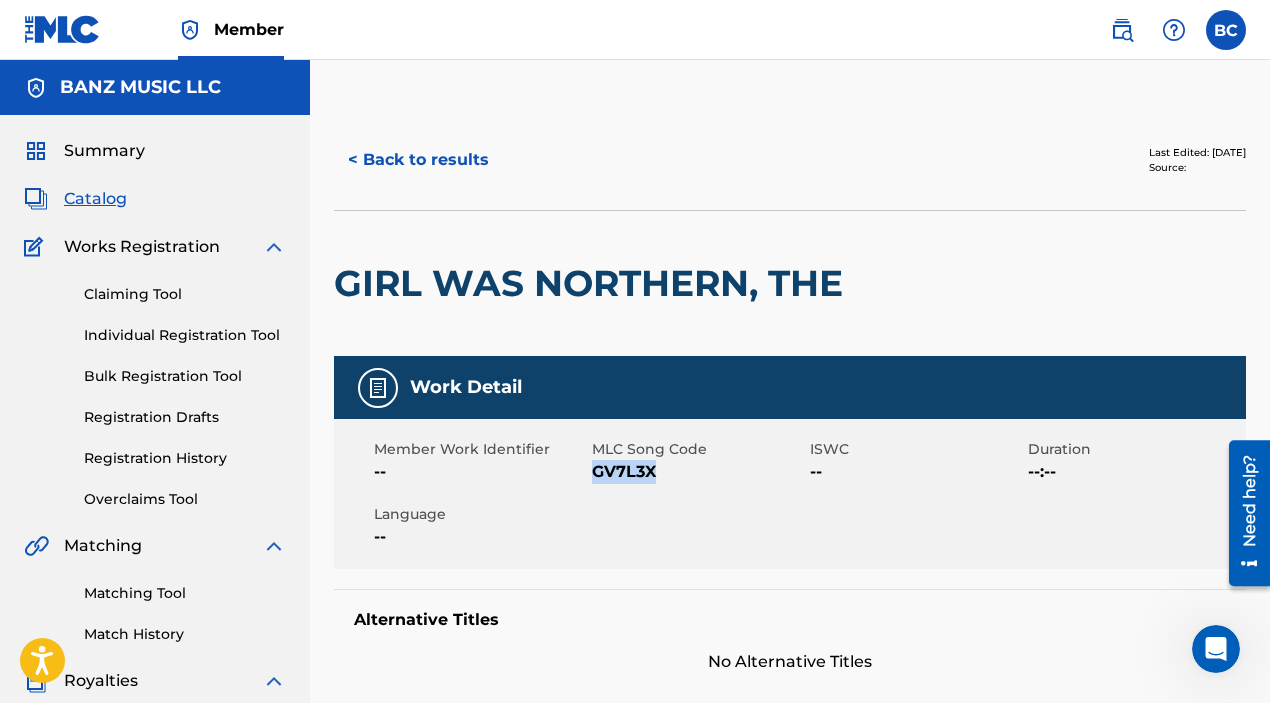 click on "Individual Registration Tool" at bounding box center (185, 335) 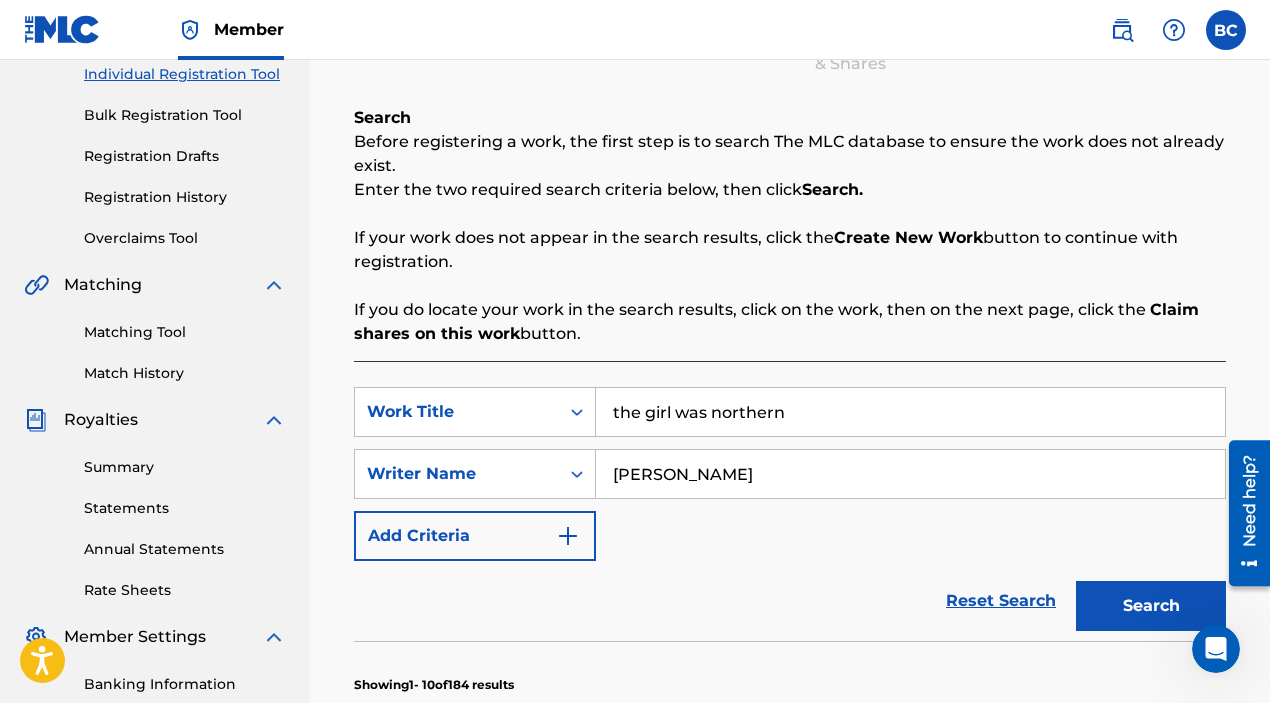 scroll, scrollTop: 308, scrollLeft: 0, axis: vertical 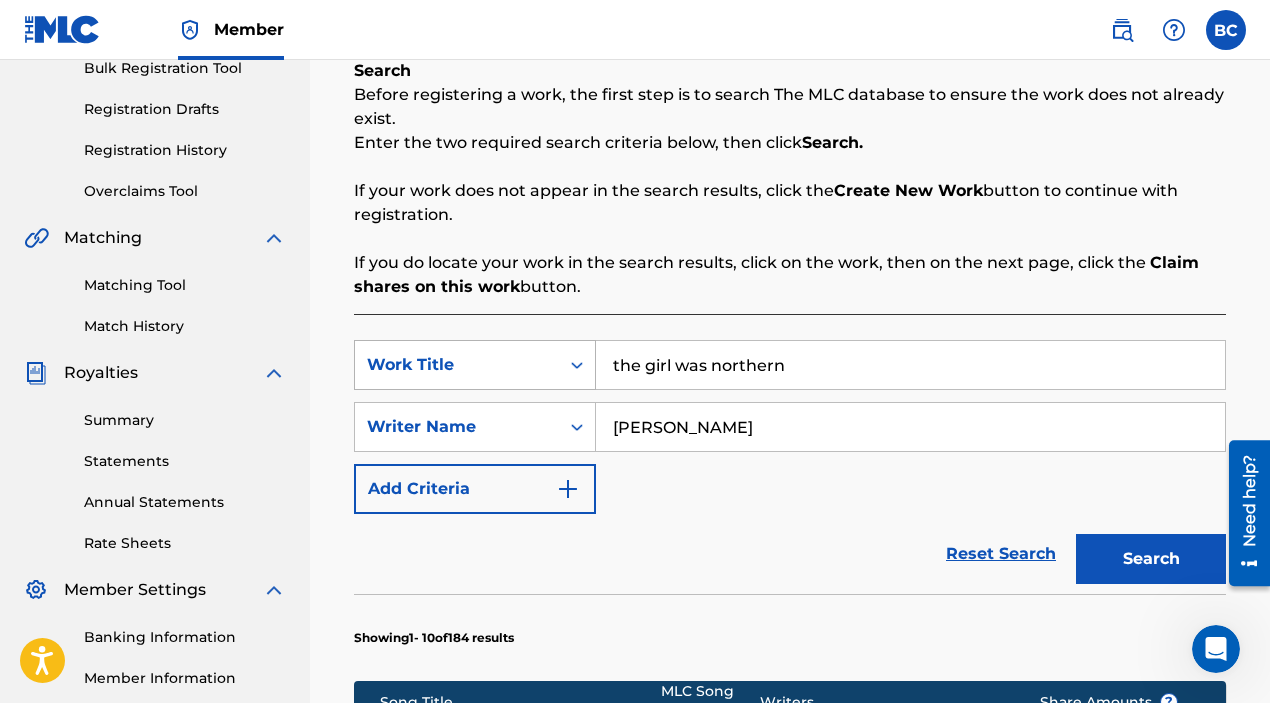 drag, startPoint x: 791, startPoint y: 357, endPoint x: 547, endPoint y: 368, distance: 244.24782 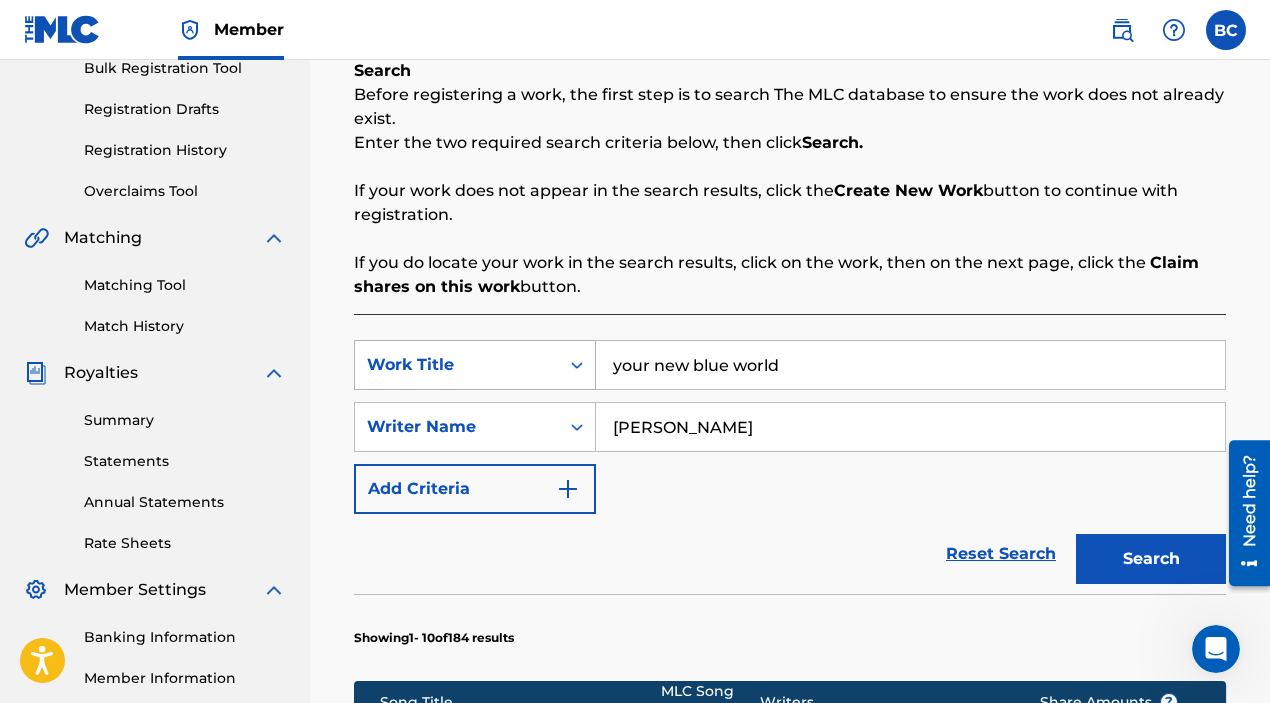 type on "your new blue world" 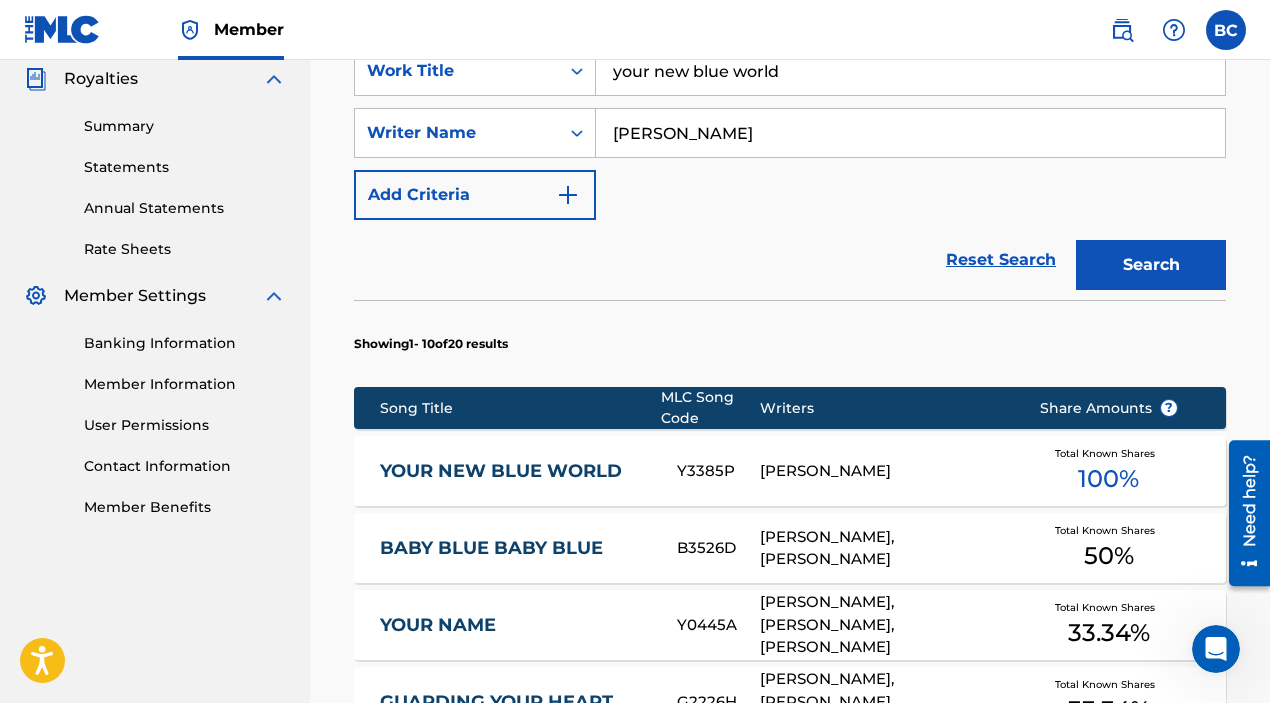 scroll, scrollTop: 613, scrollLeft: 0, axis: vertical 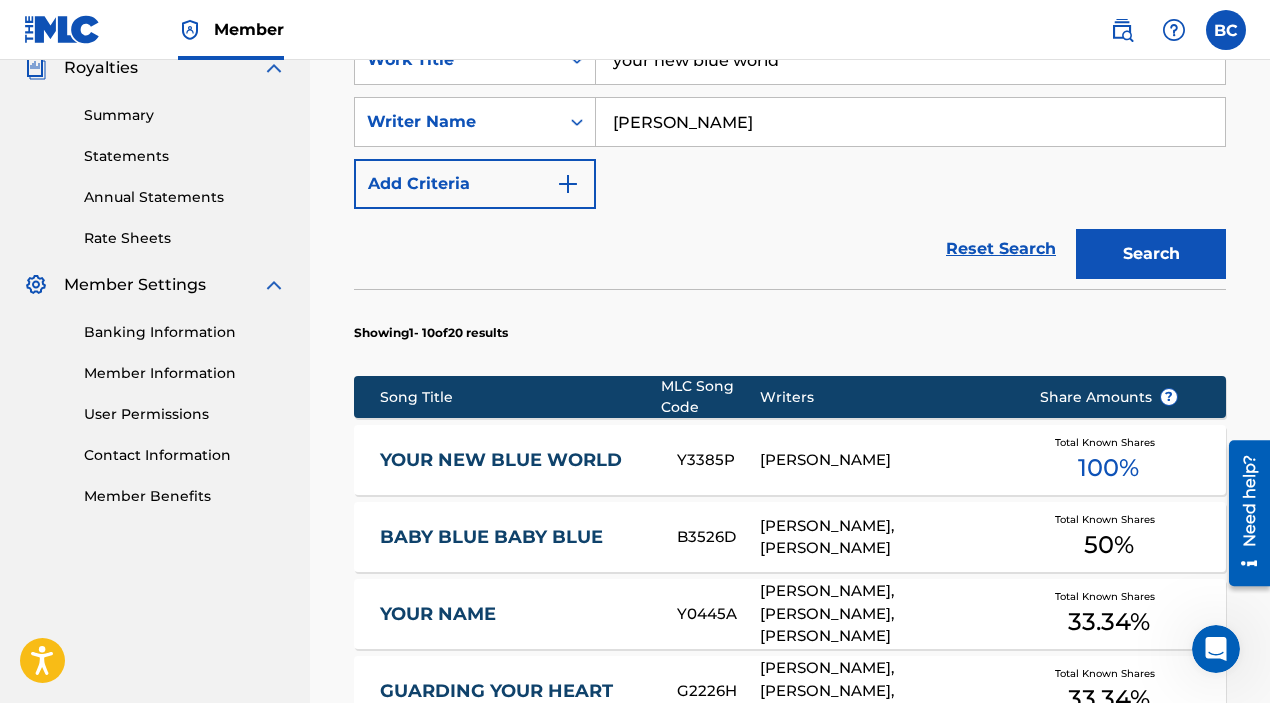 click on "YOUR NEW BLUE WORLD" at bounding box center [515, 460] 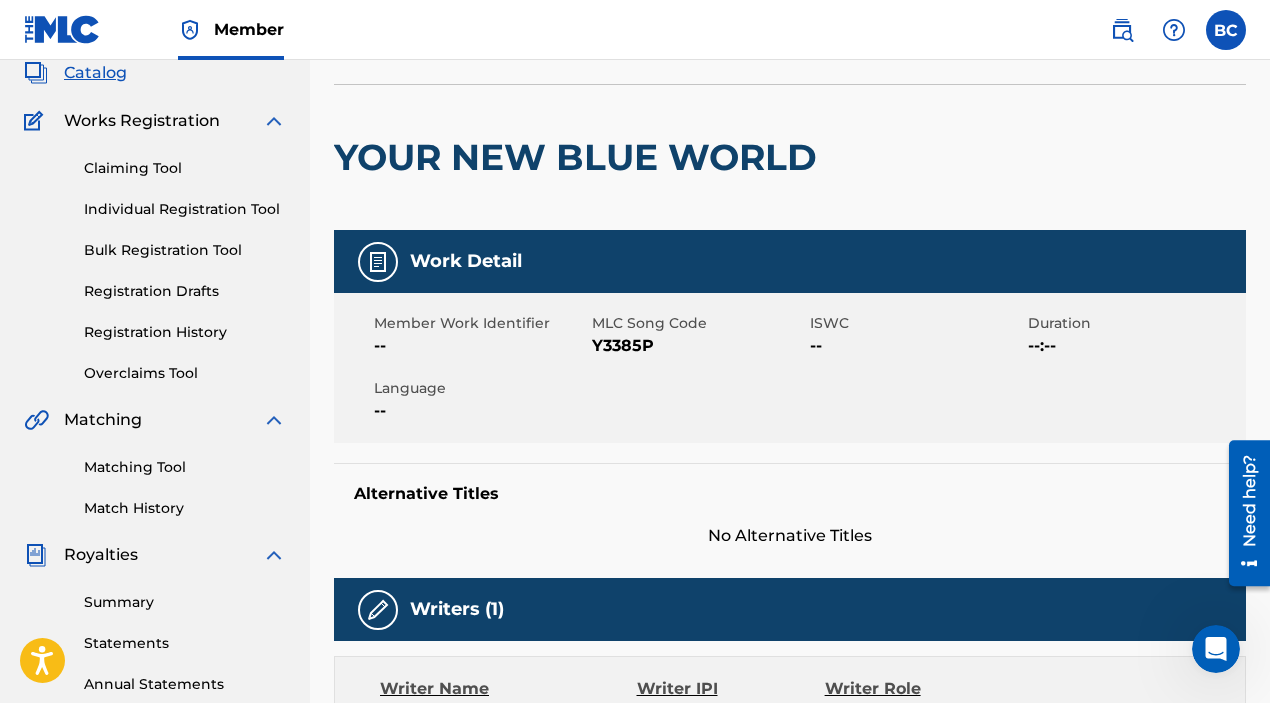 scroll, scrollTop: 145, scrollLeft: 0, axis: vertical 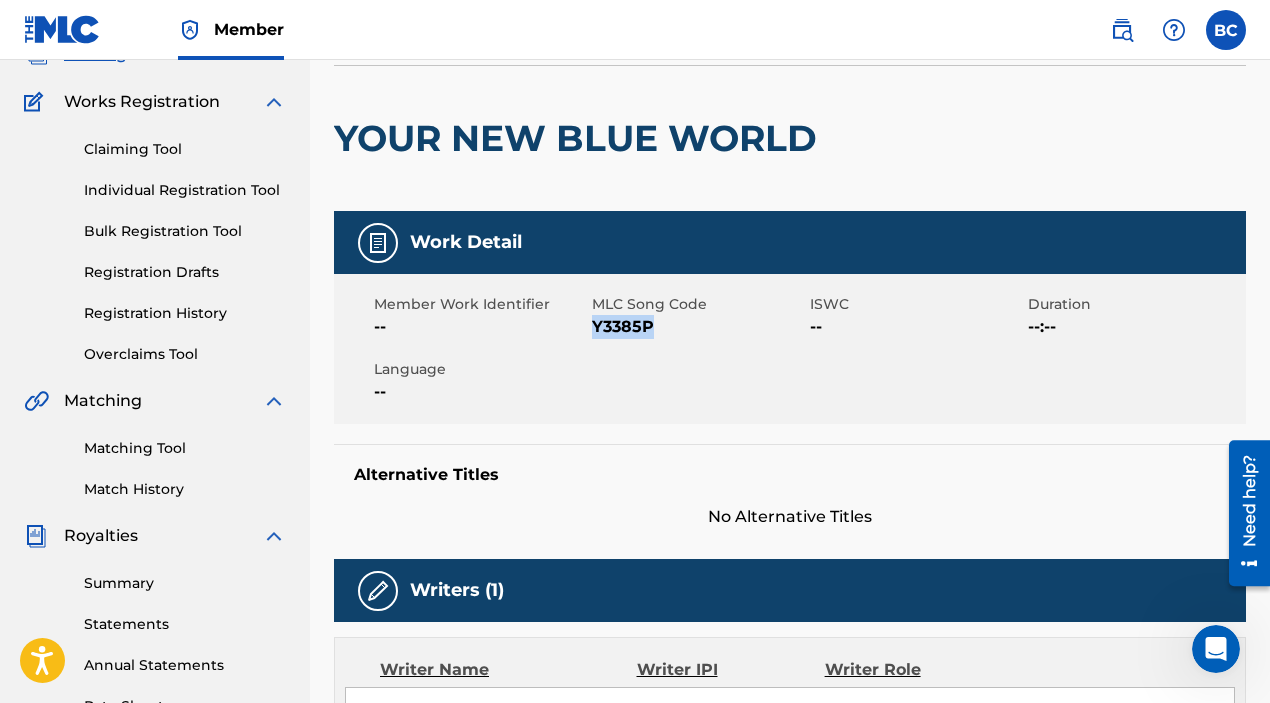 drag, startPoint x: 655, startPoint y: 327, endPoint x: 595, endPoint y: 331, distance: 60.133186 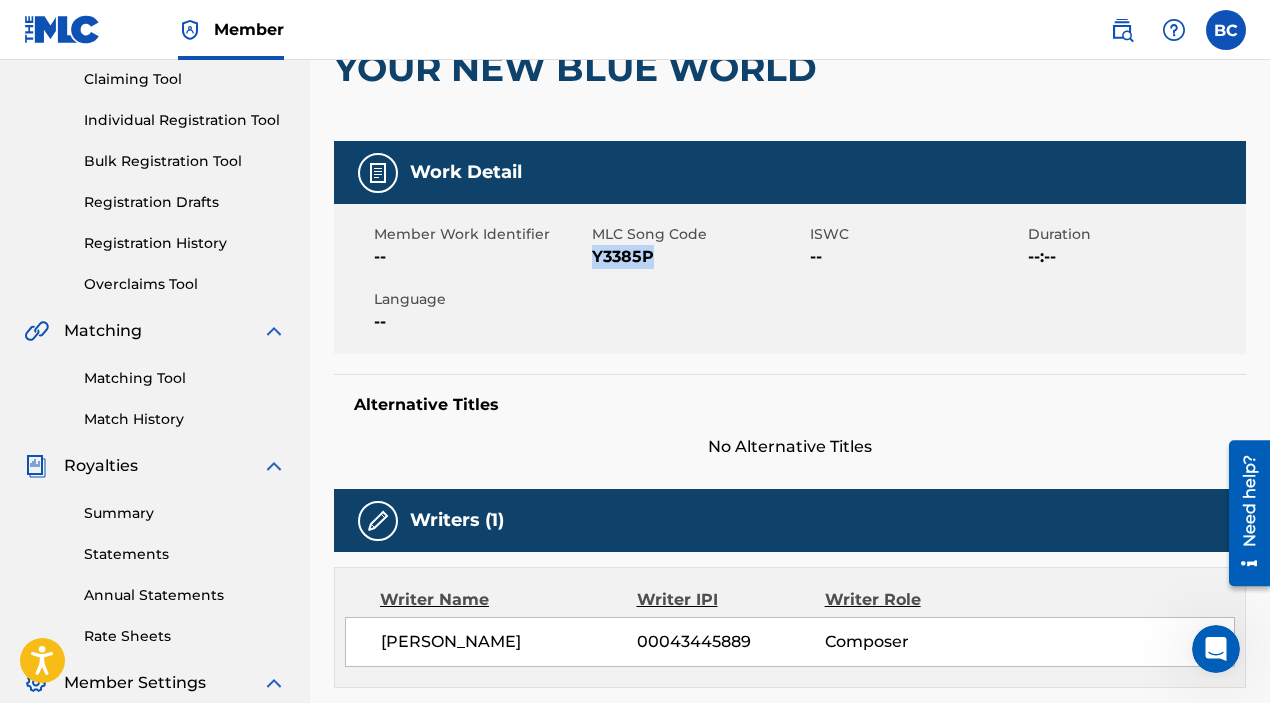 scroll, scrollTop: 0, scrollLeft: 0, axis: both 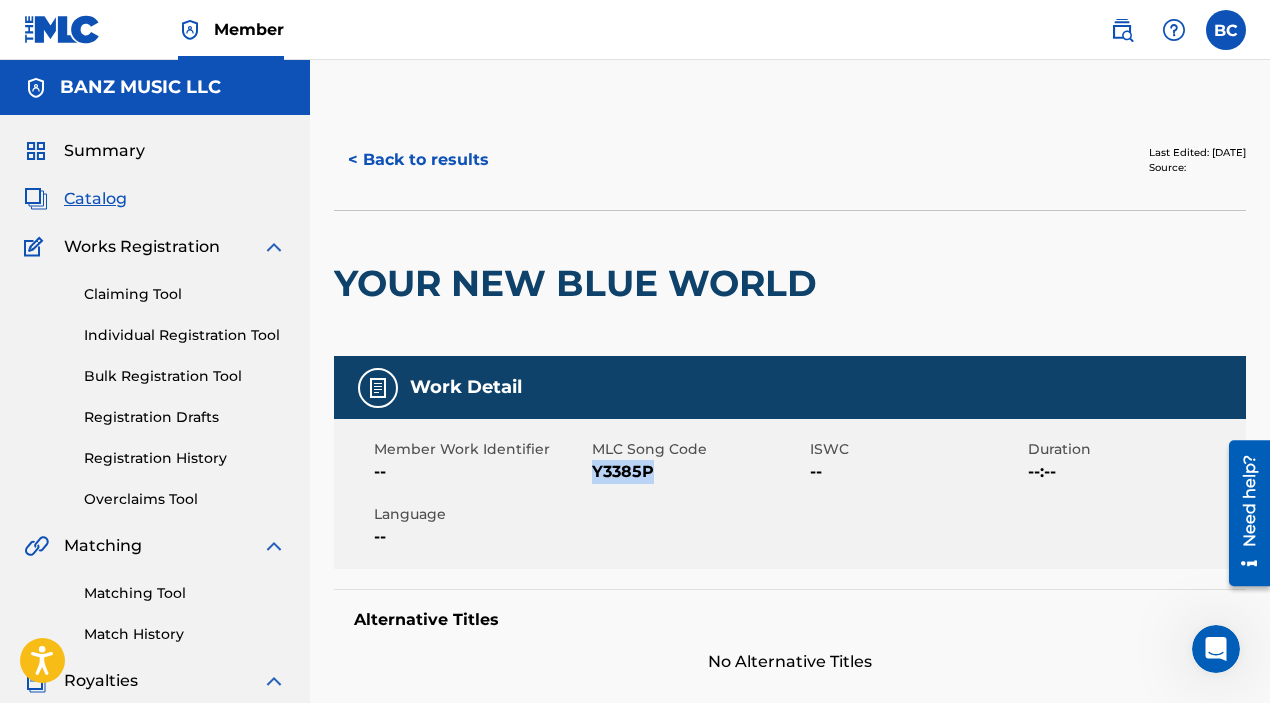 click on "Individual Registration Tool" at bounding box center [185, 335] 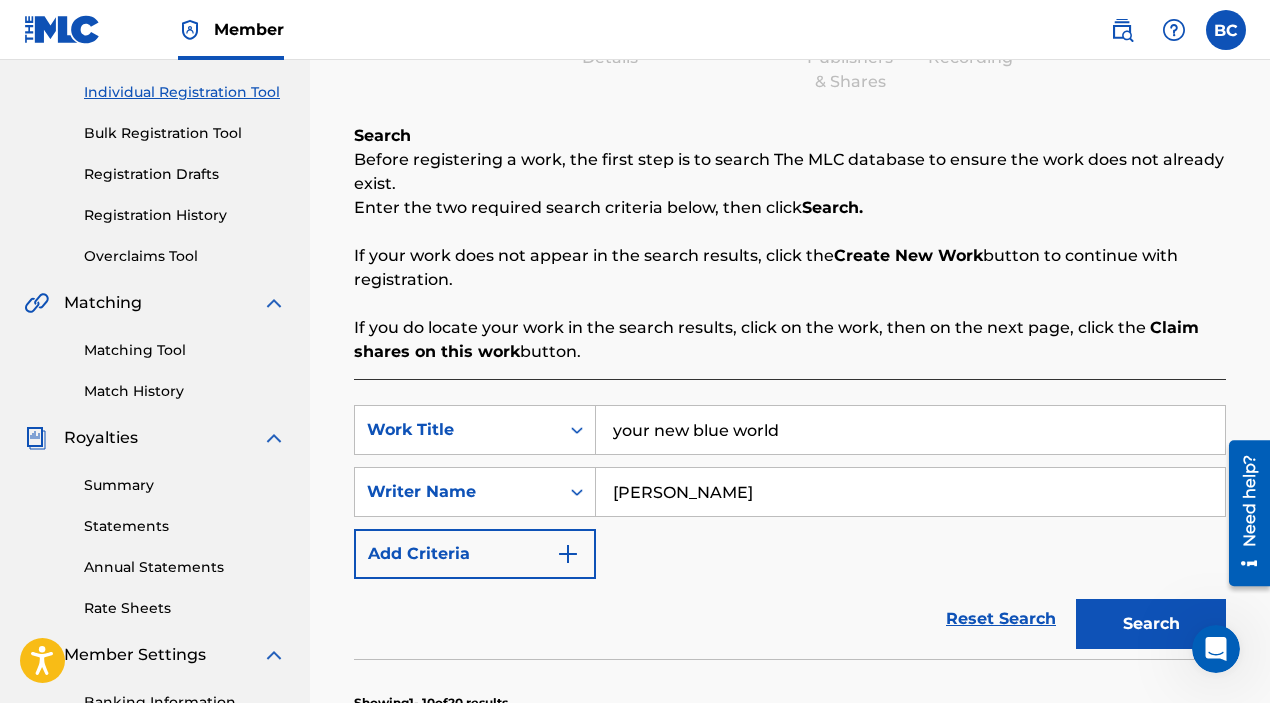 scroll, scrollTop: 248, scrollLeft: 0, axis: vertical 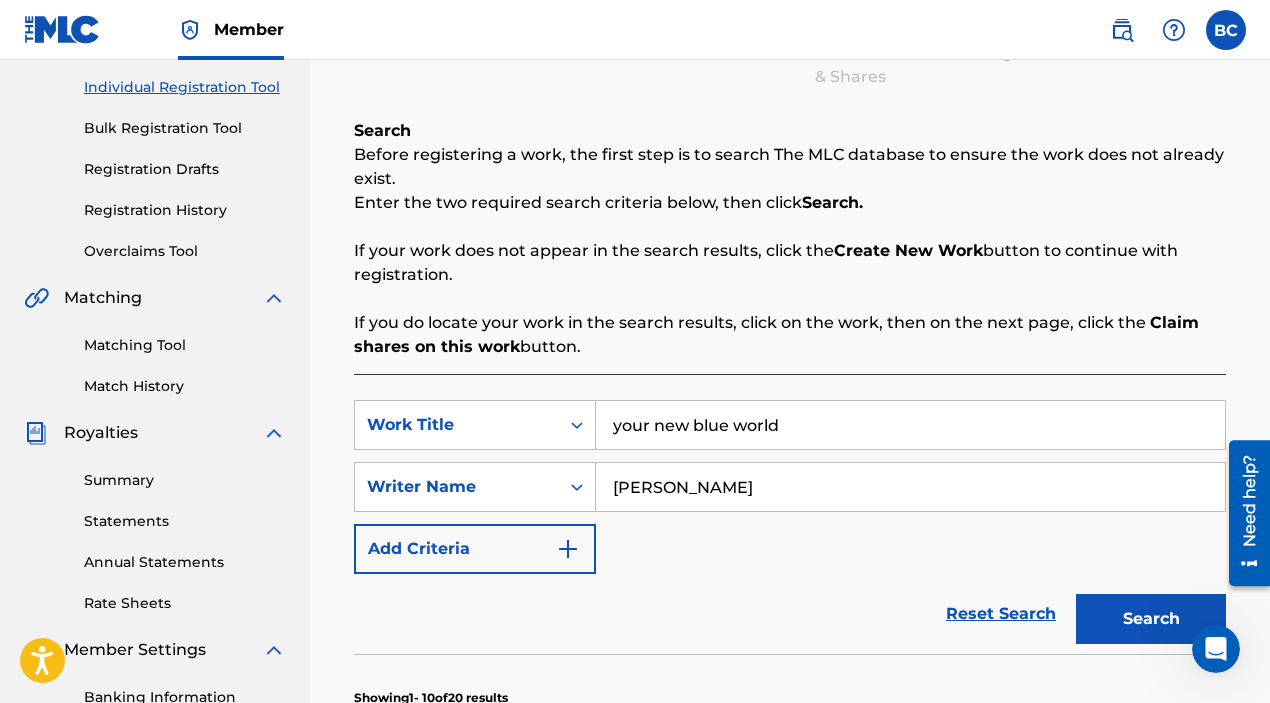 drag, startPoint x: 807, startPoint y: 426, endPoint x: 523, endPoint y: 380, distance: 287.70123 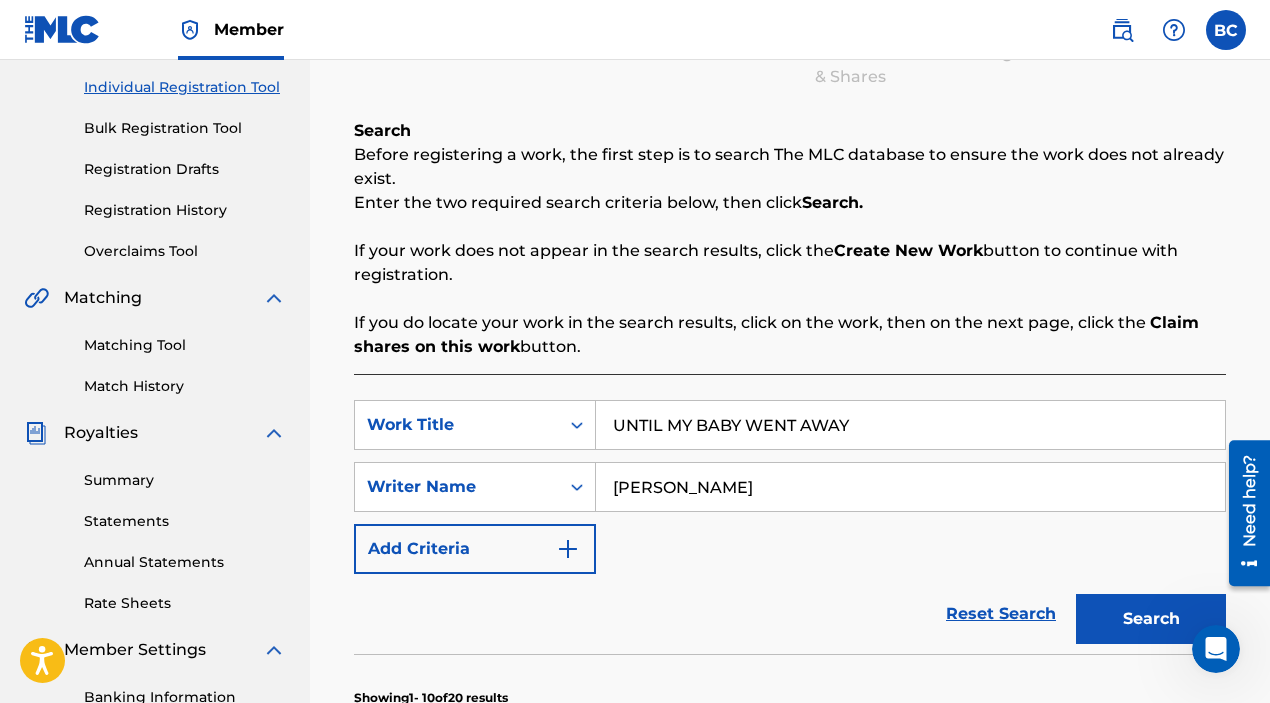 type on "UNTIL MY BABY WENT AWAY" 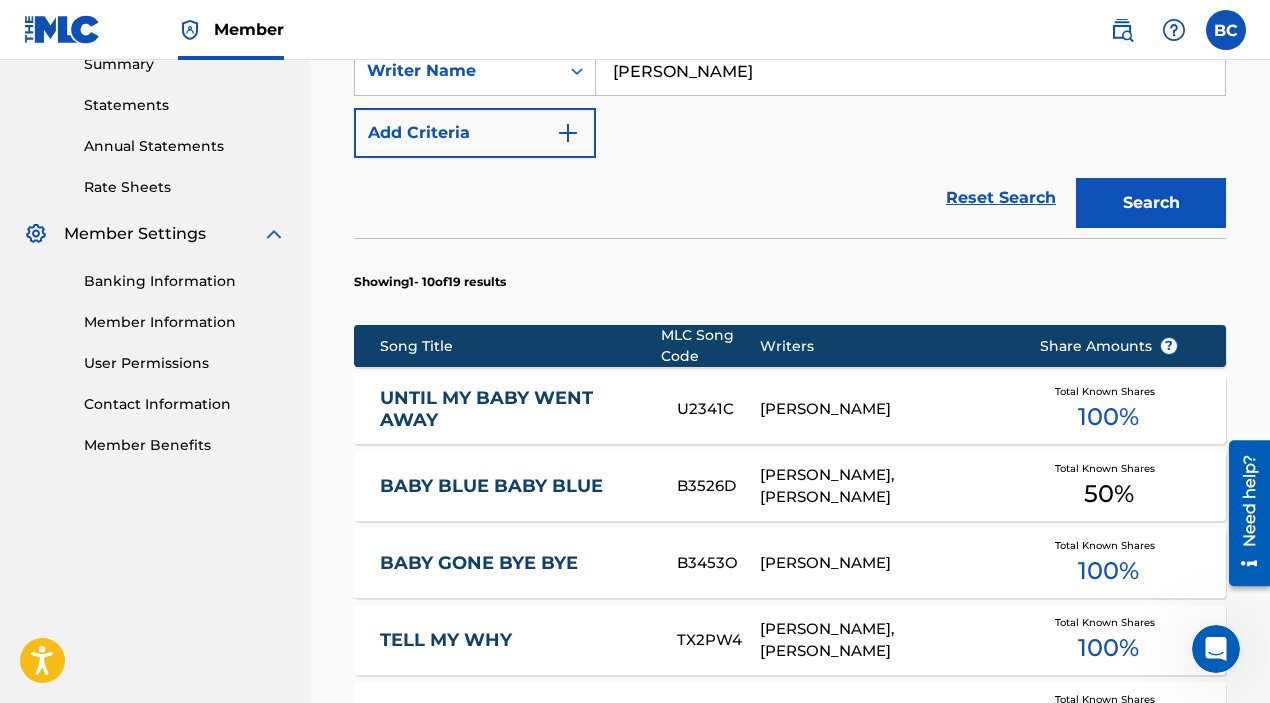 scroll, scrollTop: 687, scrollLeft: 0, axis: vertical 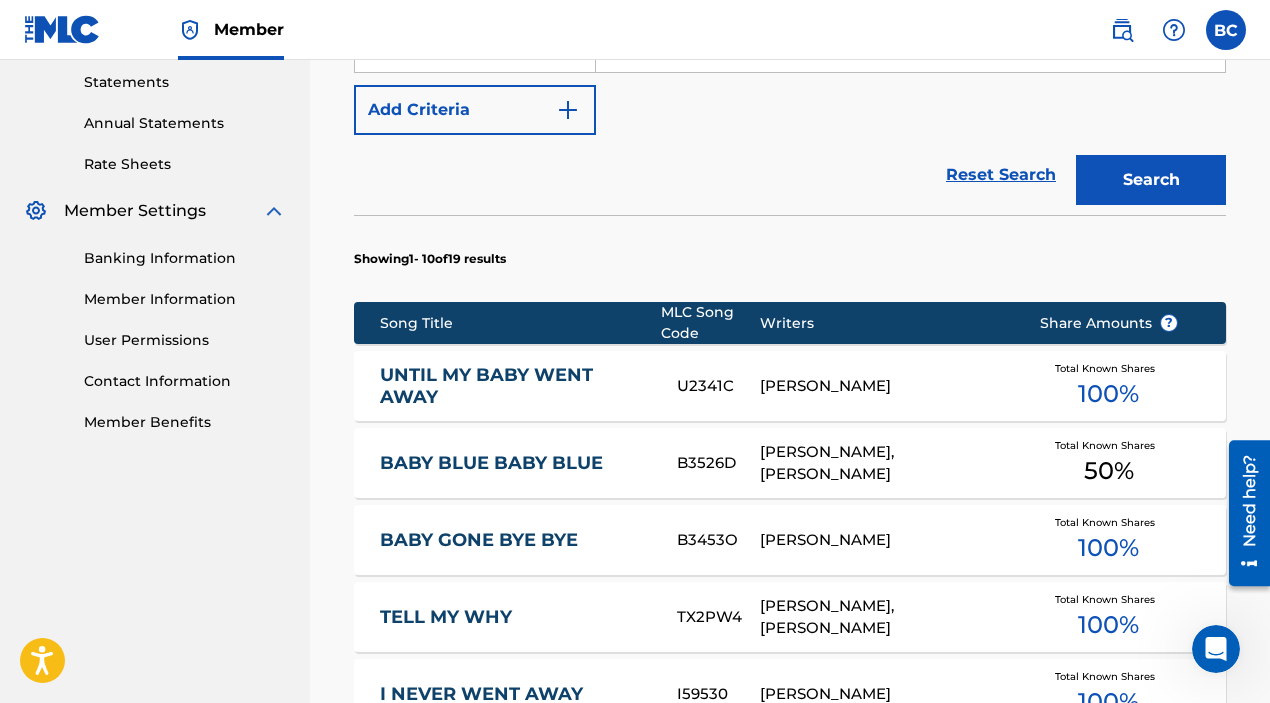 click on "UNTIL MY BABY WENT AWAY" at bounding box center [515, 386] 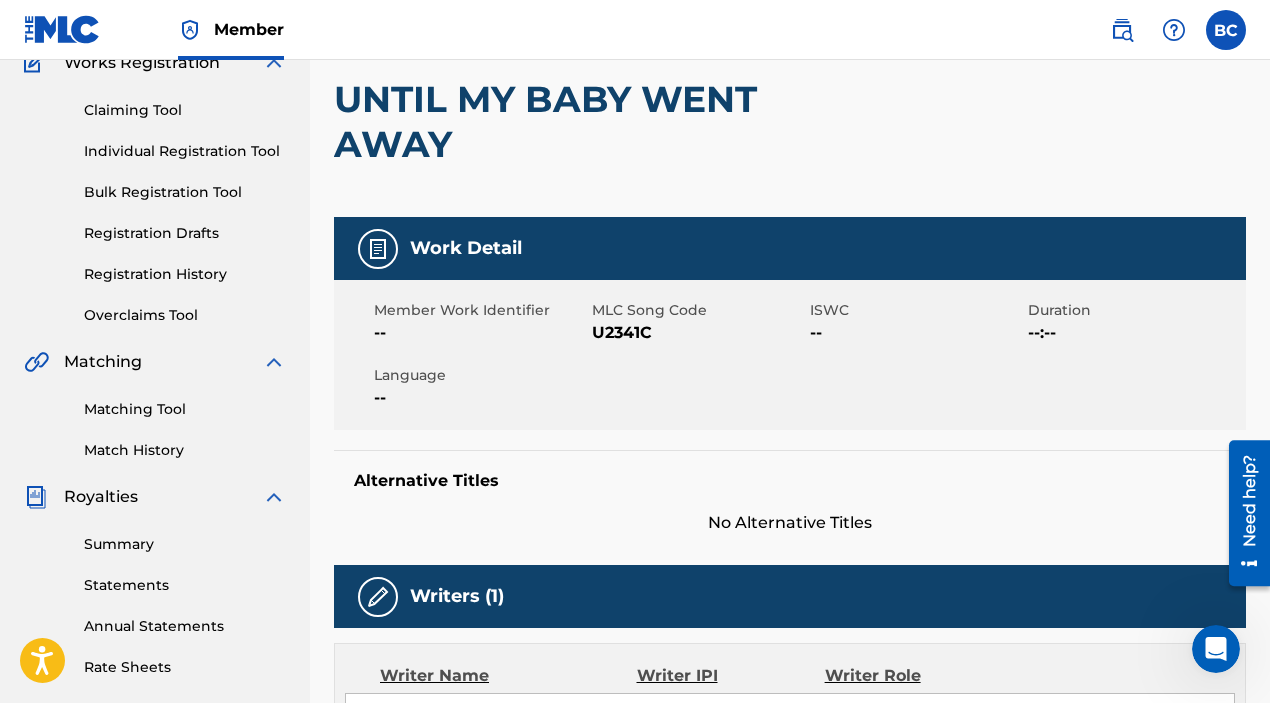 scroll, scrollTop: 185, scrollLeft: 0, axis: vertical 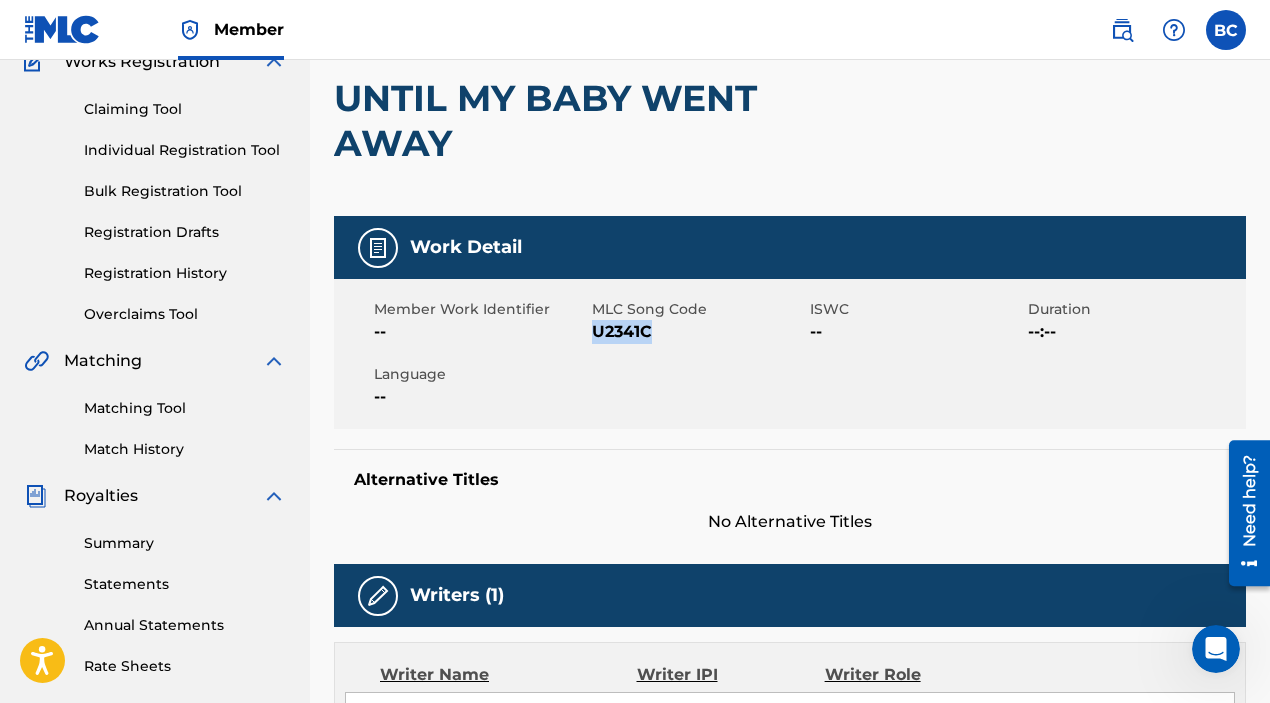 drag, startPoint x: 657, startPoint y: 327, endPoint x: 593, endPoint y: 329, distance: 64.03124 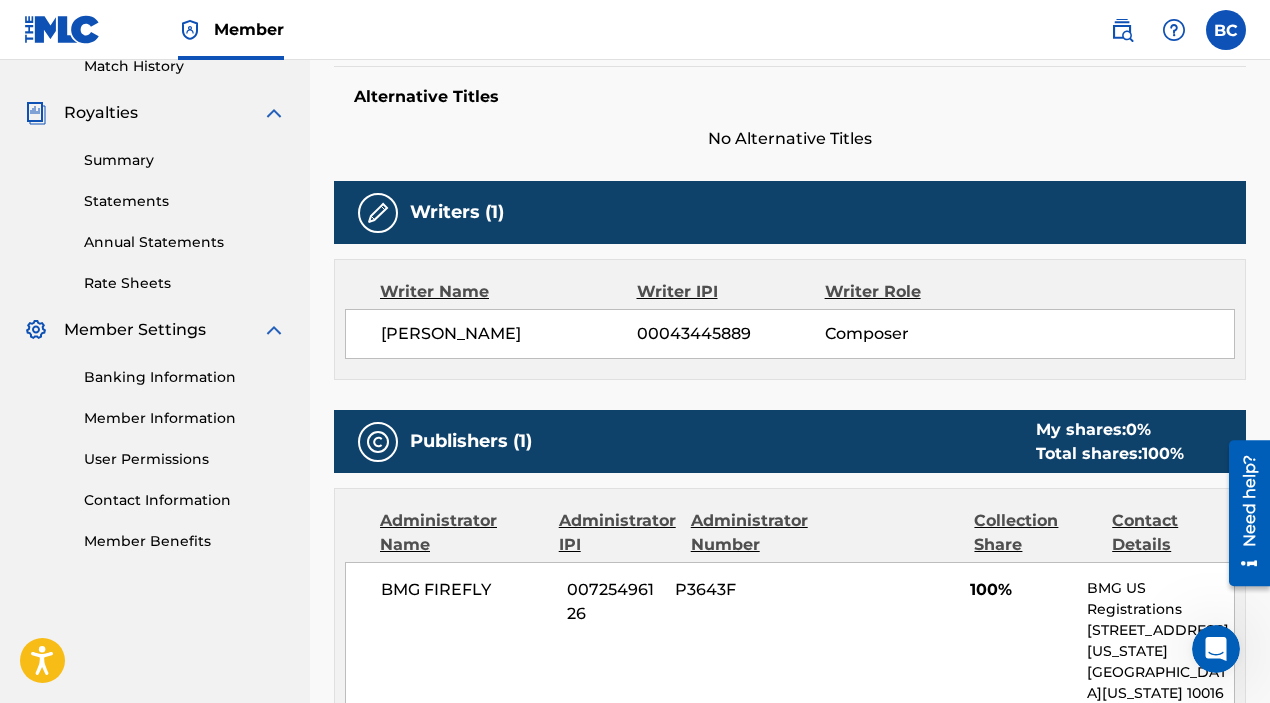 scroll, scrollTop: 0, scrollLeft: 0, axis: both 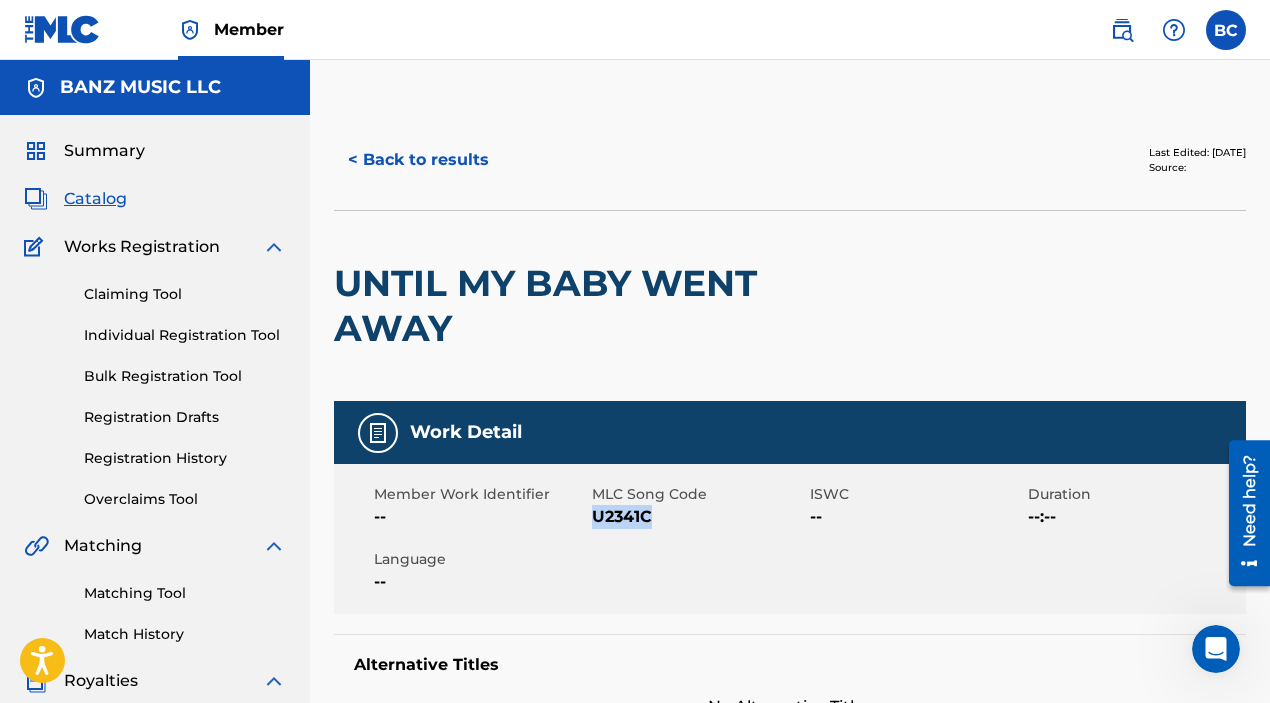 click on "Individual Registration Tool" at bounding box center (185, 335) 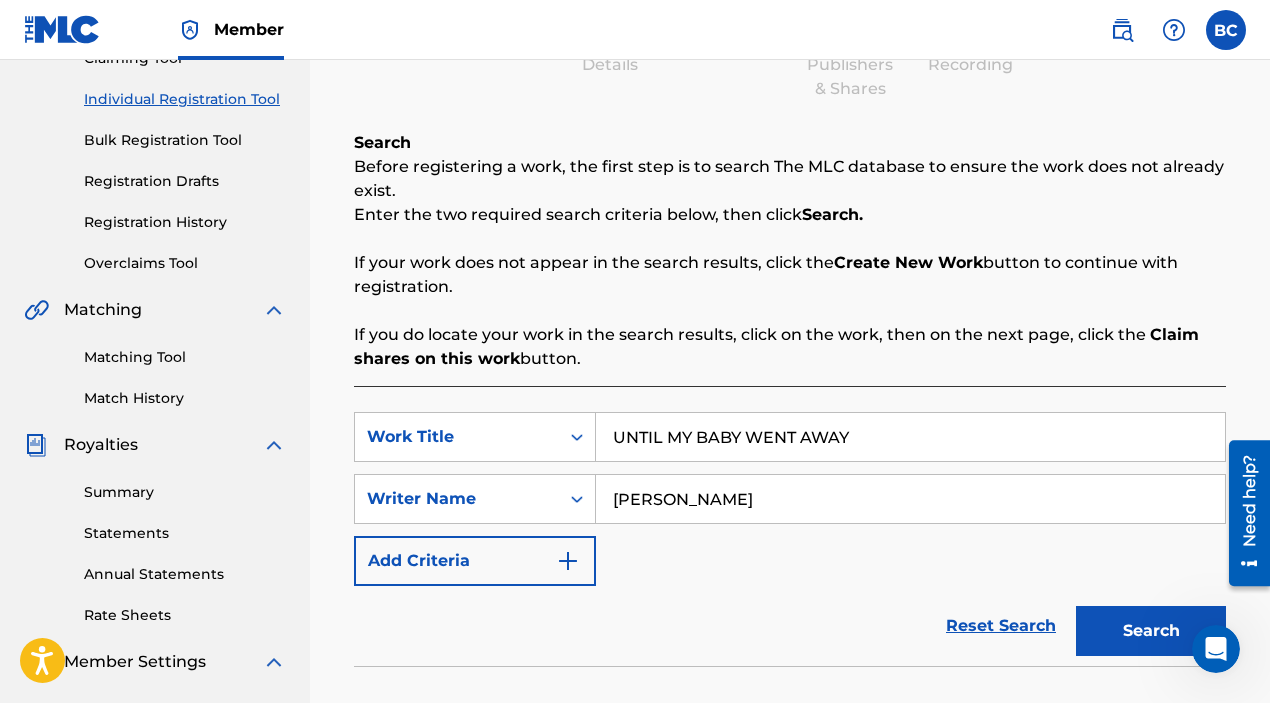 scroll, scrollTop: 269, scrollLeft: 0, axis: vertical 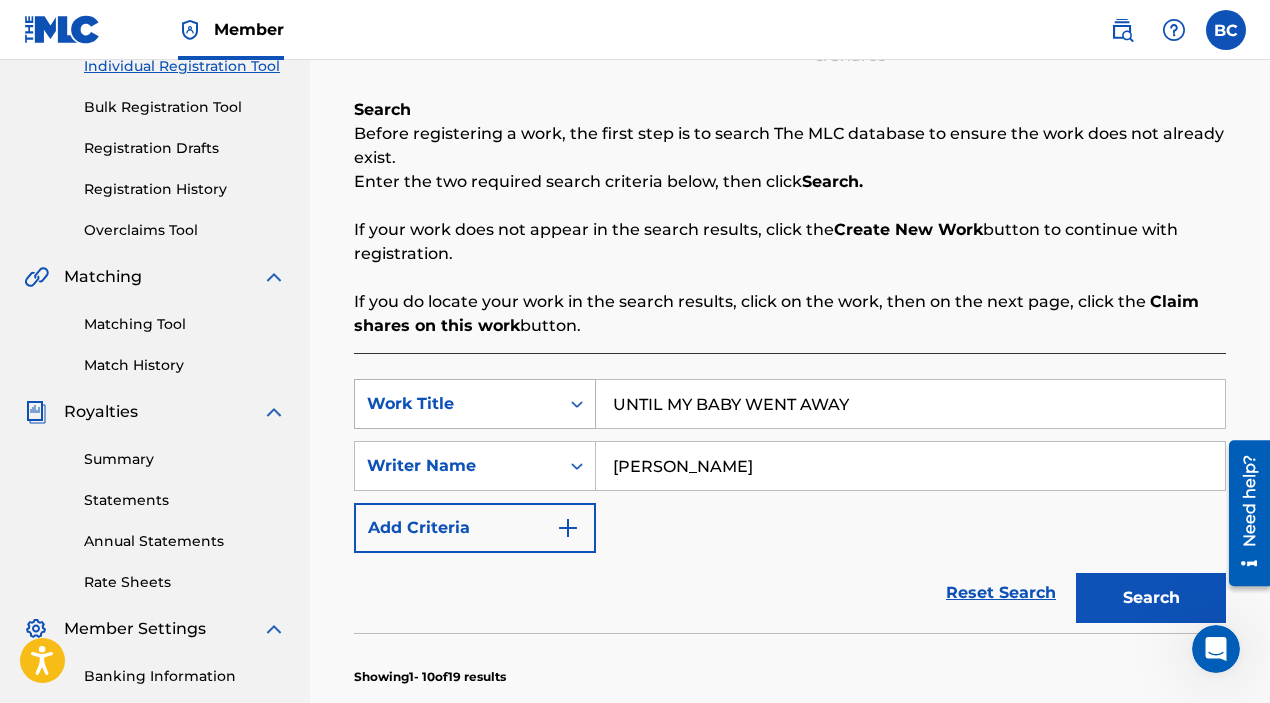 drag, startPoint x: 867, startPoint y: 400, endPoint x: 528, endPoint y: 391, distance: 339.11945 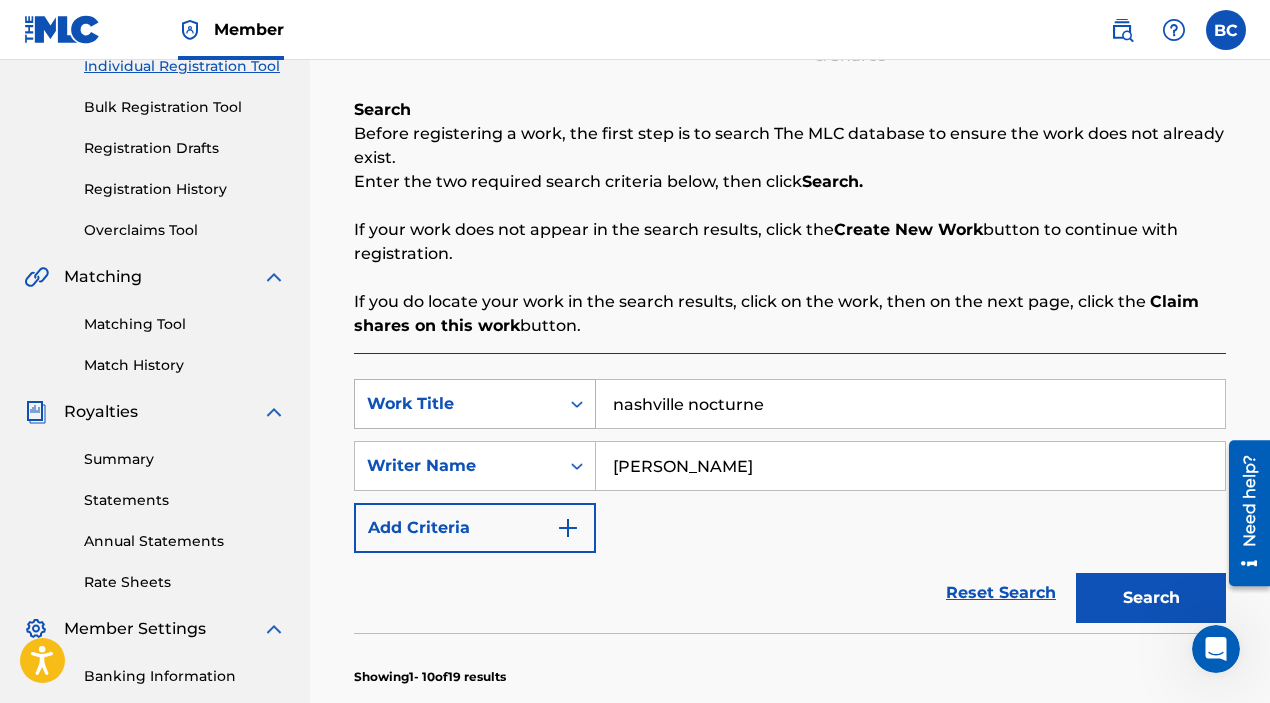 type on "nashville nocturne" 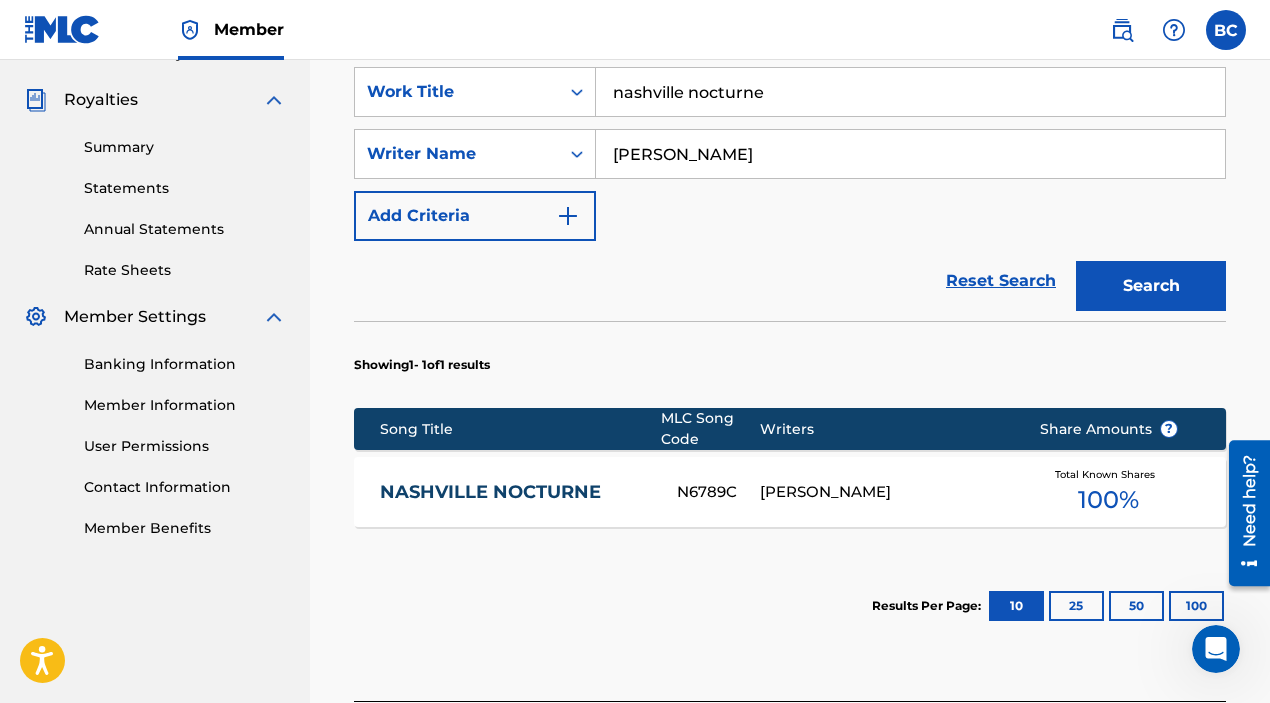 scroll, scrollTop: 618, scrollLeft: 0, axis: vertical 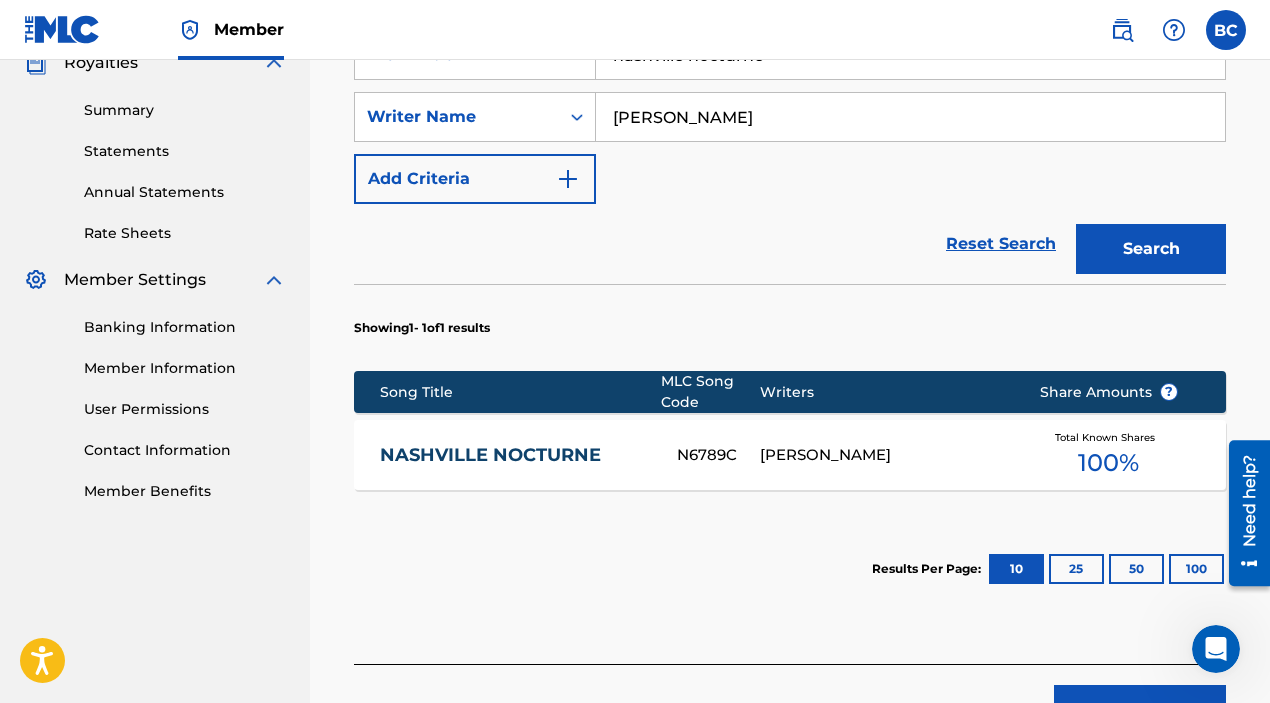 click on "NASHVILLE NOCTURNE" at bounding box center [515, 455] 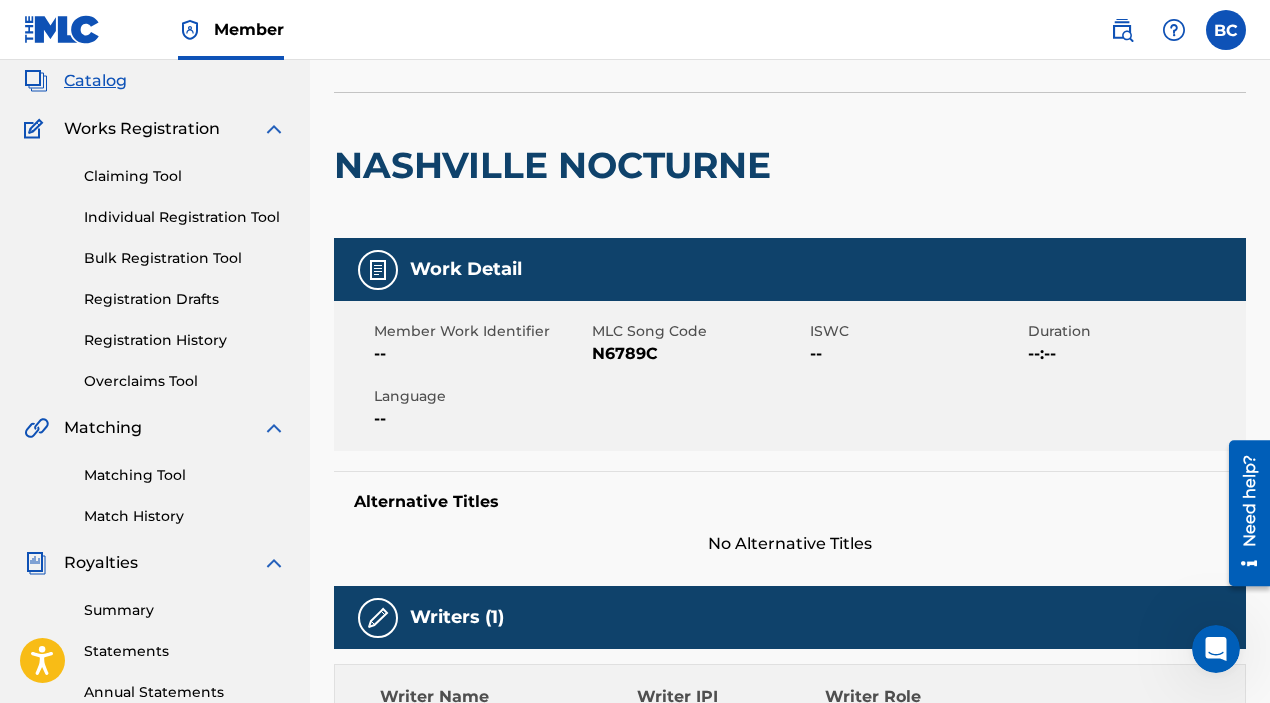 scroll, scrollTop: 138, scrollLeft: 0, axis: vertical 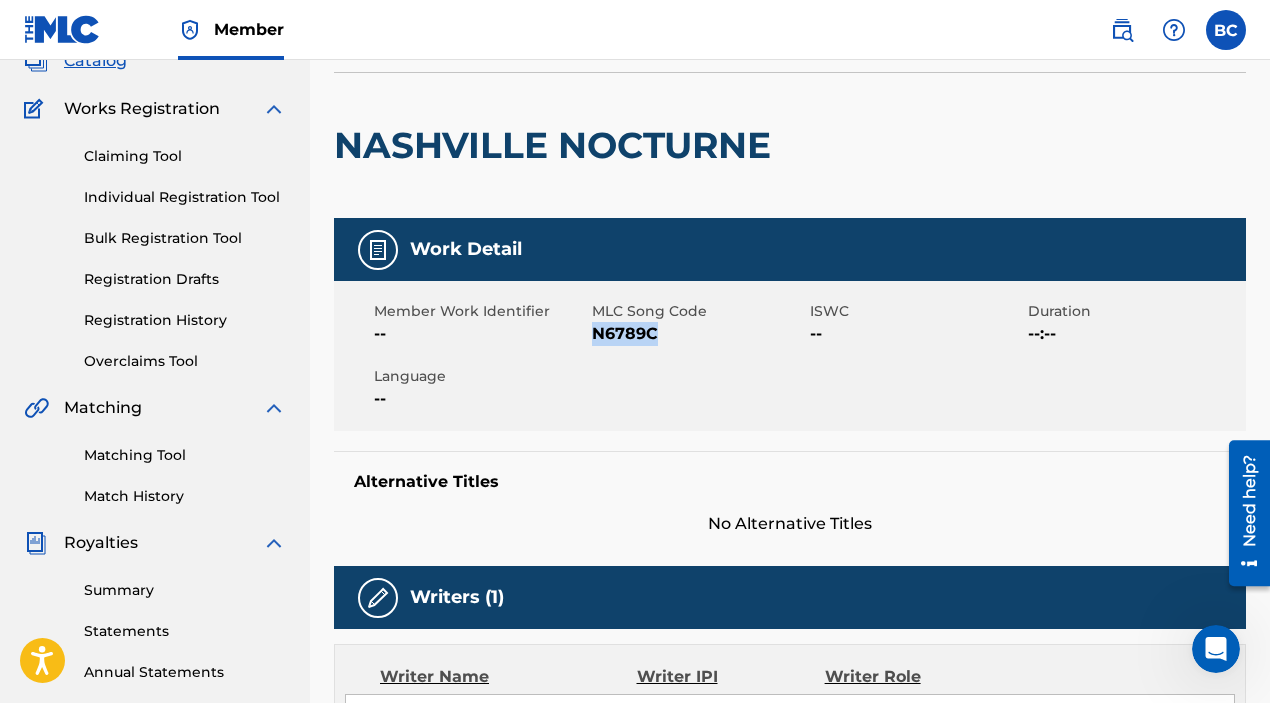 drag, startPoint x: 662, startPoint y: 333, endPoint x: 592, endPoint y: 332, distance: 70.00714 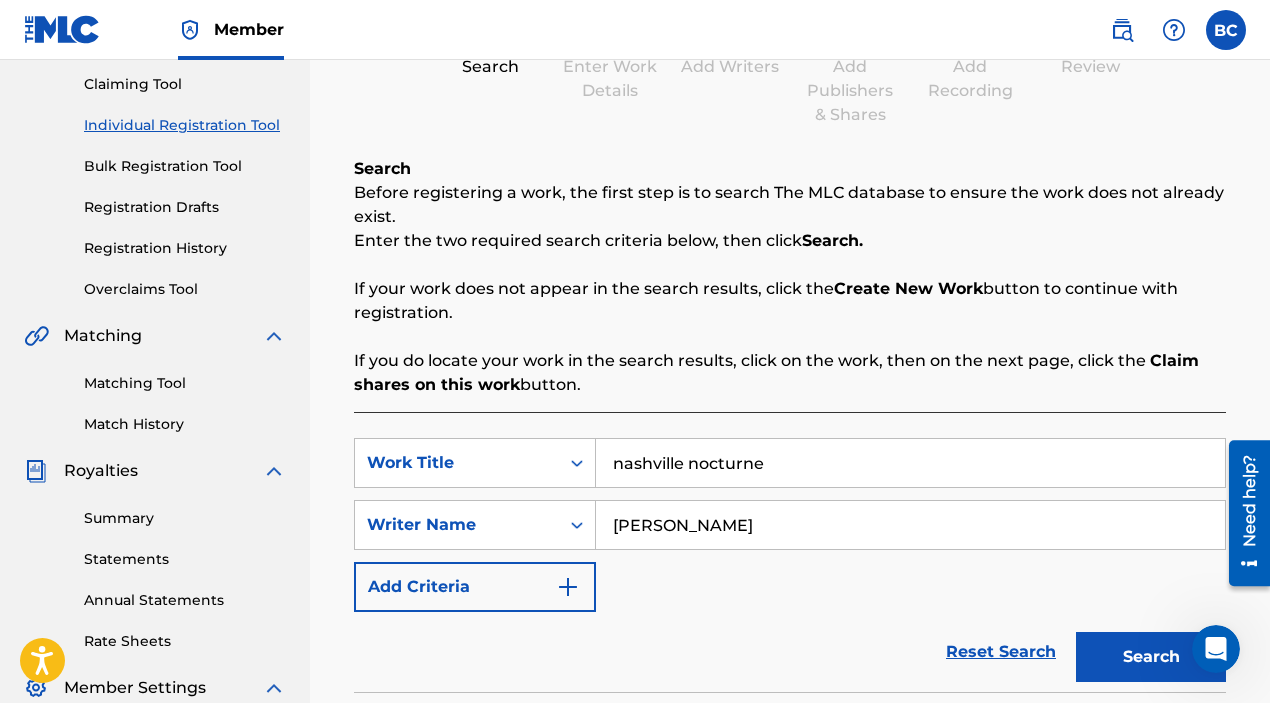 scroll, scrollTop: 231, scrollLeft: 0, axis: vertical 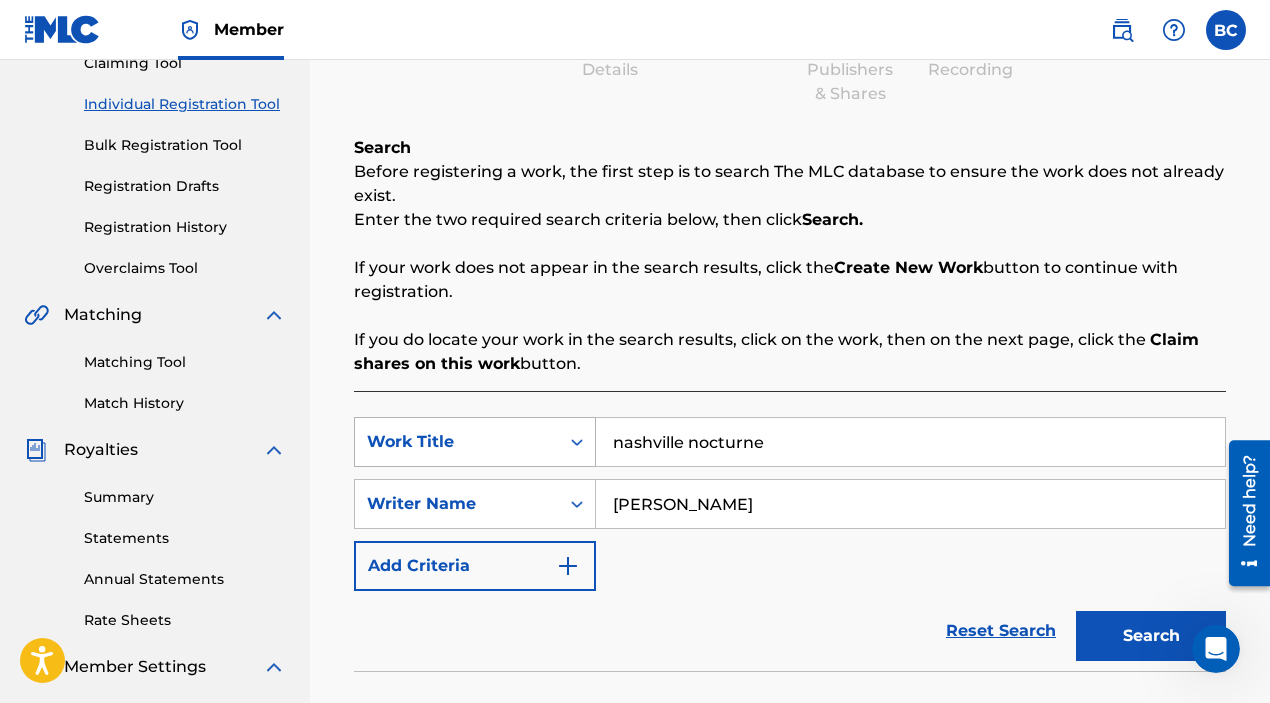 drag, startPoint x: 800, startPoint y: 447, endPoint x: 570, endPoint y: 434, distance: 230.3671 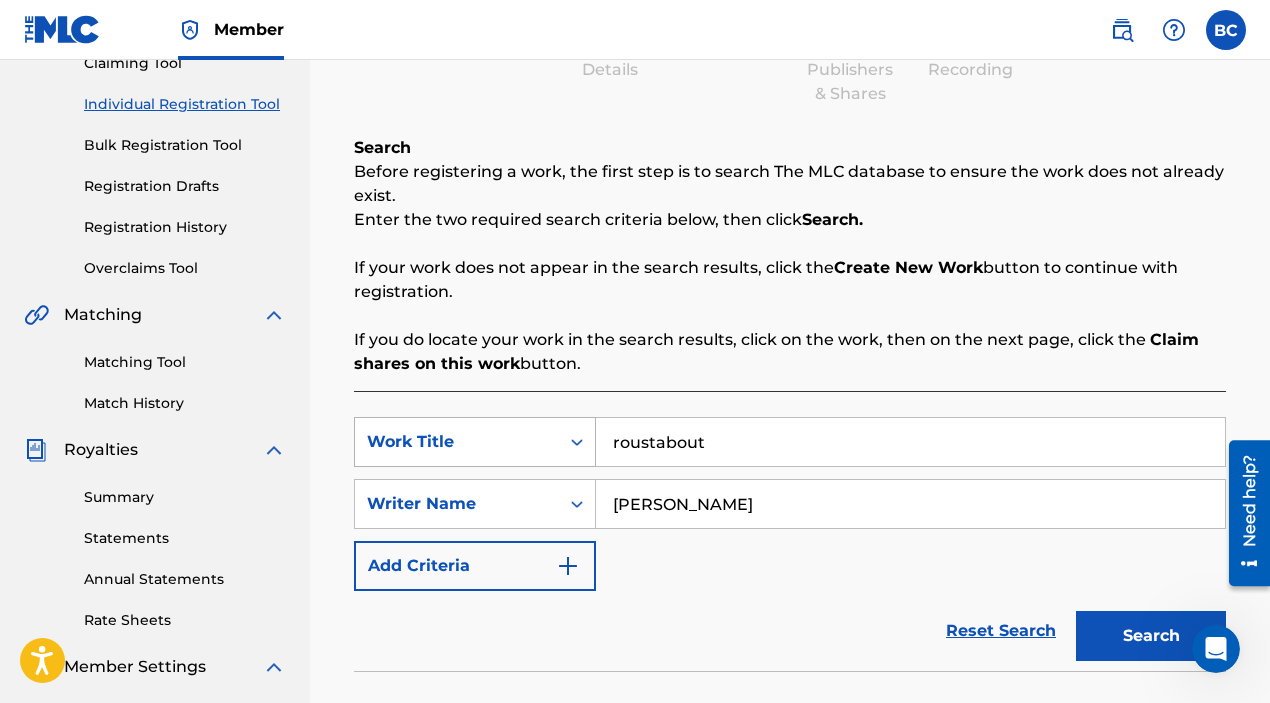 type on "roustabout" 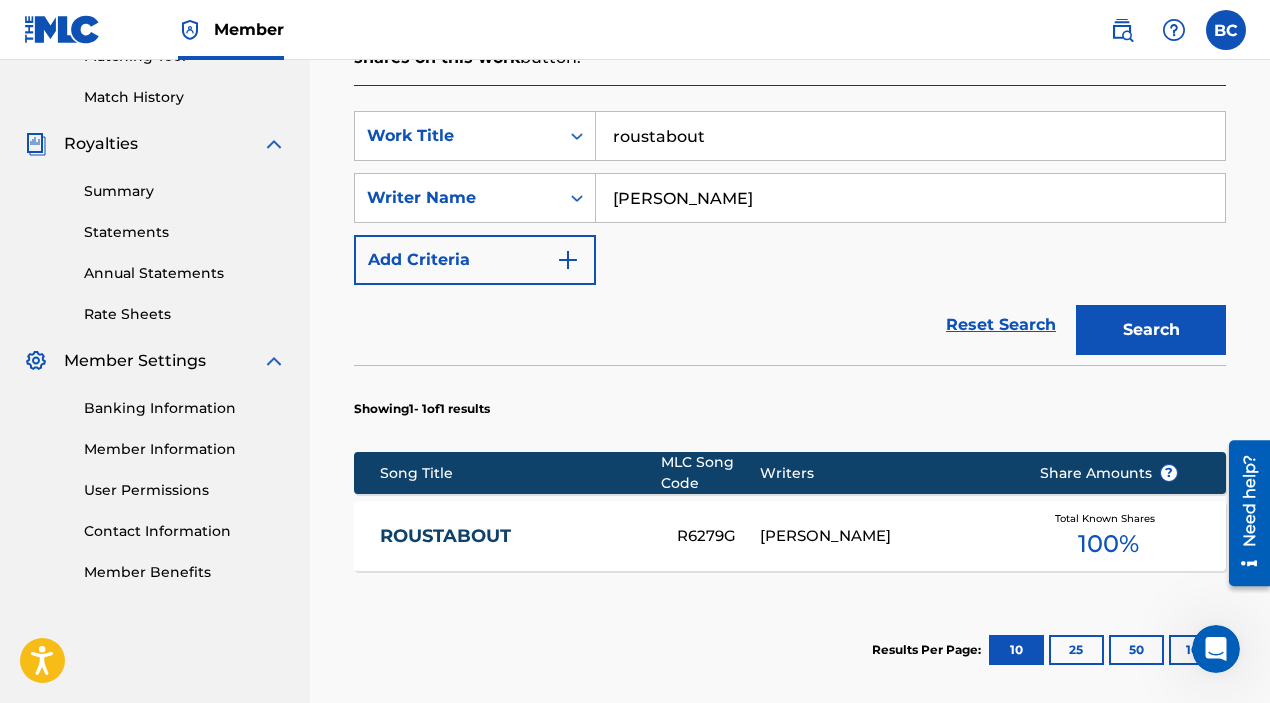 scroll, scrollTop: 593, scrollLeft: 0, axis: vertical 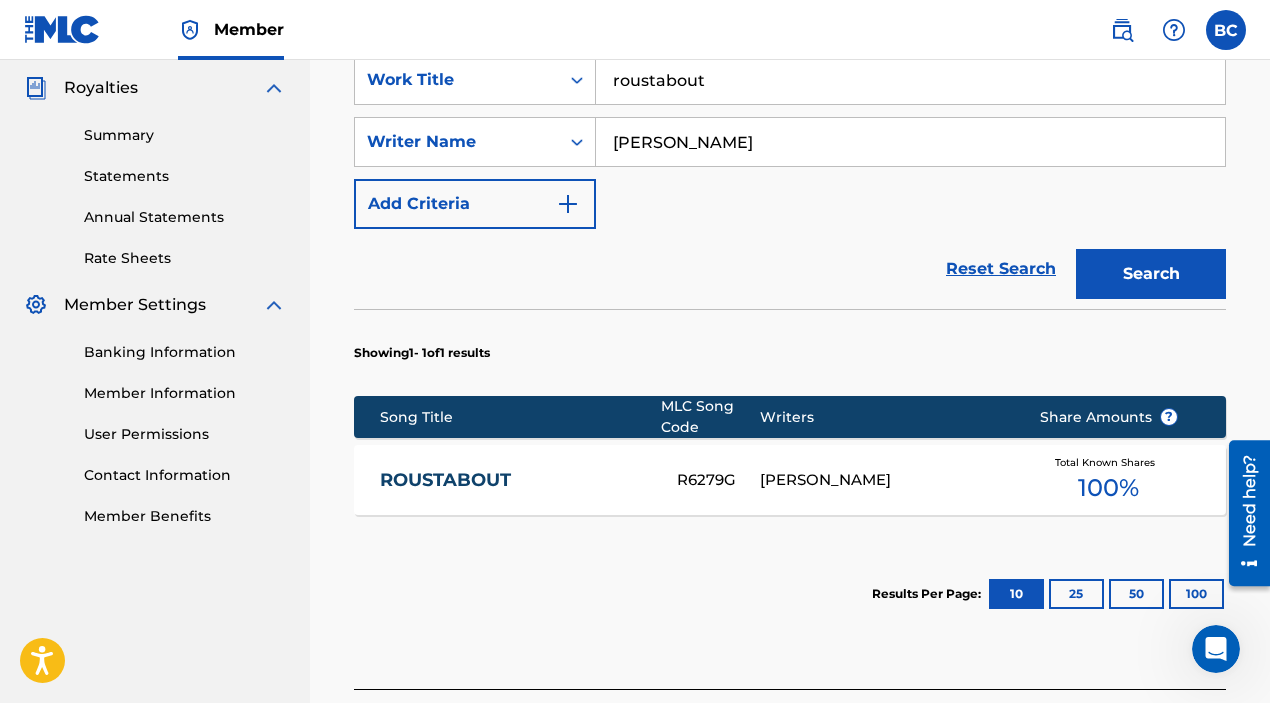 click on "ROUSTABOUT" at bounding box center (515, 480) 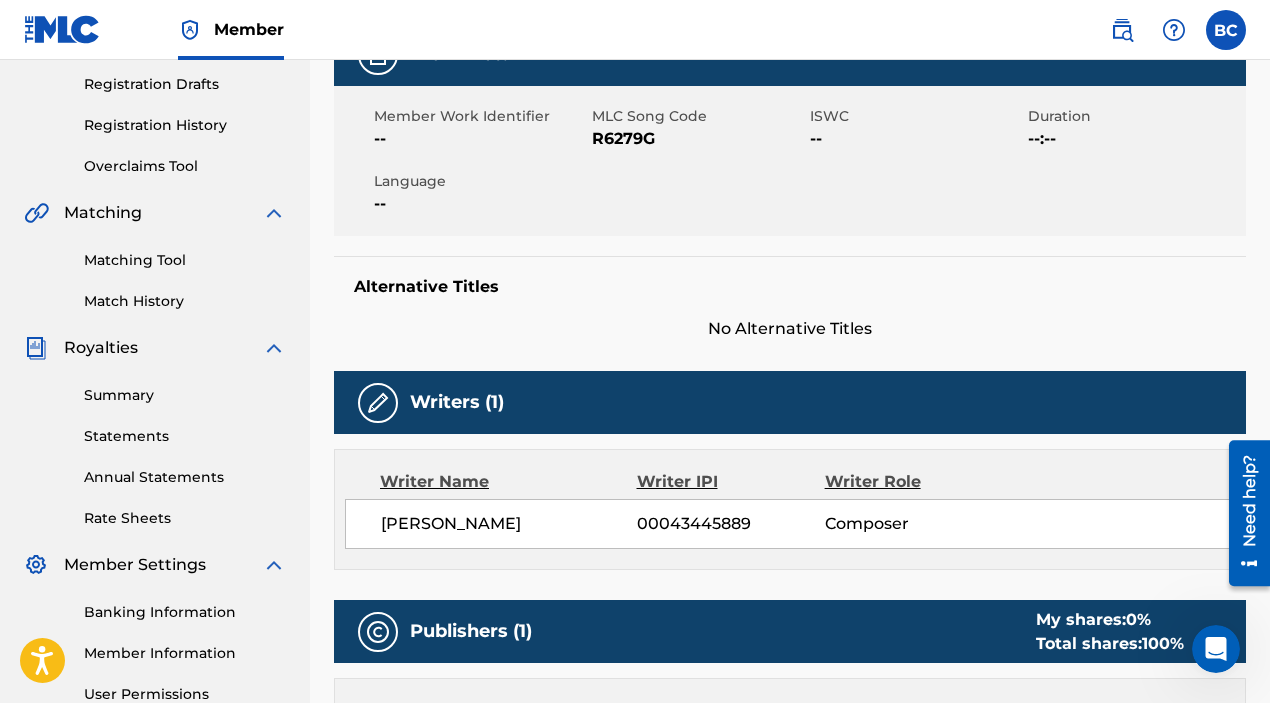 scroll, scrollTop: 355, scrollLeft: 0, axis: vertical 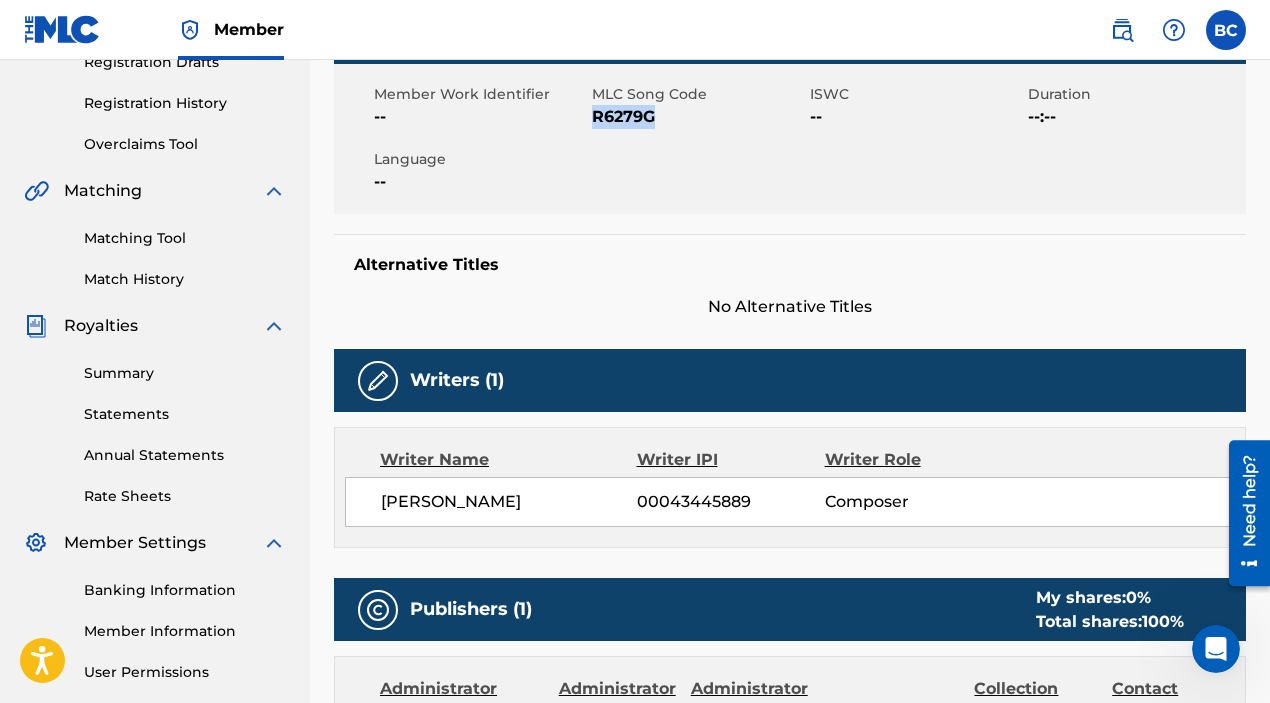 drag, startPoint x: 659, startPoint y: 111, endPoint x: 596, endPoint y: 119, distance: 63.505905 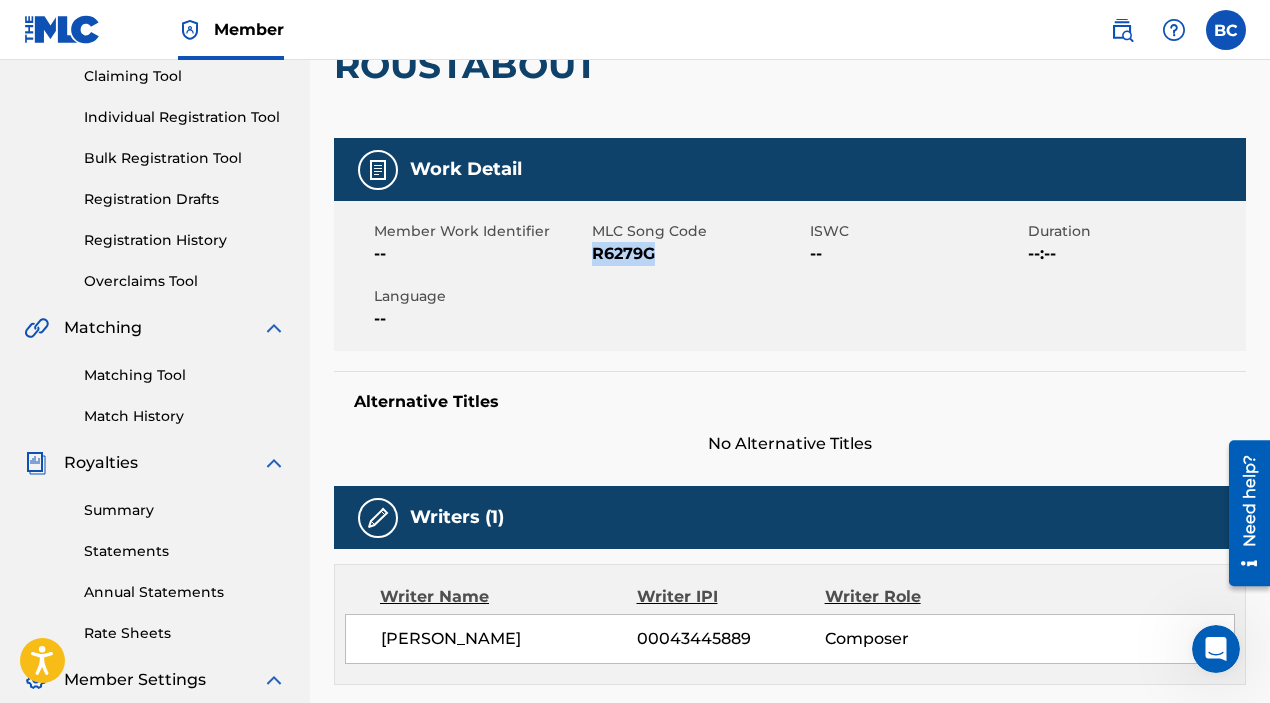 scroll, scrollTop: 305, scrollLeft: 0, axis: vertical 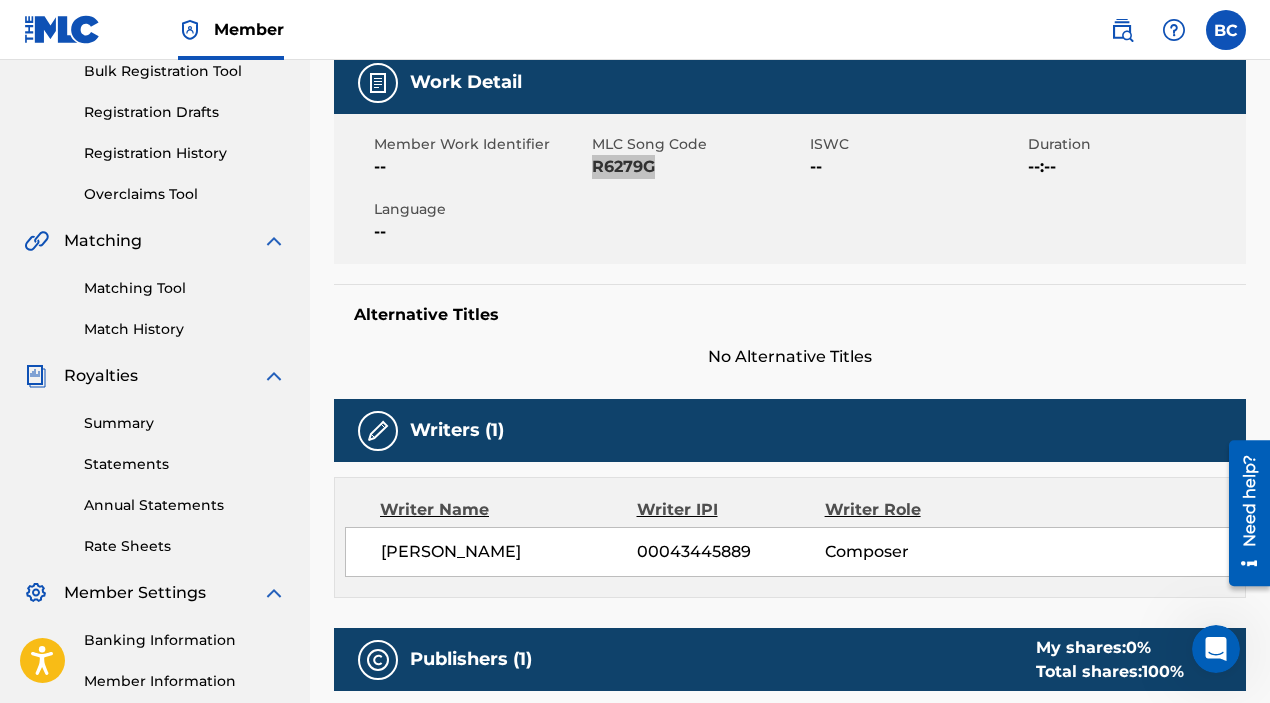 click 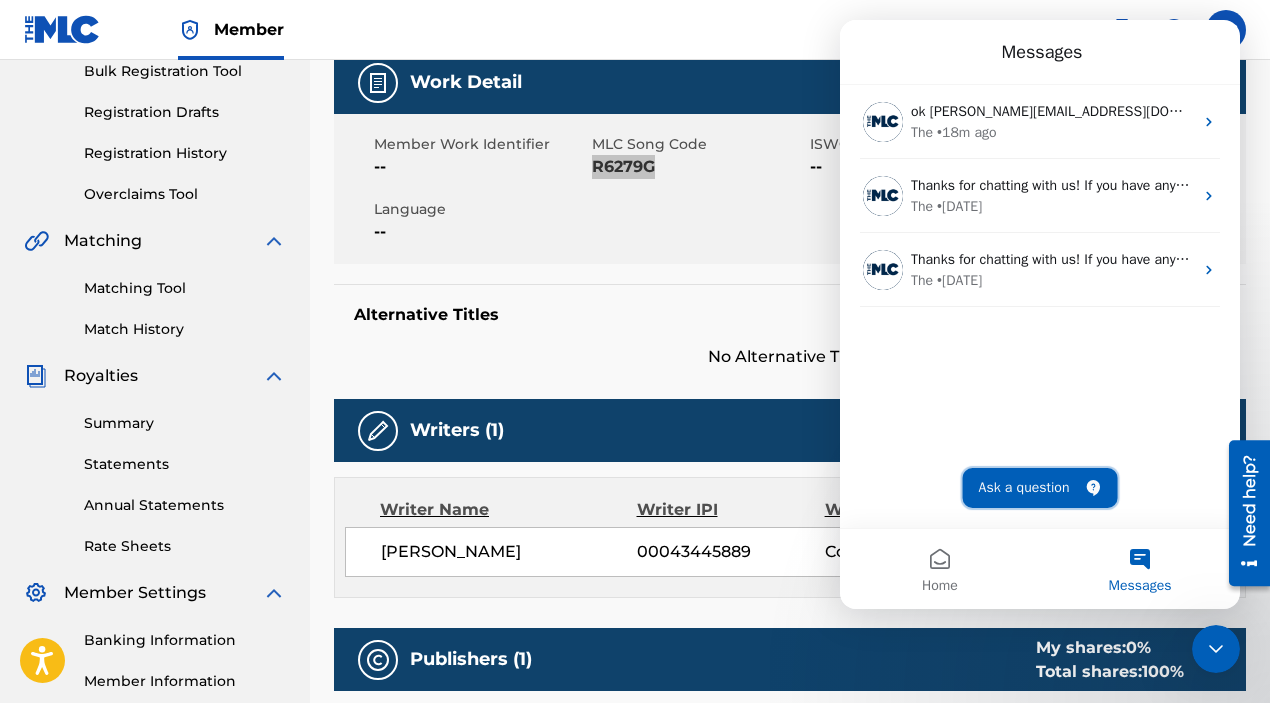 click on "Ask a question" at bounding box center [1040, 488] 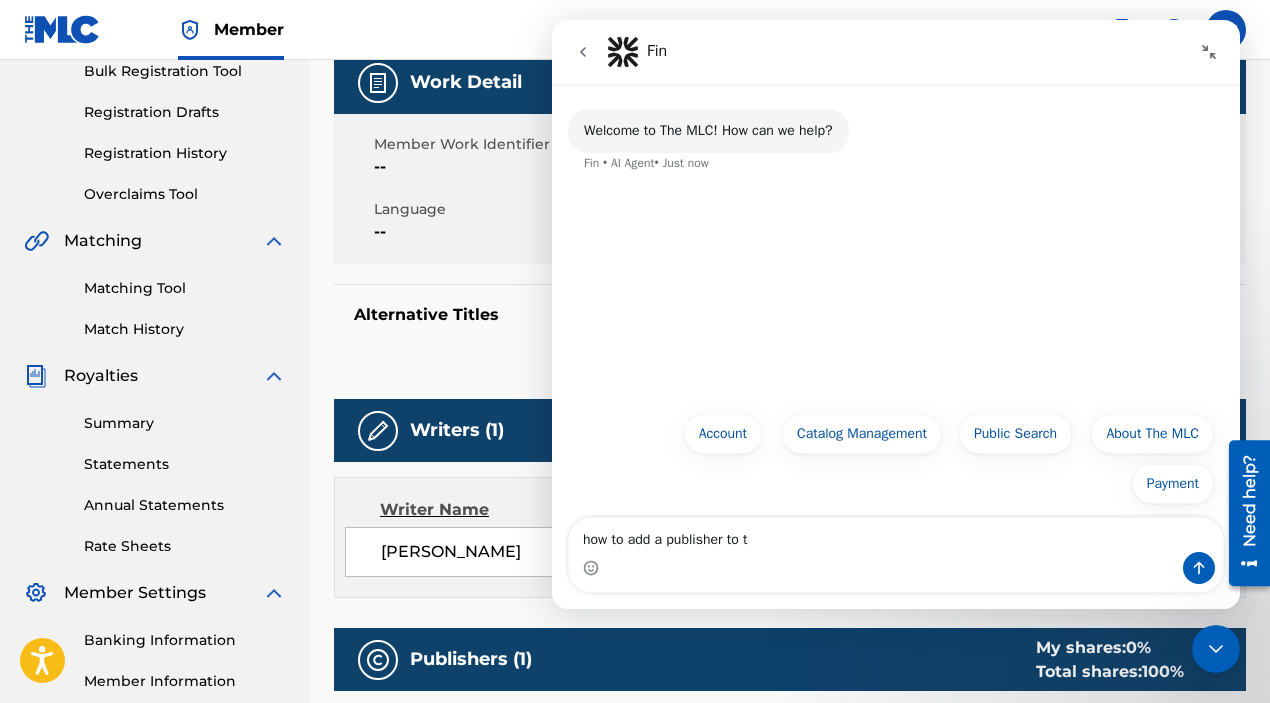 click at bounding box center [896, 568] 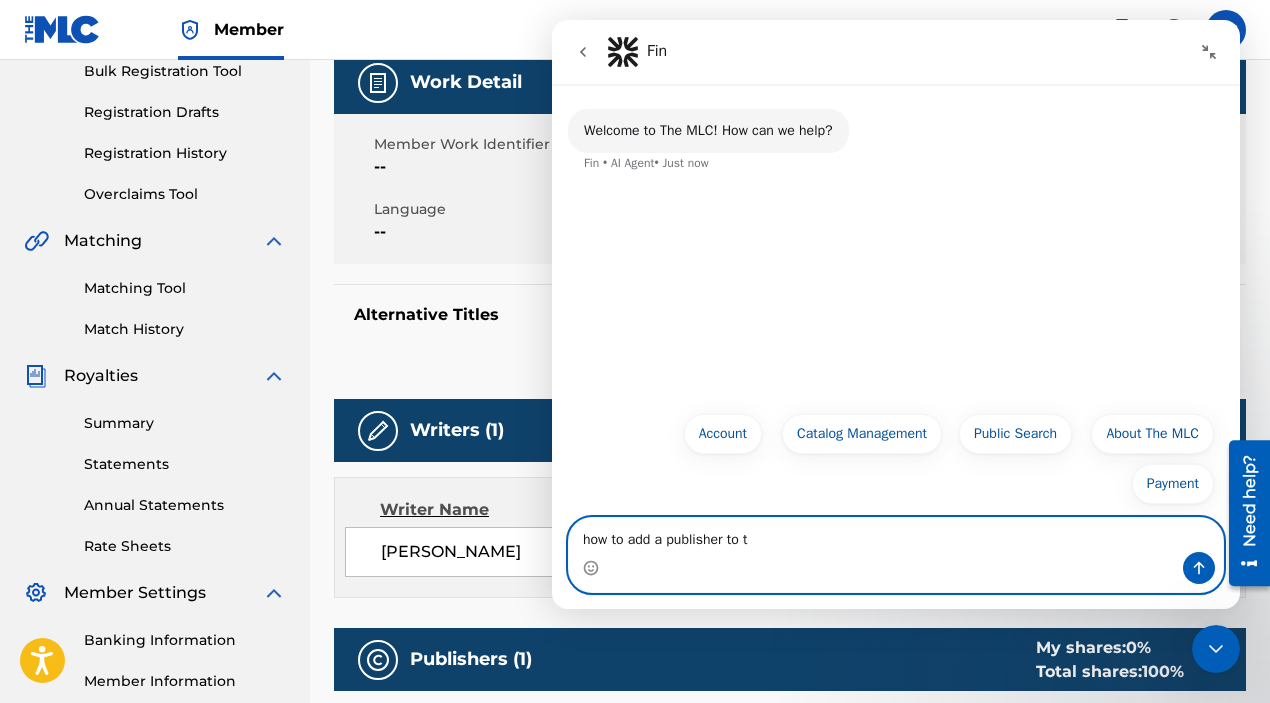 click on "how to add a publisher to t" at bounding box center (896, 535) 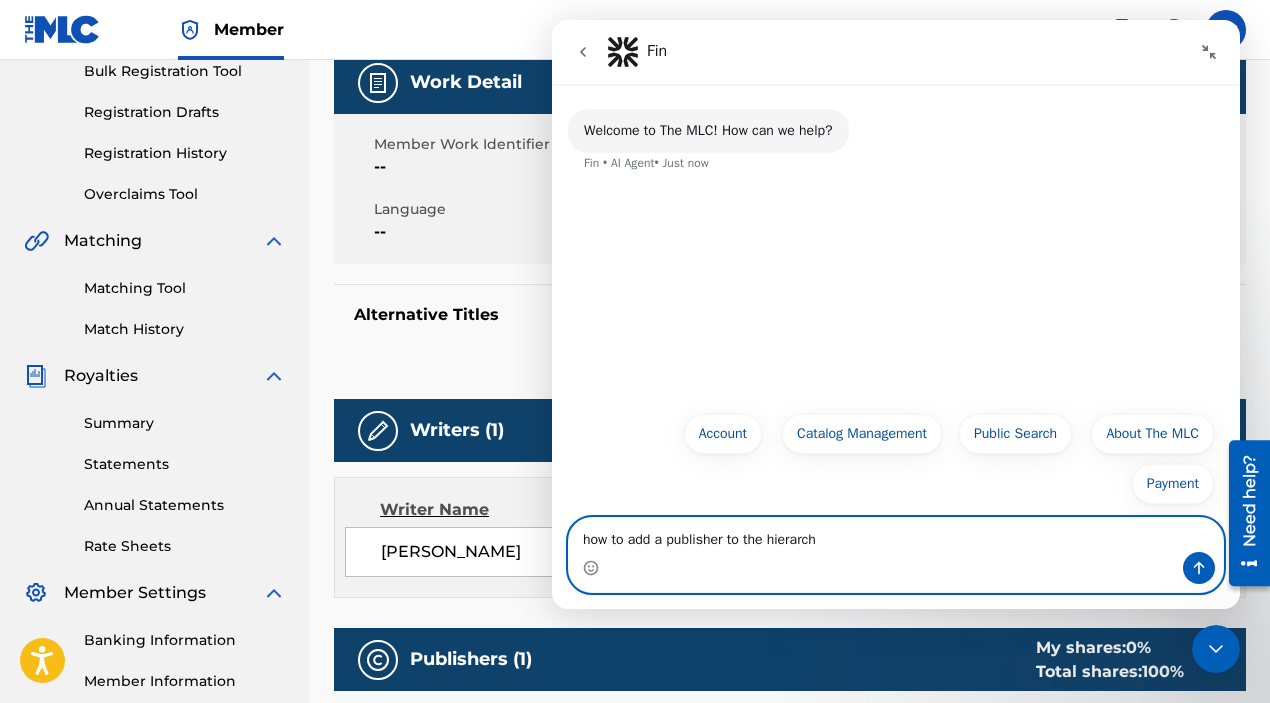type on "how to add a publisher to the hierarchy" 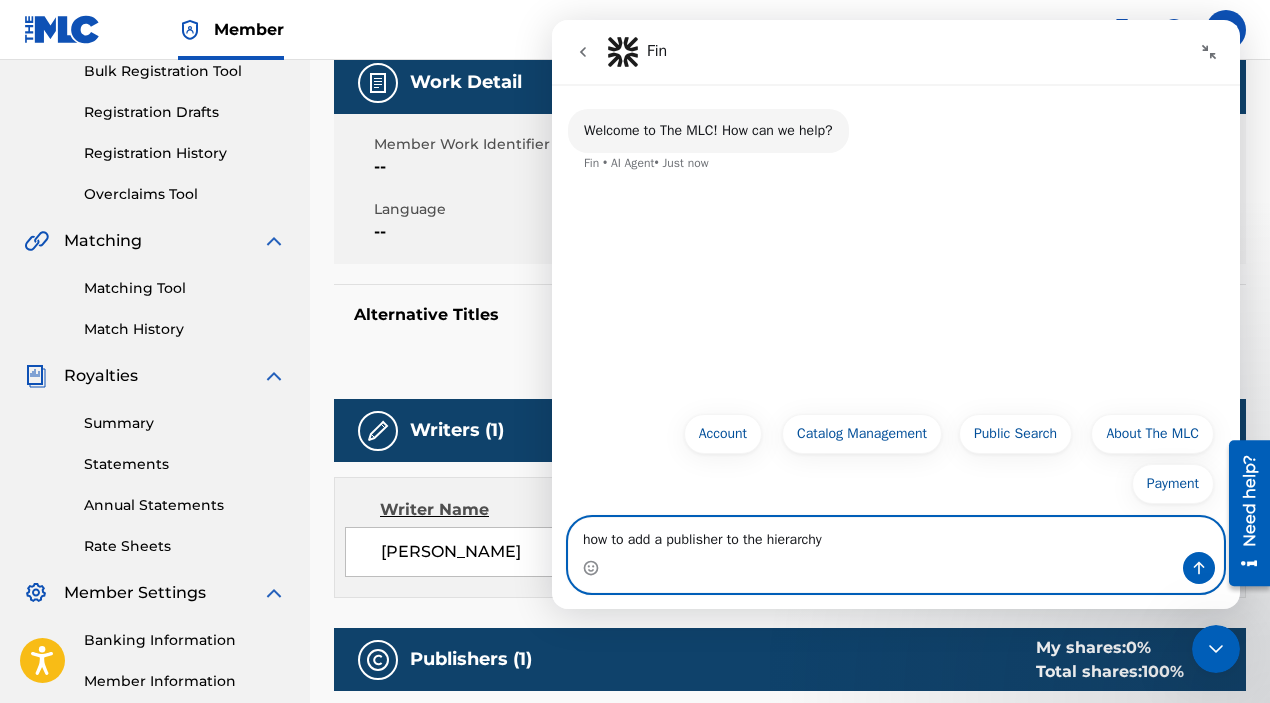 type 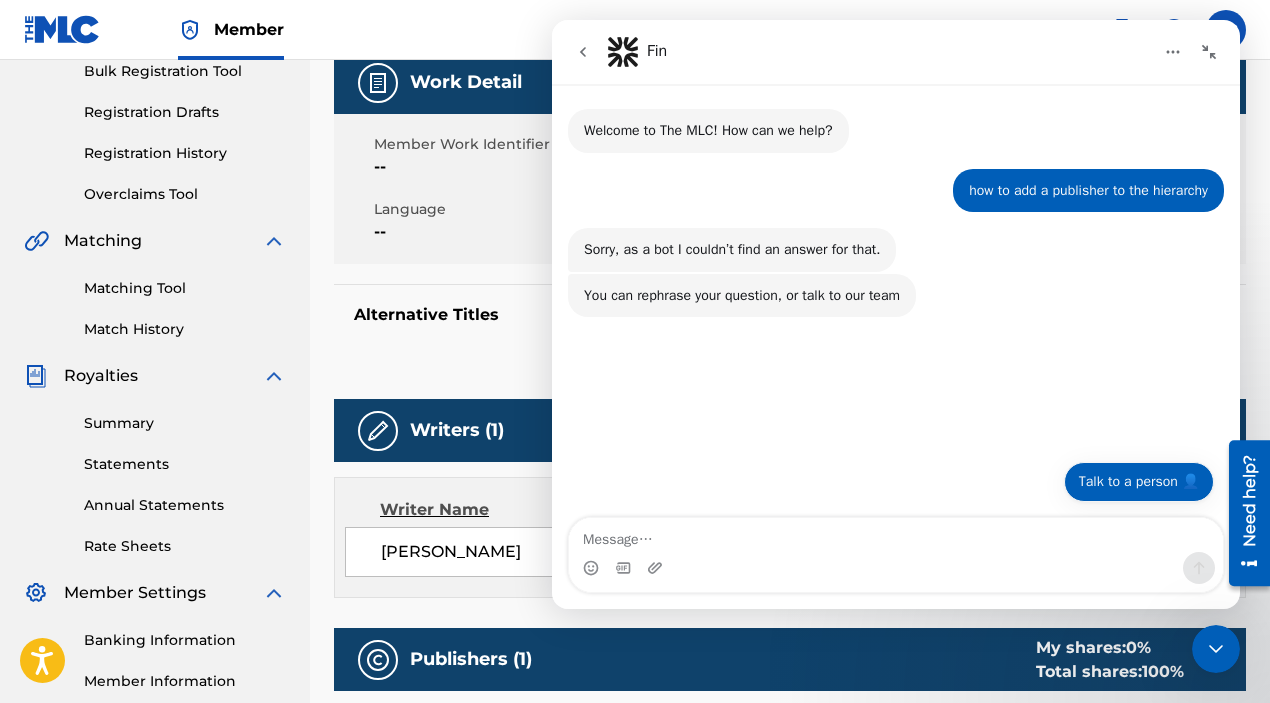 click on "Talk to a person 👤" at bounding box center [1139, 482] 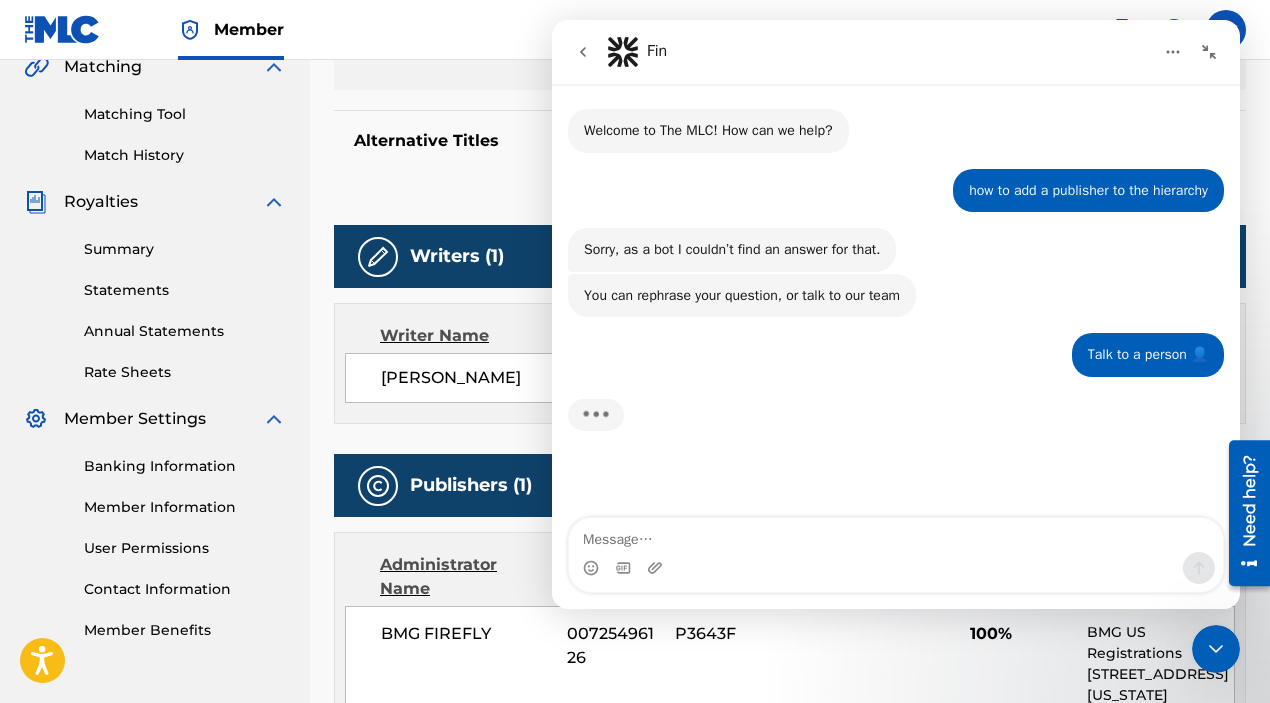 scroll, scrollTop: 0, scrollLeft: 0, axis: both 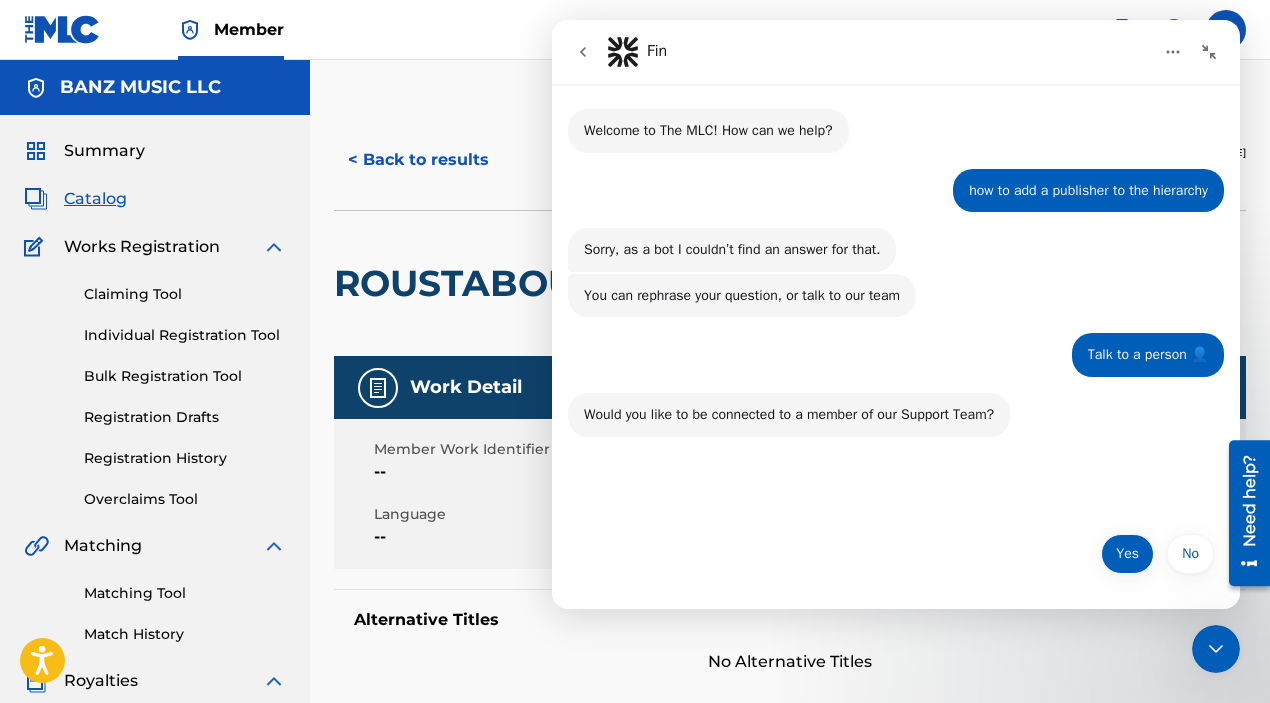 click on "Yes" at bounding box center [1127, 554] 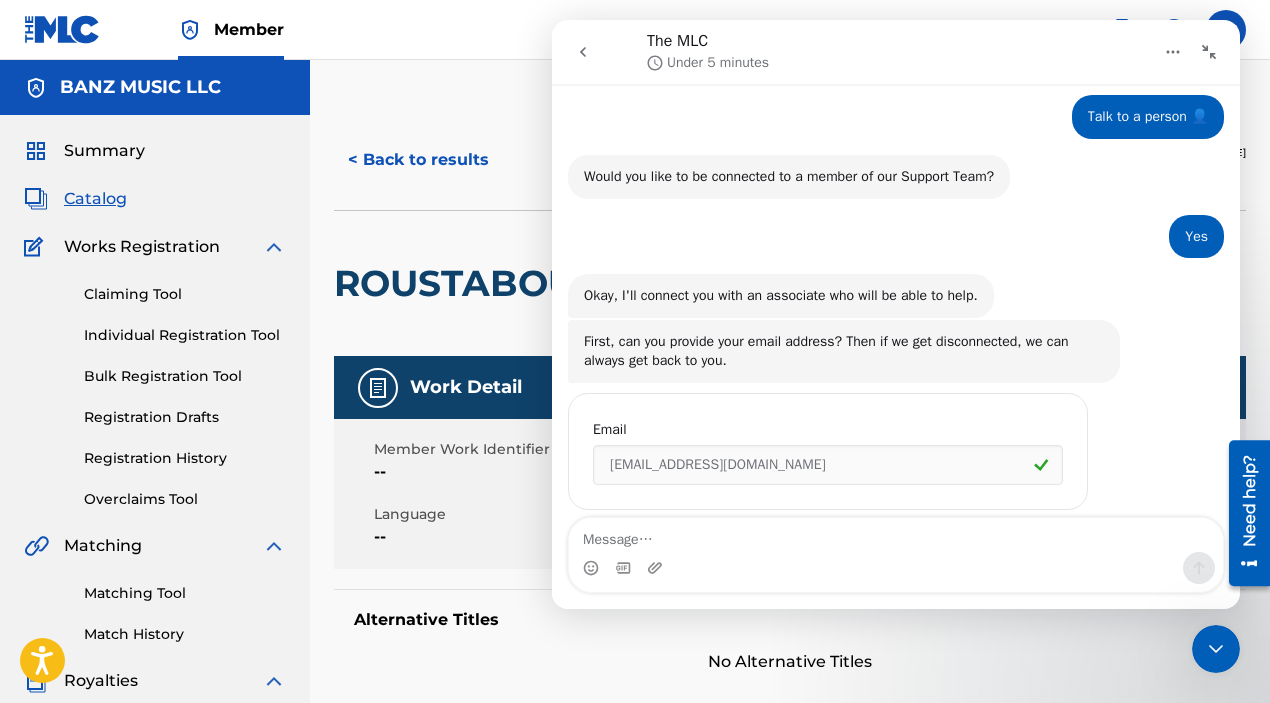 scroll, scrollTop: 264, scrollLeft: 0, axis: vertical 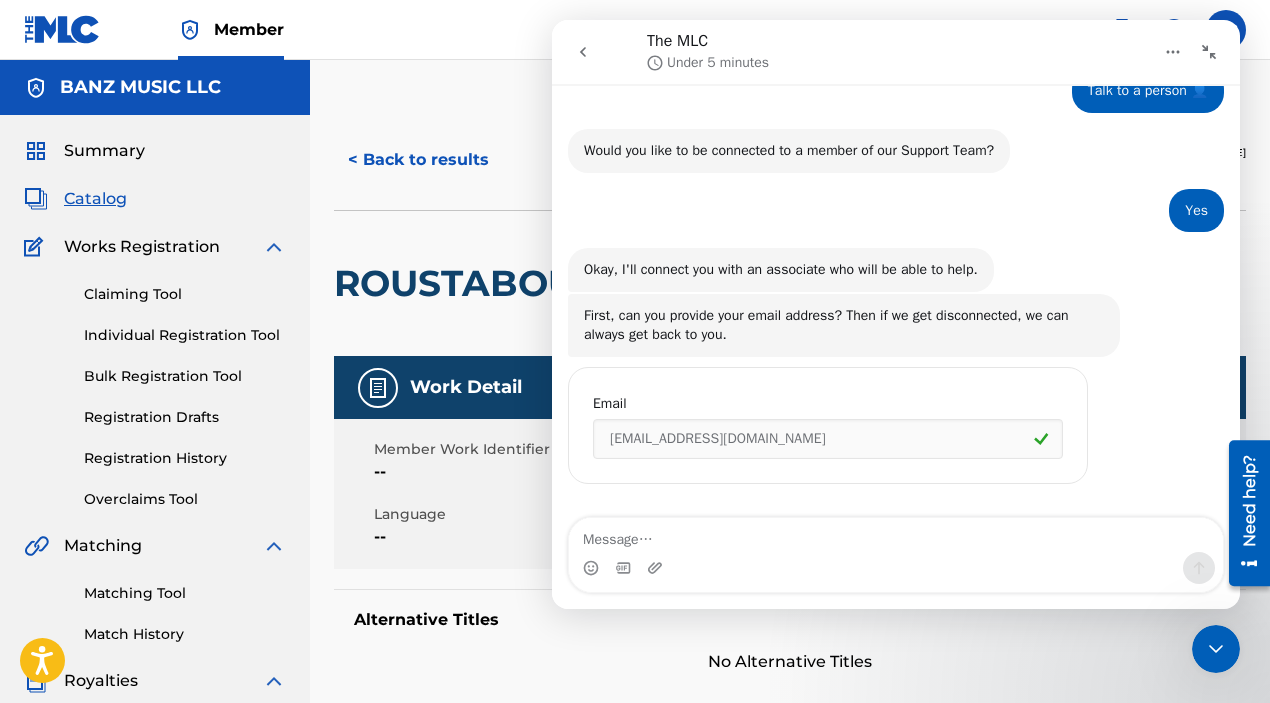 click at bounding box center [896, 535] 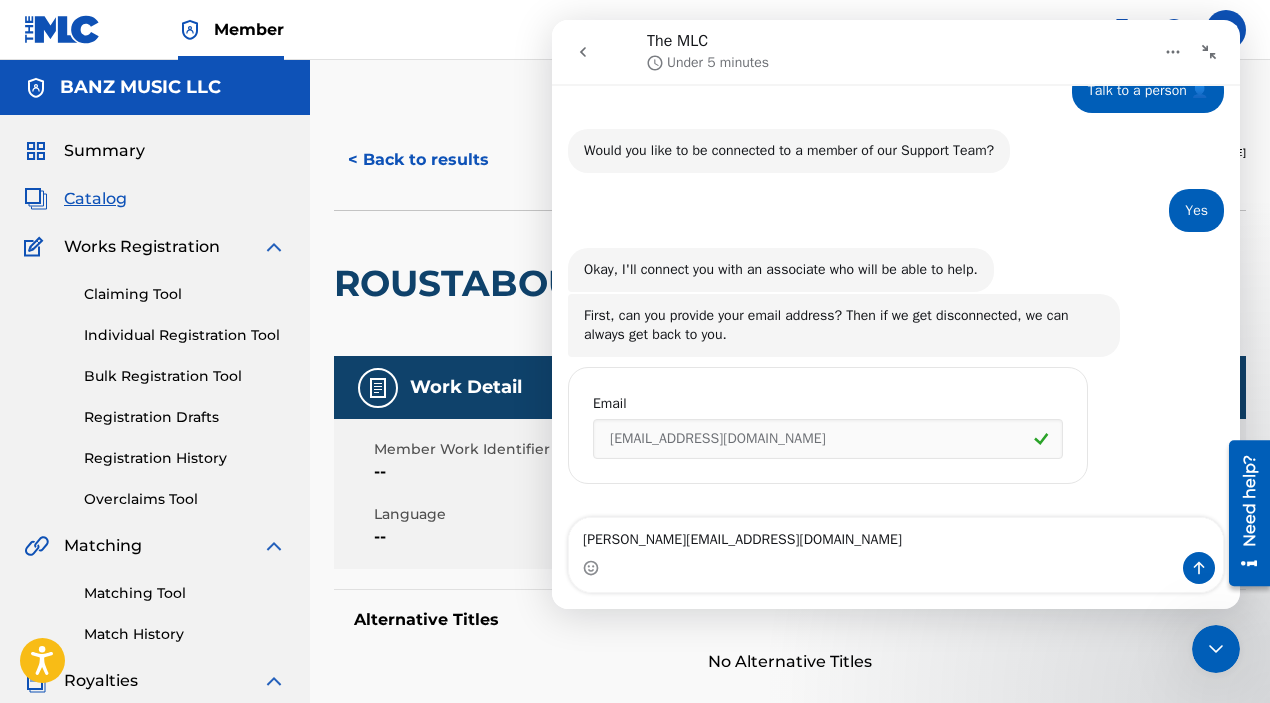 type on "[PERSON_NAME][EMAIL_ADDRESS][DOMAIN_NAME]" 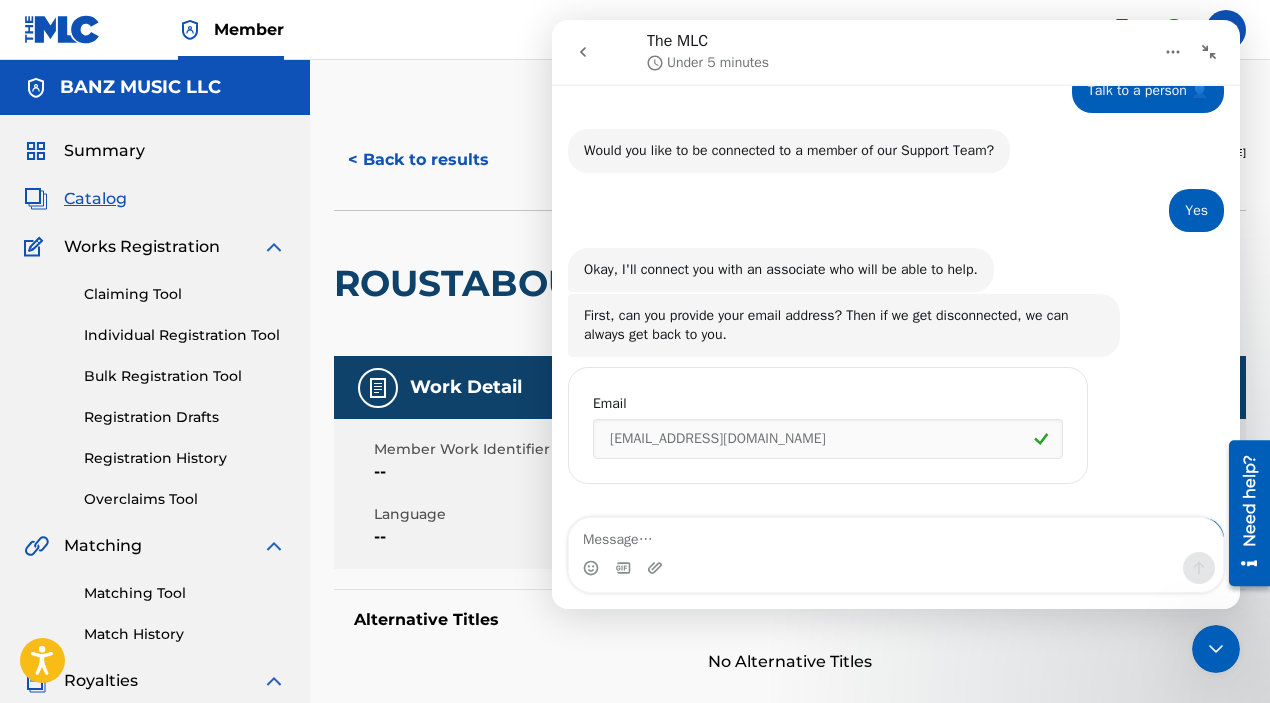 scroll, scrollTop: 323, scrollLeft: 0, axis: vertical 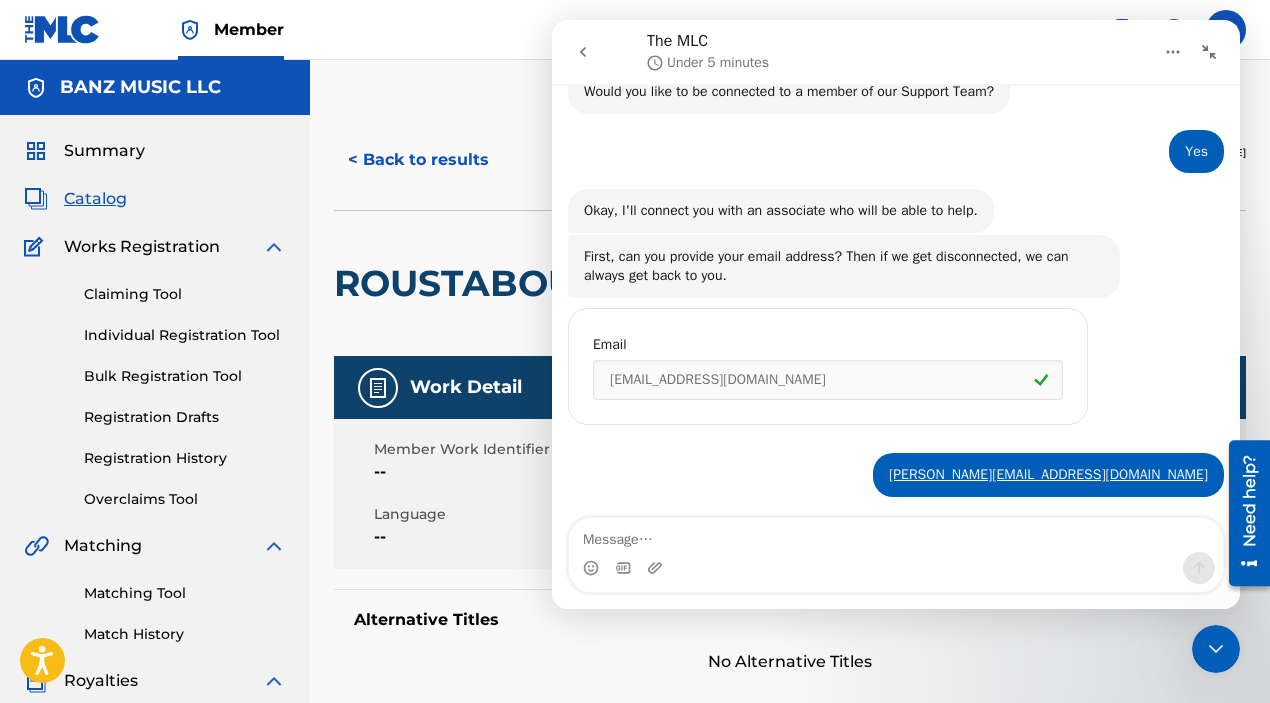 click on "Claiming Tool Individual Registration Tool Bulk Registration Tool Registration Drafts Registration History Overclaims Tool" at bounding box center [155, 384] 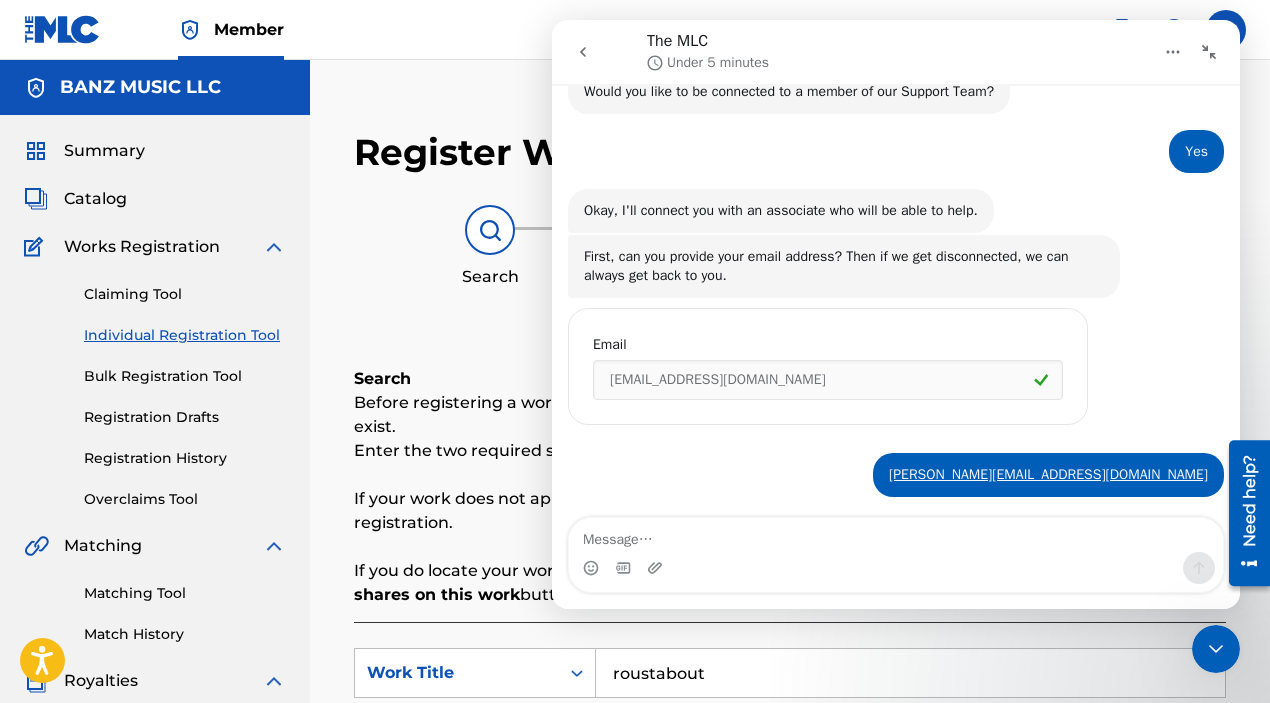 click 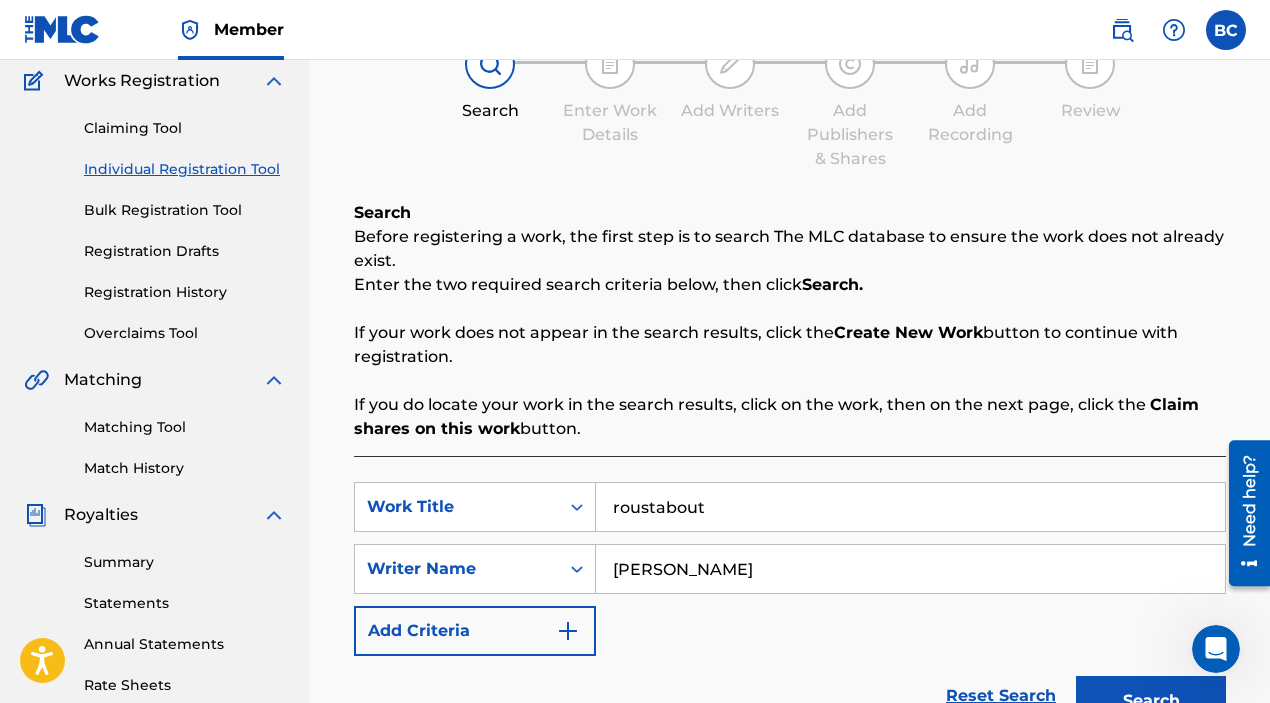 scroll, scrollTop: 170, scrollLeft: 0, axis: vertical 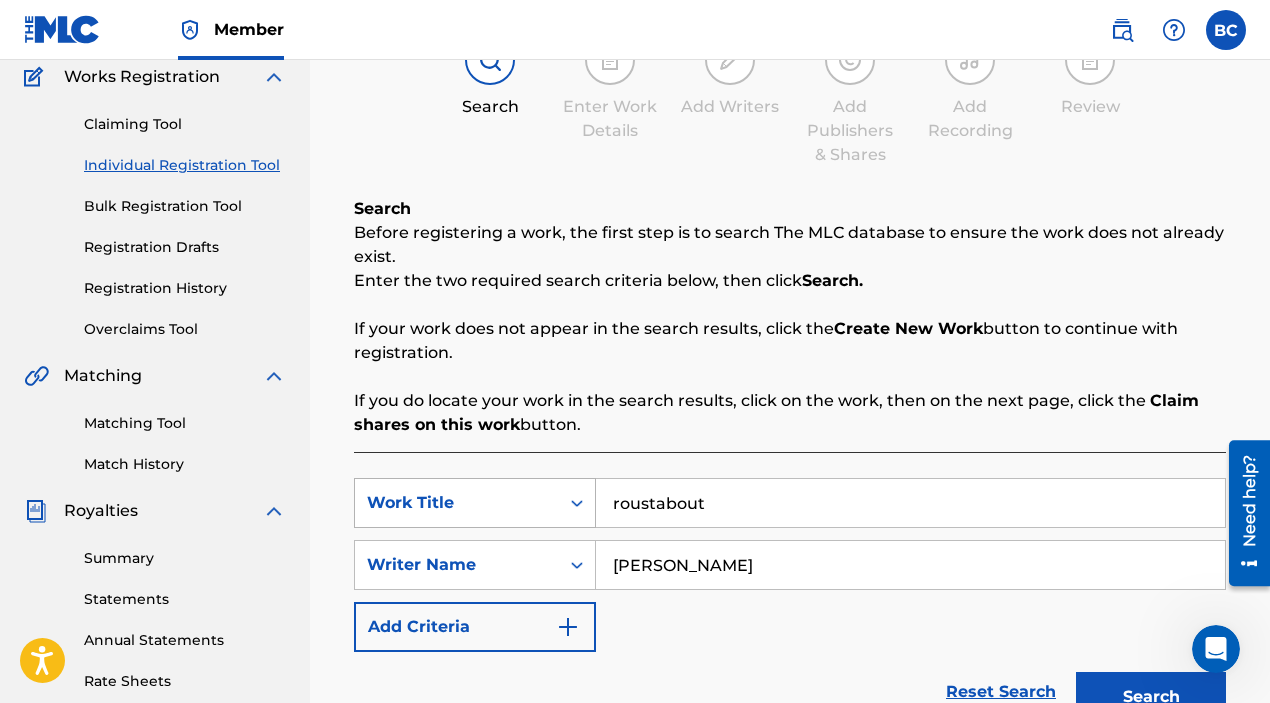 drag, startPoint x: 736, startPoint y: 503, endPoint x: 529, endPoint y: 490, distance: 207.4078 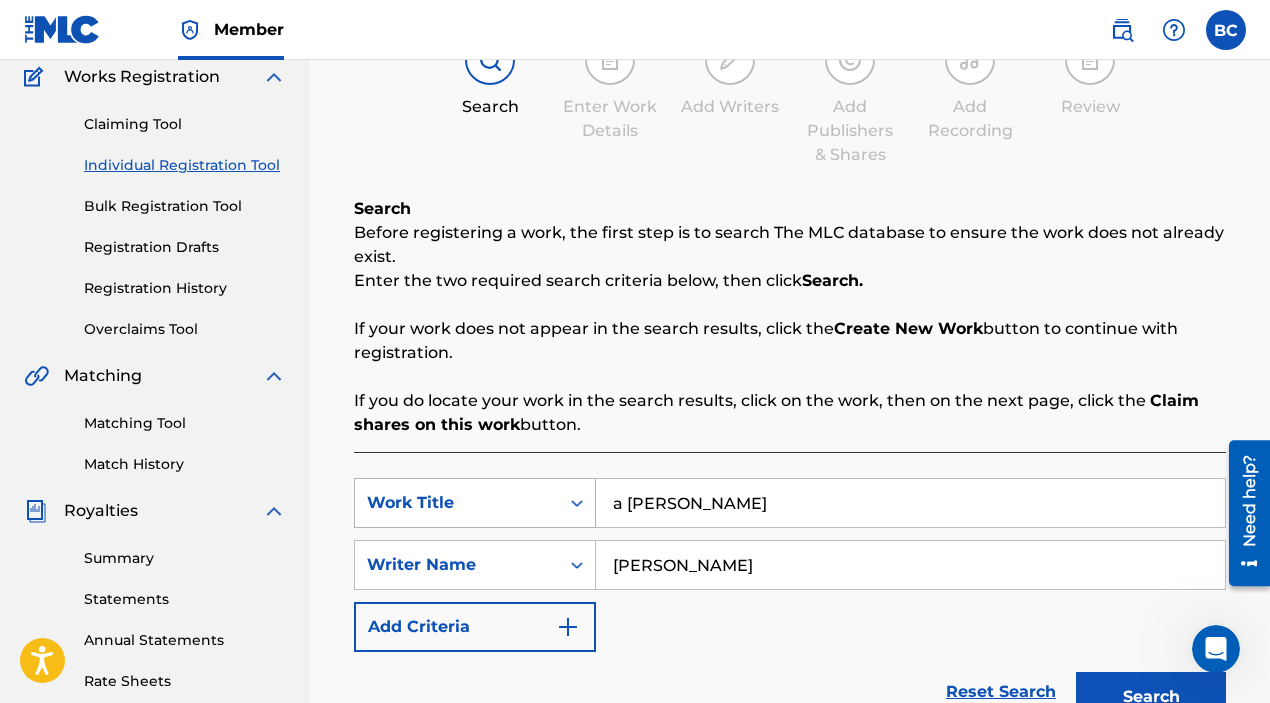 type on "a [PERSON_NAME]" 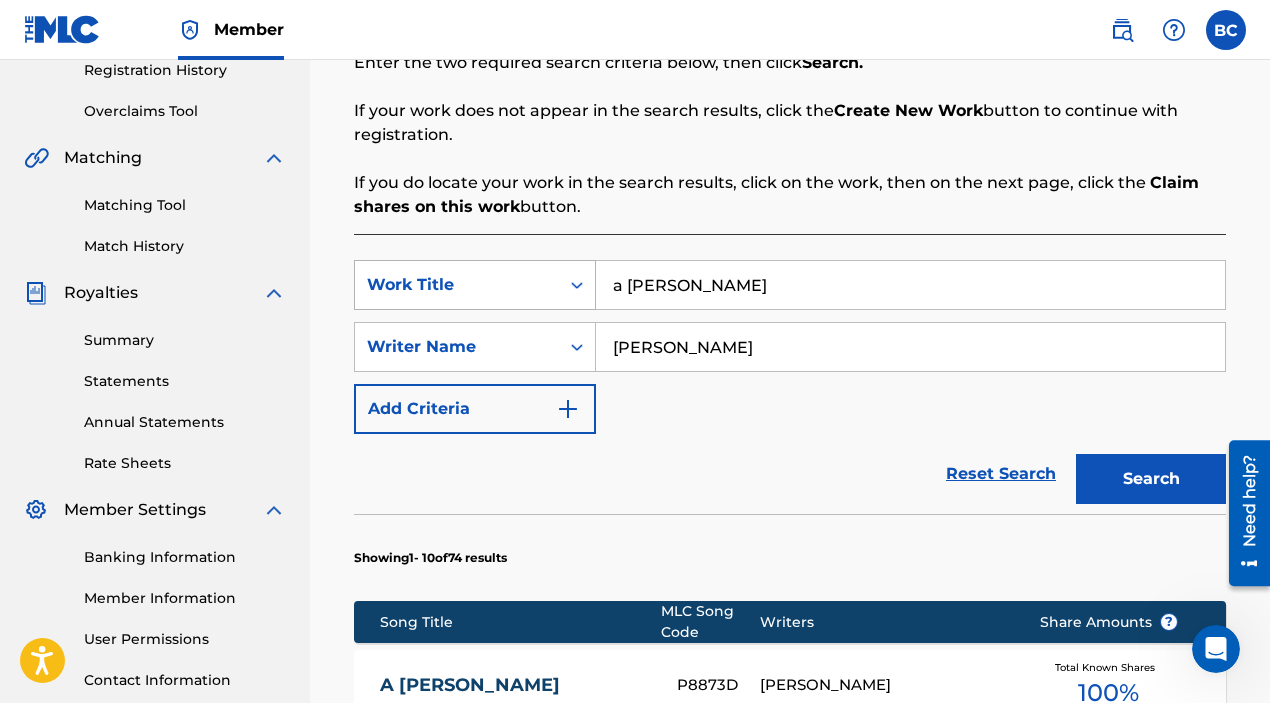 scroll, scrollTop: 587, scrollLeft: 0, axis: vertical 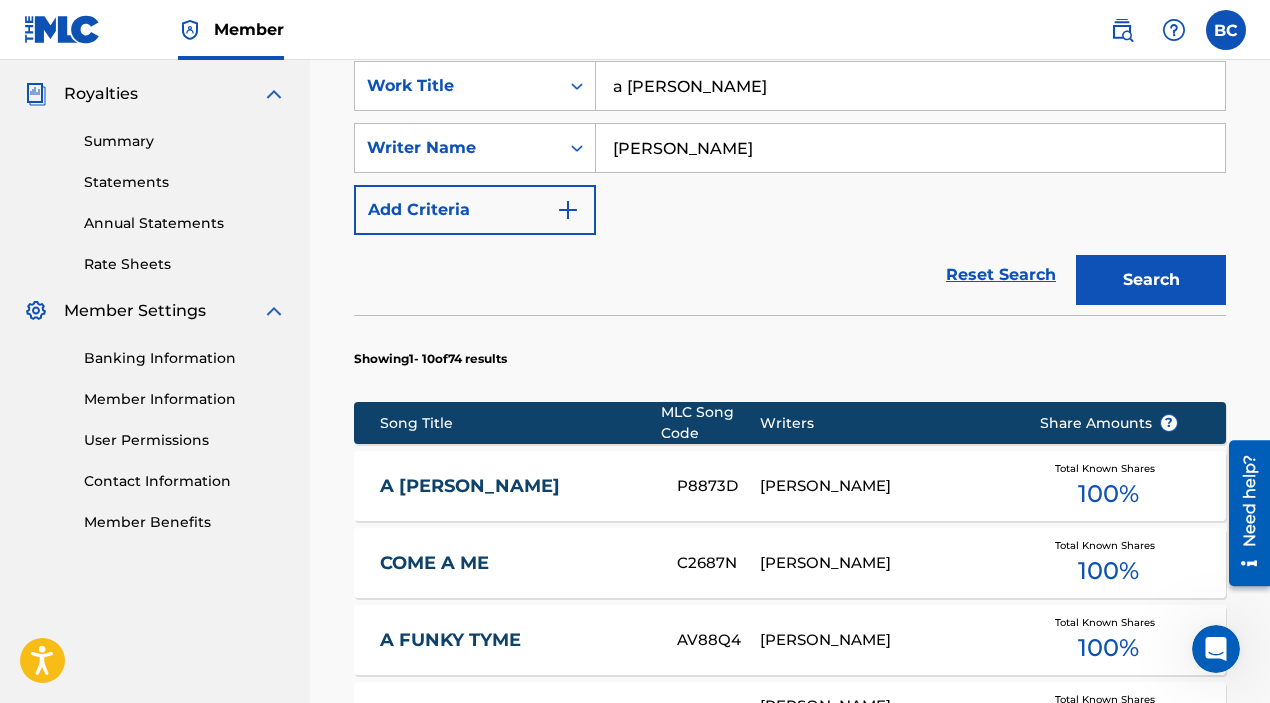 click on "A [PERSON_NAME]" at bounding box center [515, 486] 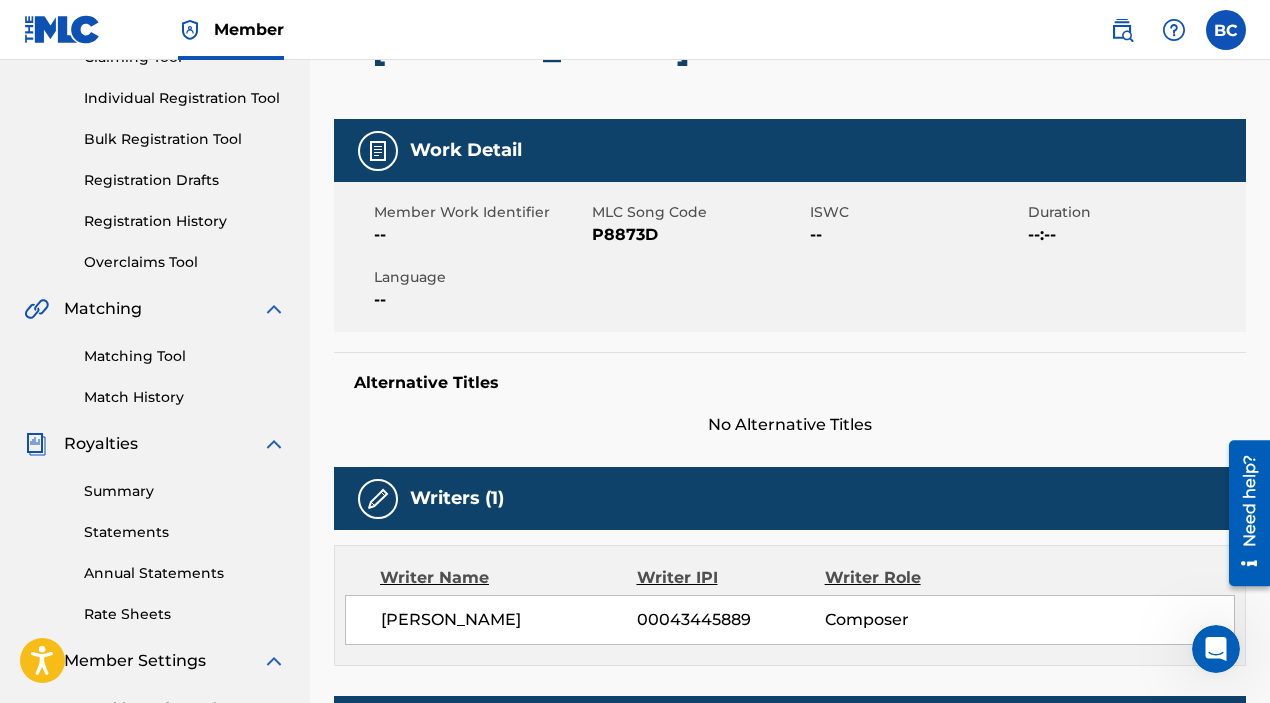 scroll, scrollTop: 239, scrollLeft: 0, axis: vertical 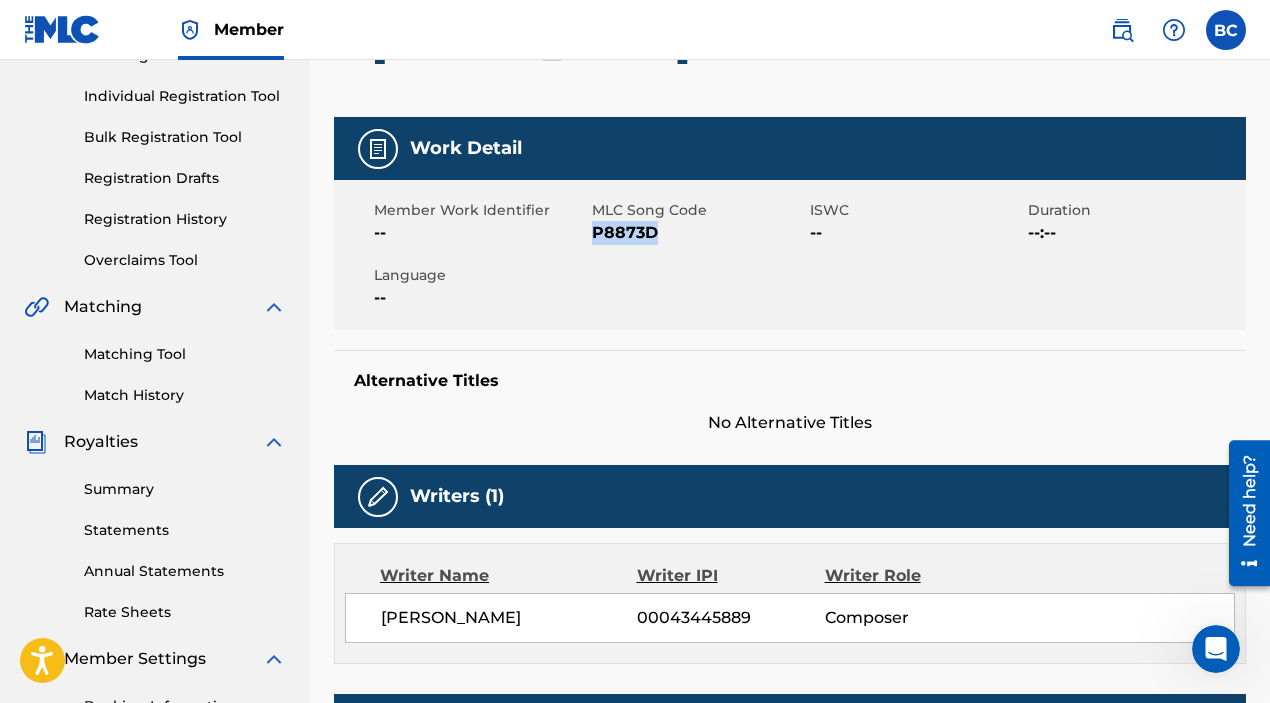drag, startPoint x: 661, startPoint y: 232, endPoint x: 592, endPoint y: 233, distance: 69.00725 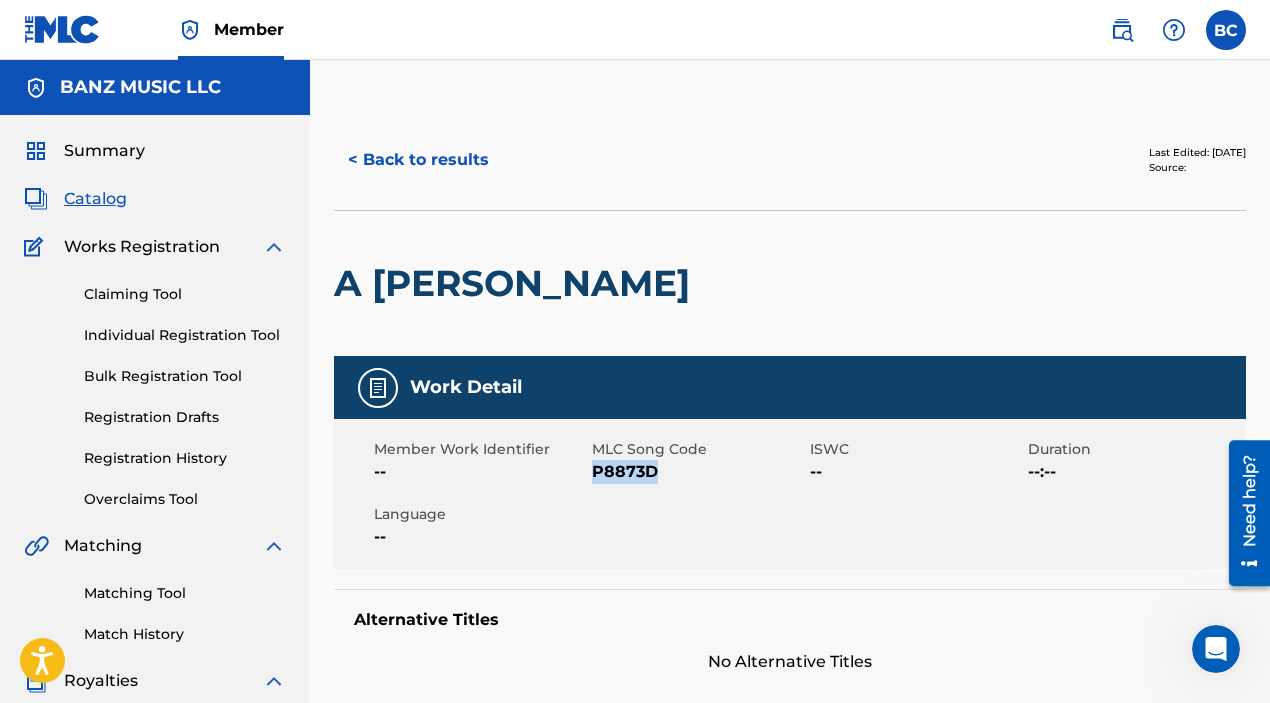 scroll, scrollTop: 1, scrollLeft: 0, axis: vertical 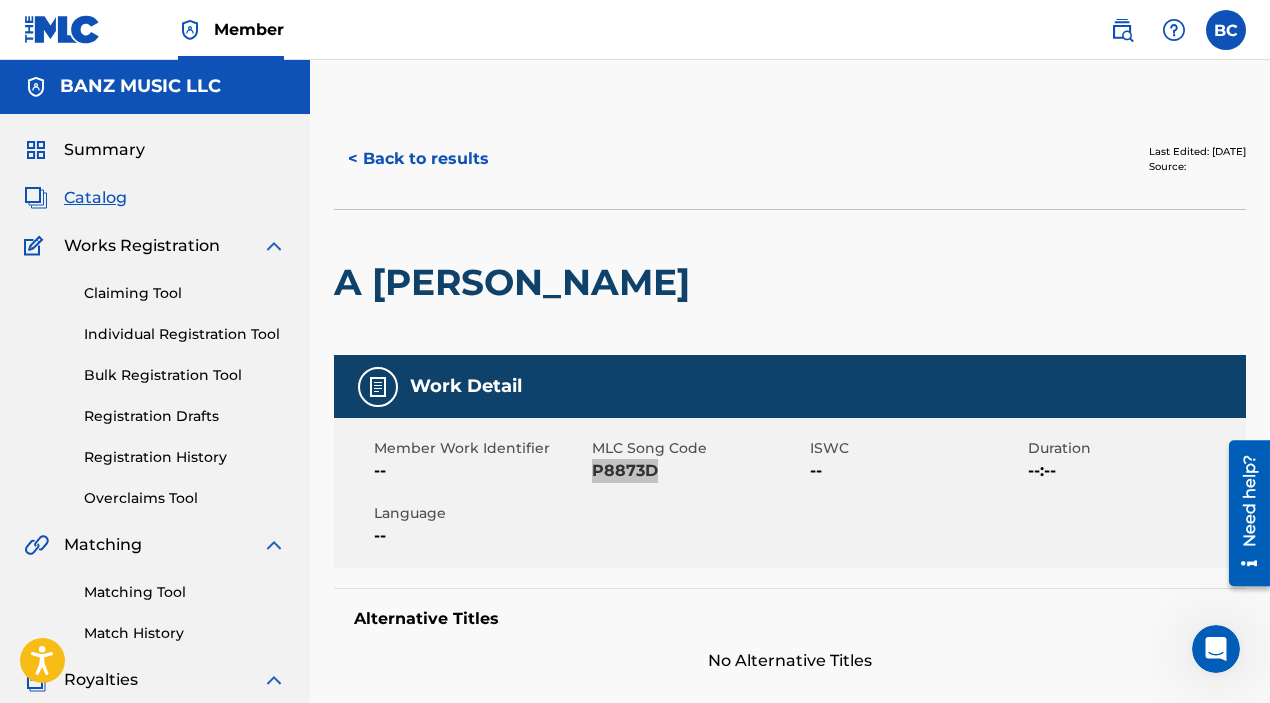 click 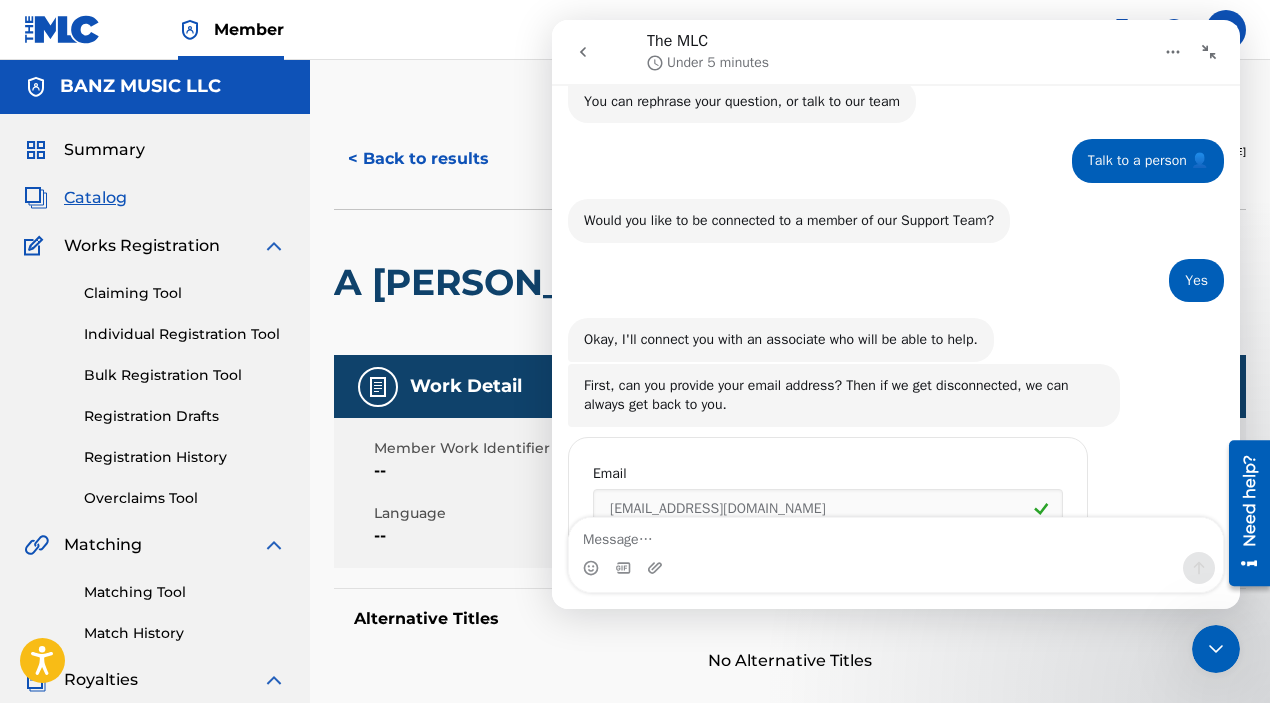 scroll, scrollTop: 323, scrollLeft: 0, axis: vertical 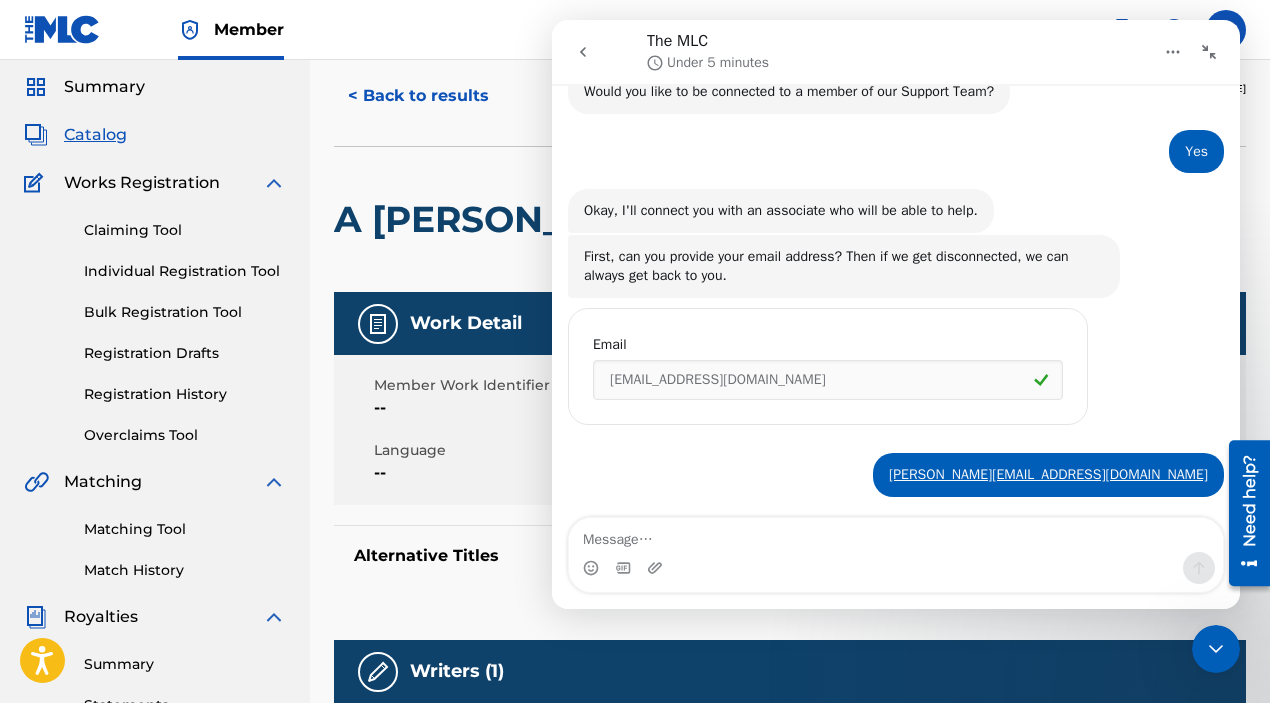 click on "Work Detail   Member Work Identifier -- MLC Song Code P8873D ISWC -- Duration --:-- Language -- Alternative Titles No Alternative Titles" at bounding box center (790, 451) 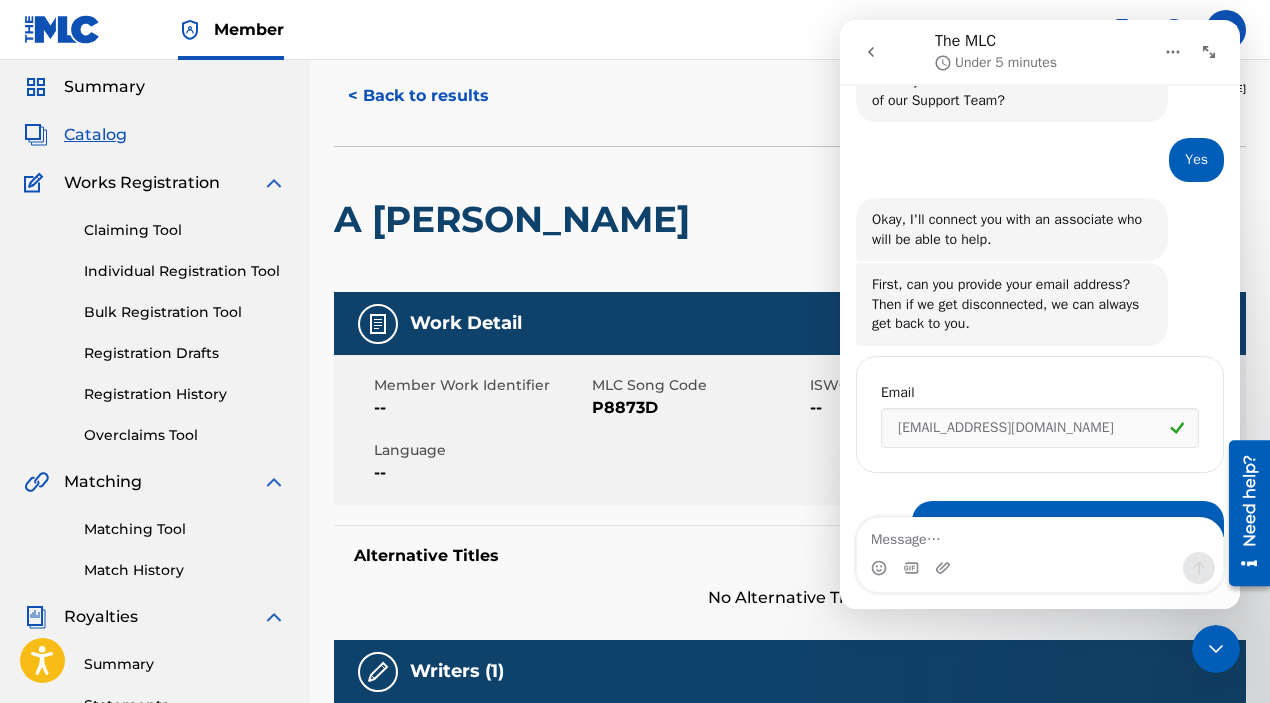 scroll, scrollTop: 421, scrollLeft: 0, axis: vertical 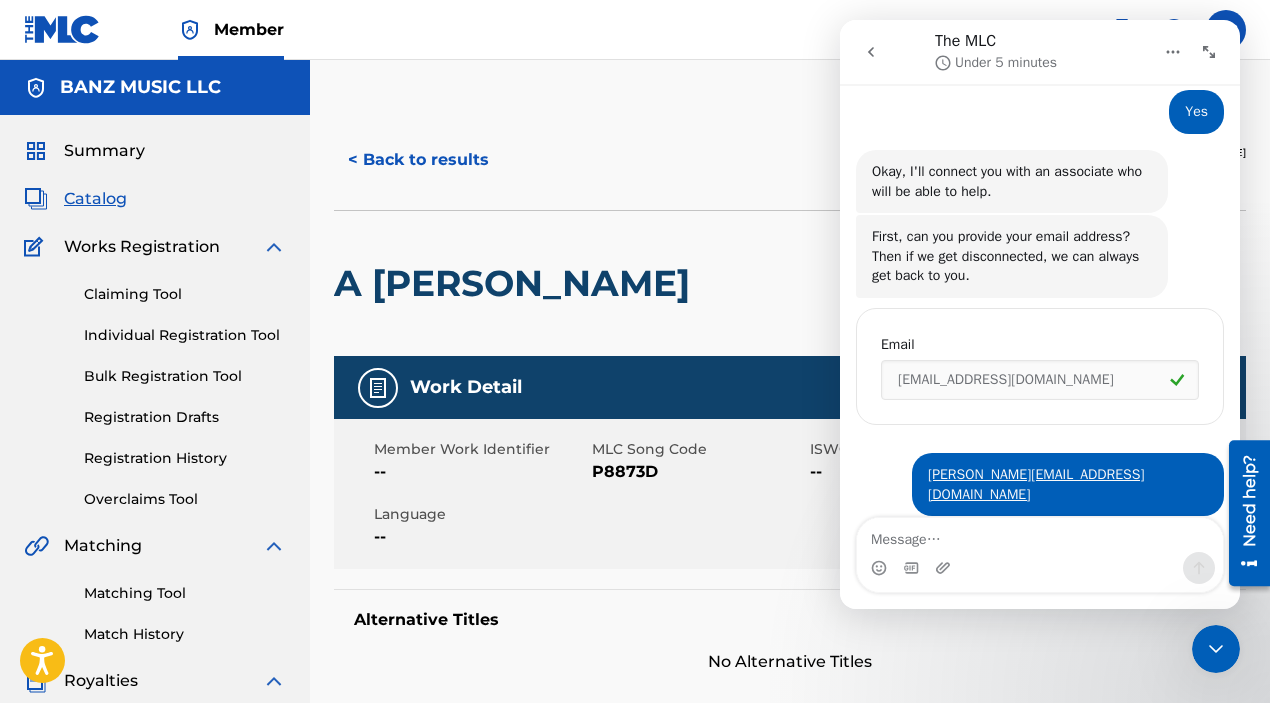 click 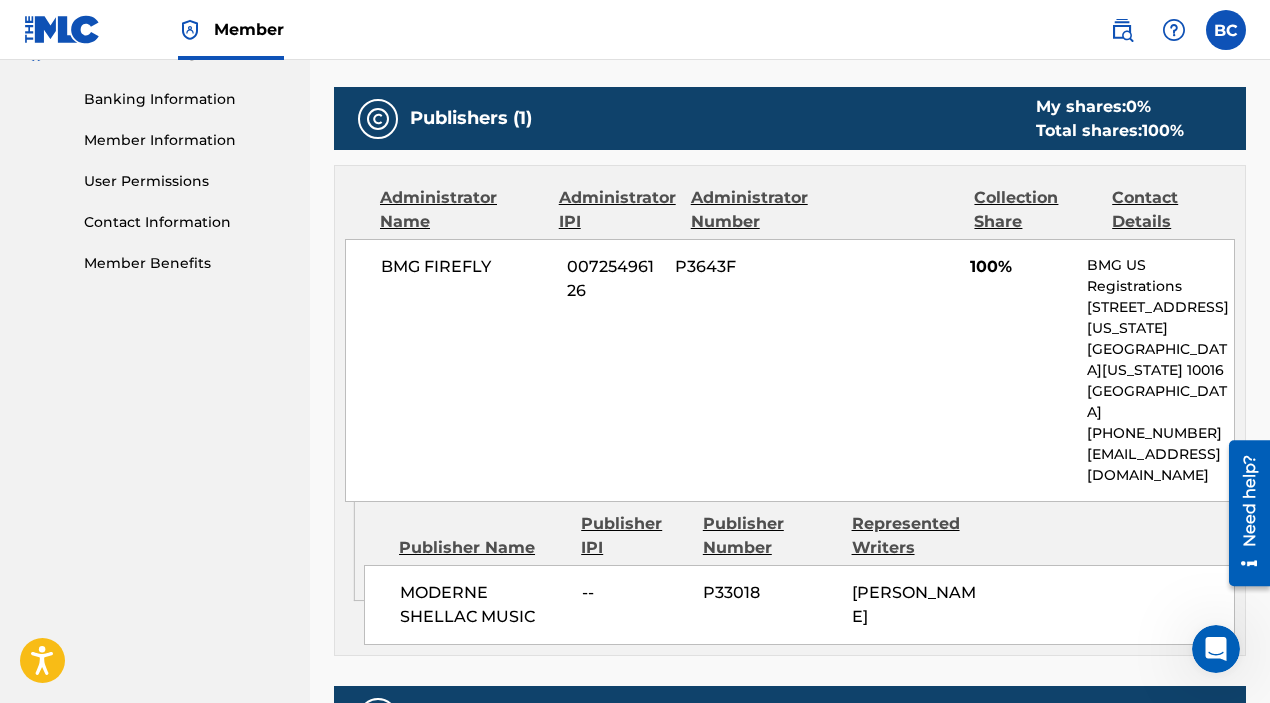 scroll, scrollTop: 0, scrollLeft: 0, axis: both 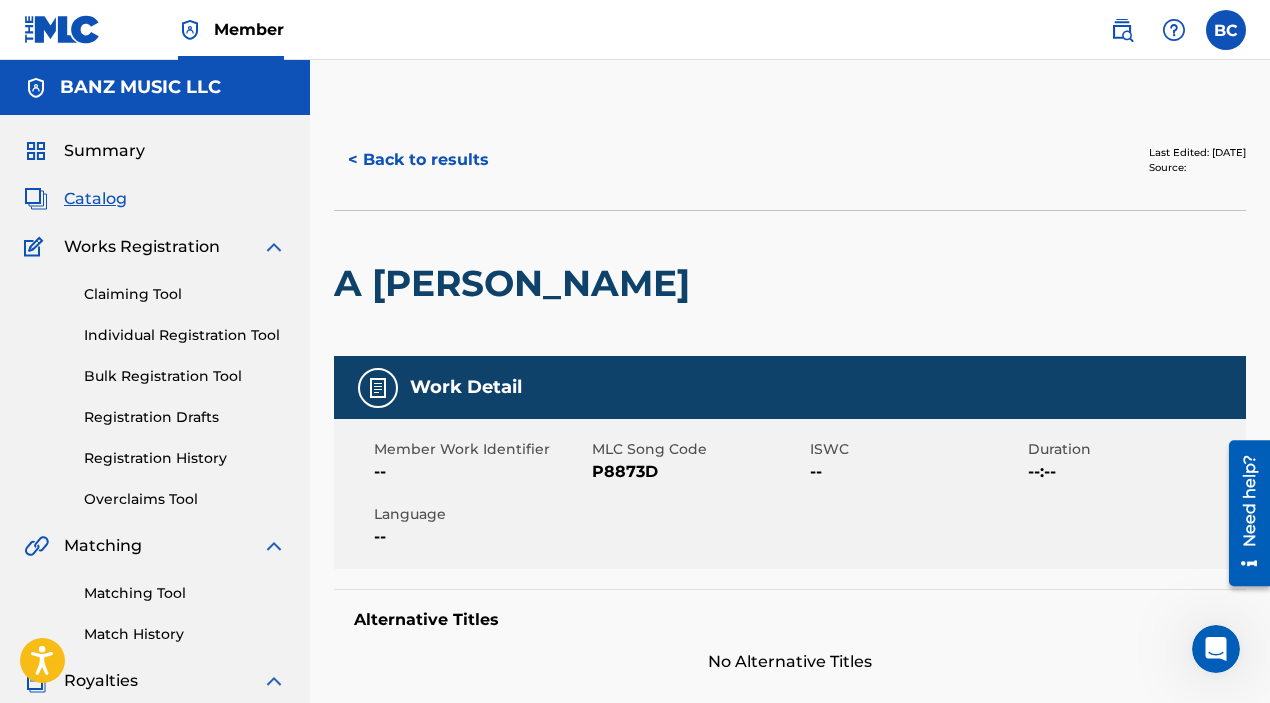 click 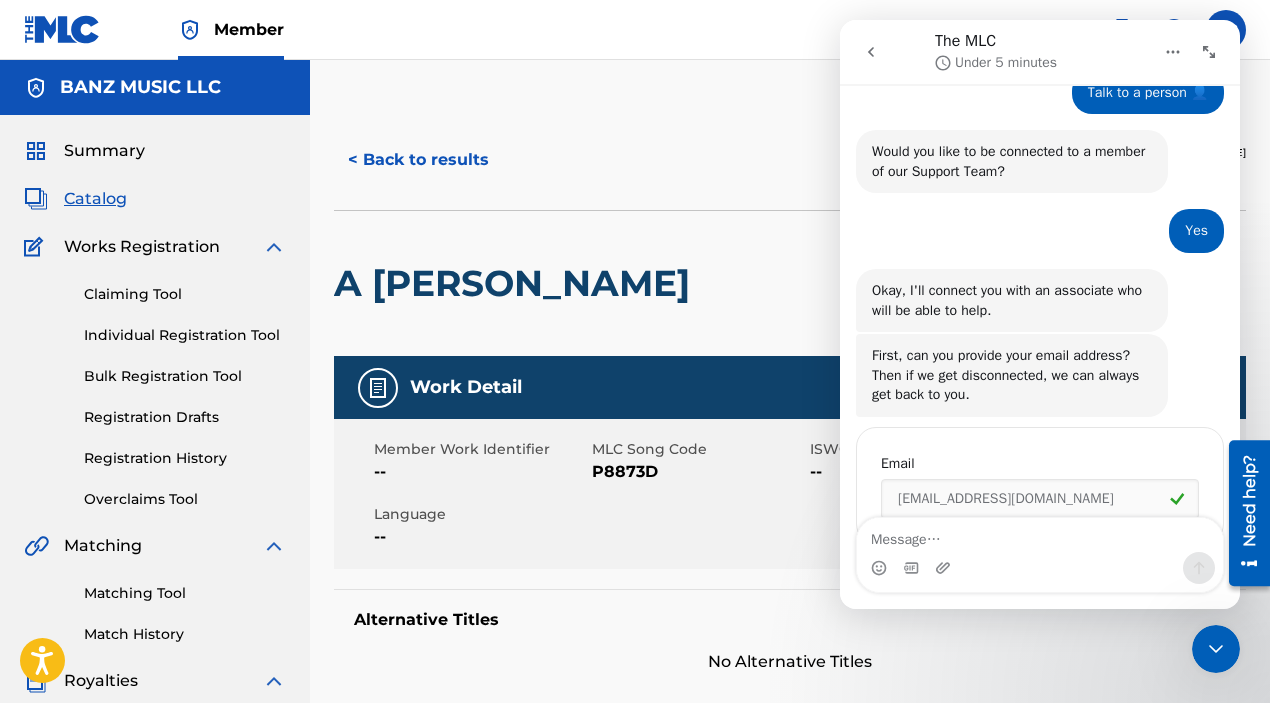 scroll, scrollTop: 421, scrollLeft: 0, axis: vertical 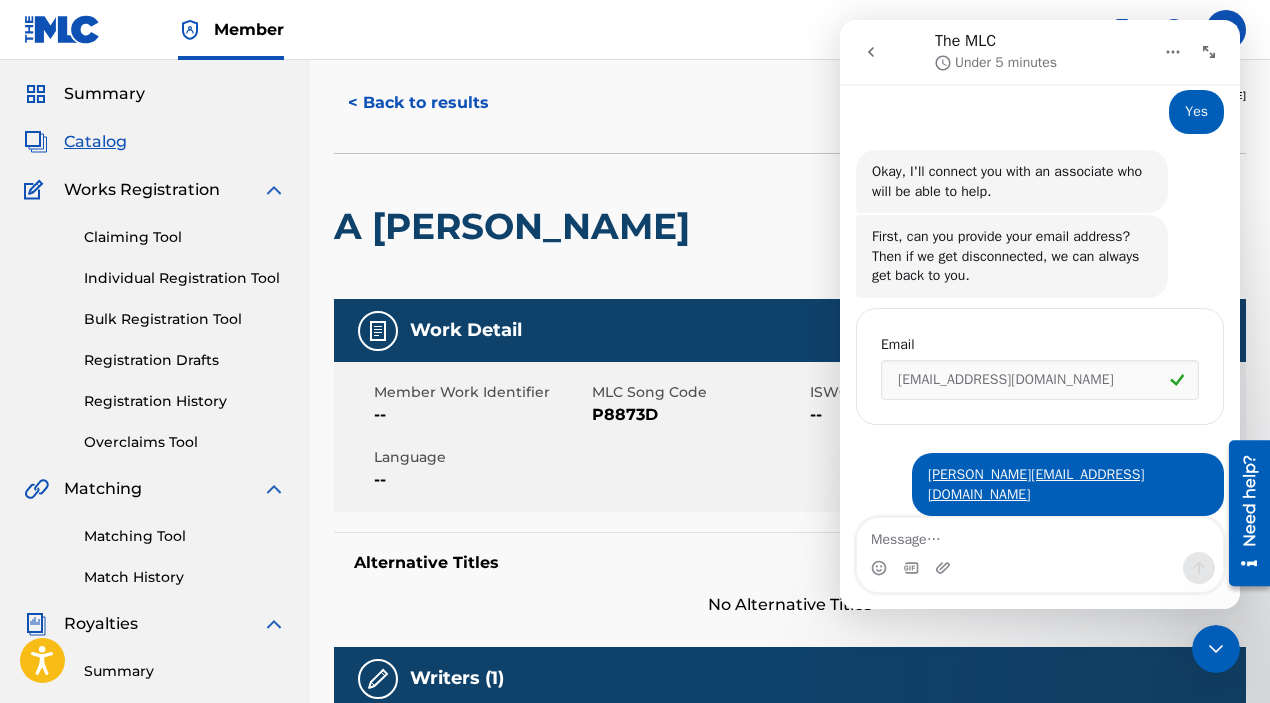 click 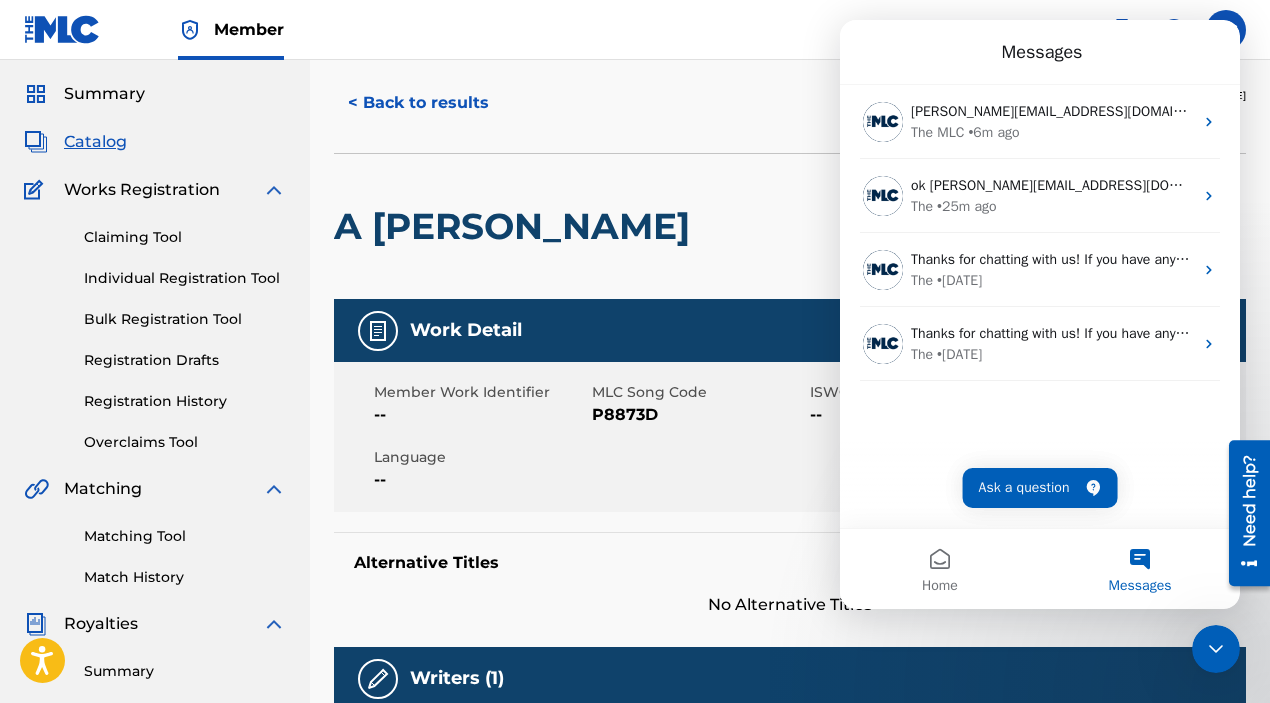 scroll, scrollTop: 0, scrollLeft: 0, axis: both 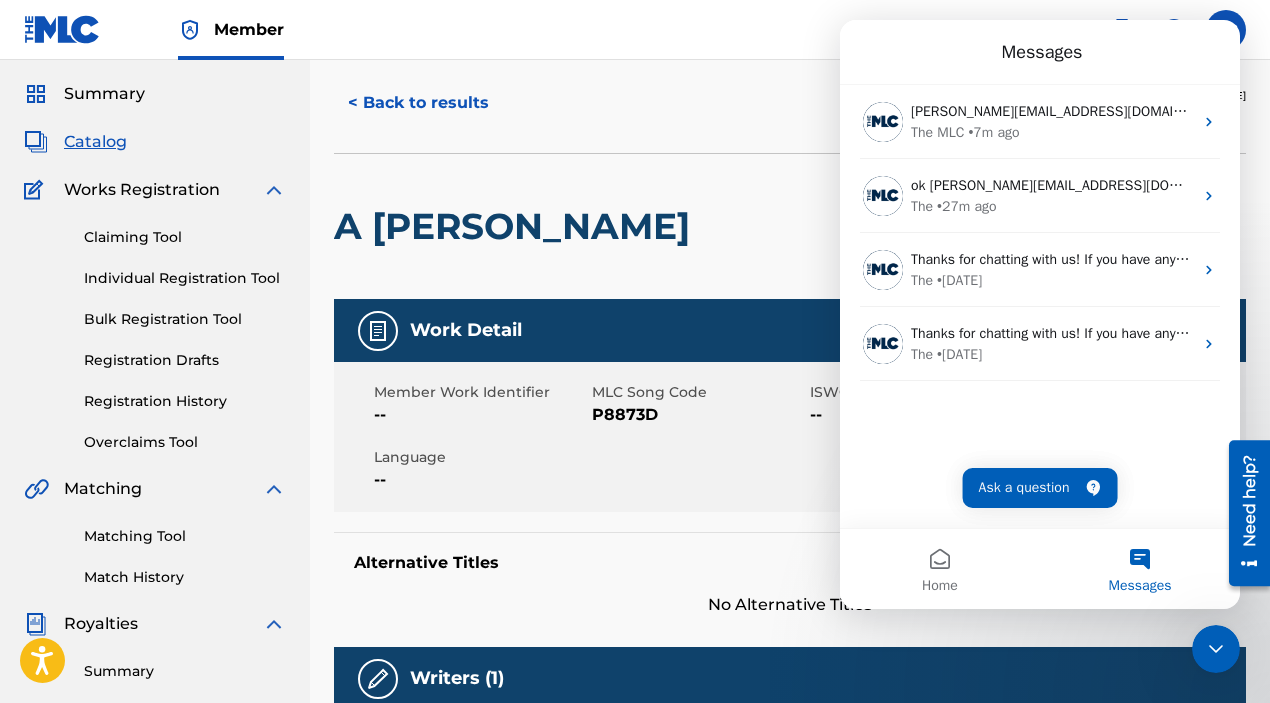 click on "Individual Registration Tool" at bounding box center [185, 278] 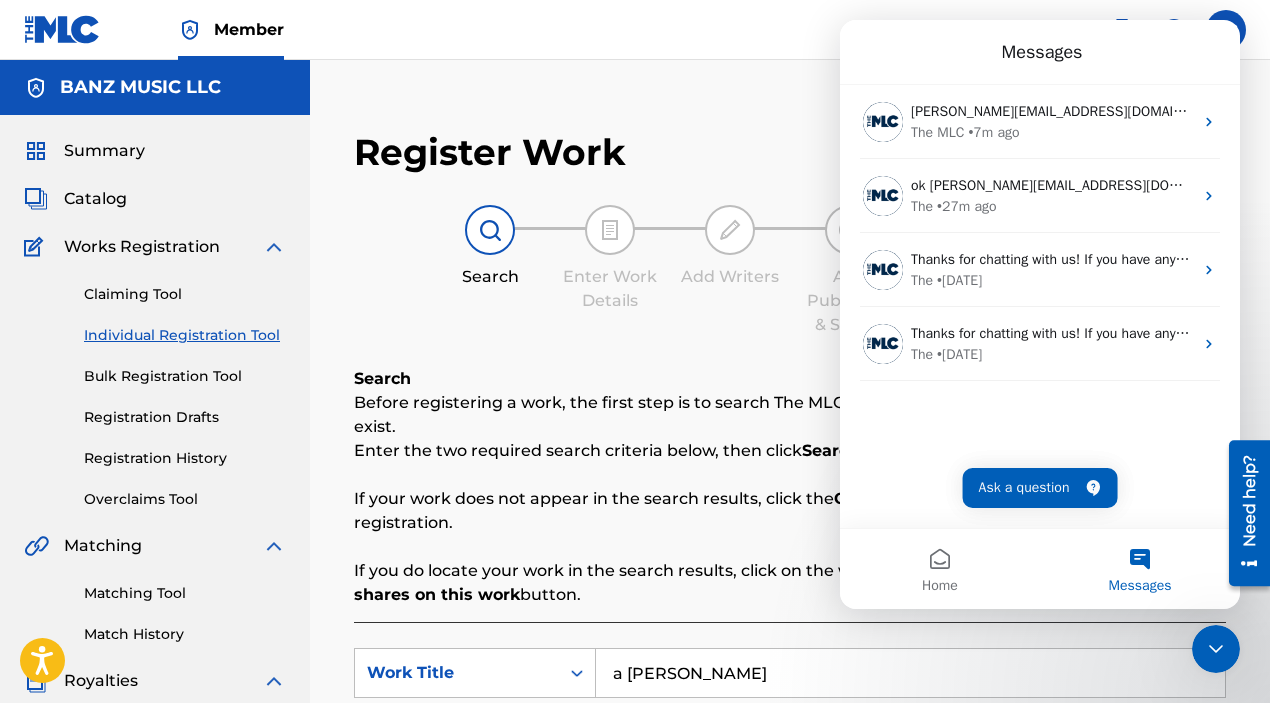 click 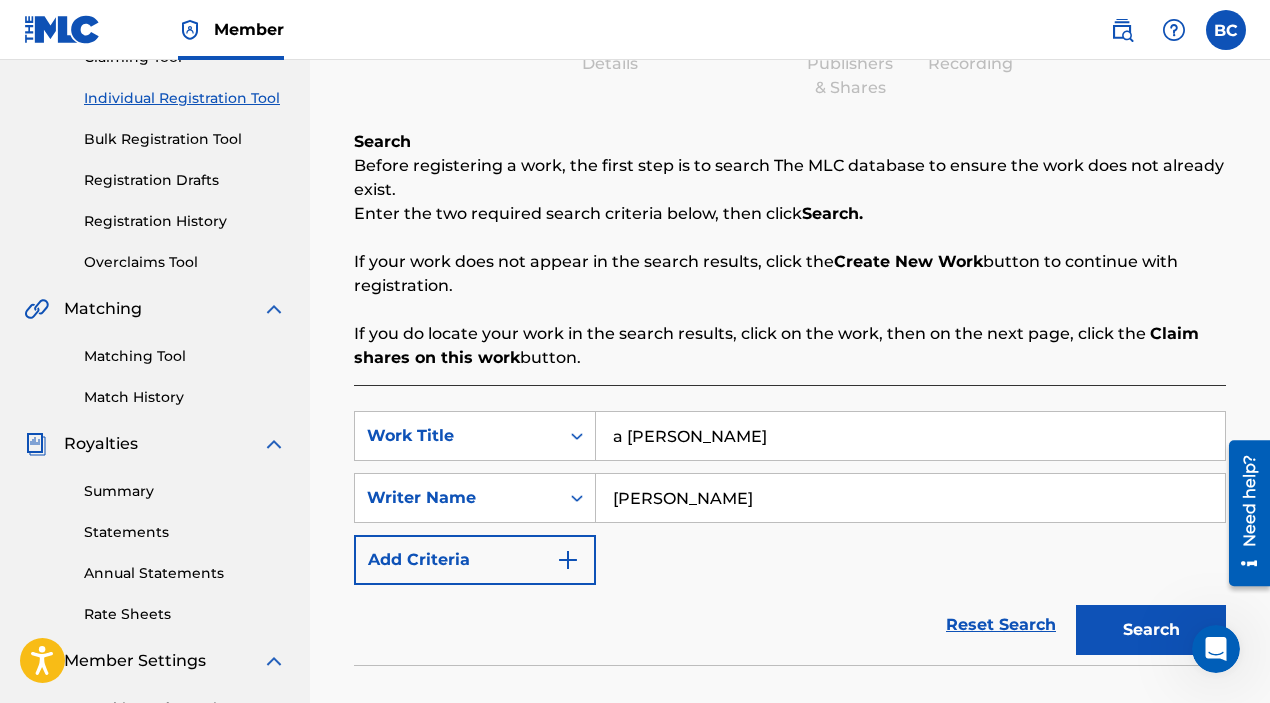 scroll, scrollTop: 270, scrollLeft: 0, axis: vertical 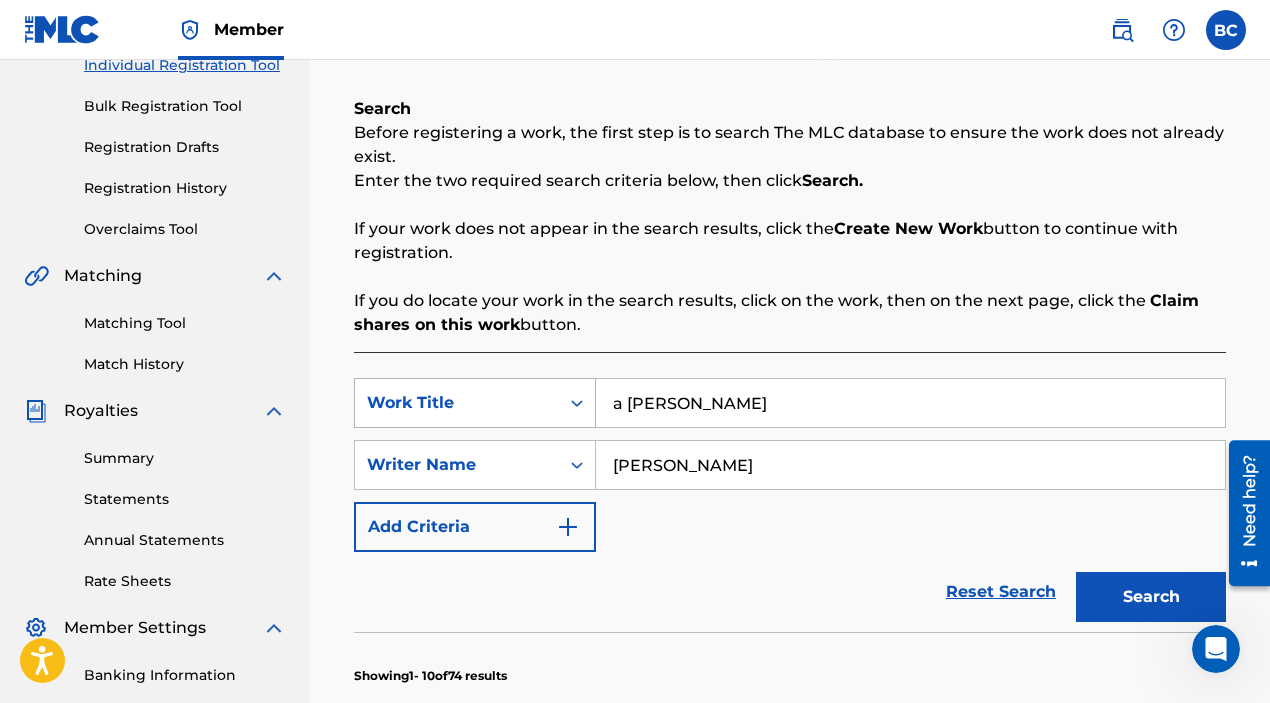 drag, startPoint x: 781, startPoint y: 408, endPoint x: 544, endPoint y: 386, distance: 238.0189 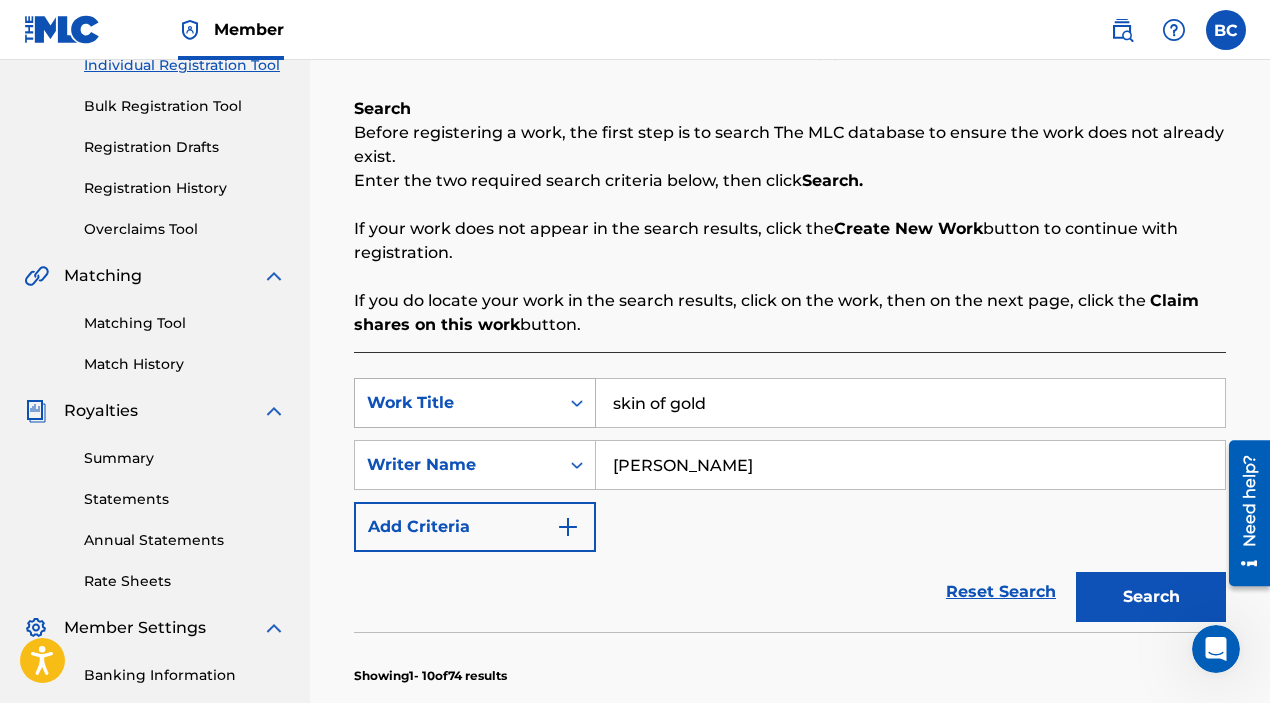 type on "skin of gold" 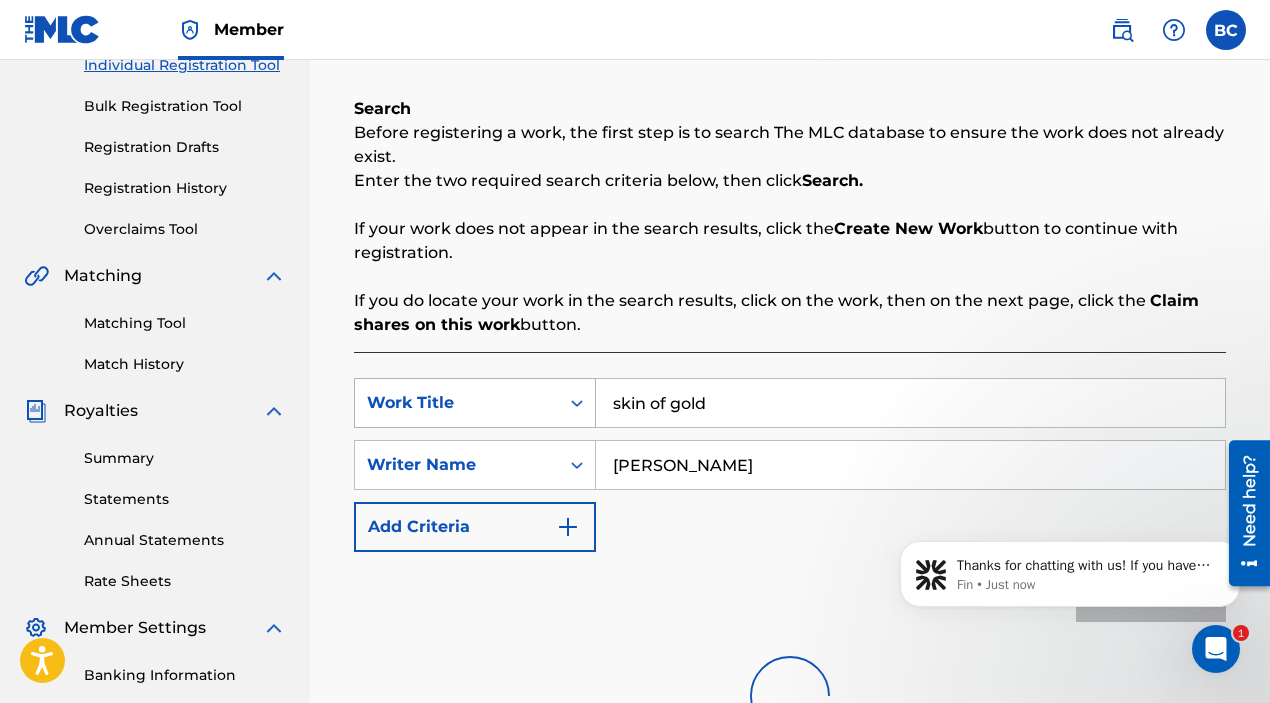 scroll, scrollTop: 0, scrollLeft: 0, axis: both 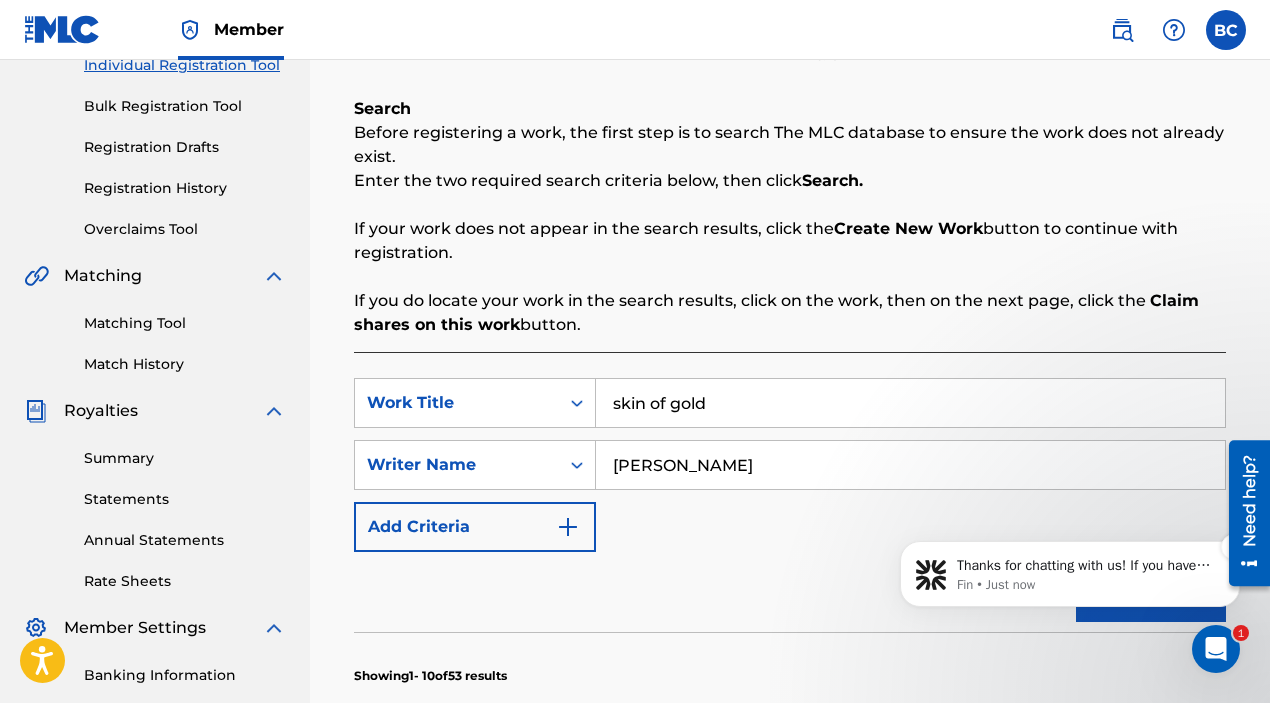 click on "Thanks for chatting with us! If you have any more questions please reach out to us again." at bounding box center (1086, 566) 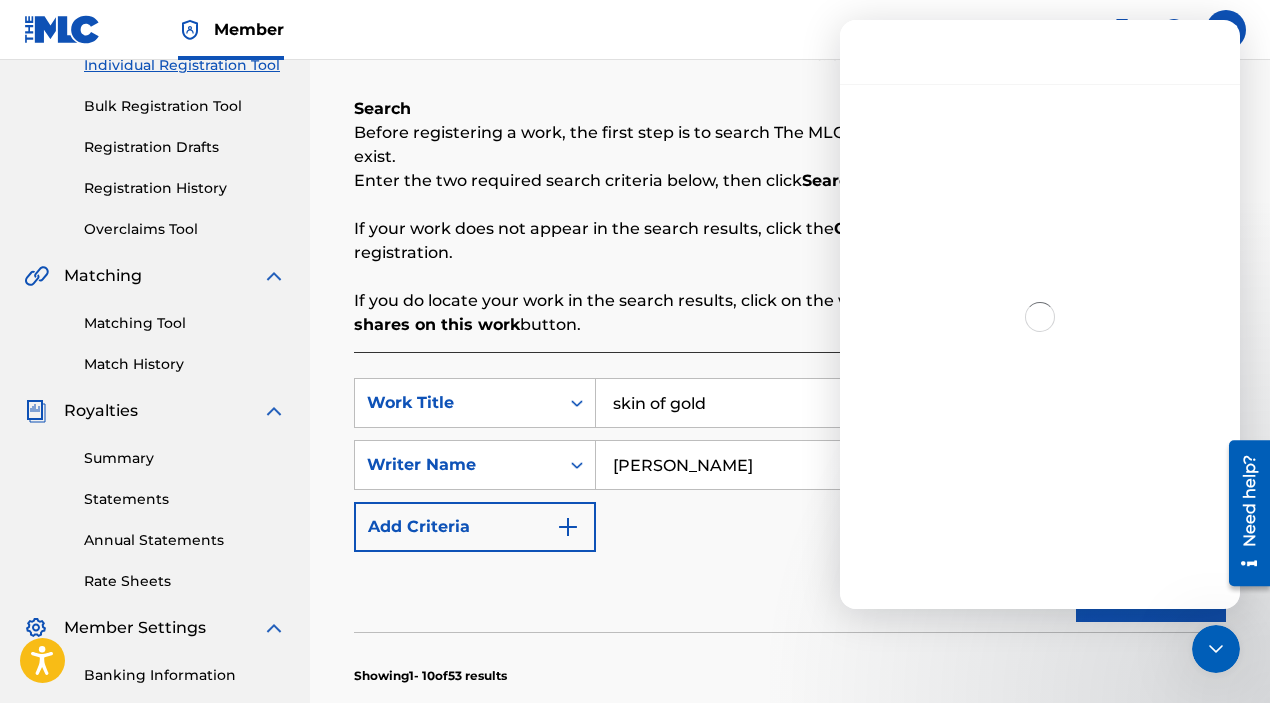 scroll, scrollTop: 3, scrollLeft: 0, axis: vertical 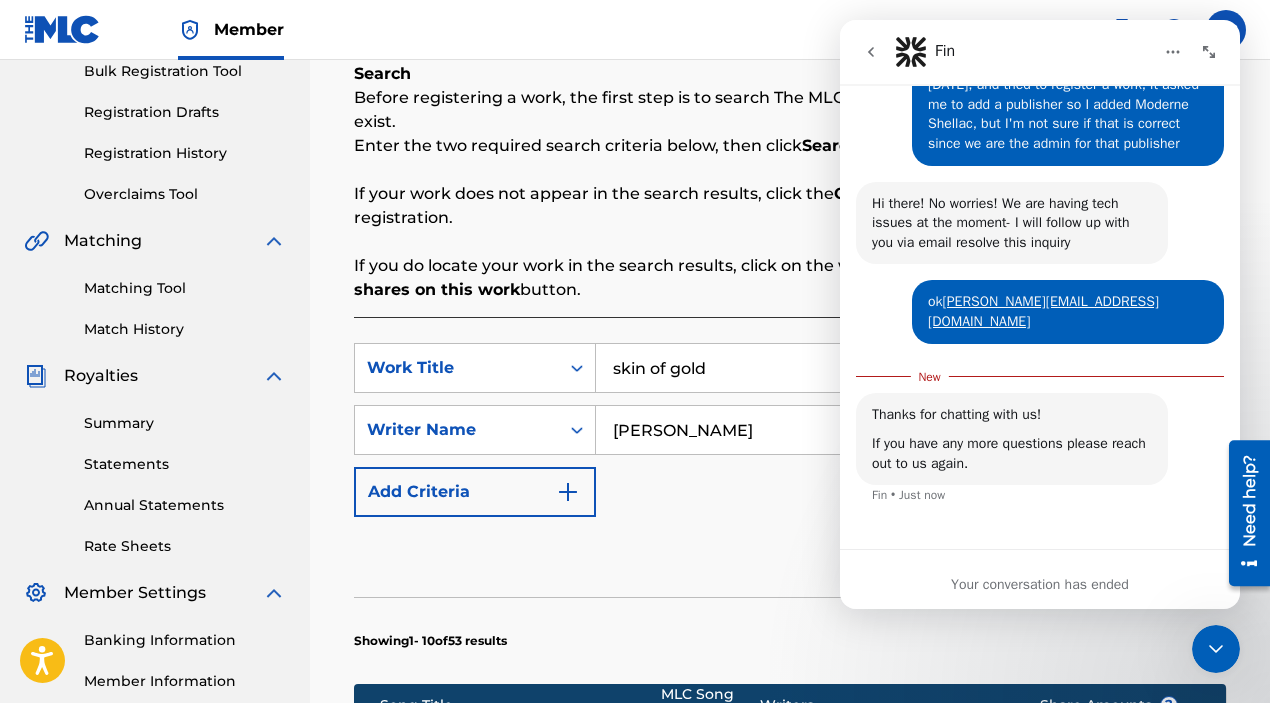 click 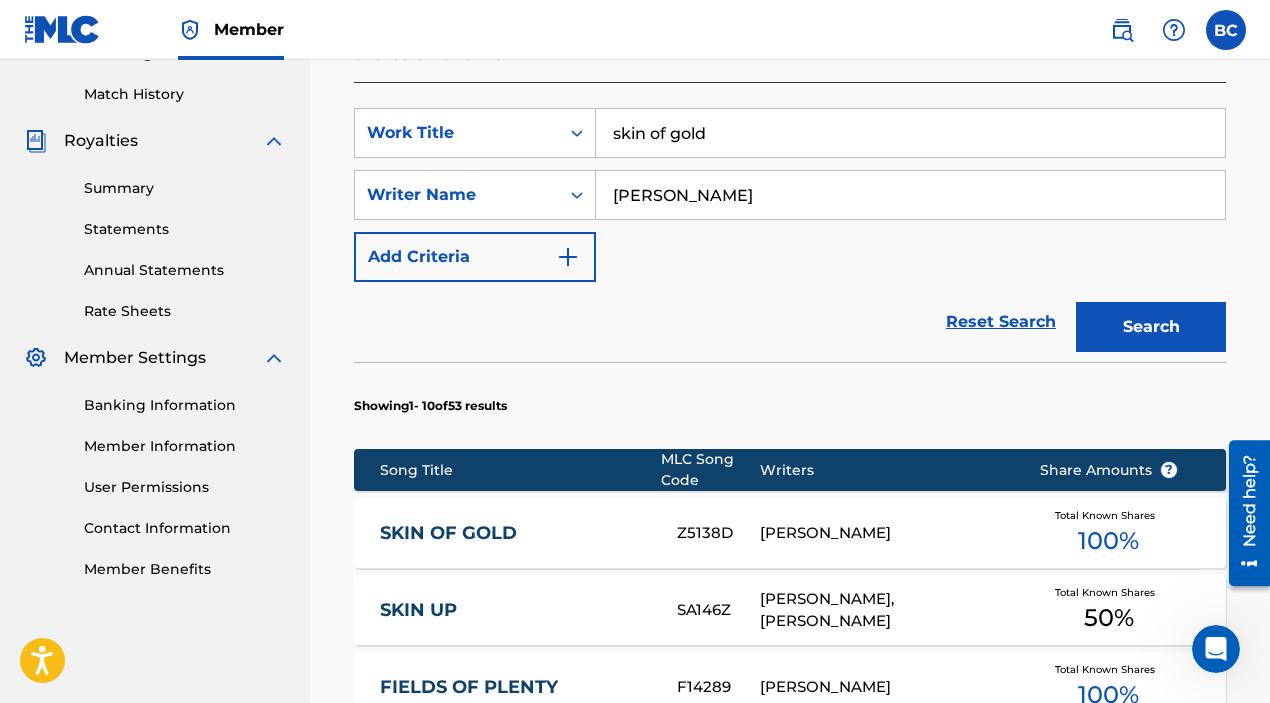 scroll, scrollTop: 607, scrollLeft: 0, axis: vertical 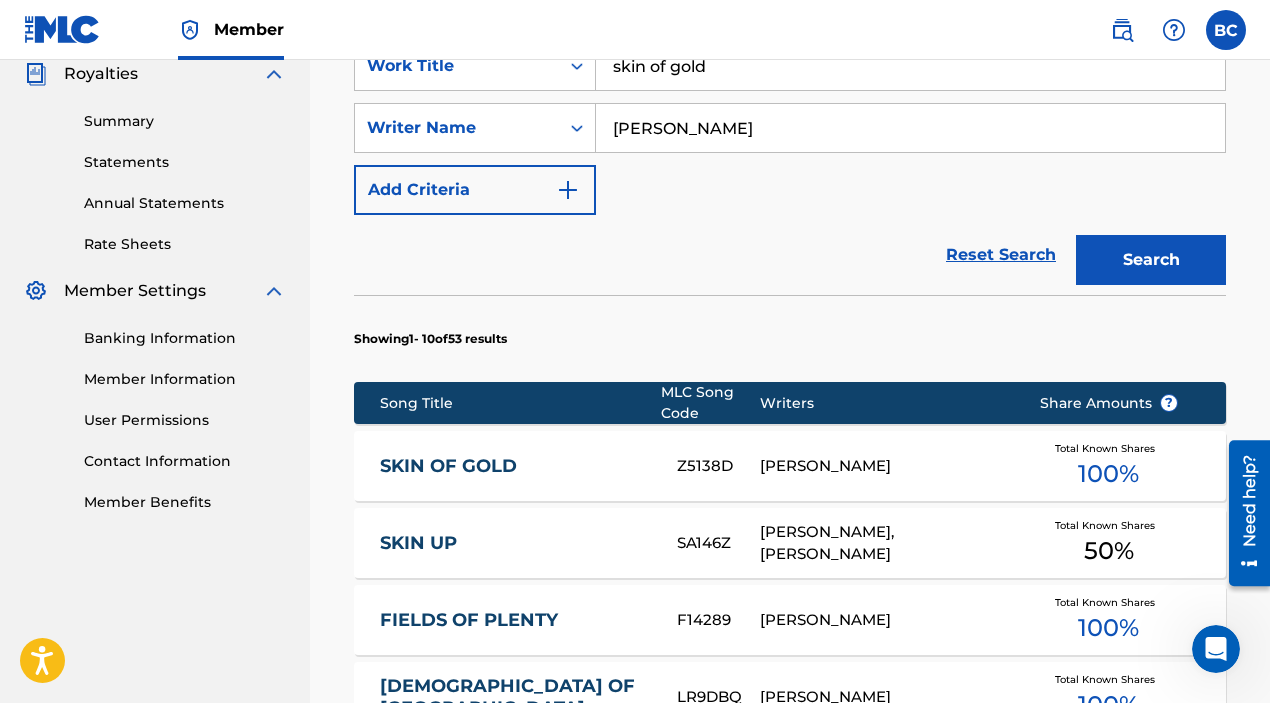 click on "SKIN OF GOLD" at bounding box center (515, 466) 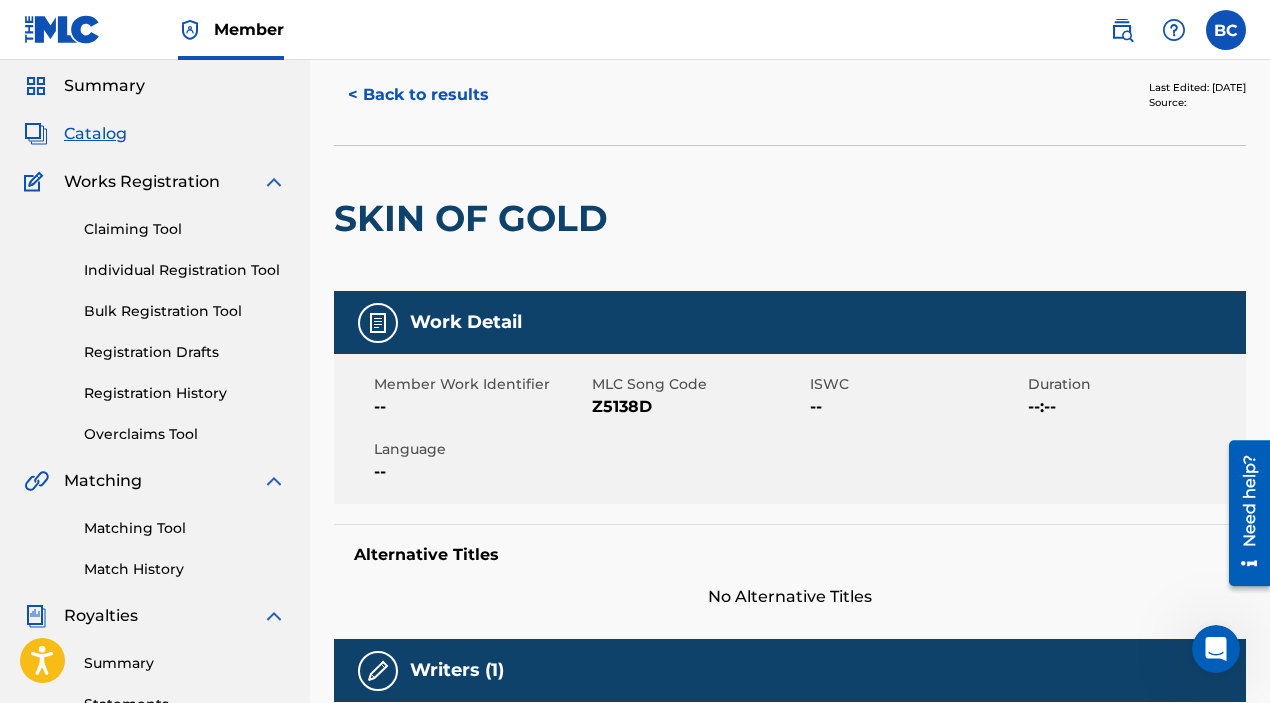 scroll, scrollTop: 98, scrollLeft: 0, axis: vertical 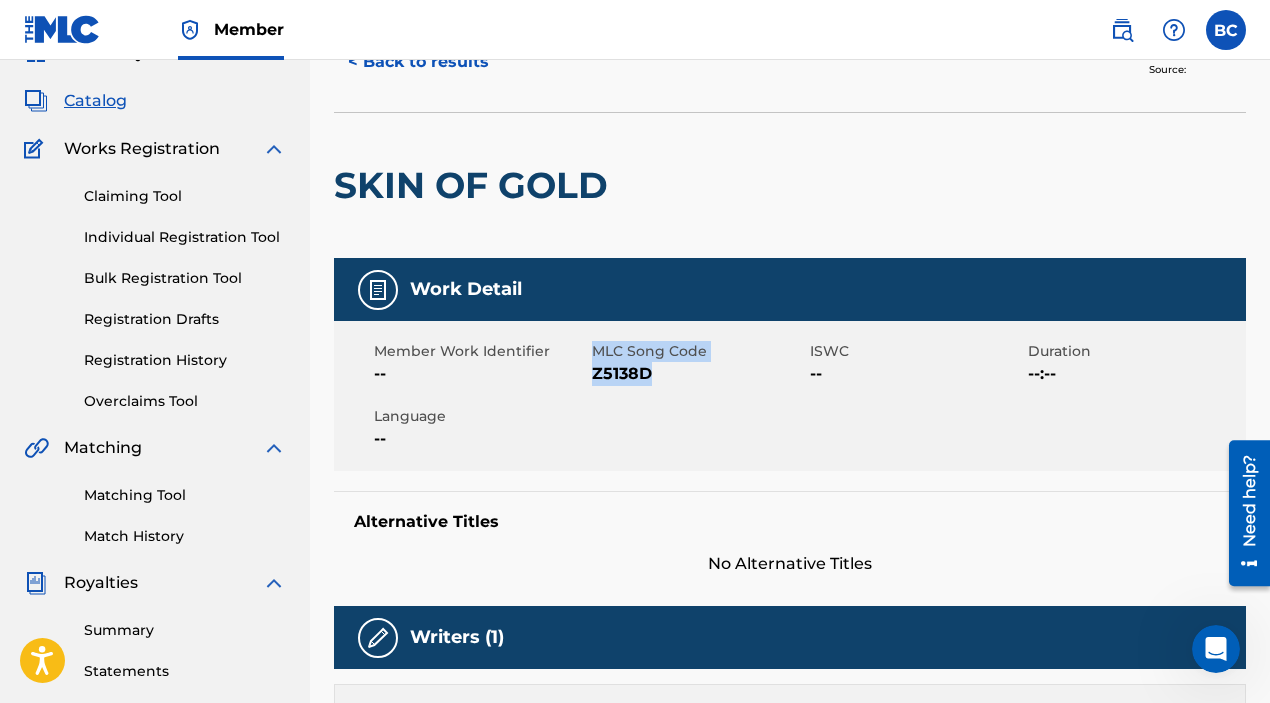 drag, startPoint x: 648, startPoint y: 372, endPoint x: 591, endPoint y: 374, distance: 57.035076 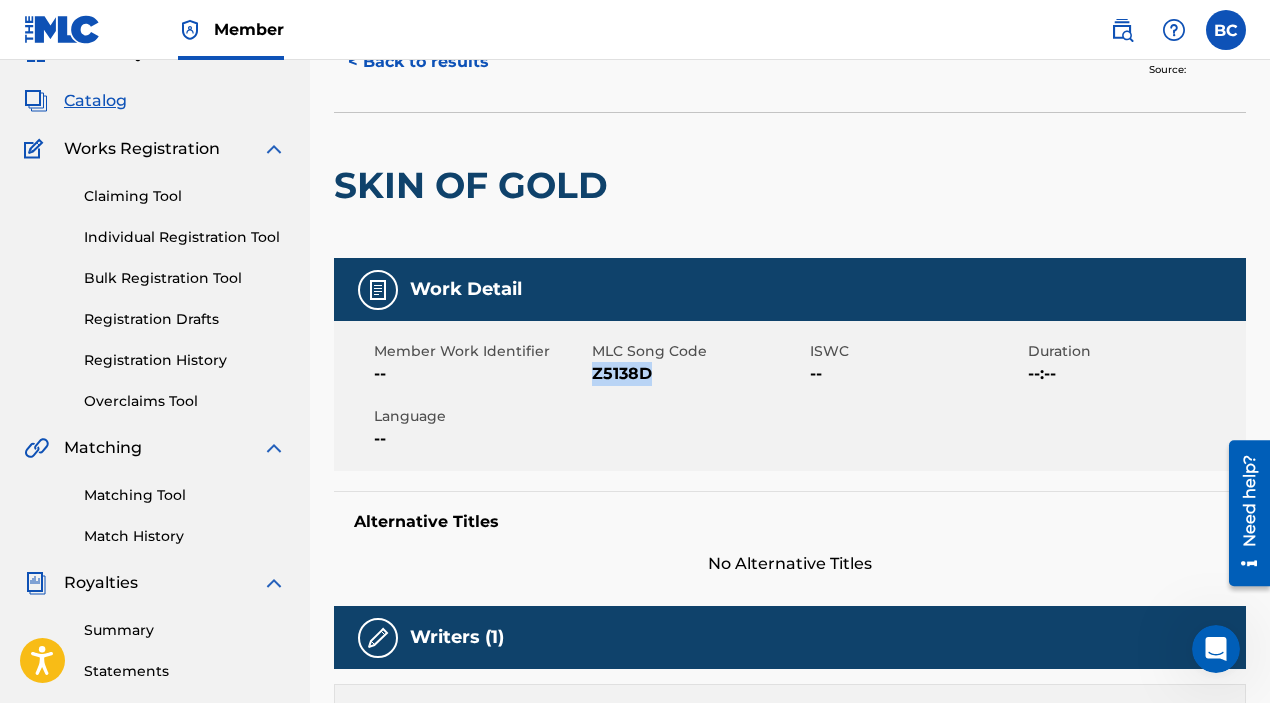 drag, startPoint x: 649, startPoint y: 371, endPoint x: 597, endPoint y: 382, distance: 53.15073 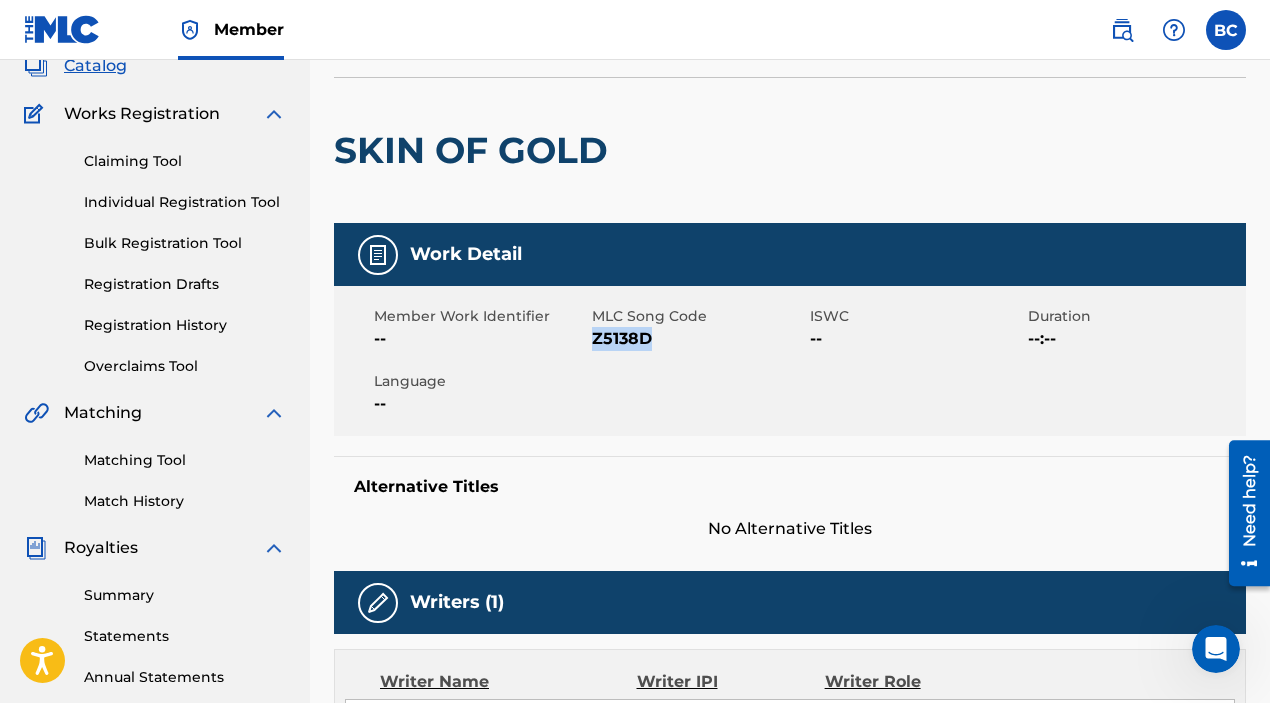 scroll, scrollTop: 0, scrollLeft: 0, axis: both 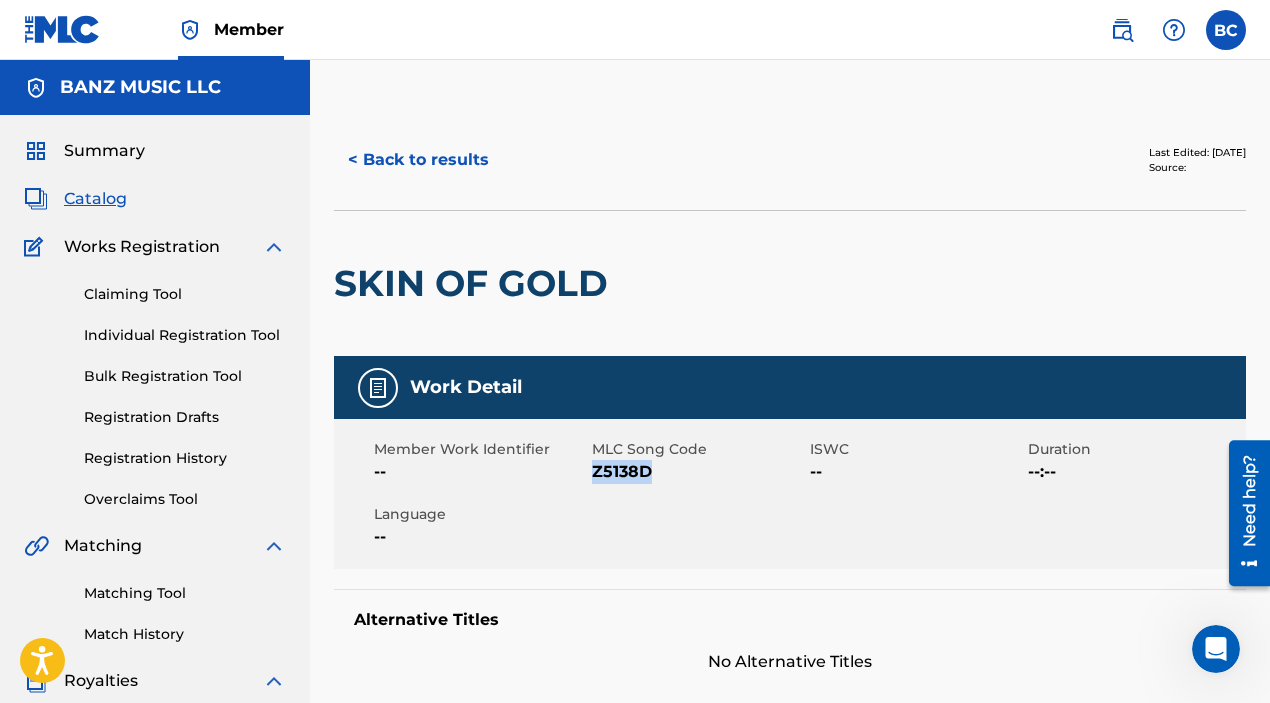 click on "Individual Registration Tool" at bounding box center [185, 335] 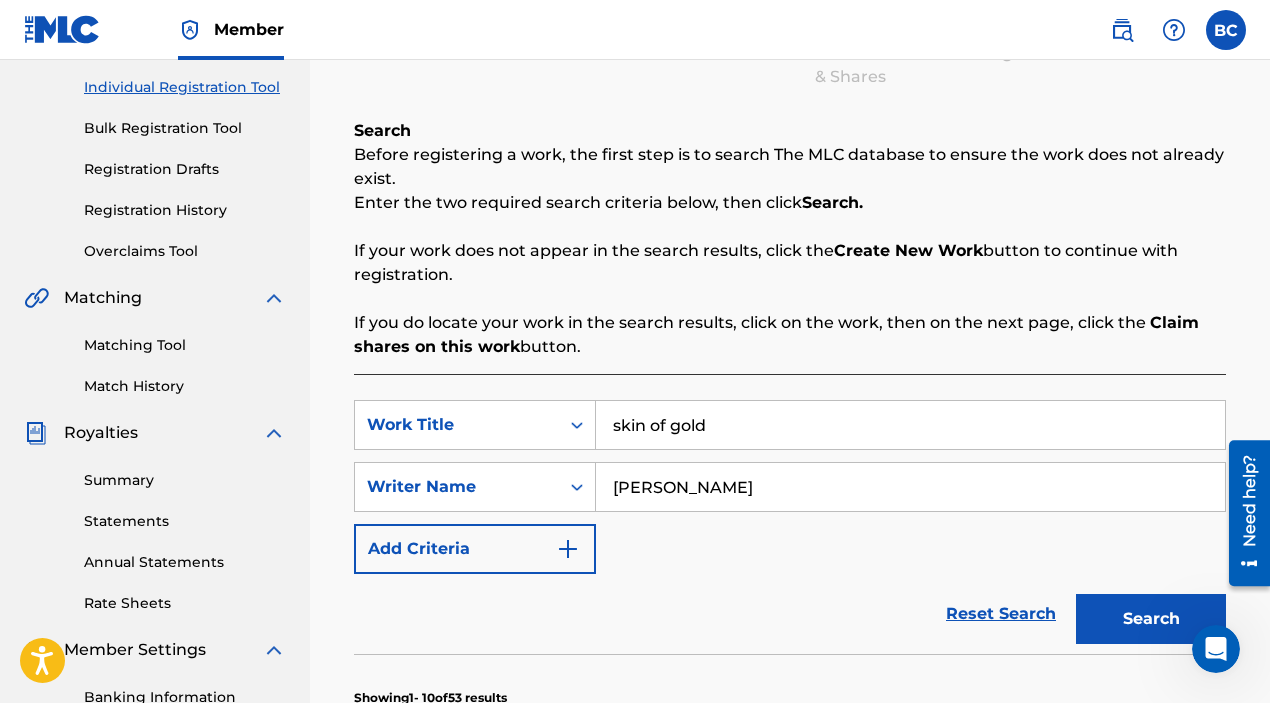 scroll, scrollTop: 275, scrollLeft: 0, axis: vertical 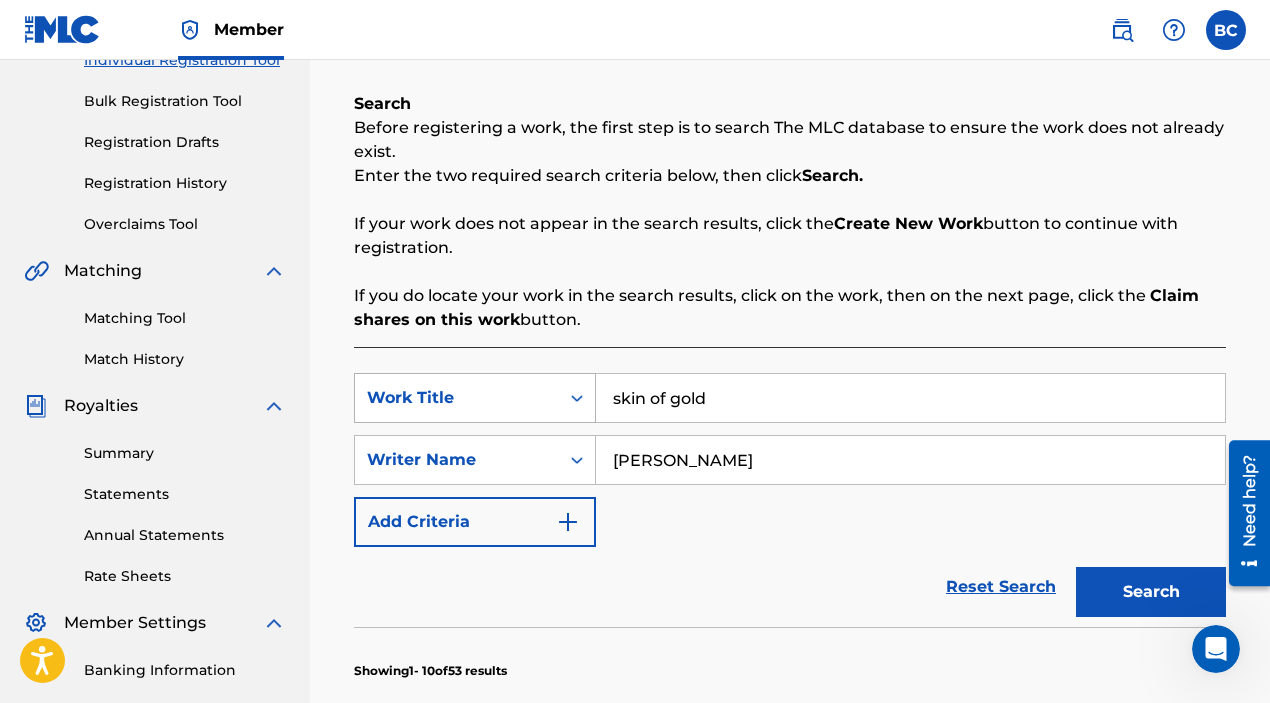 drag, startPoint x: 730, startPoint y: 399, endPoint x: 503, endPoint y: 394, distance: 227.05505 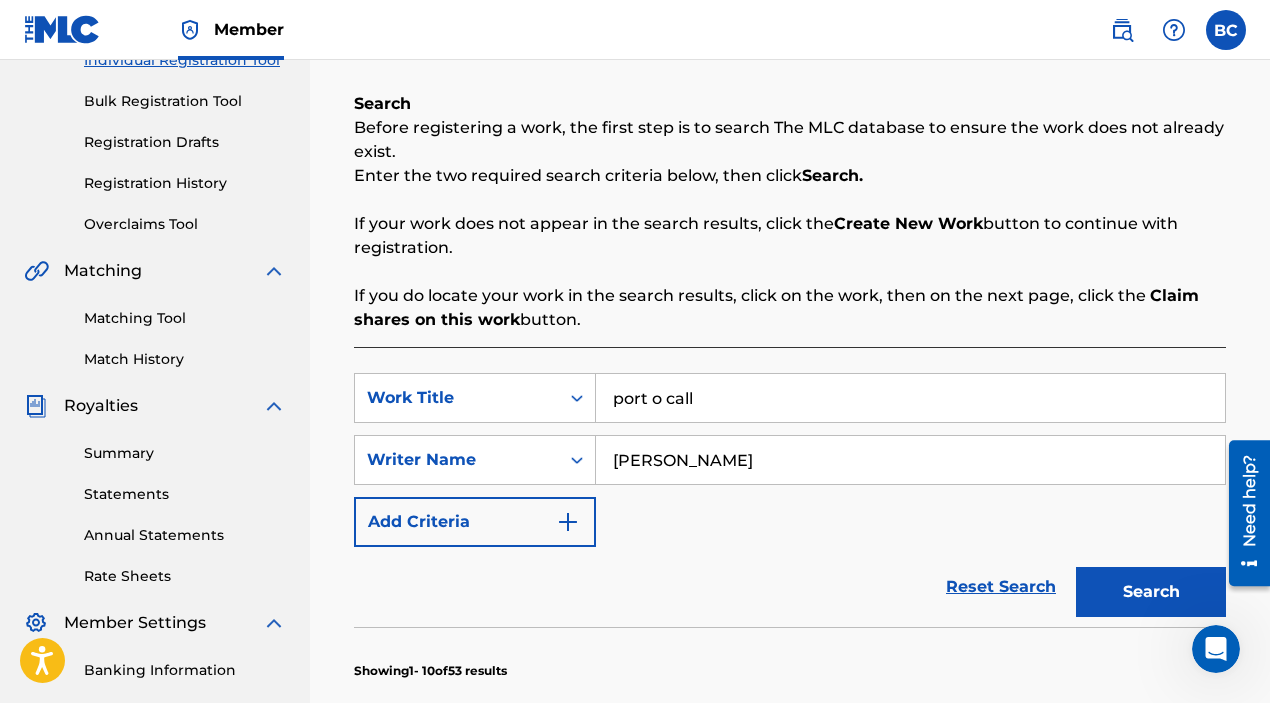 type on "port o call" 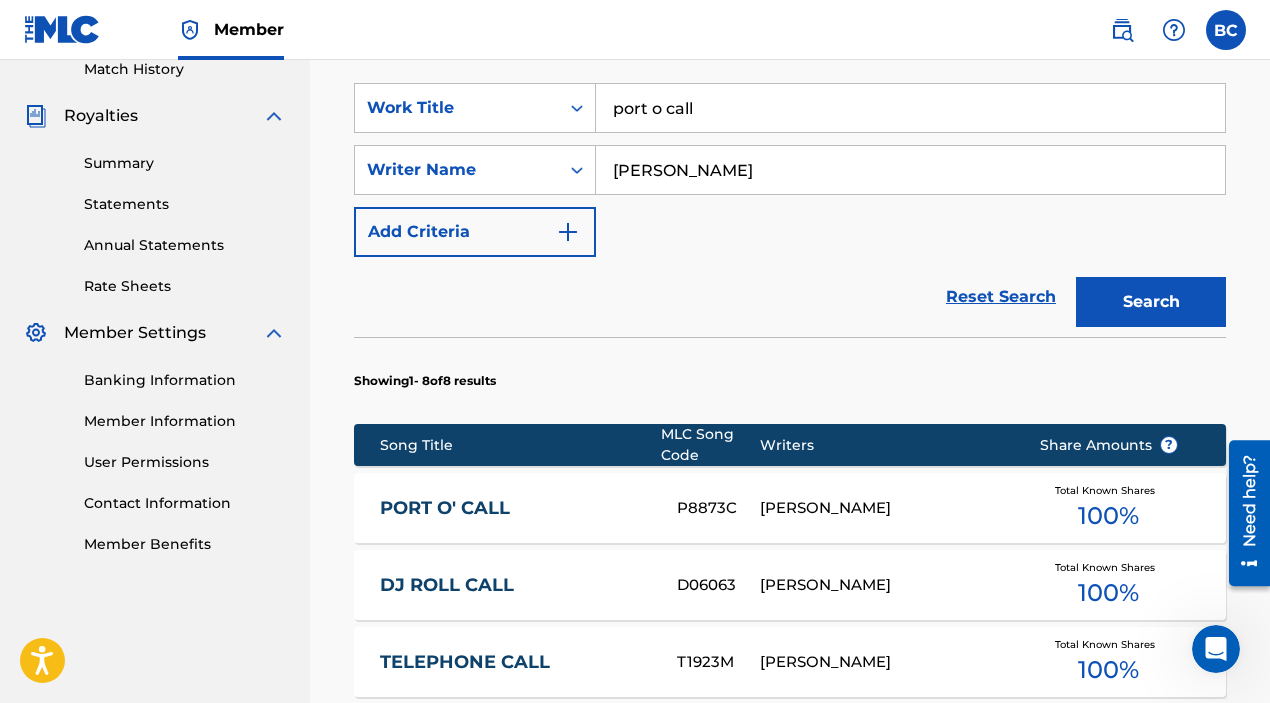 scroll, scrollTop: 567, scrollLeft: 0, axis: vertical 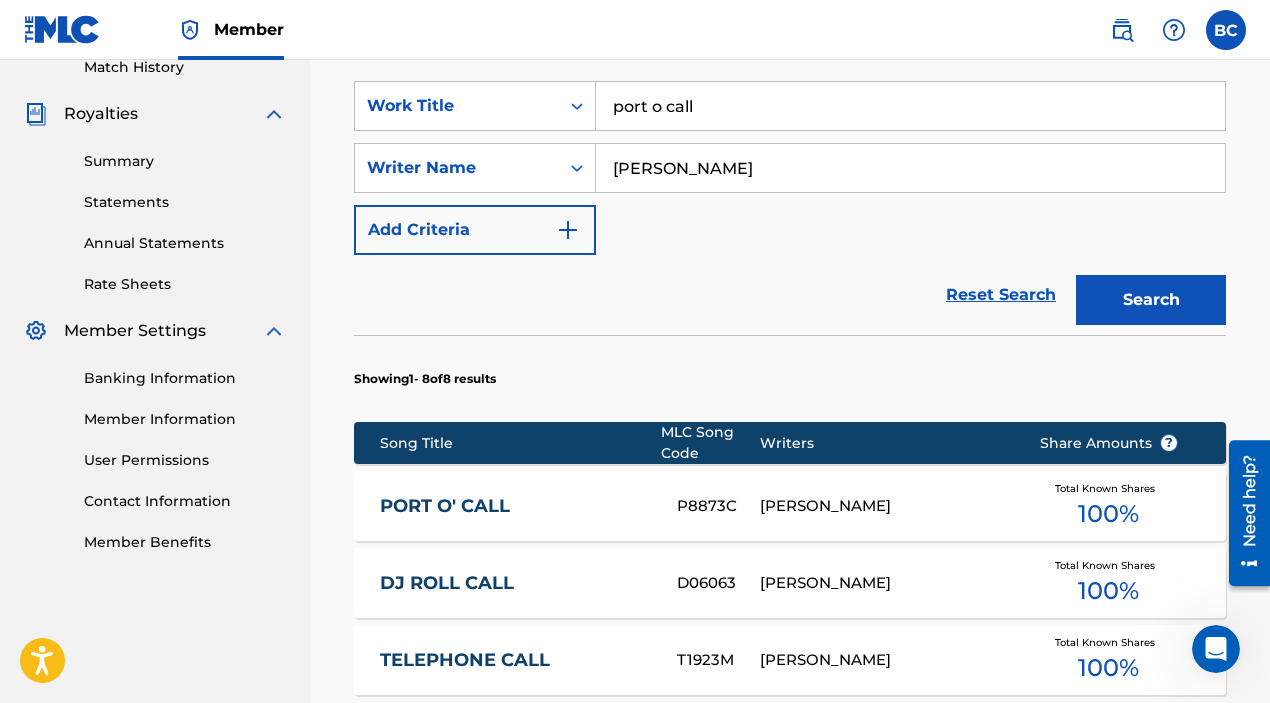 click on "PORT O' CALL" at bounding box center [515, 506] 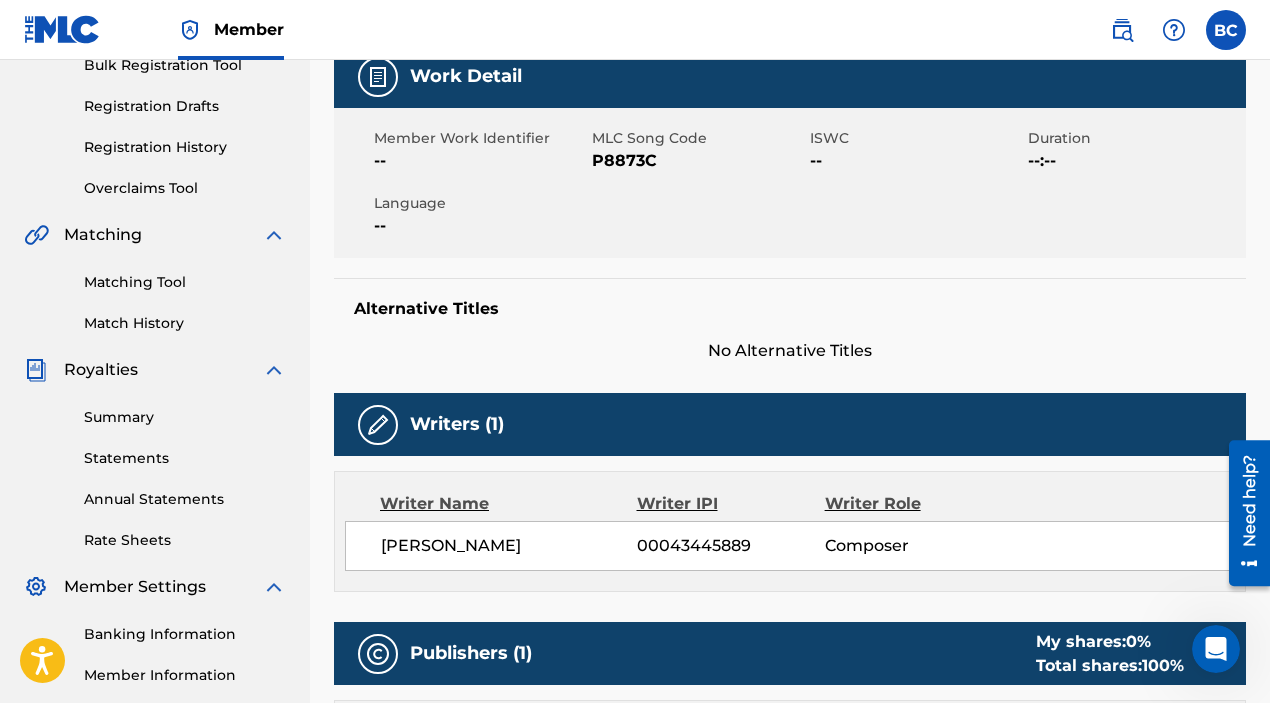 scroll, scrollTop: 315, scrollLeft: 0, axis: vertical 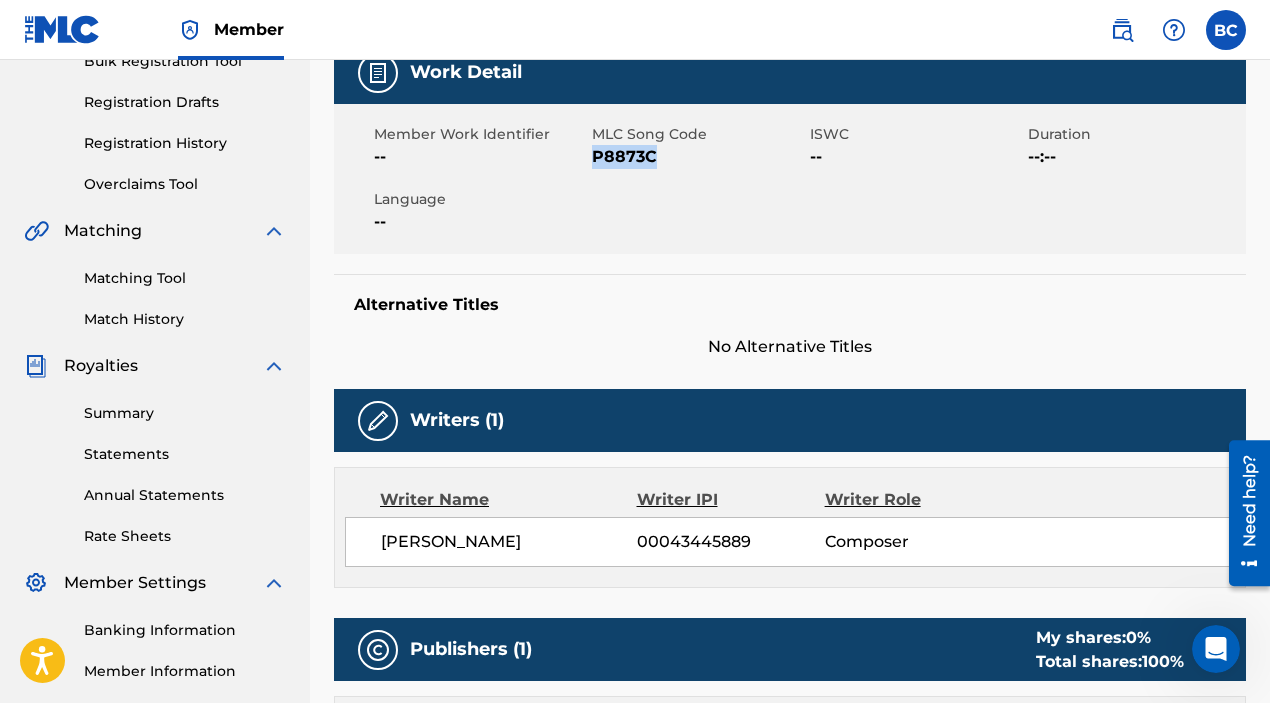 drag, startPoint x: 660, startPoint y: 162, endPoint x: 595, endPoint y: 163, distance: 65.00769 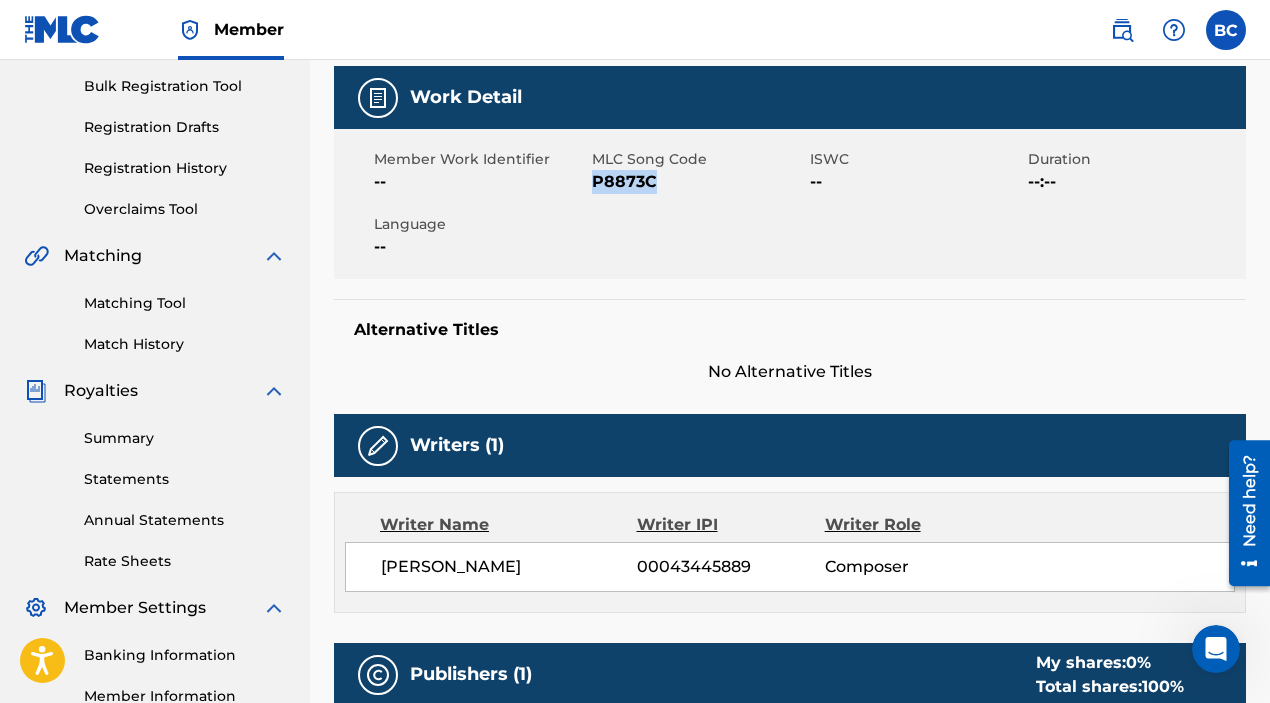 scroll, scrollTop: 167, scrollLeft: 0, axis: vertical 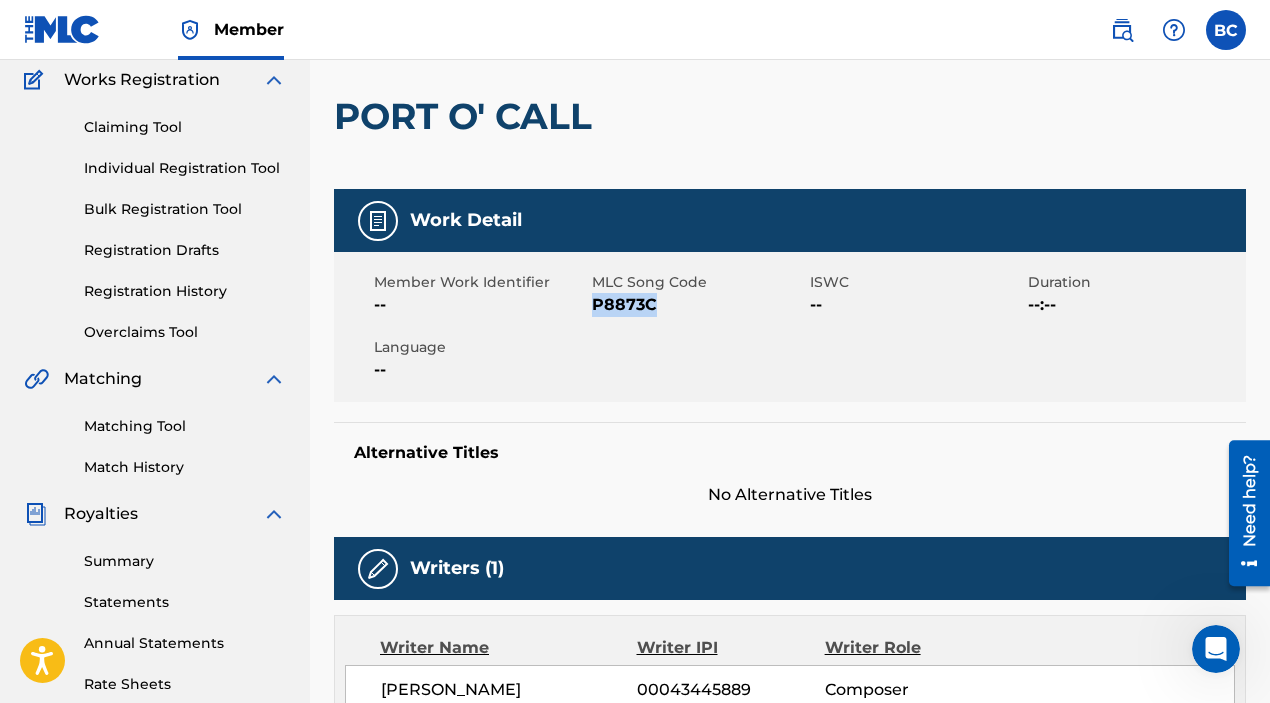 click on "Individual Registration Tool" at bounding box center [185, 168] 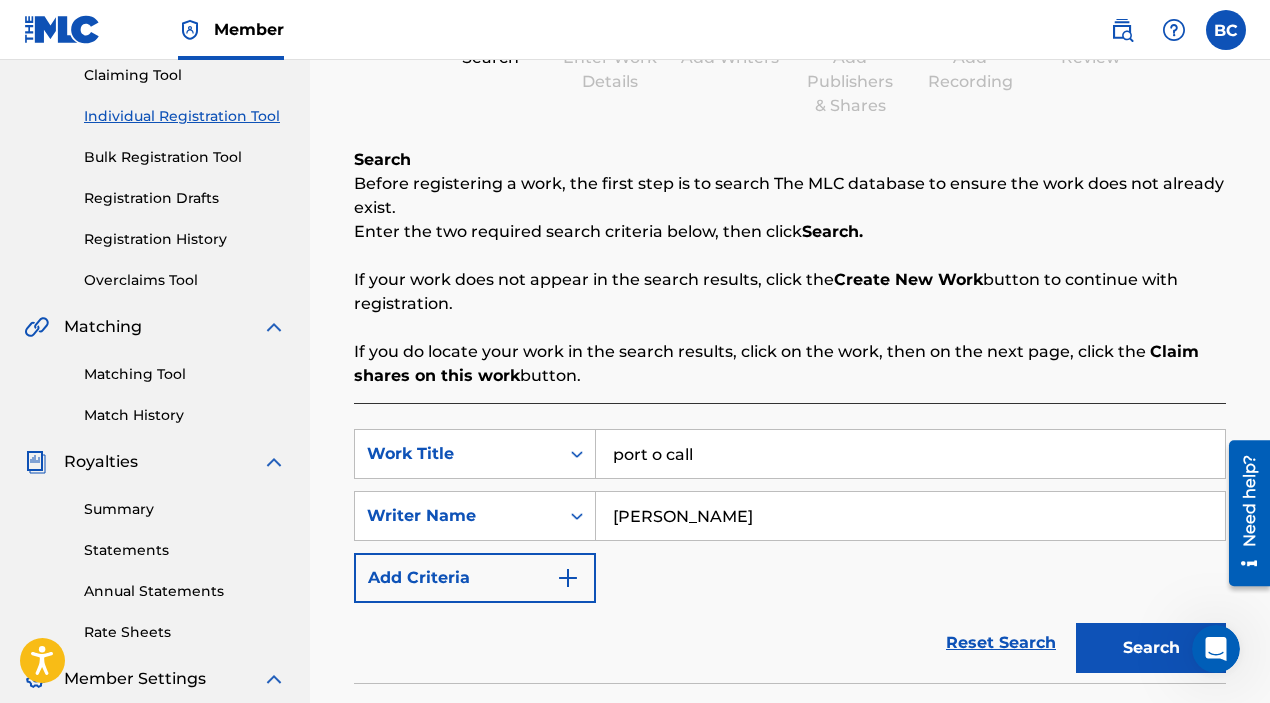scroll, scrollTop: 252, scrollLeft: 0, axis: vertical 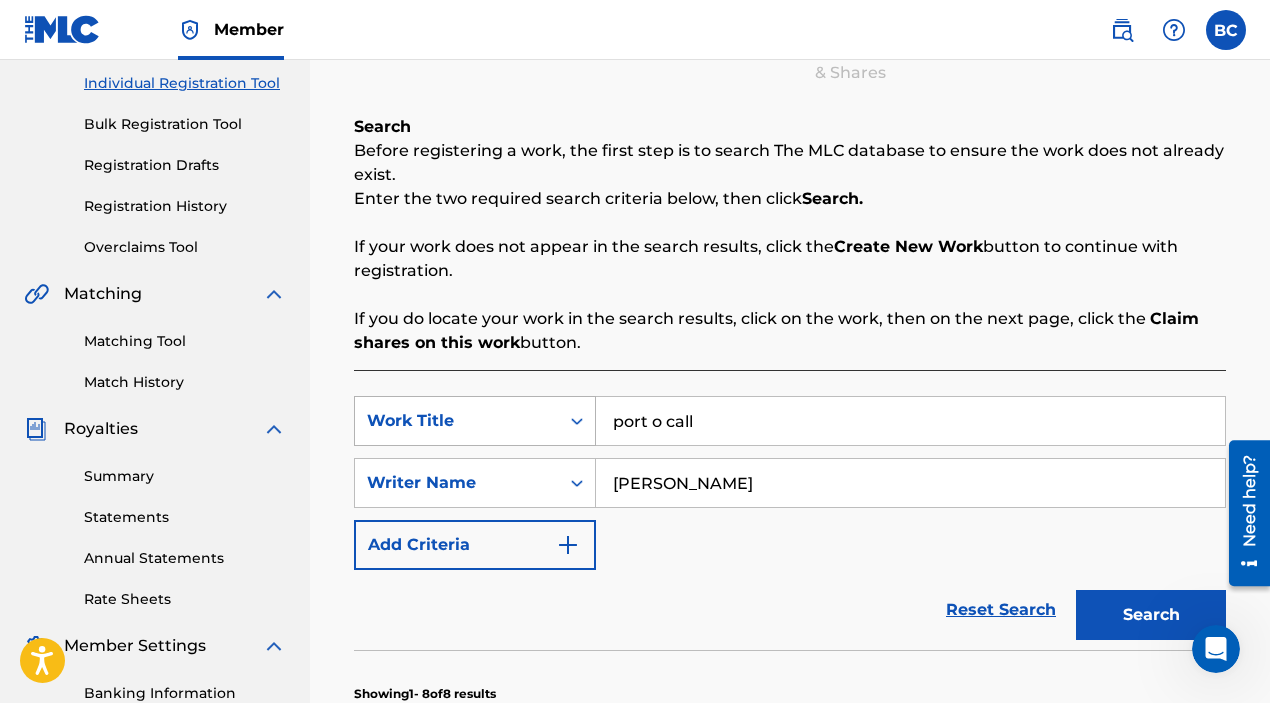drag, startPoint x: 727, startPoint y: 431, endPoint x: 496, endPoint y: 405, distance: 232.4586 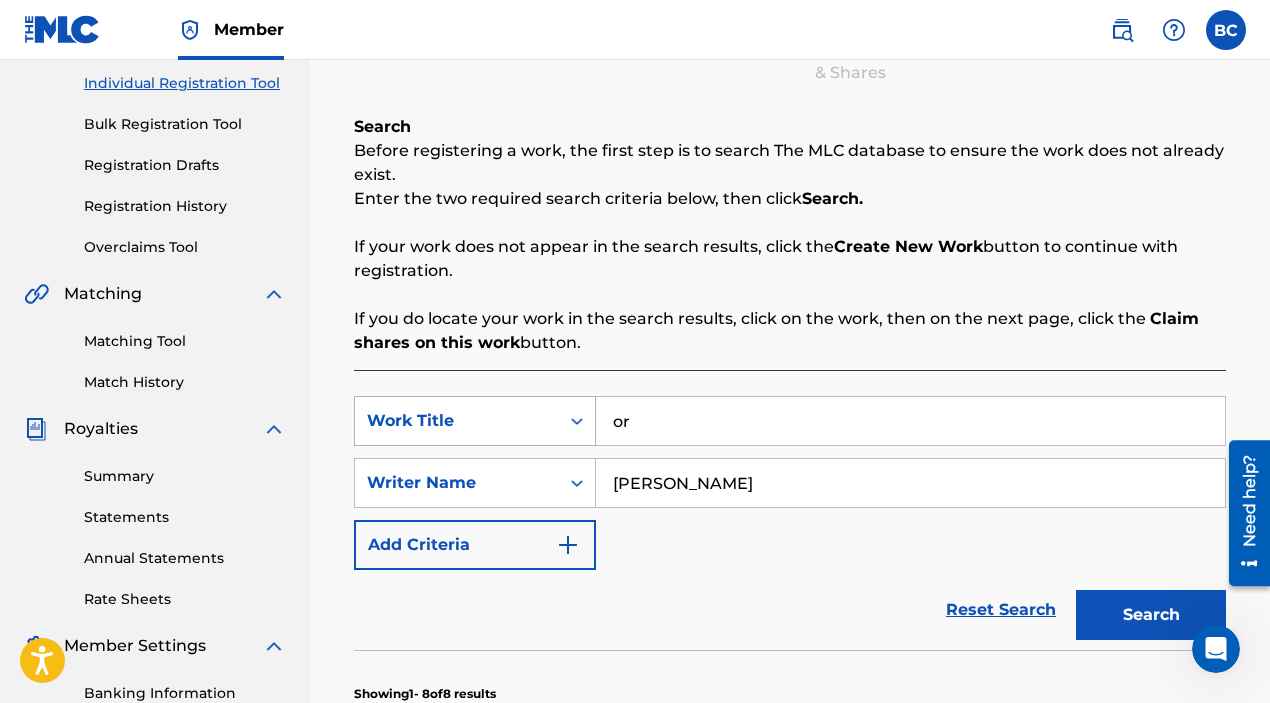 type on "o" 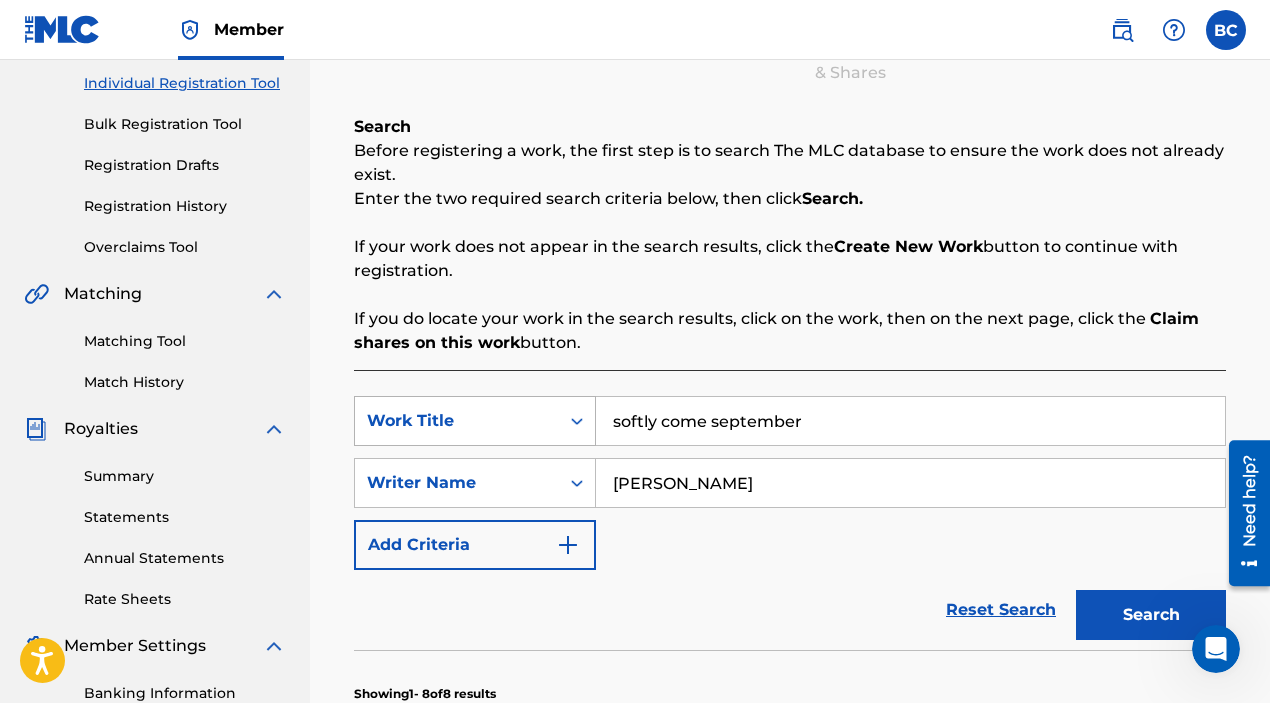 type on "softly come september" 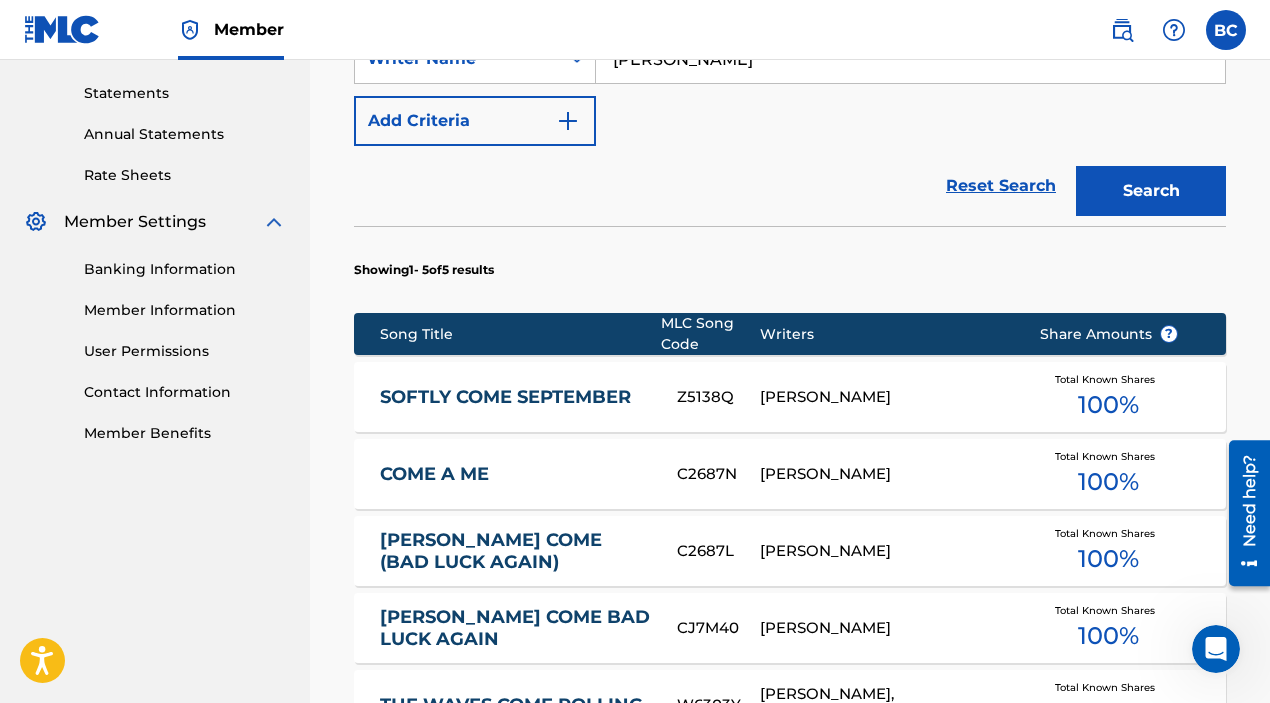 scroll, scrollTop: 685, scrollLeft: 0, axis: vertical 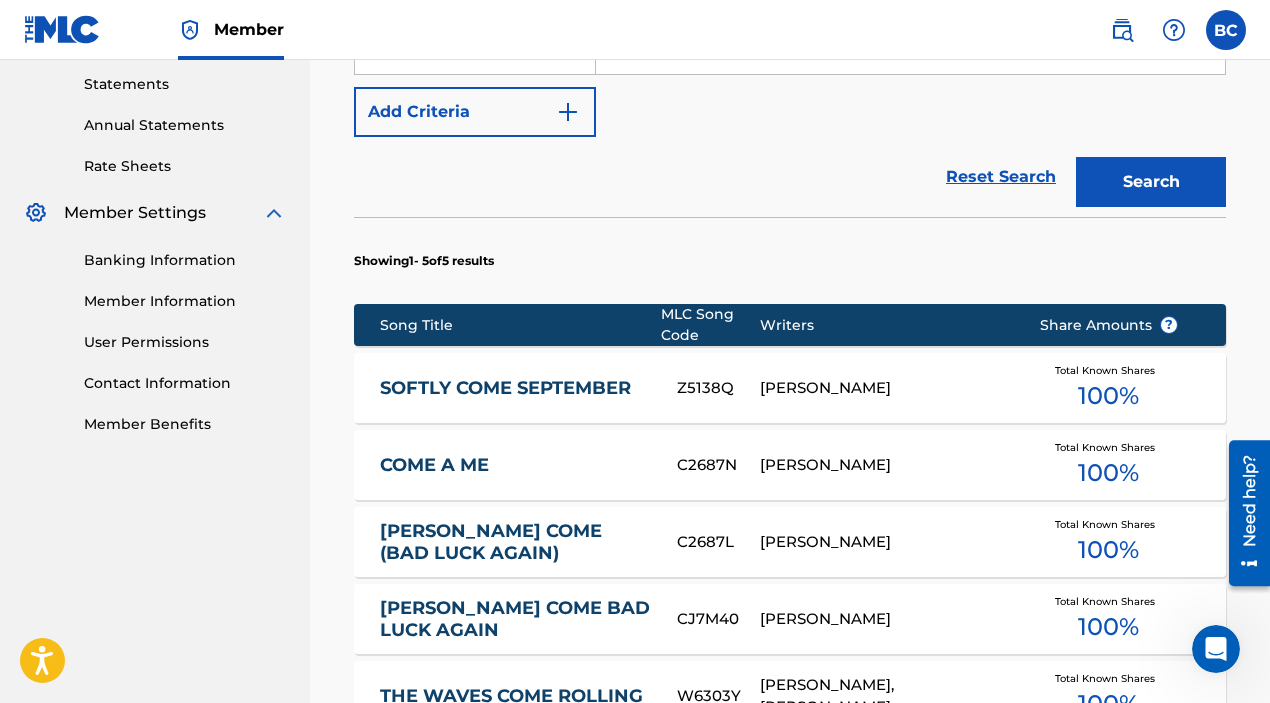 click on "SOFTLY COME SEPTEMBER" at bounding box center (515, 388) 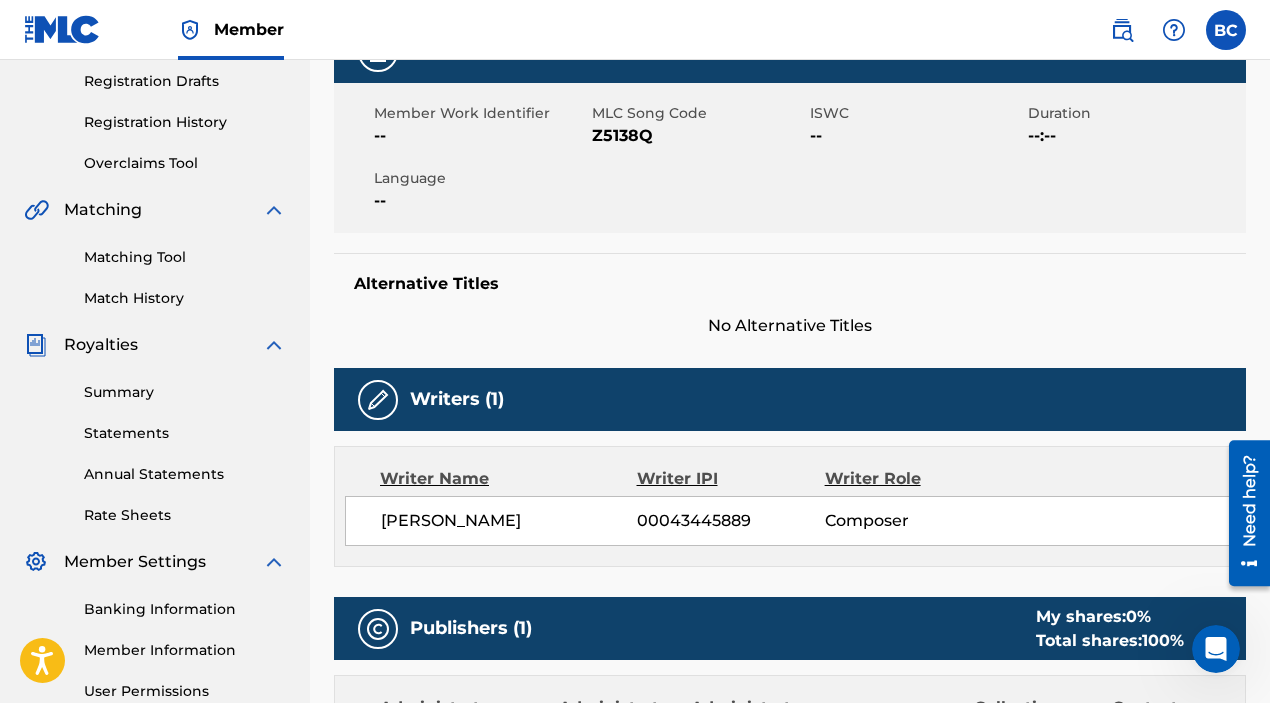 scroll, scrollTop: 339, scrollLeft: 0, axis: vertical 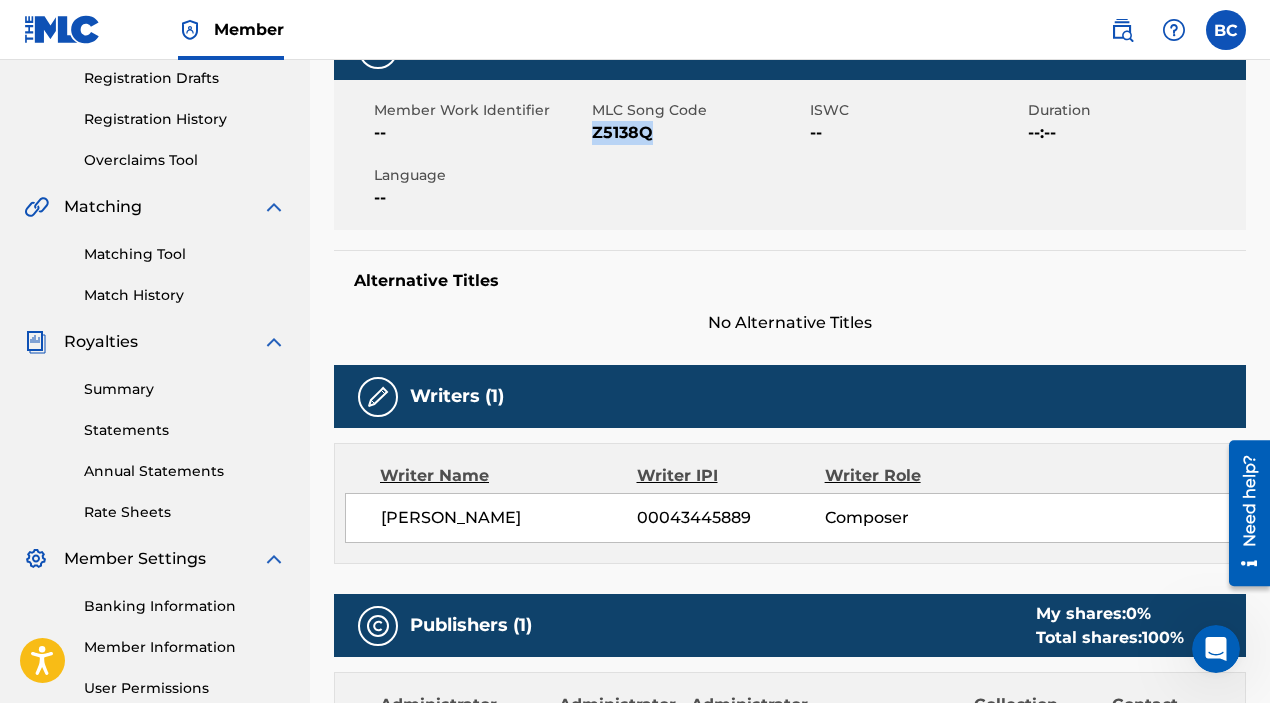 drag, startPoint x: 652, startPoint y: 130, endPoint x: 592, endPoint y: 134, distance: 60.133186 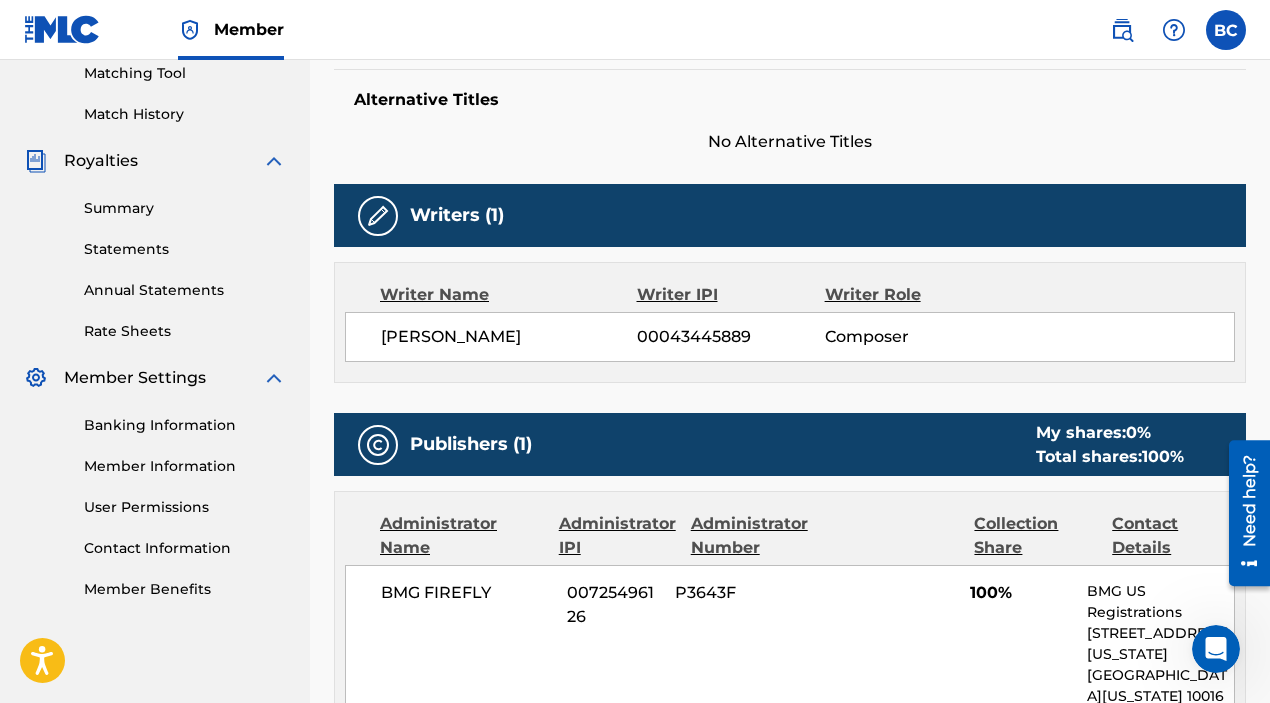 scroll, scrollTop: 0, scrollLeft: 0, axis: both 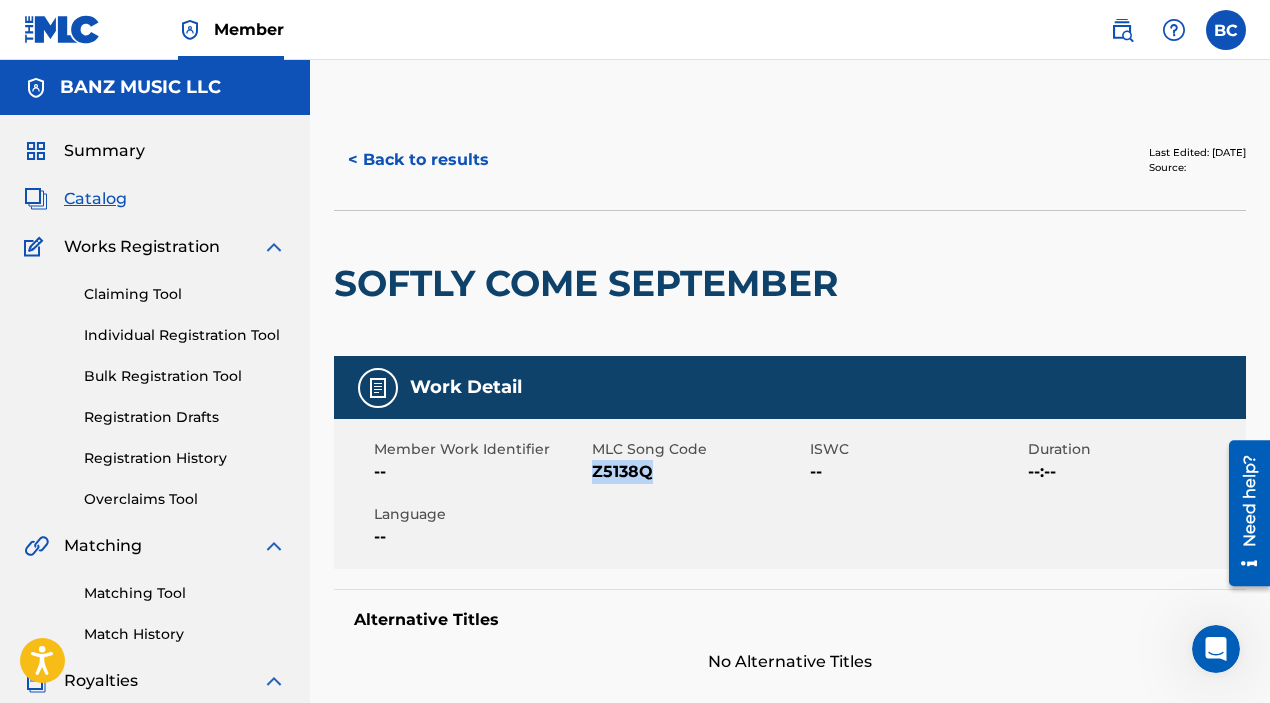 click on "Individual Registration Tool" at bounding box center [185, 335] 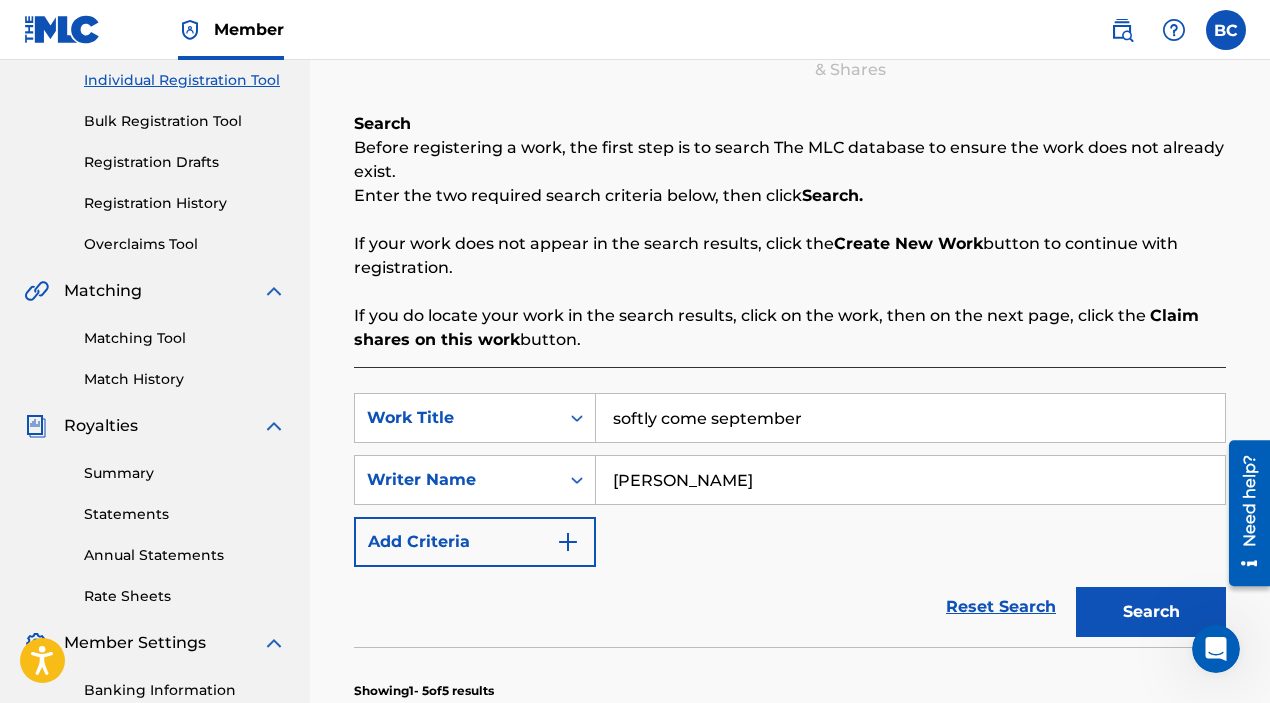 scroll, scrollTop: 259, scrollLeft: 0, axis: vertical 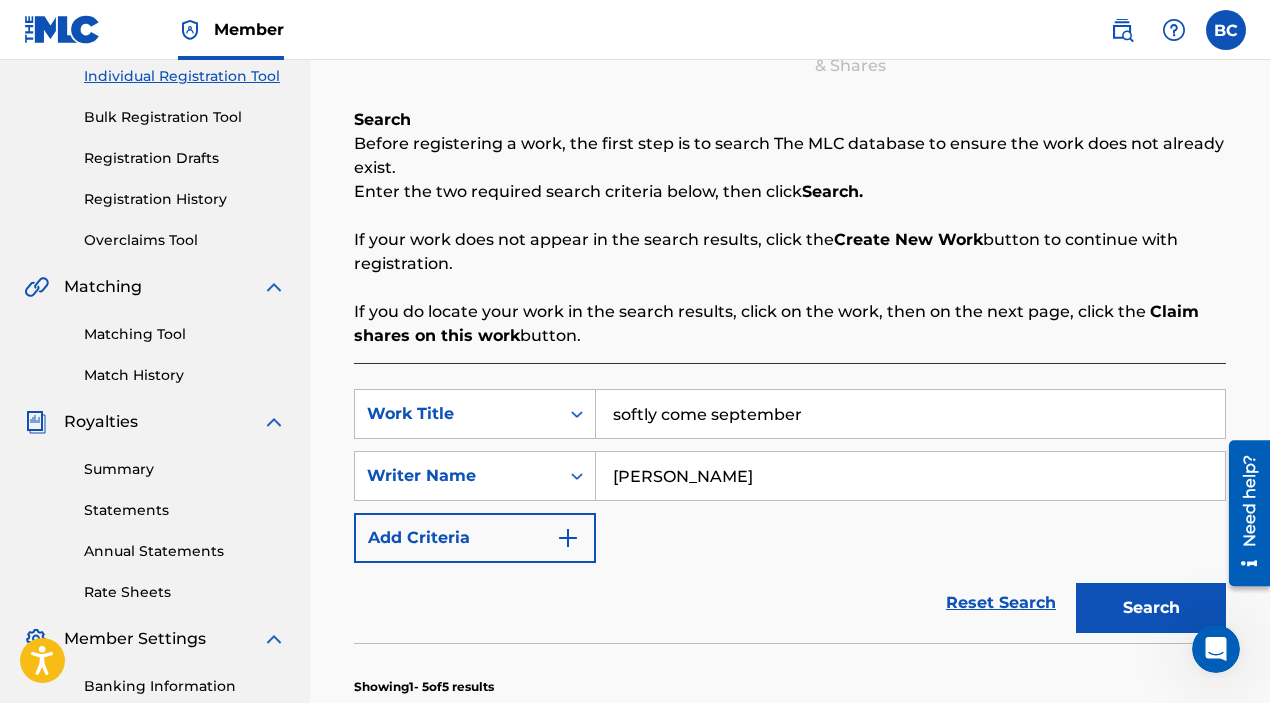 drag, startPoint x: 826, startPoint y: 421, endPoint x: 547, endPoint y: 386, distance: 281.18677 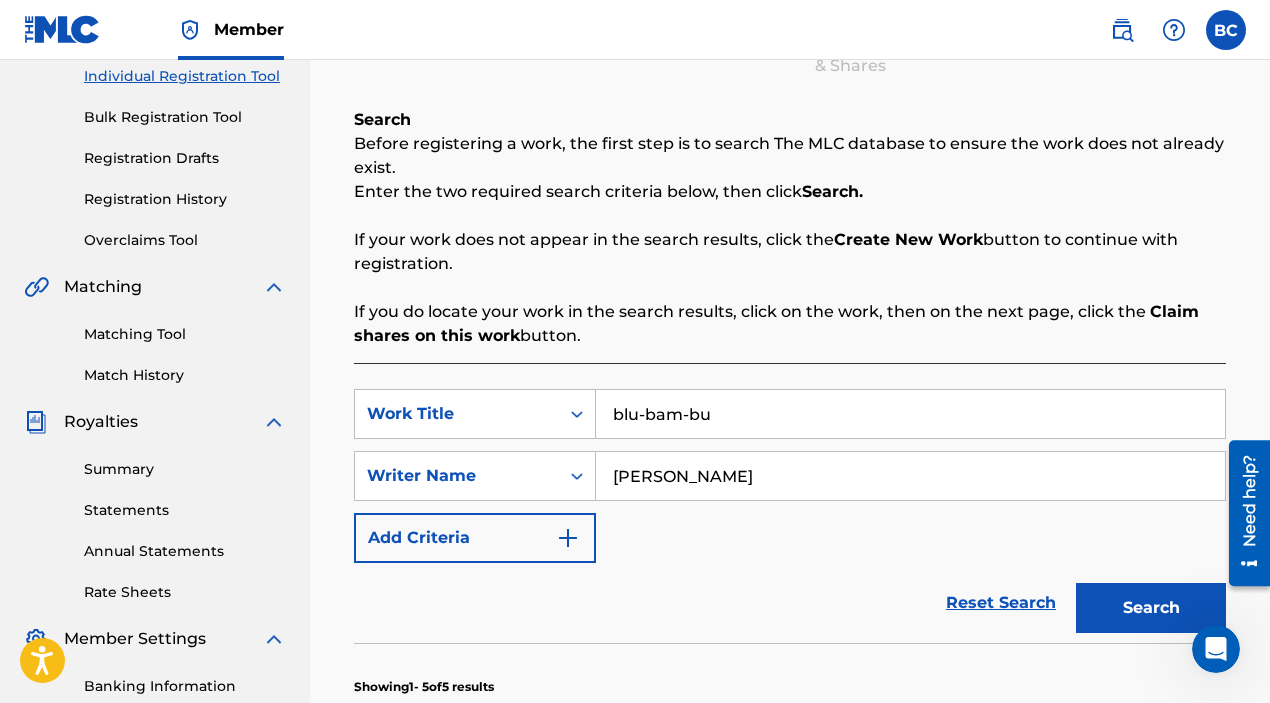 type on "blu-bam-bu" 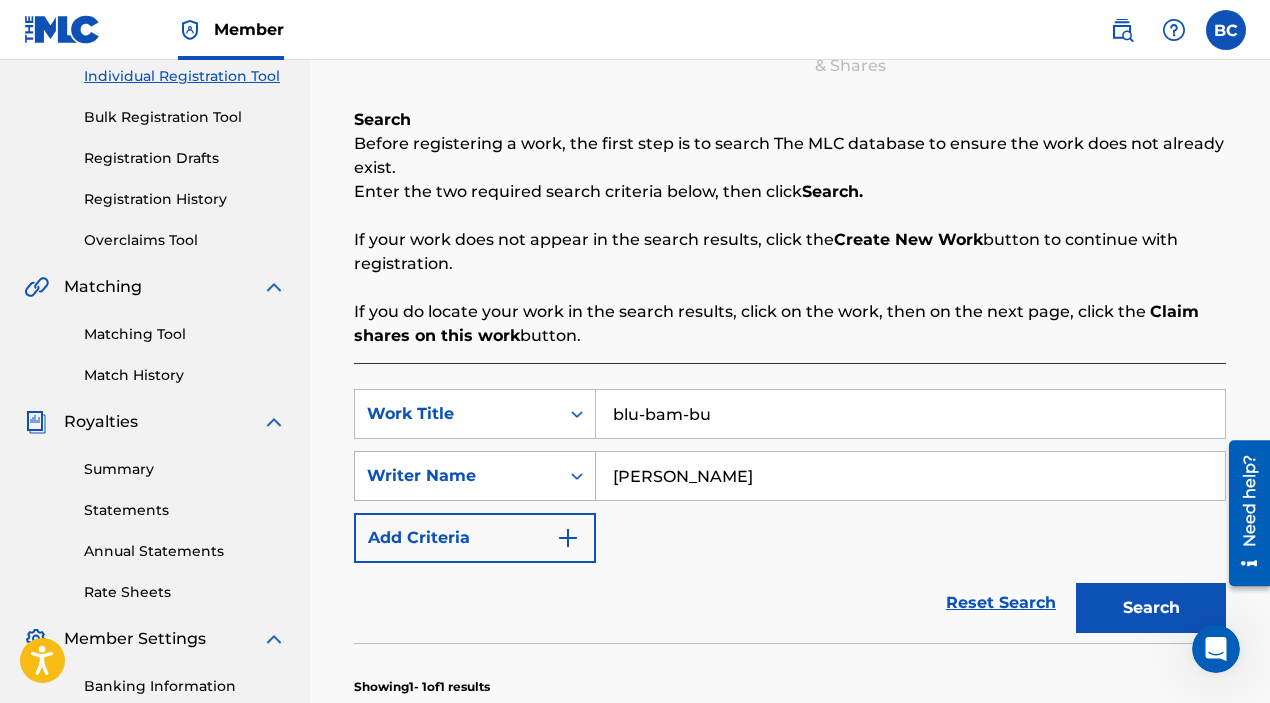 scroll, scrollTop: 519, scrollLeft: 0, axis: vertical 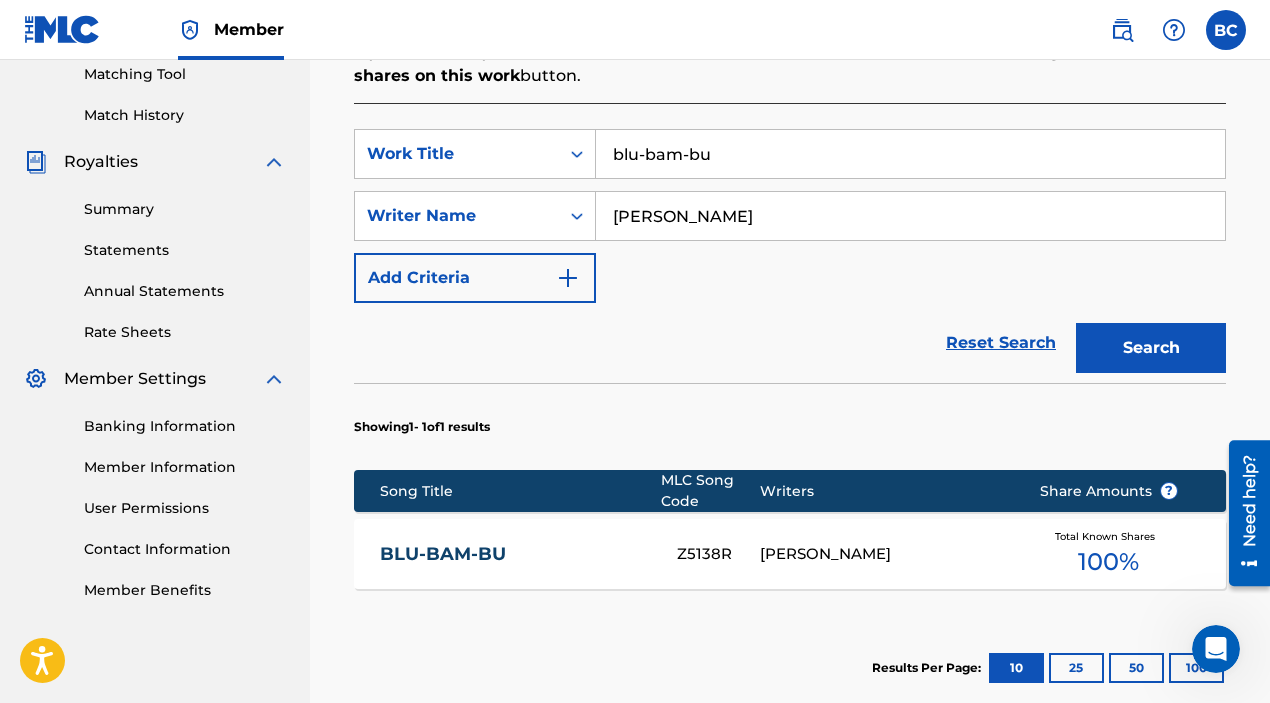 click on "BLU-BAM-BU" at bounding box center (515, 554) 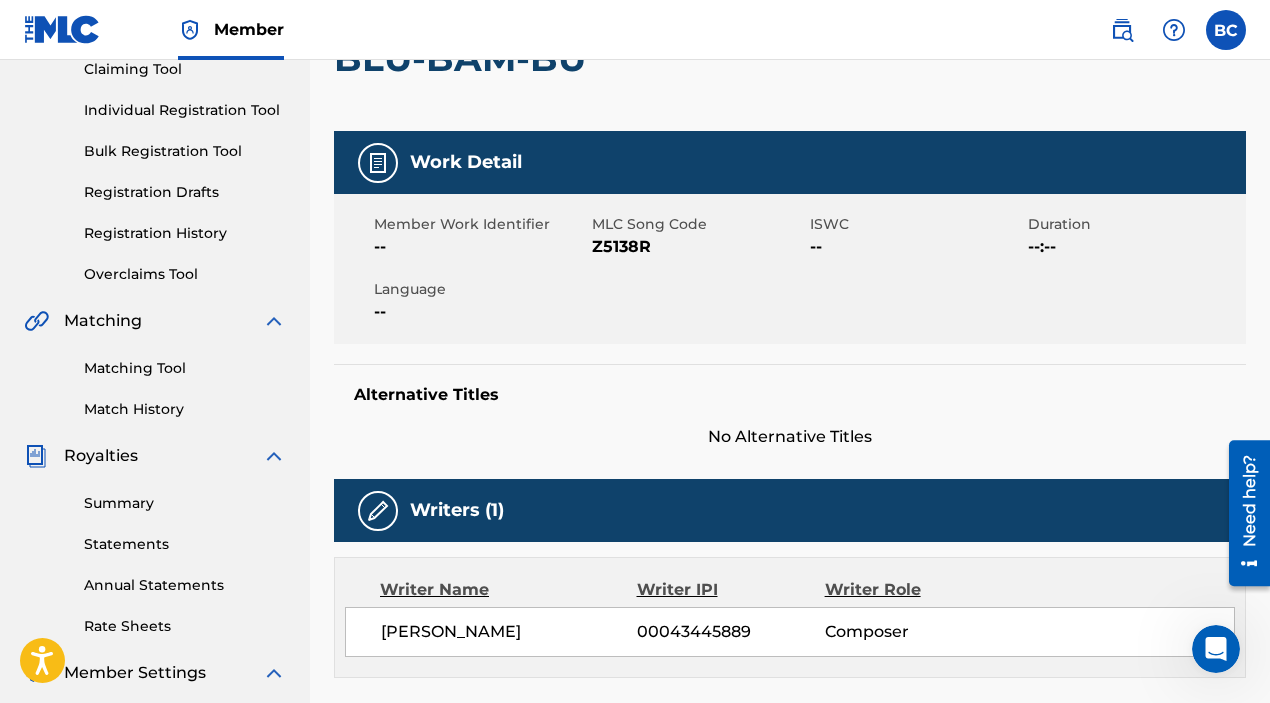 scroll, scrollTop: 232, scrollLeft: 0, axis: vertical 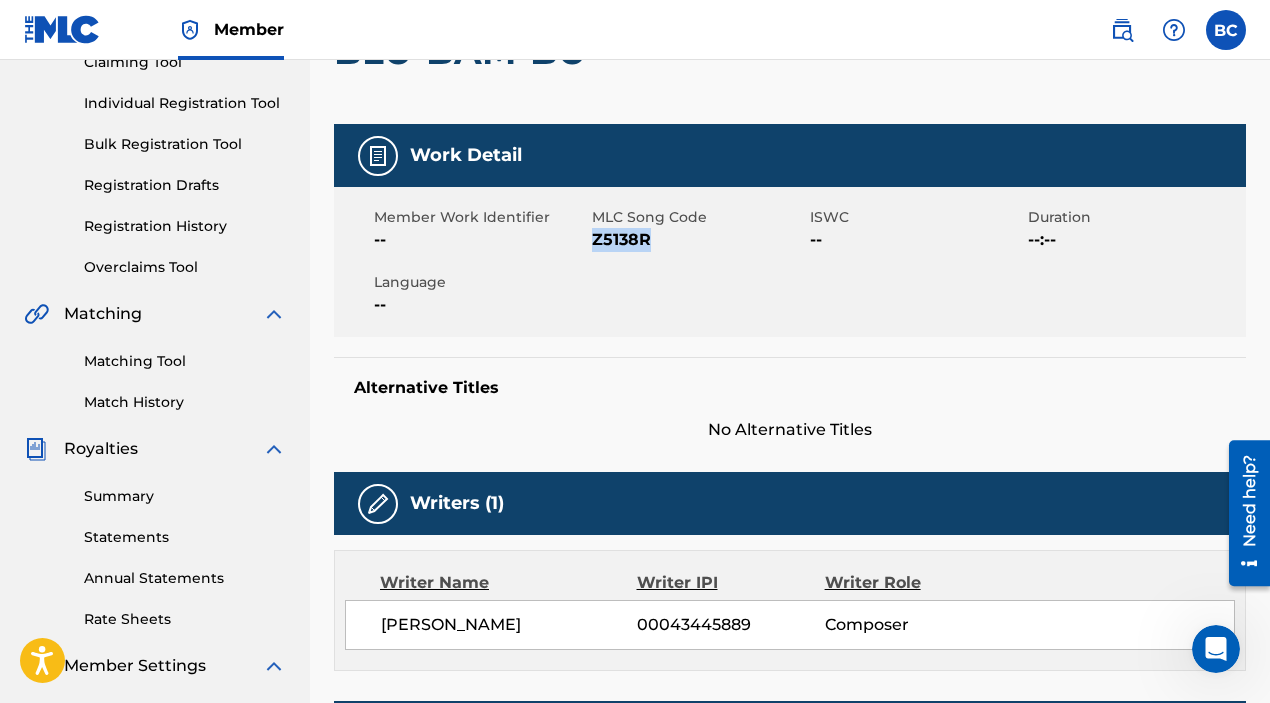 drag, startPoint x: 655, startPoint y: 236, endPoint x: 593, endPoint y: 246, distance: 62.801273 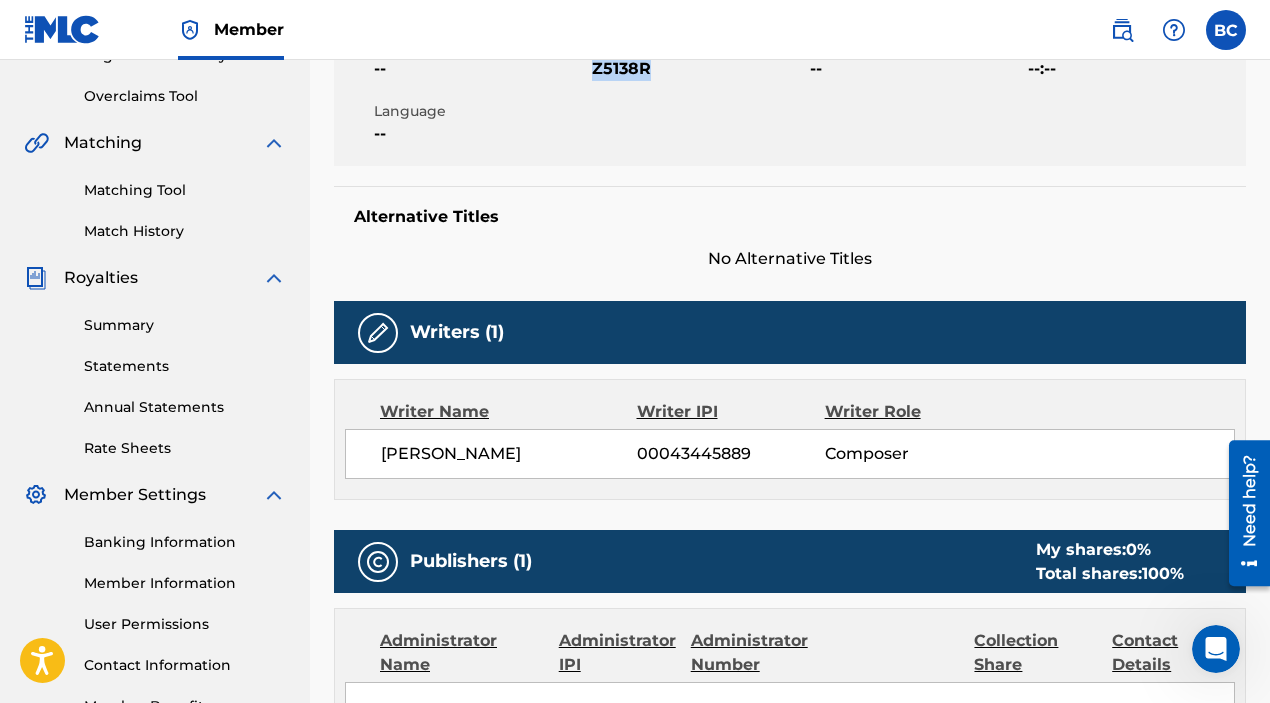 scroll, scrollTop: 0, scrollLeft: 0, axis: both 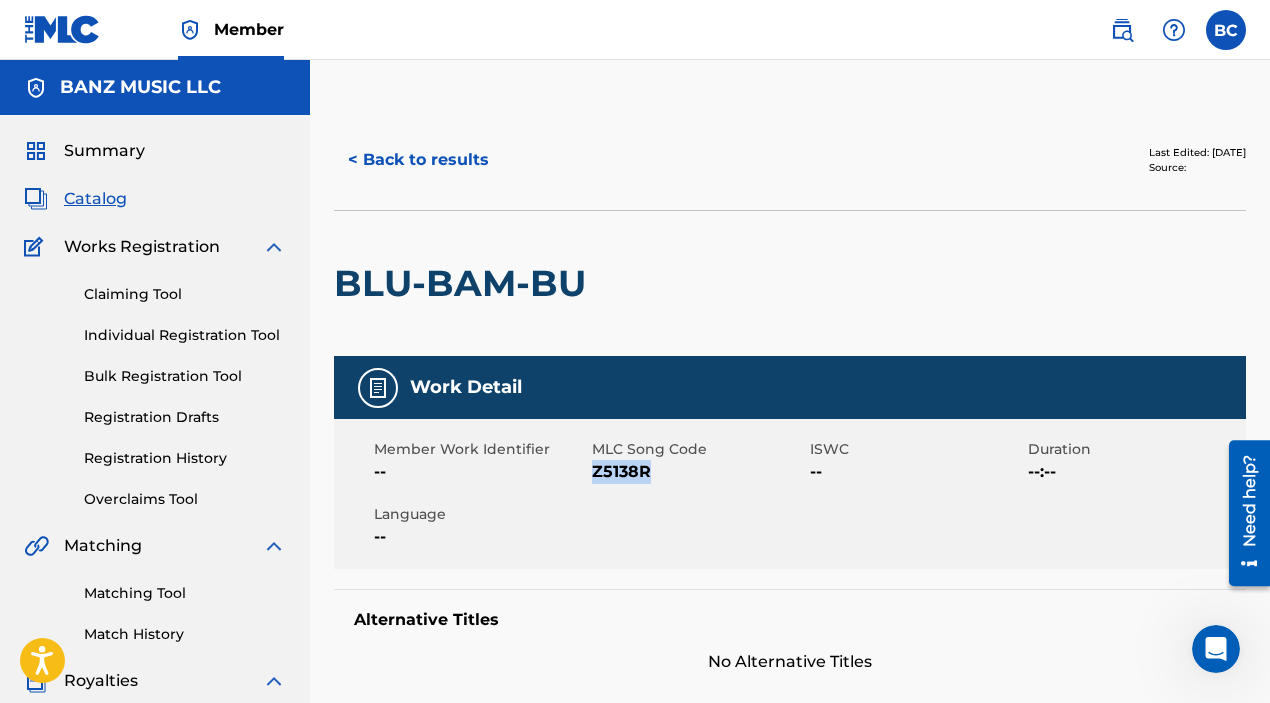 click on "Individual Registration Tool" at bounding box center [185, 335] 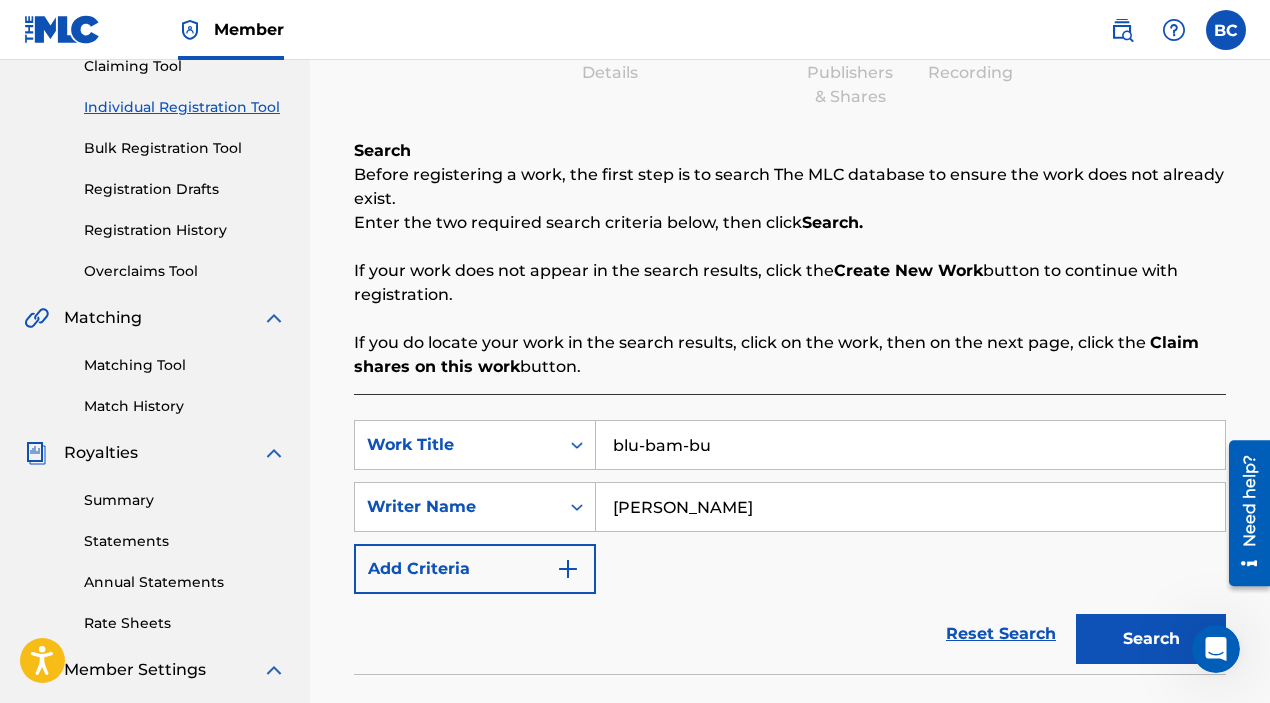 scroll, scrollTop: 326, scrollLeft: 0, axis: vertical 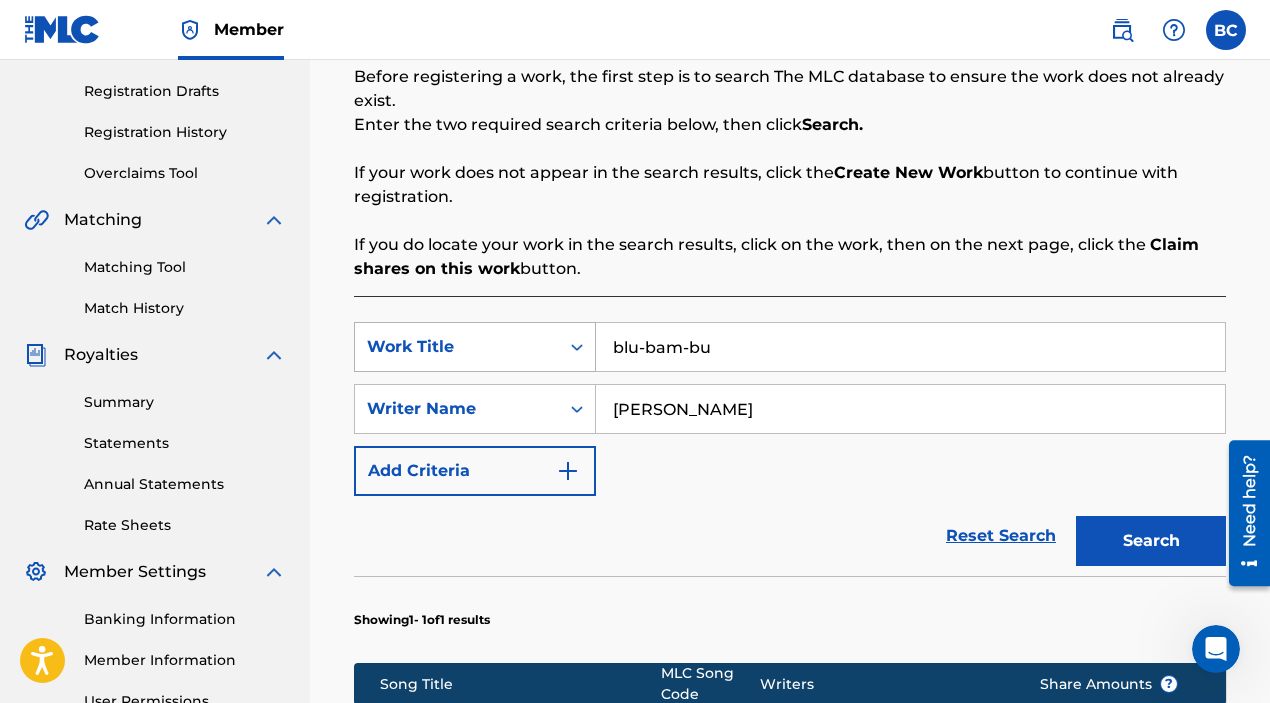 drag, startPoint x: 757, startPoint y: 357, endPoint x: 501, endPoint y: 340, distance: 256.56384 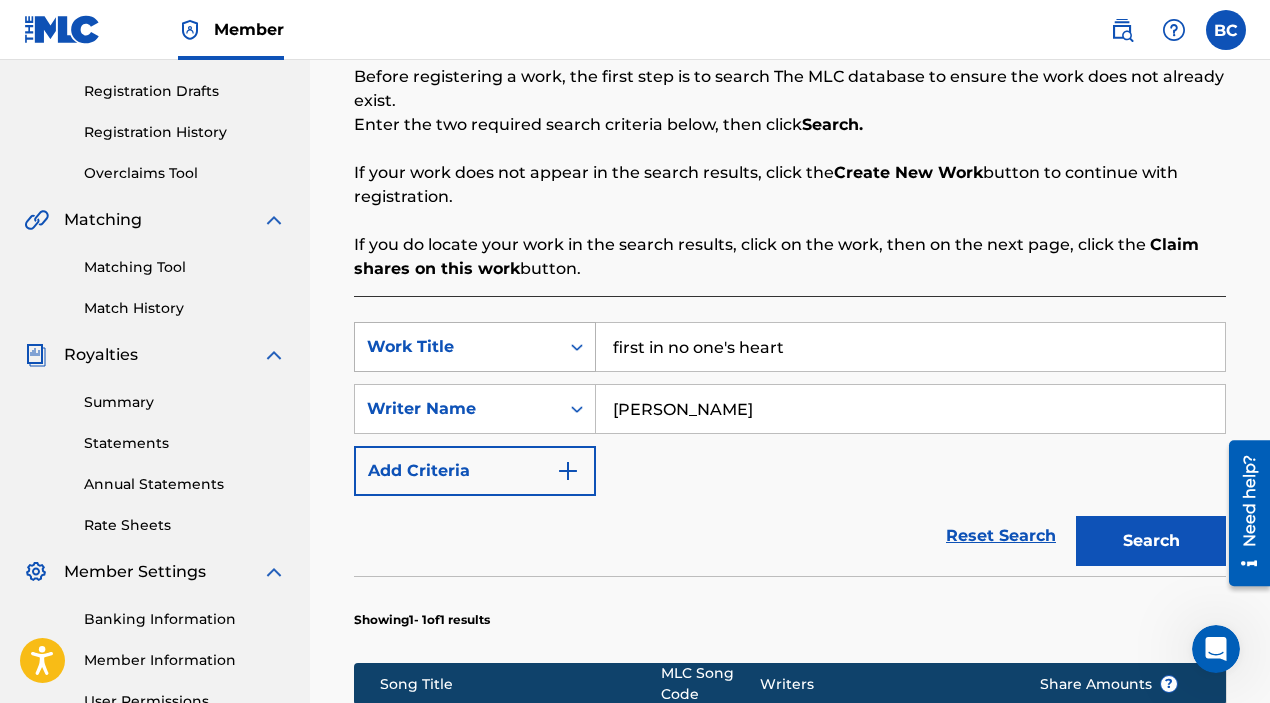 type on "first in no one's heart" 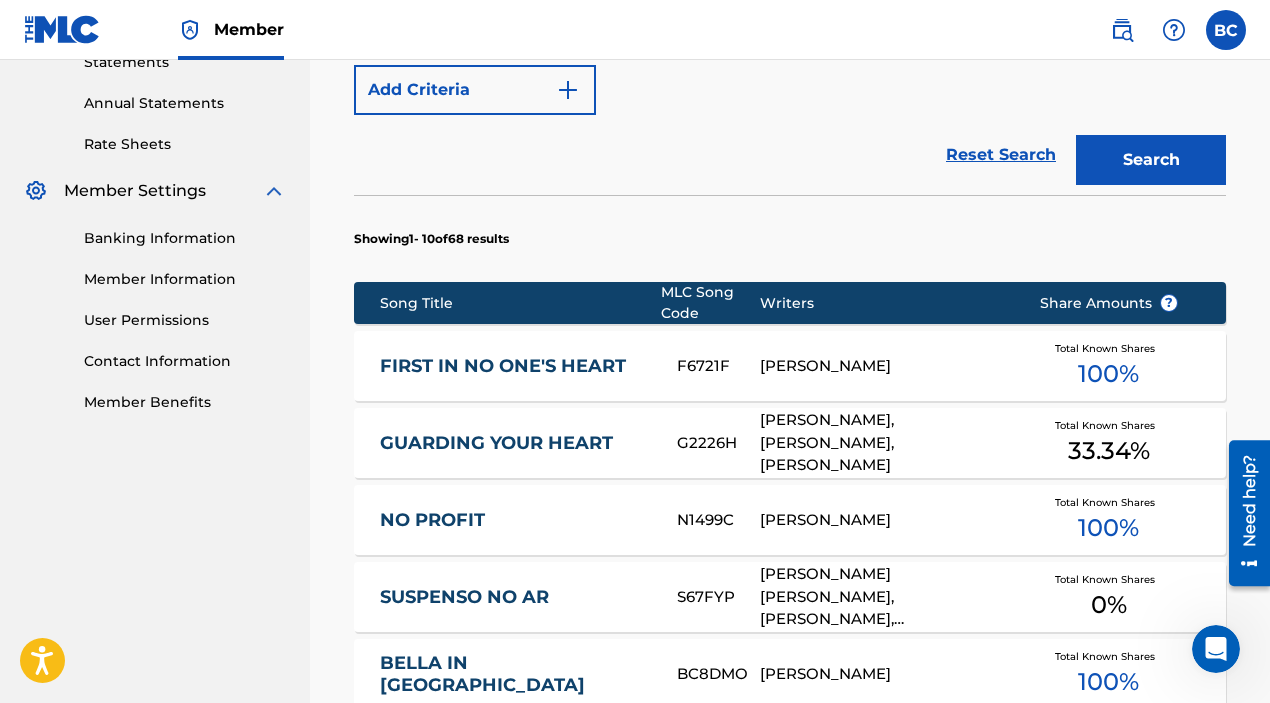 scroll, scrollTop: 709, scrollLeft: 0, axis: vertical 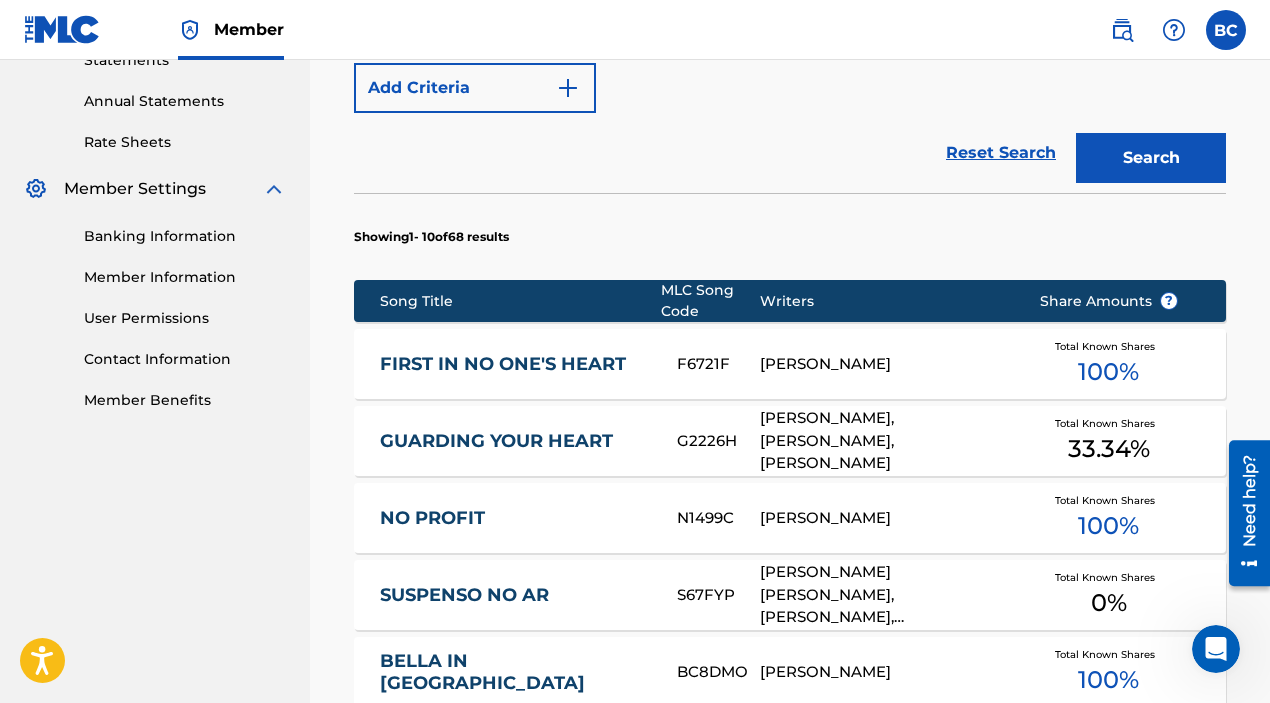 click on "FIRST IN NO ONE'S HEART" at bounding box center (515, 364) 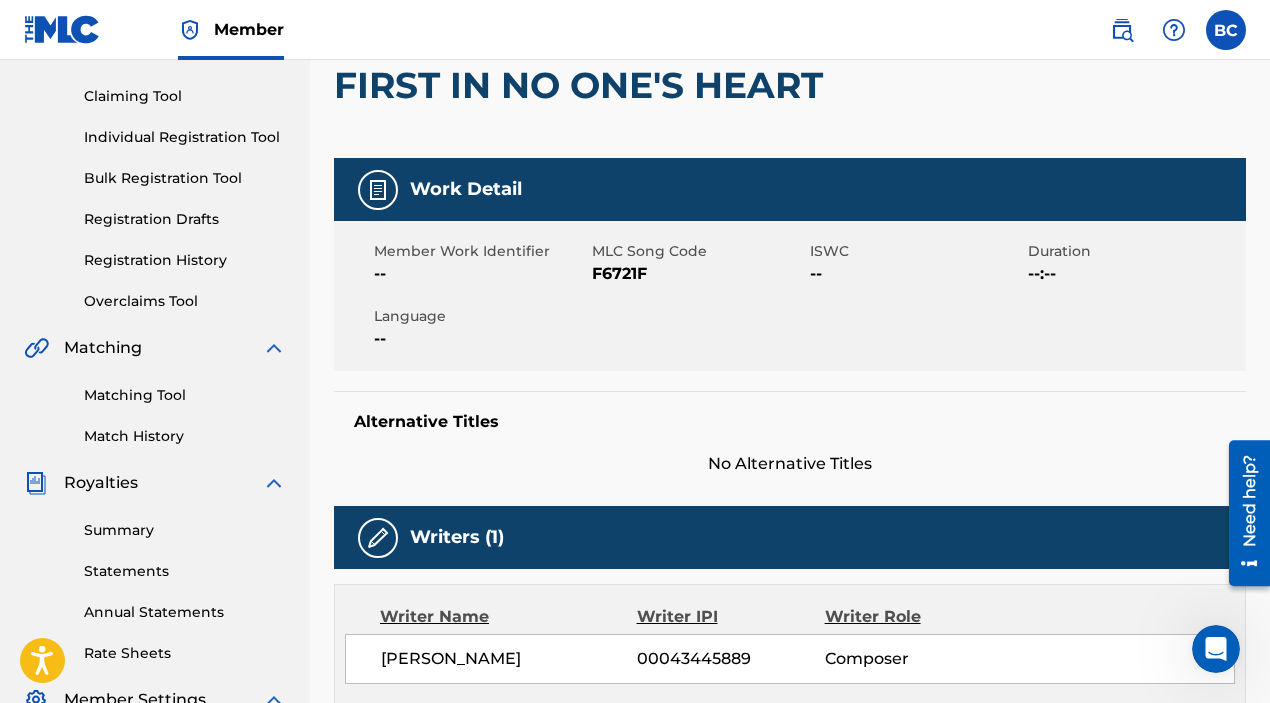 scroll, scrollTop: 213, scrollLeft: 0, axis: vertical 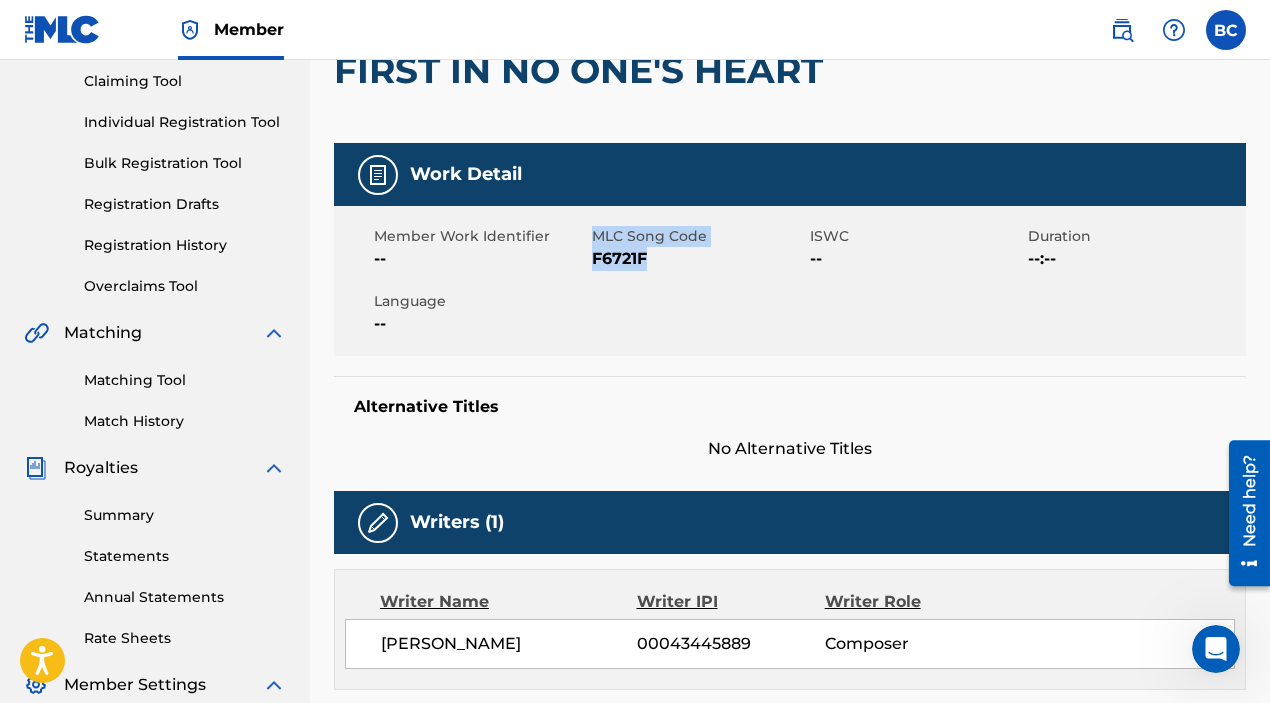 drag, startPoint x: 651, startPoint y: 261, endPoint x: 588, endPoint y: 261, distance: 63 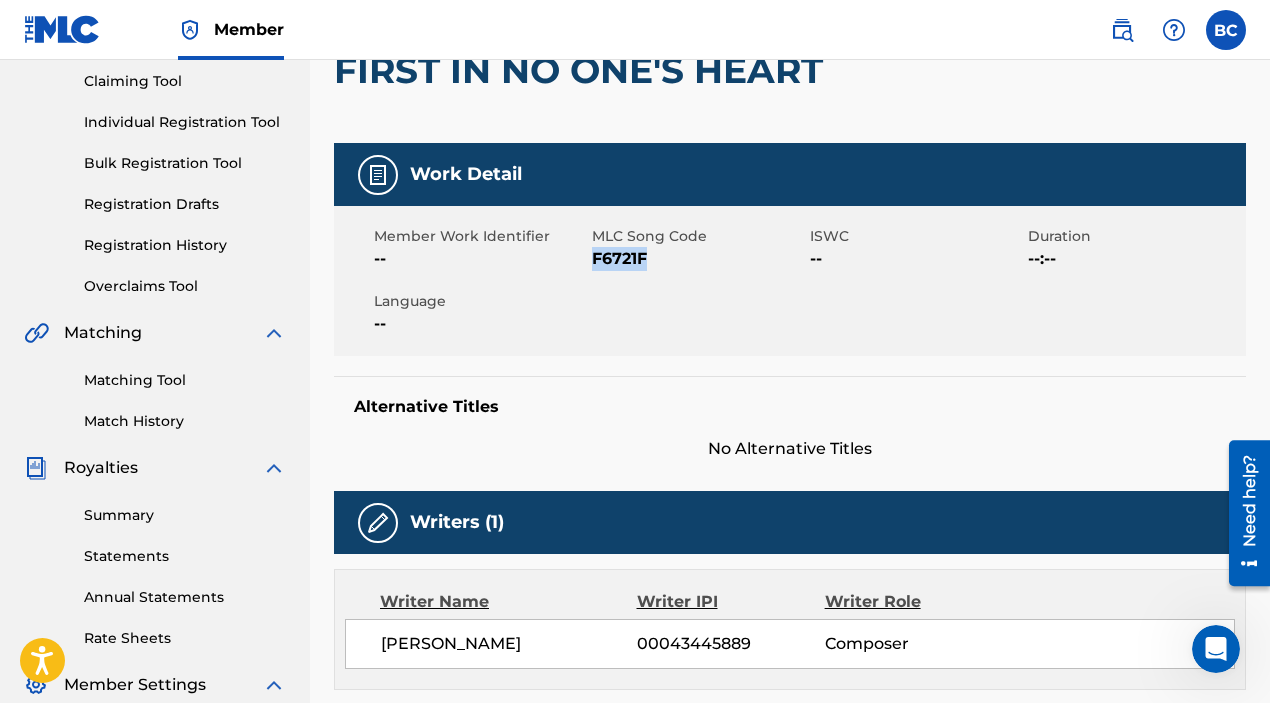 drag, startPoint x: 650, startPoint y: 259, endPoint x: 594, endPoint y: 260, distance: 56.008926 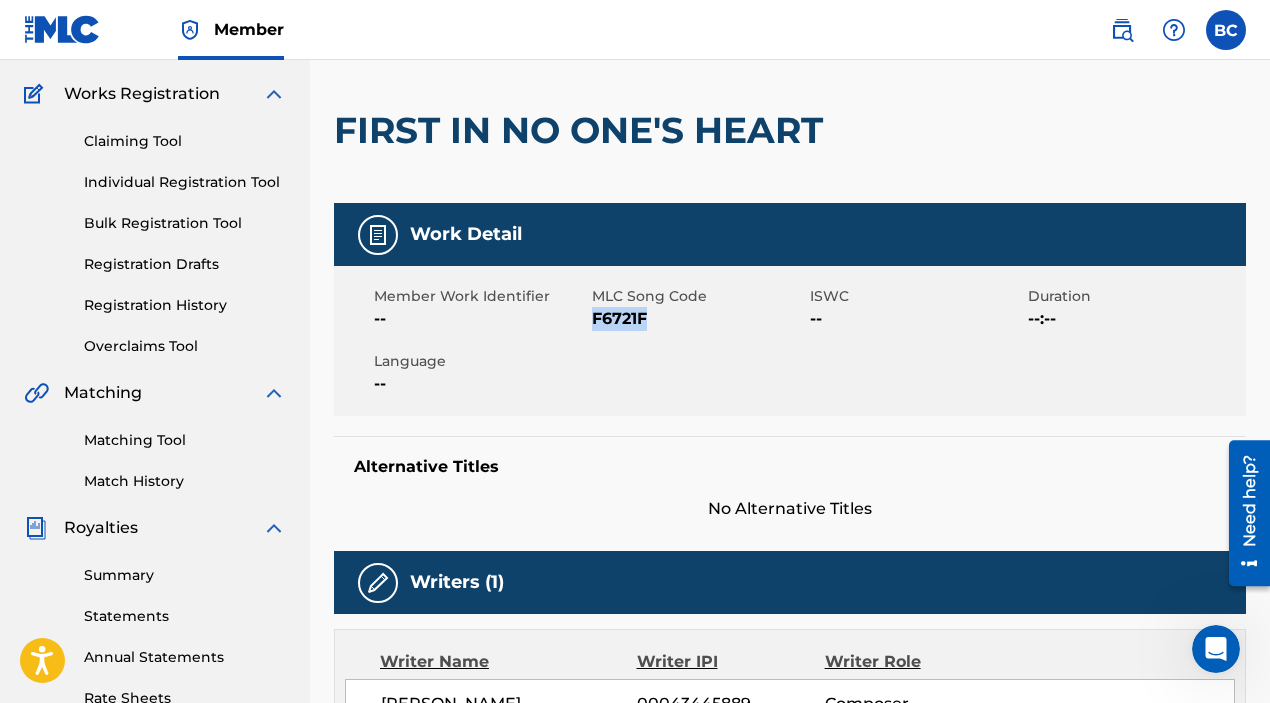 scroll, scrollTop: 154, scrollLeft: 0, axis: vertical 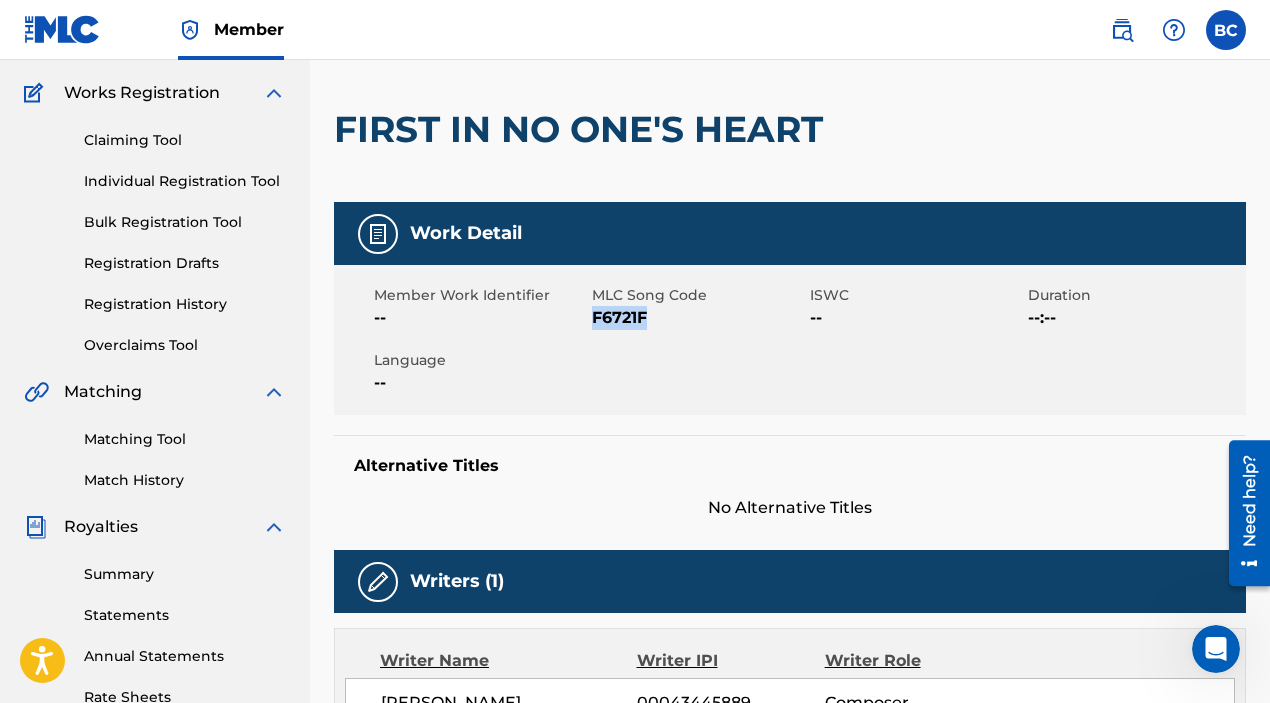 click on "Individual Registration Tool" at bounding box center (185, 181) 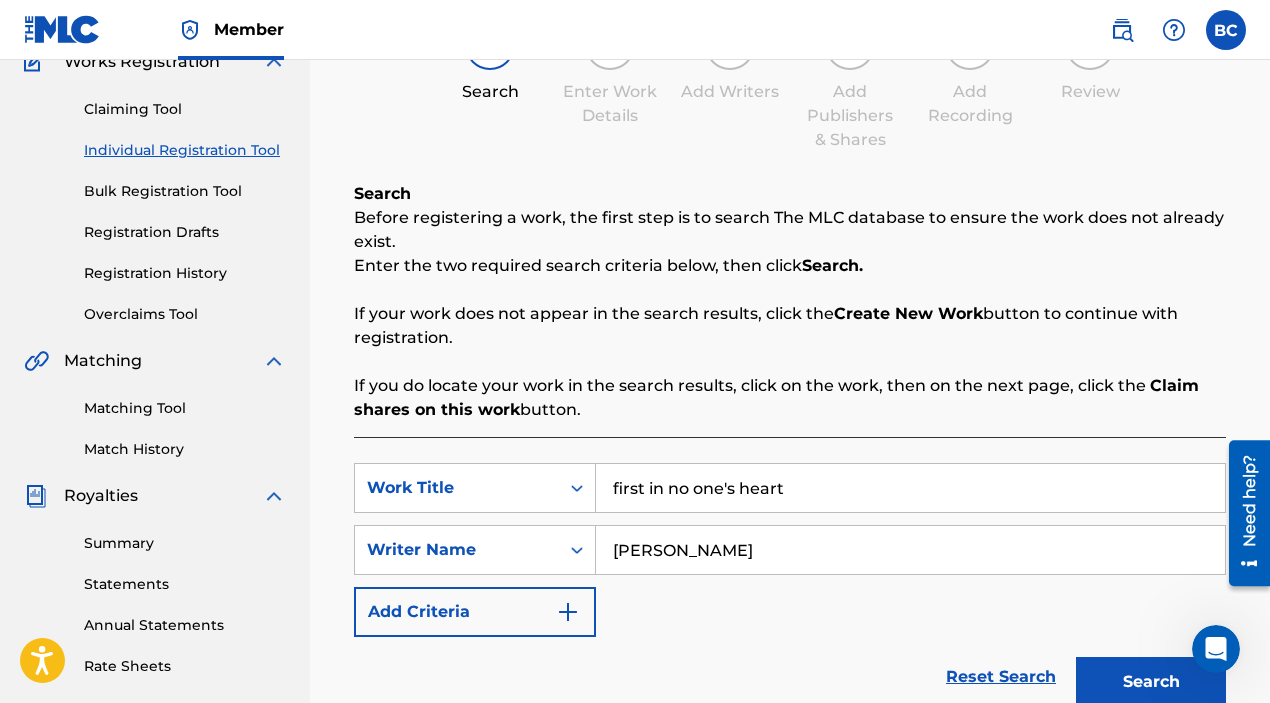 scroll, scrollTop: 217, scrollLeft: 0, axis: vertical 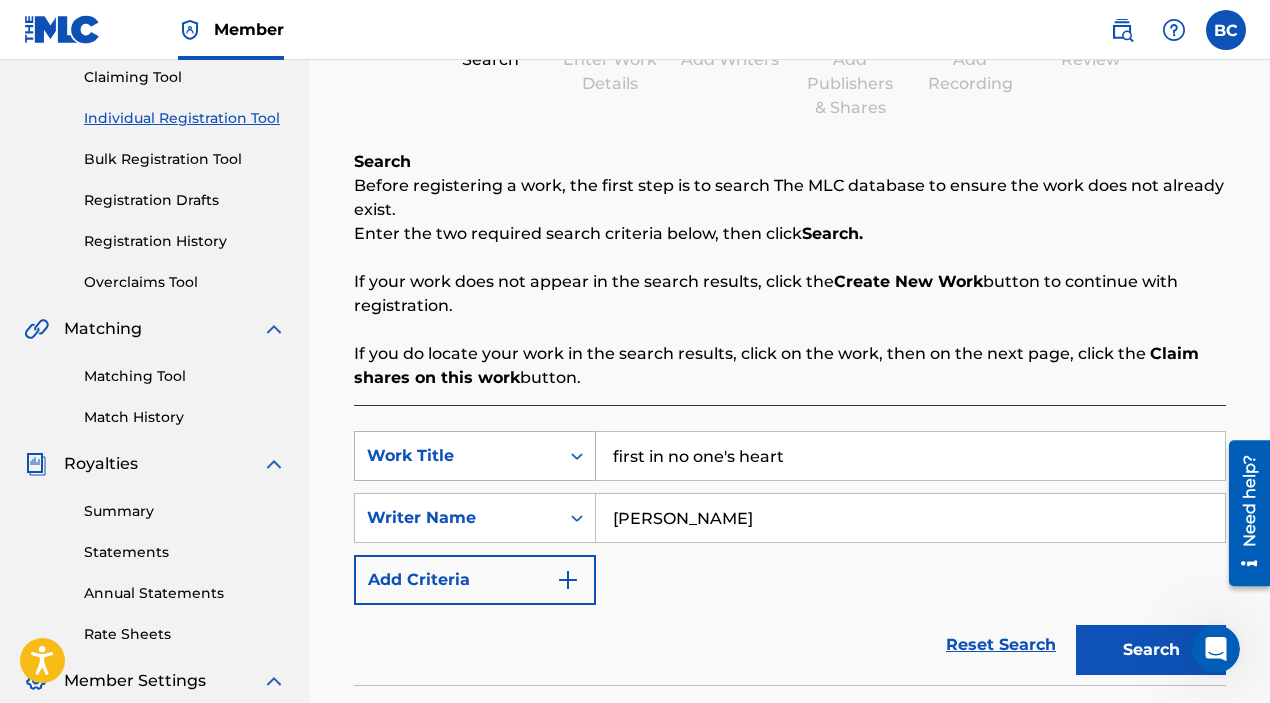 drag, startPoint x: 813, startPoint y: 458, endPoint x: 518, endPoint y: 447, distance: 295.20502 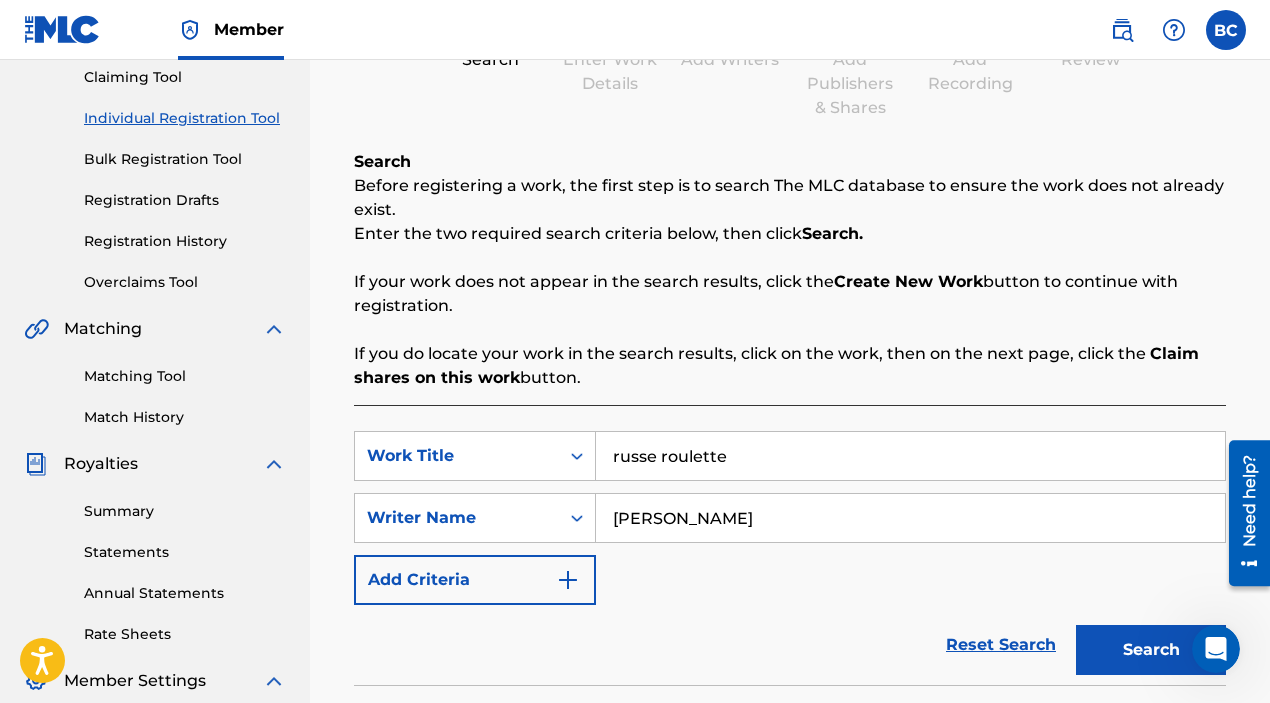 type on "russe roulette" 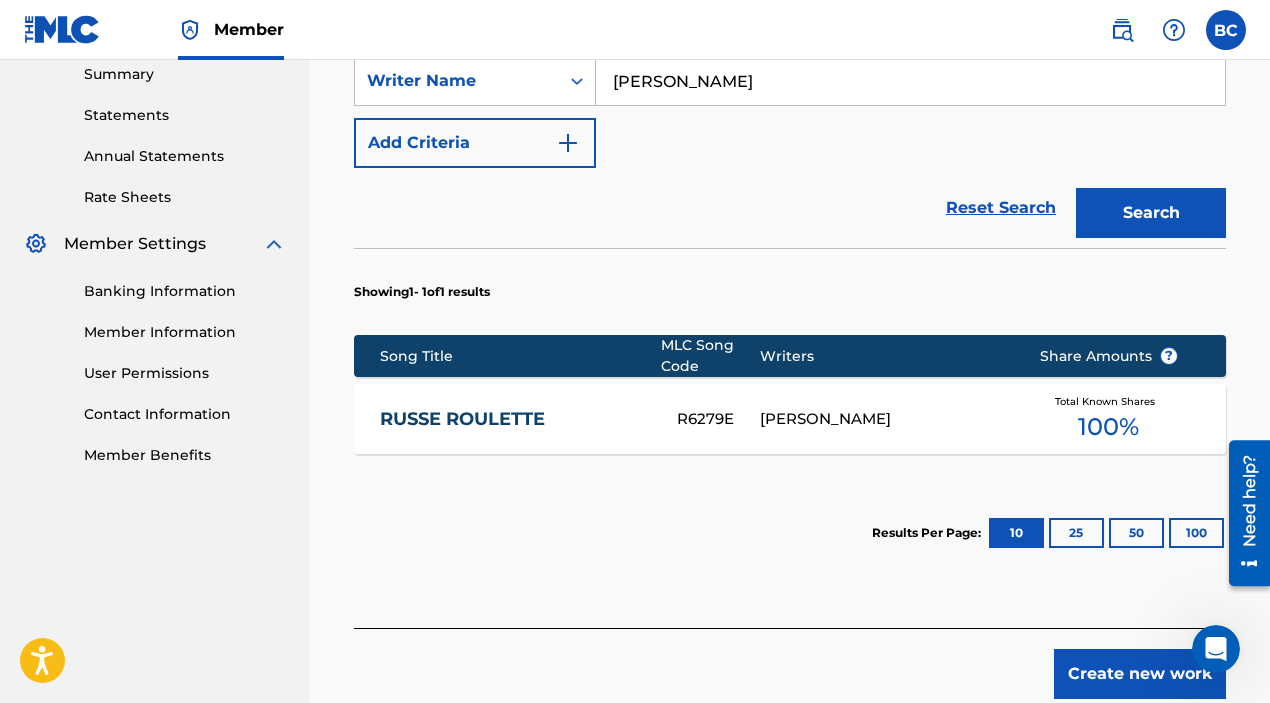 scroll, scrollTop: 686, scrollLeft: 0, axis: vertical 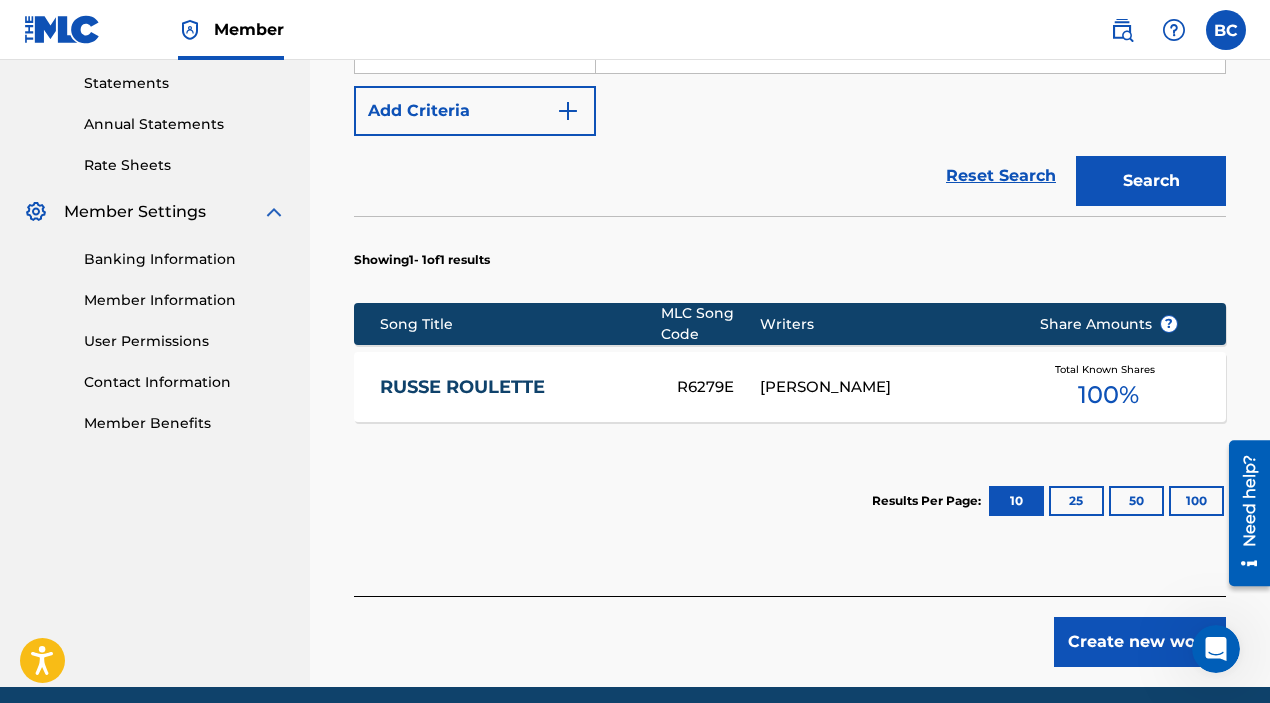click on "RUSSE ROULETTE" at bounding box center [515, 387] 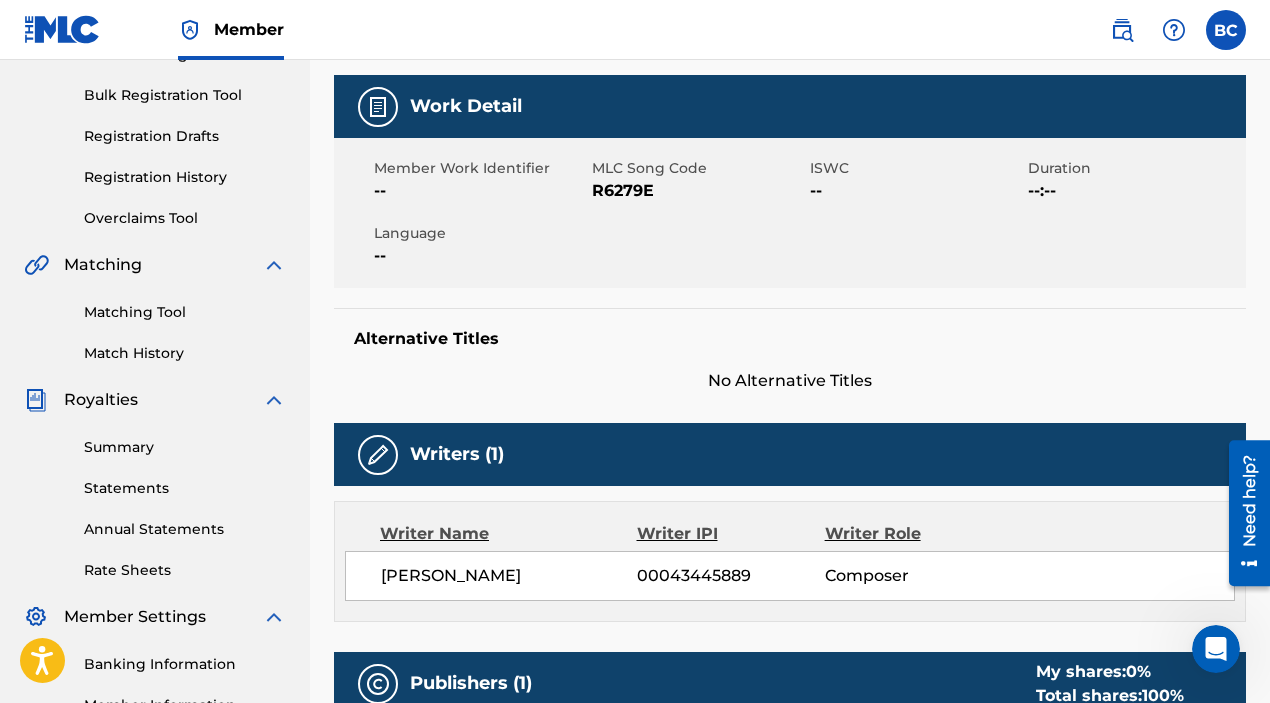 scroll, scrollTop: 289, scrollLeft: 0, axis: vertical 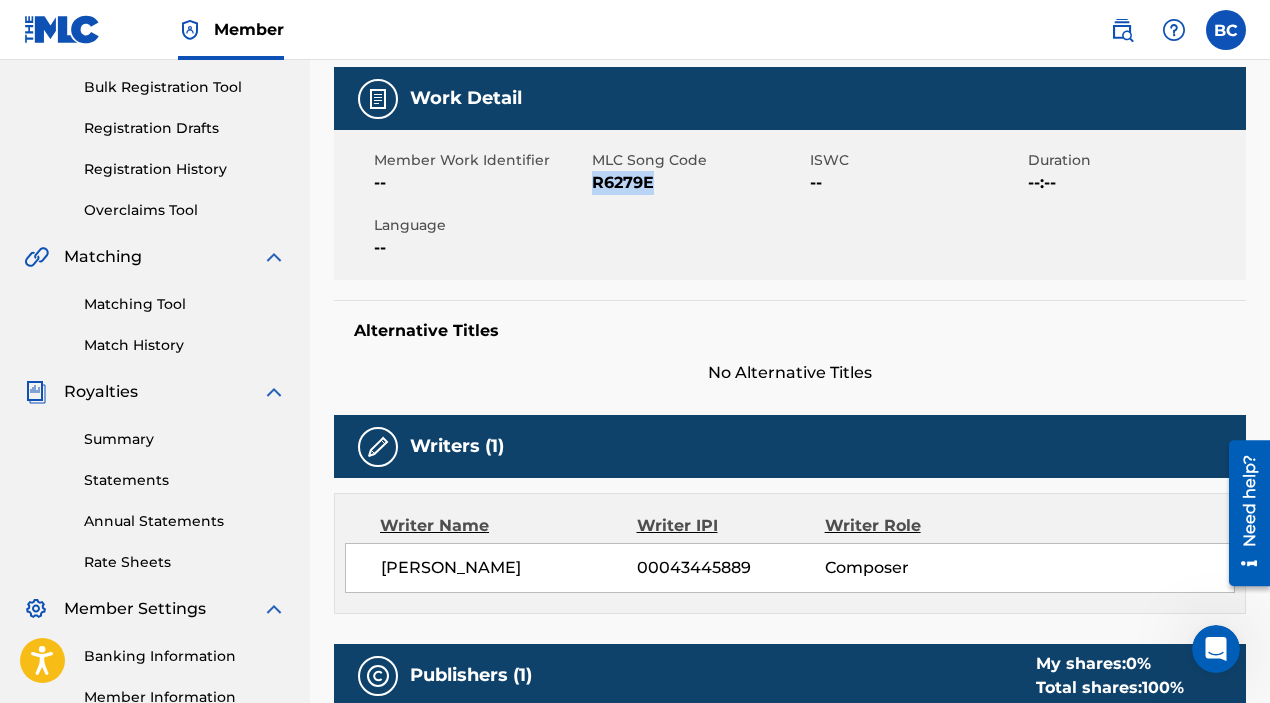 drag, startPoint x: 656, startPoint y: 181, endPoint x: 600, endPoint y: 187, distance: 56.32051 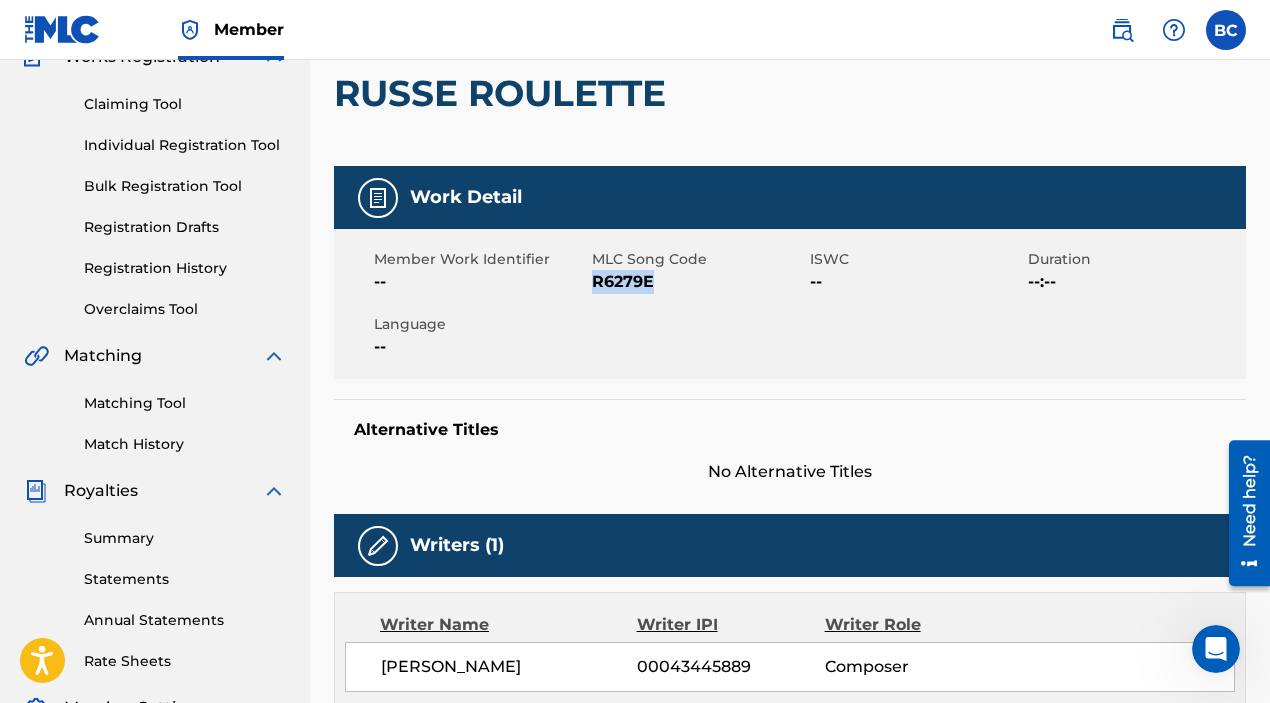 scroll, scrollTop: 0, scrollLeft: 0, axis: both 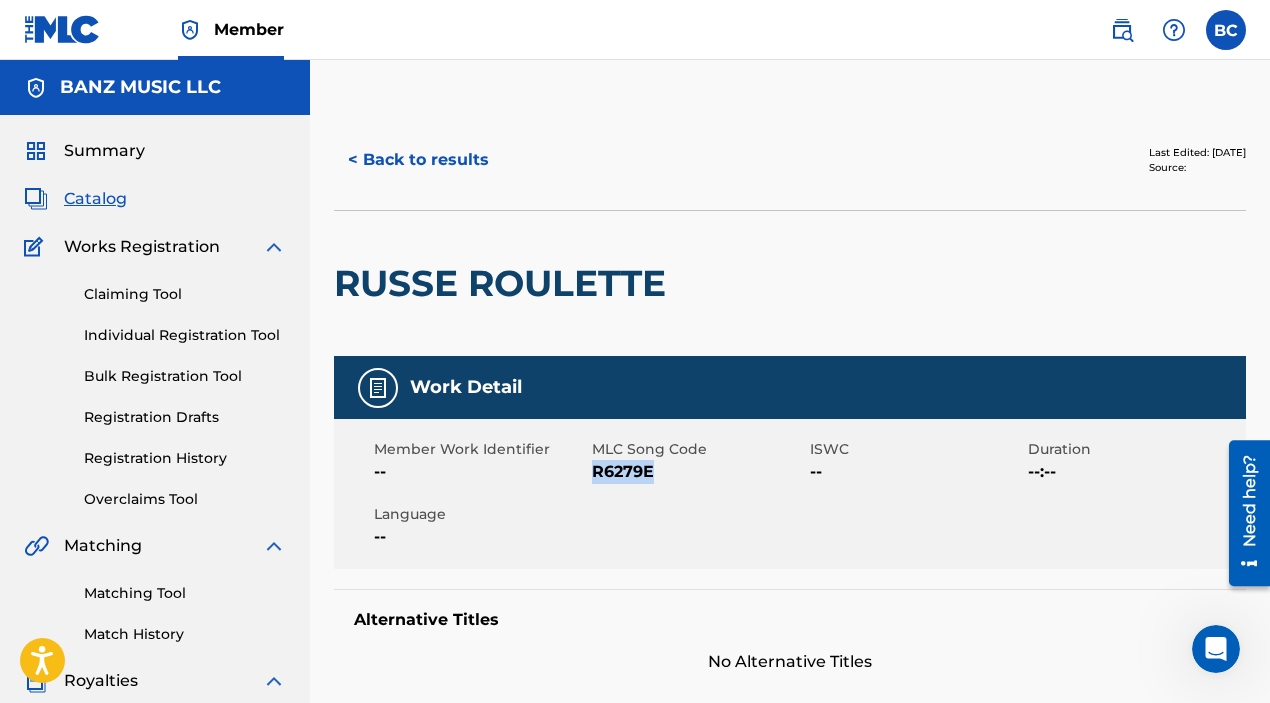 click on "Individual Registration Tool" at bounding box center (185, 335) 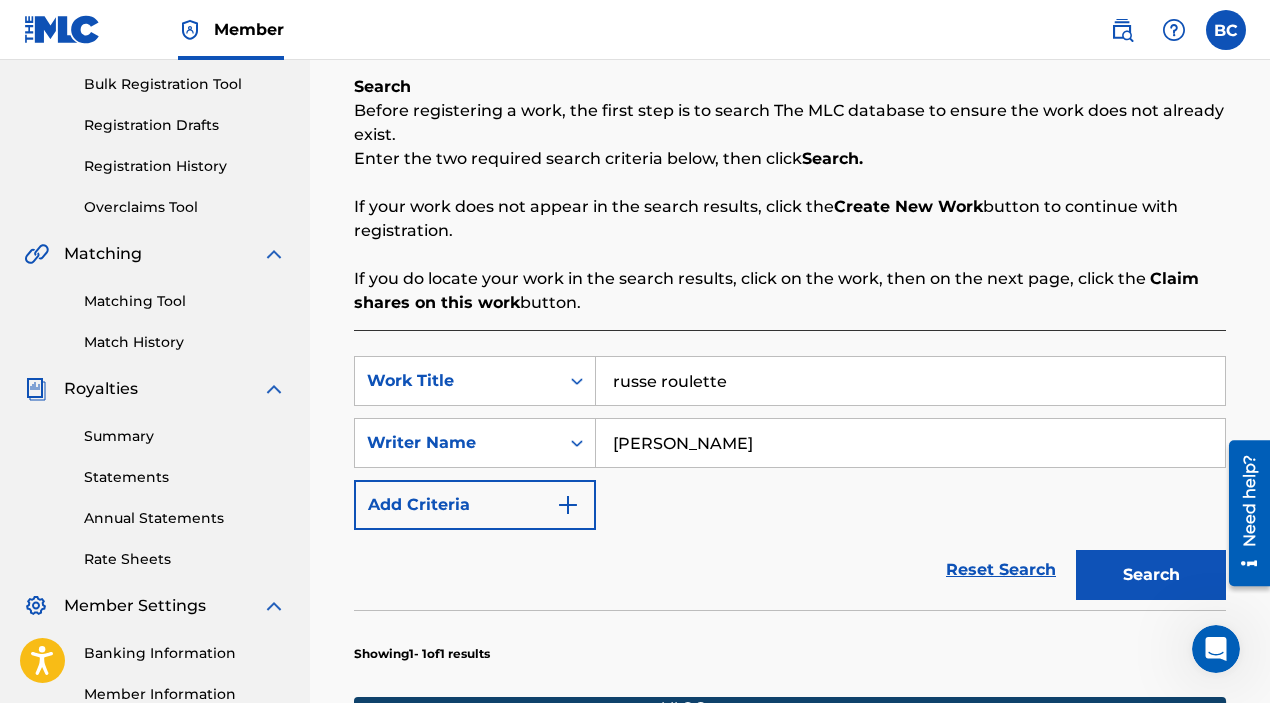 scroll, scrollTop: 291, scrollLeft: 0, axis: vertical 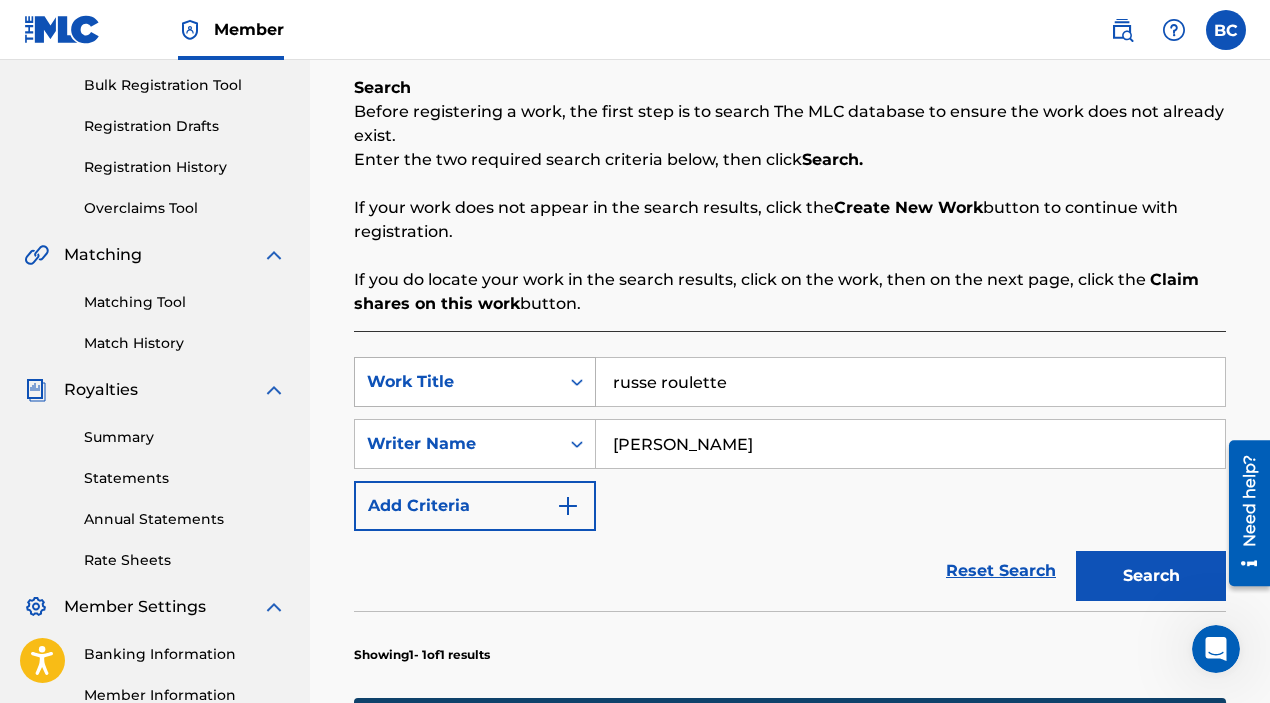 drag, startPoint x: 746, startPoint y: 381, endPoint x: 493, endPoint y: 385, distance: 253.03162 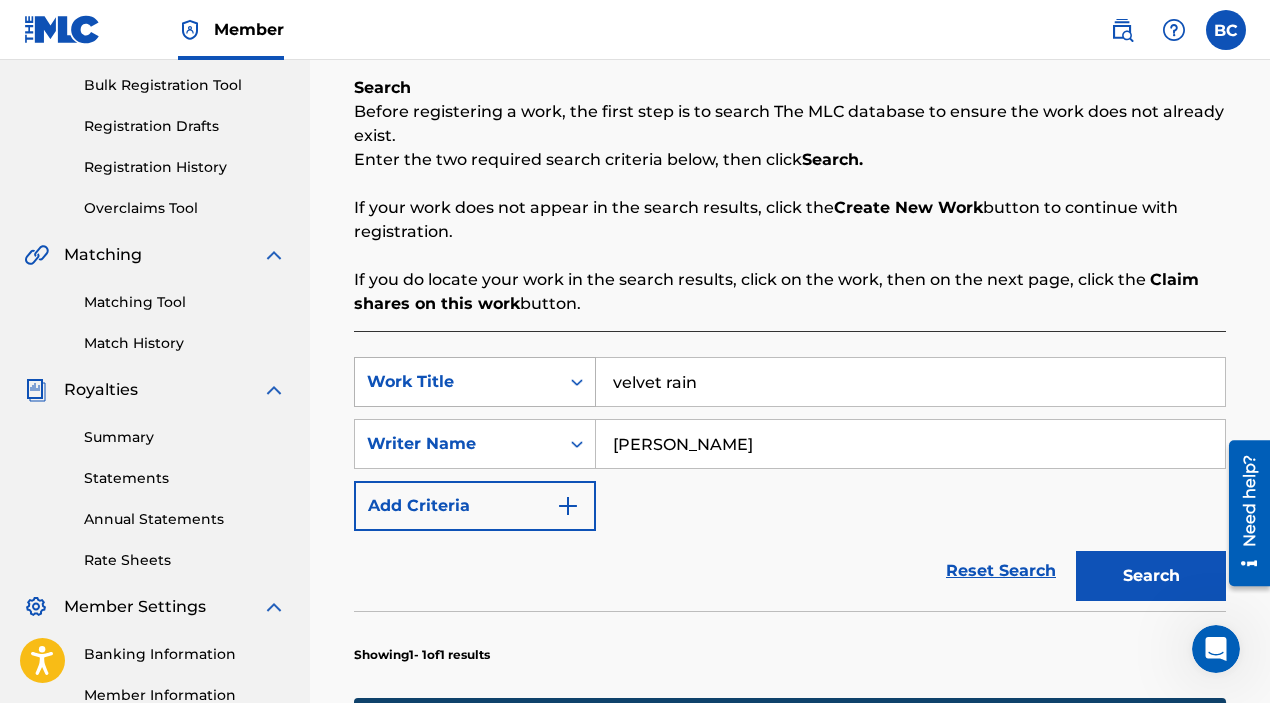 type on "velvet rain" 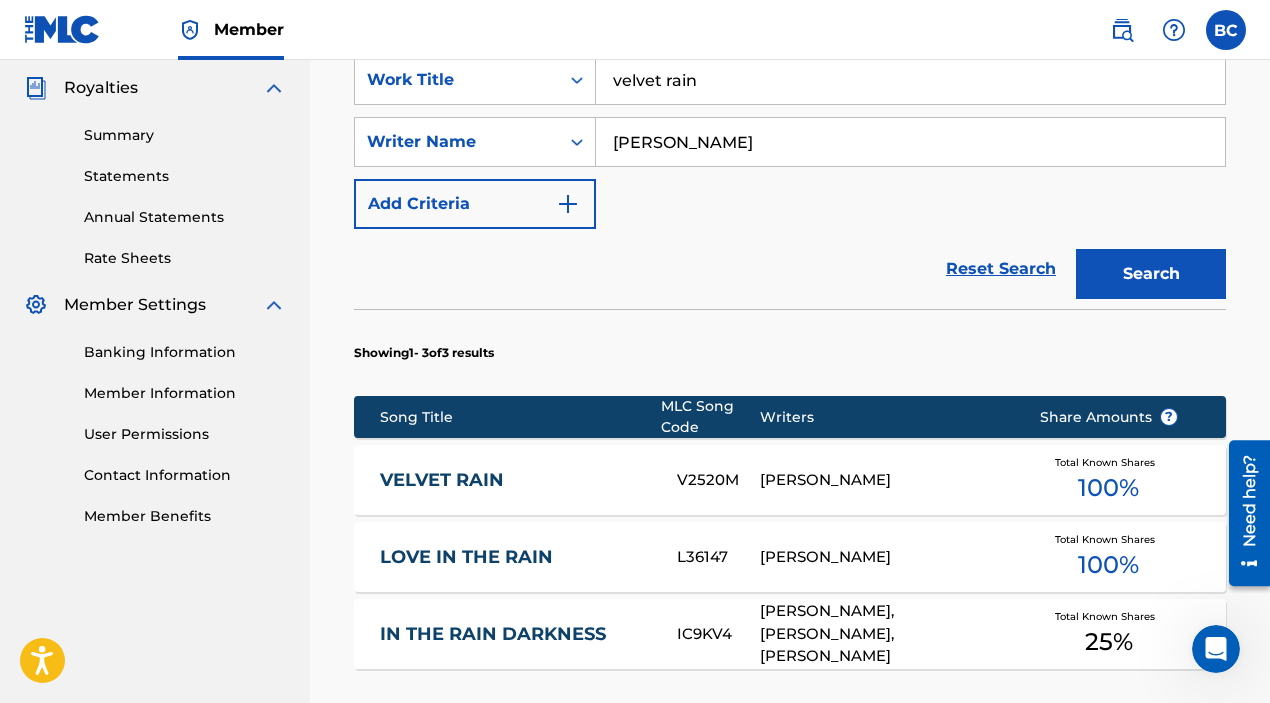 scroll, scrollTop: 599, scrollLeft: 0, axis: vertical 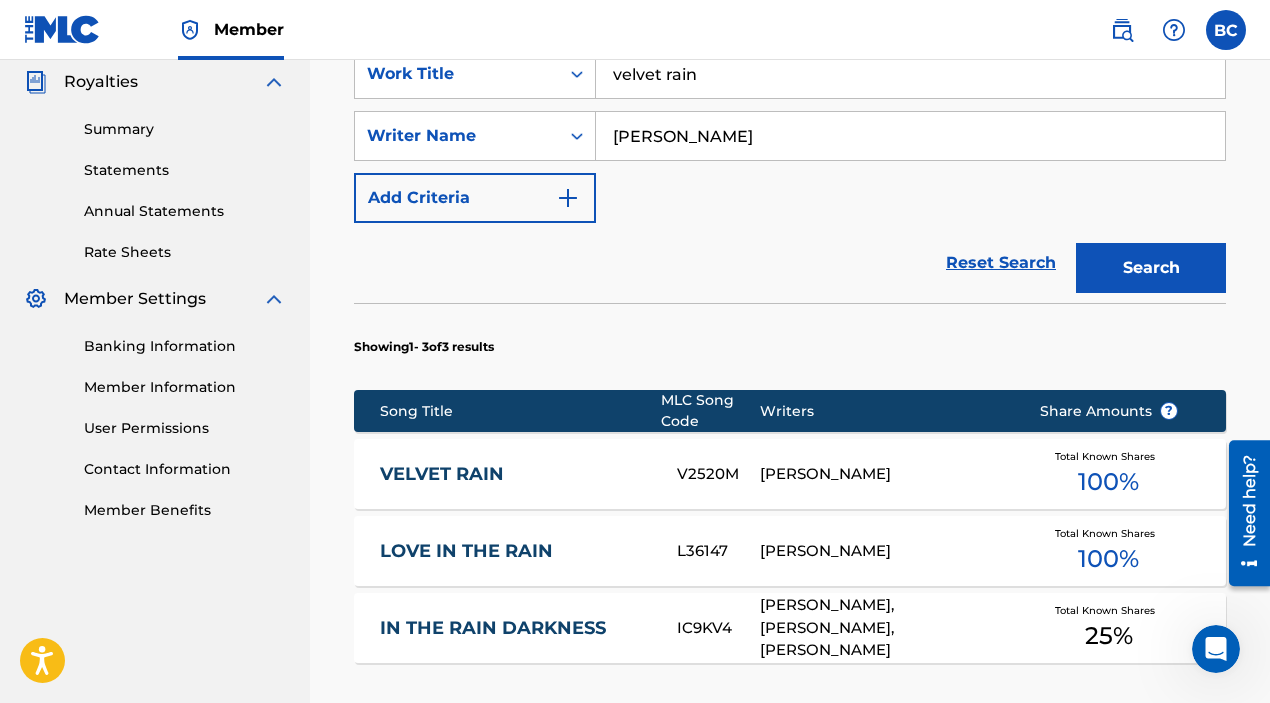 click on "VELVET RAIN" at bounding box center (515, 474) 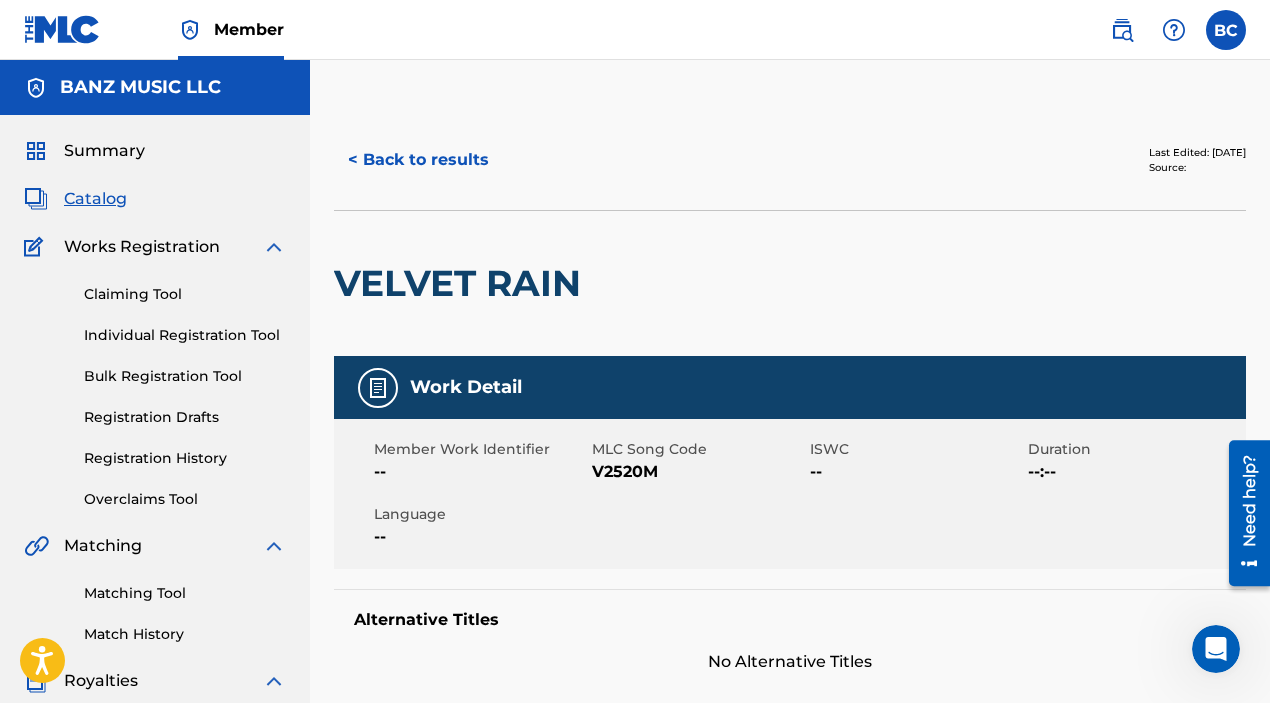 scroll, scrollTop: 255, scrollLeft: 0, axis: vertical 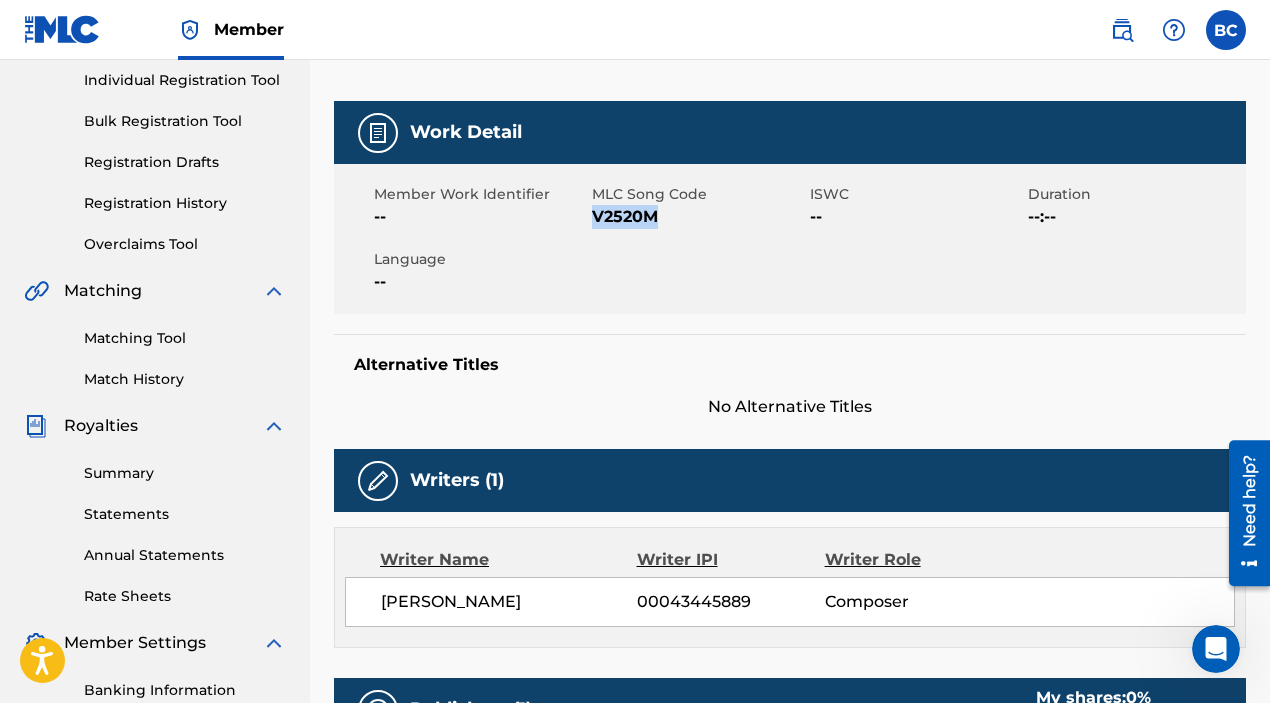 drag, startPoint x: 663, startPoint y: 216, endPoint x: 595, endPoint y: 219, distance: 68.06615 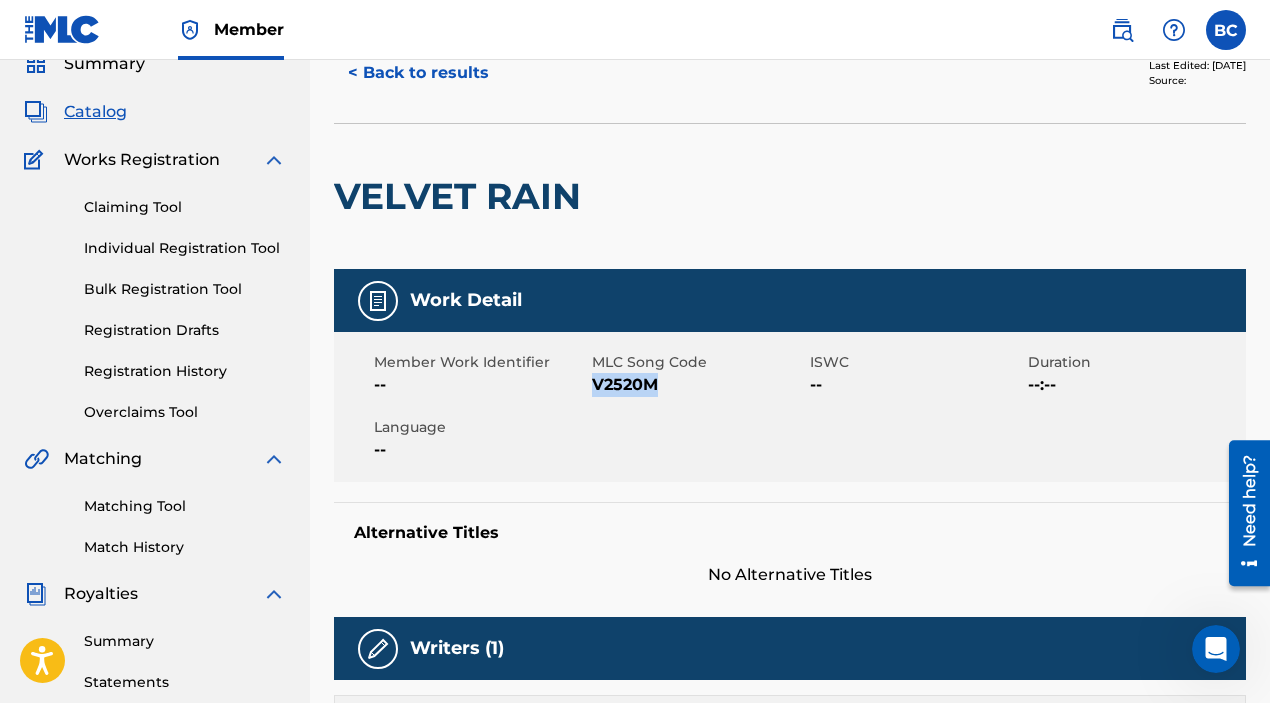 click on "Individual Registration Tool" at bounding box center (185, 248) 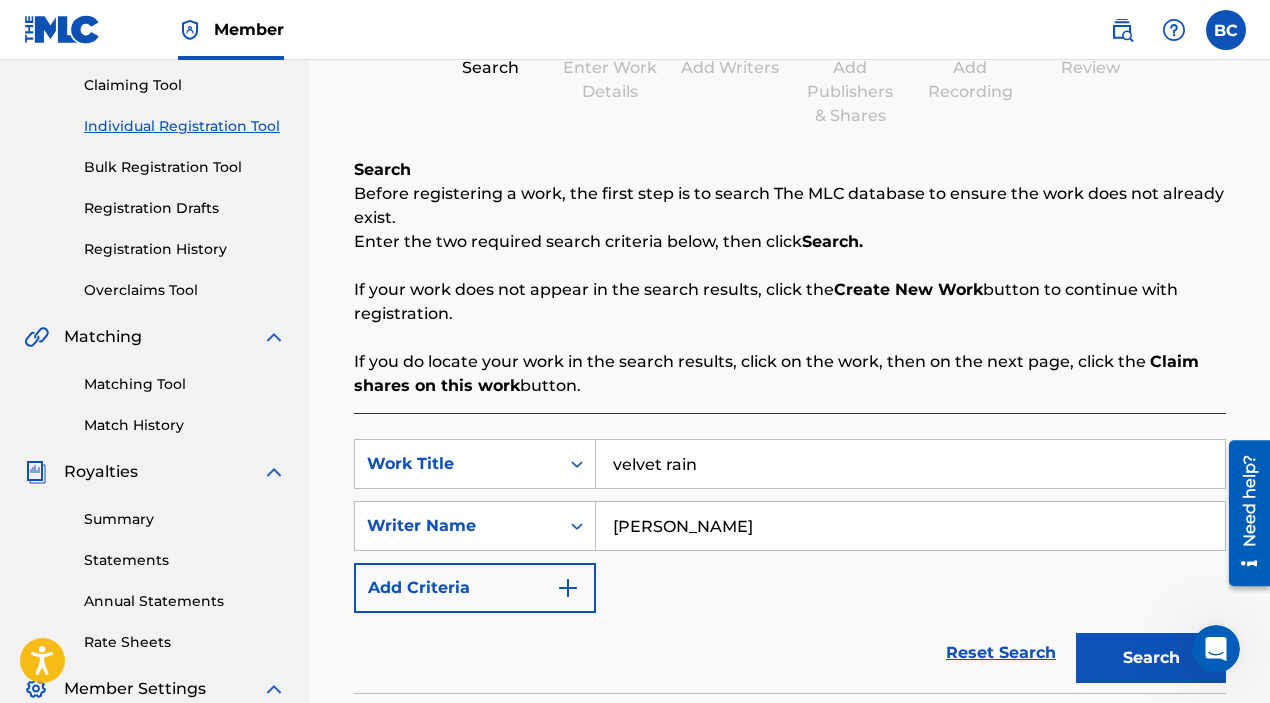 scroll, scrollTop: 245, scrollLeft: 0, axis: vertical 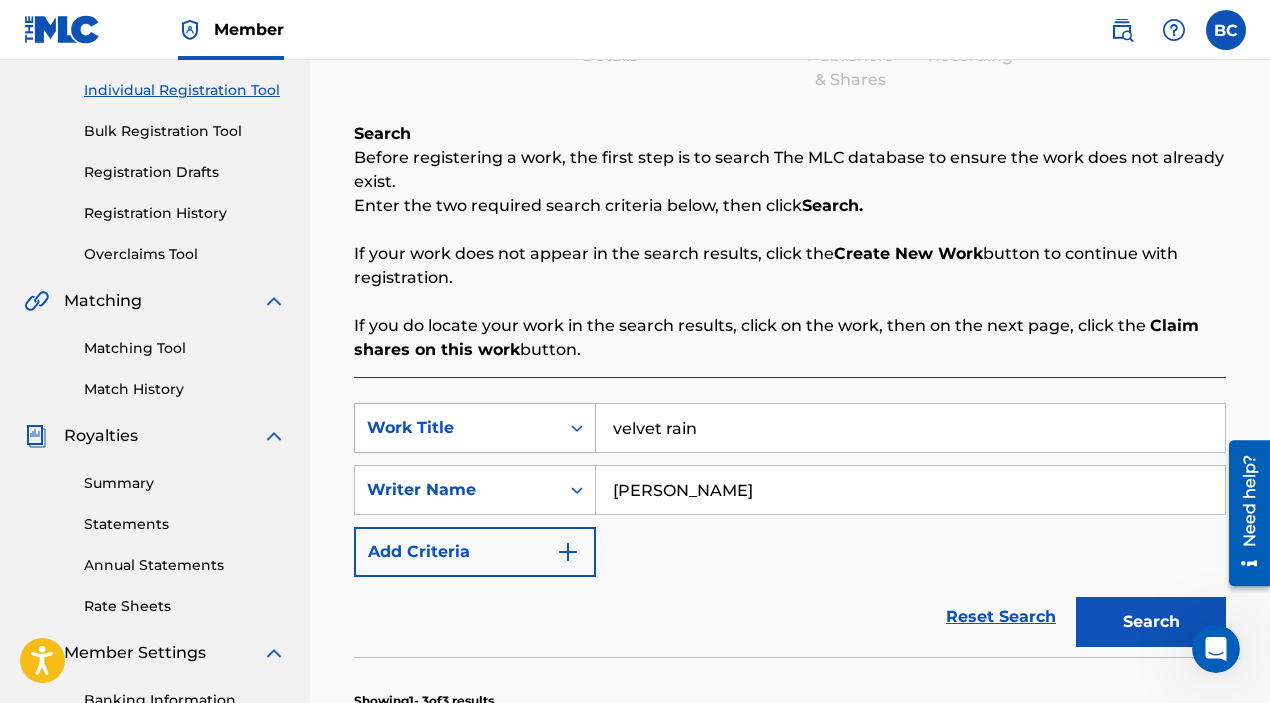 drag, startPoint x: 737, startPoint y: 426, endPoint x: 524, endPoint y: 421, distance: 213.05867 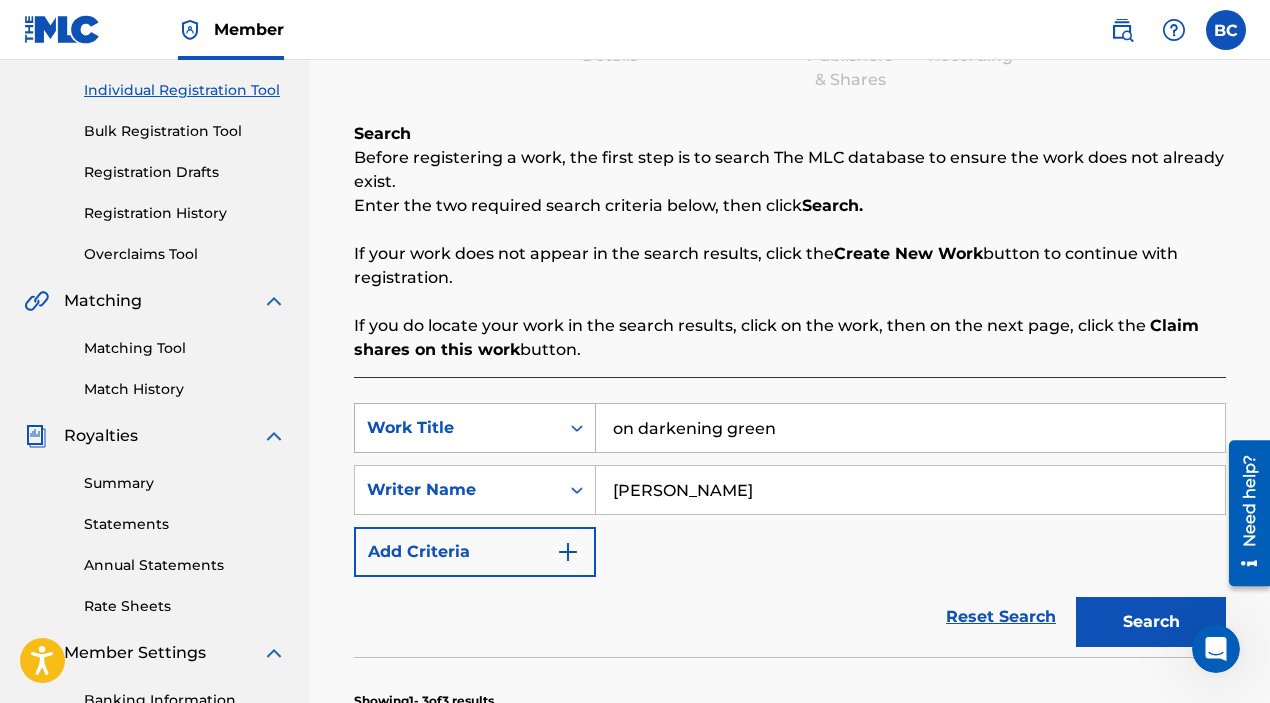click on "Search" at bounding box center (1151, 622) 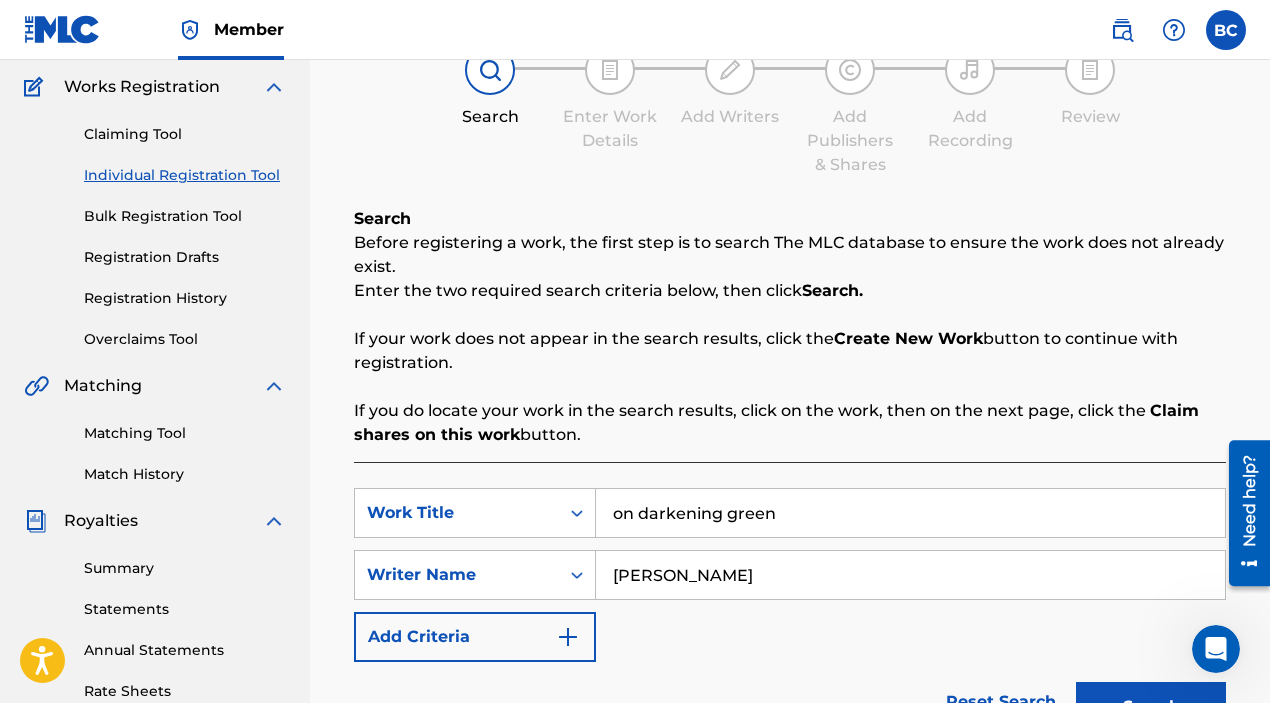 scroll, scrollTop: 0, scrollLeft: 0, axis: both 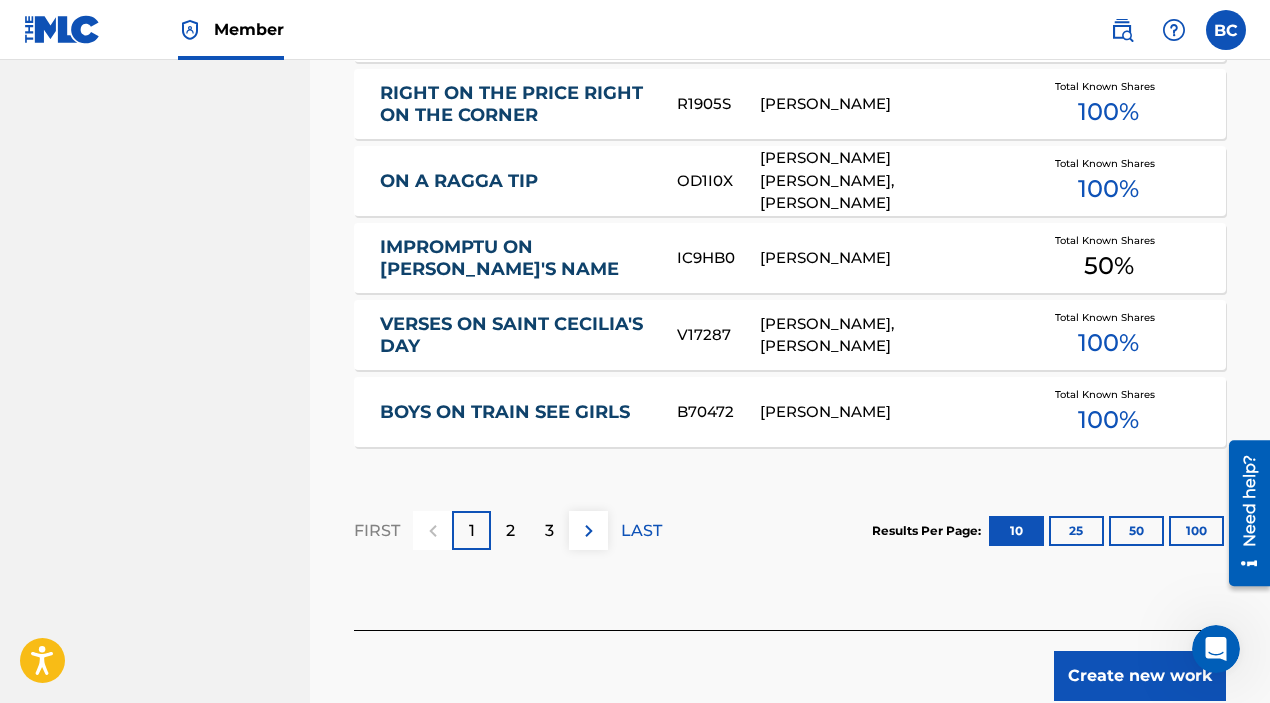 click on "2" at bounding box center [510, 530] 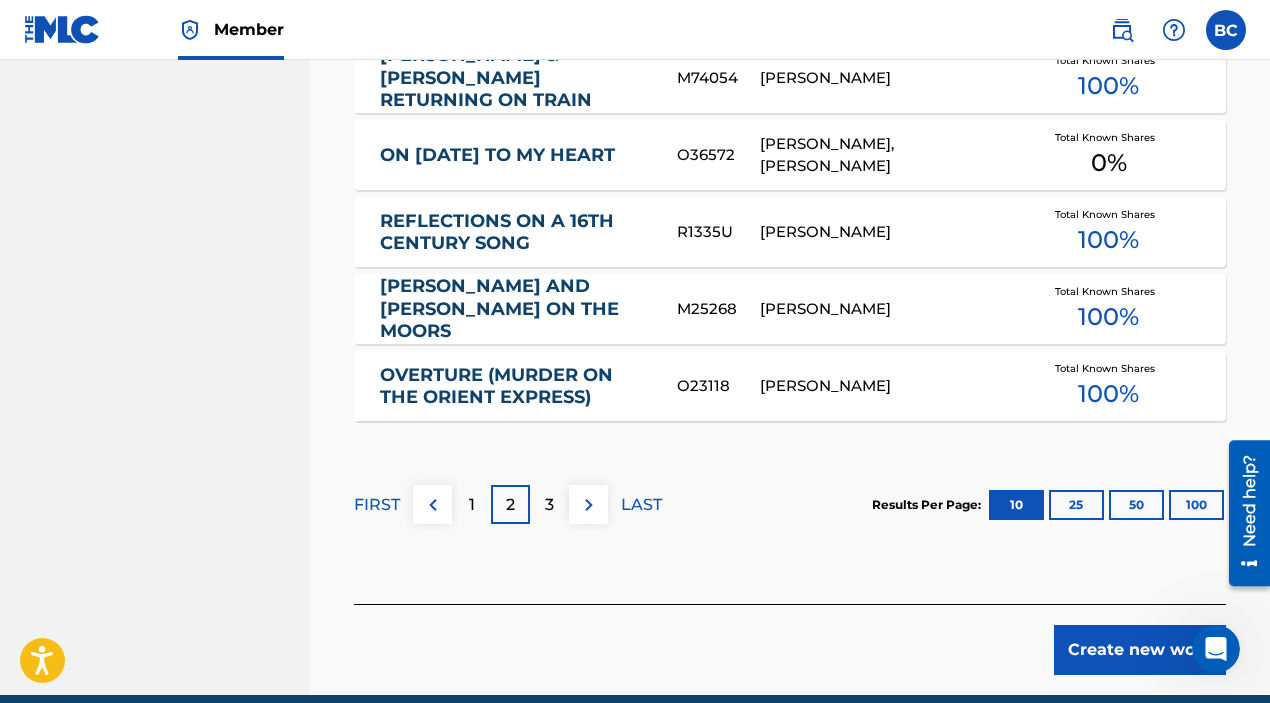 click on "3" at bounding box center [549, 505] 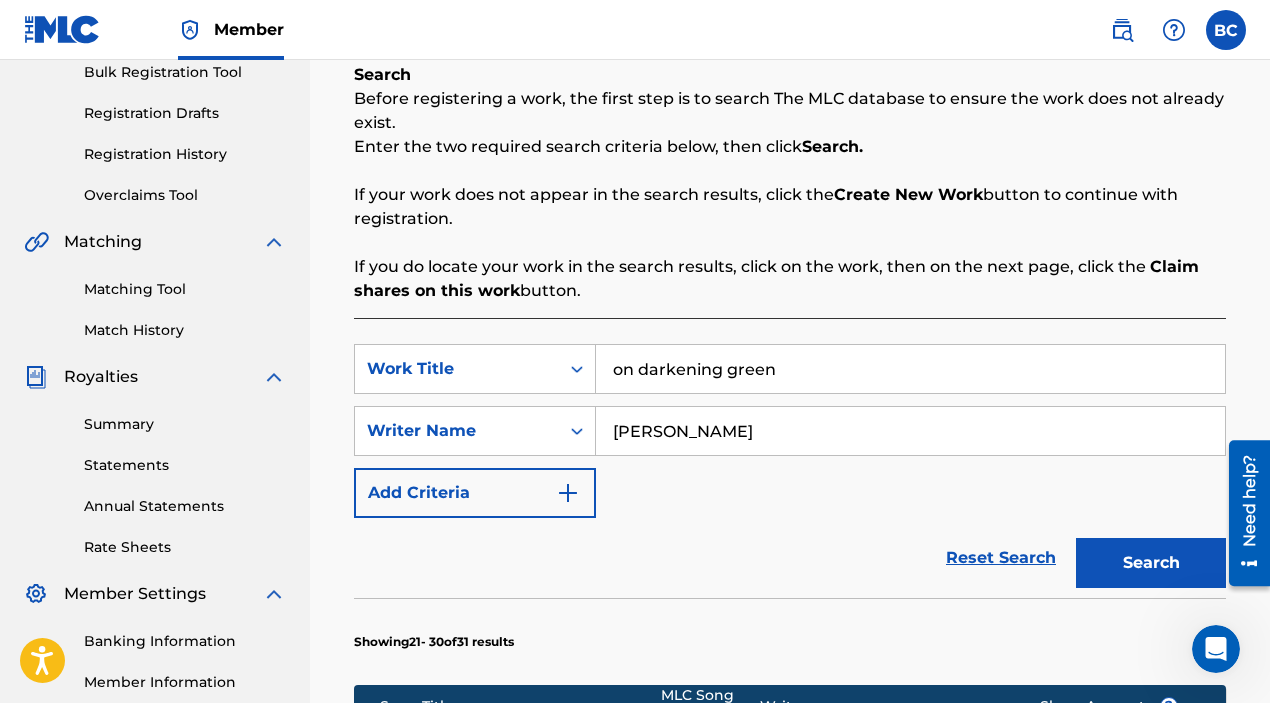 scroll, scrollTop: 215, scrollLeft: 0, axis: vertical 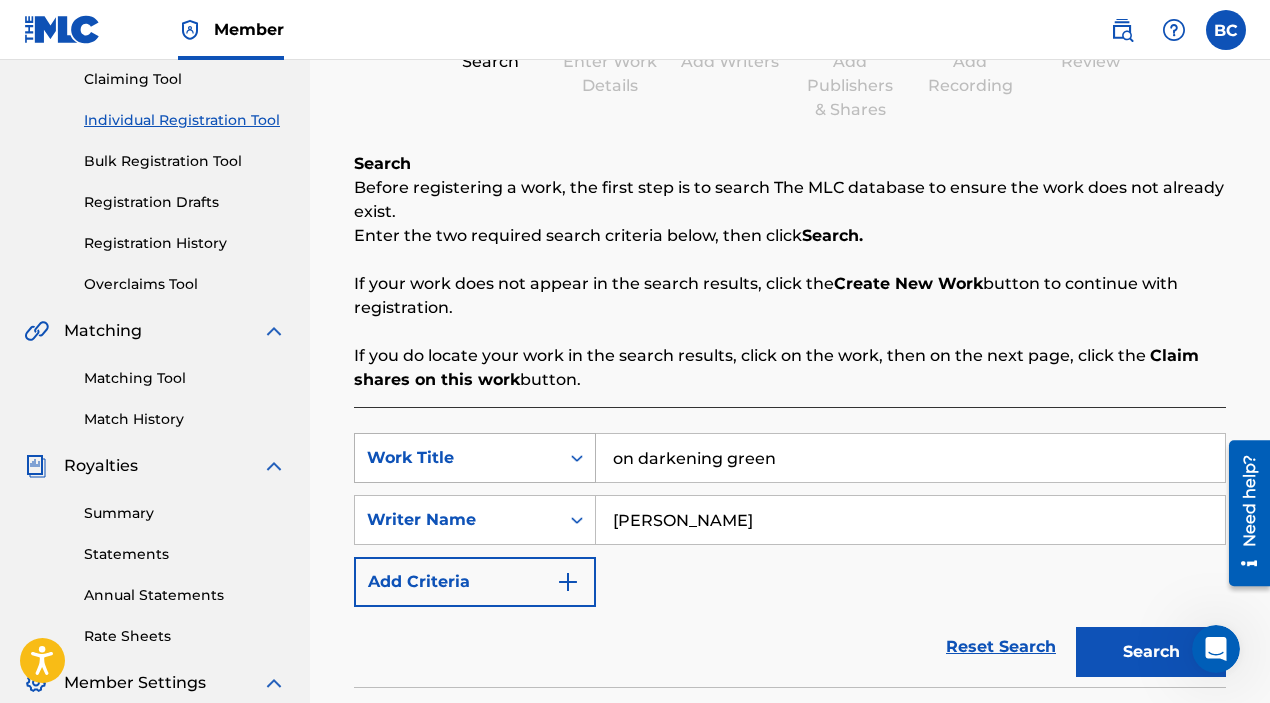 drag, startPoint x: 812, startPoint y: 462, endPoint x: 535, endPoint y: 441, distance: 277.7949 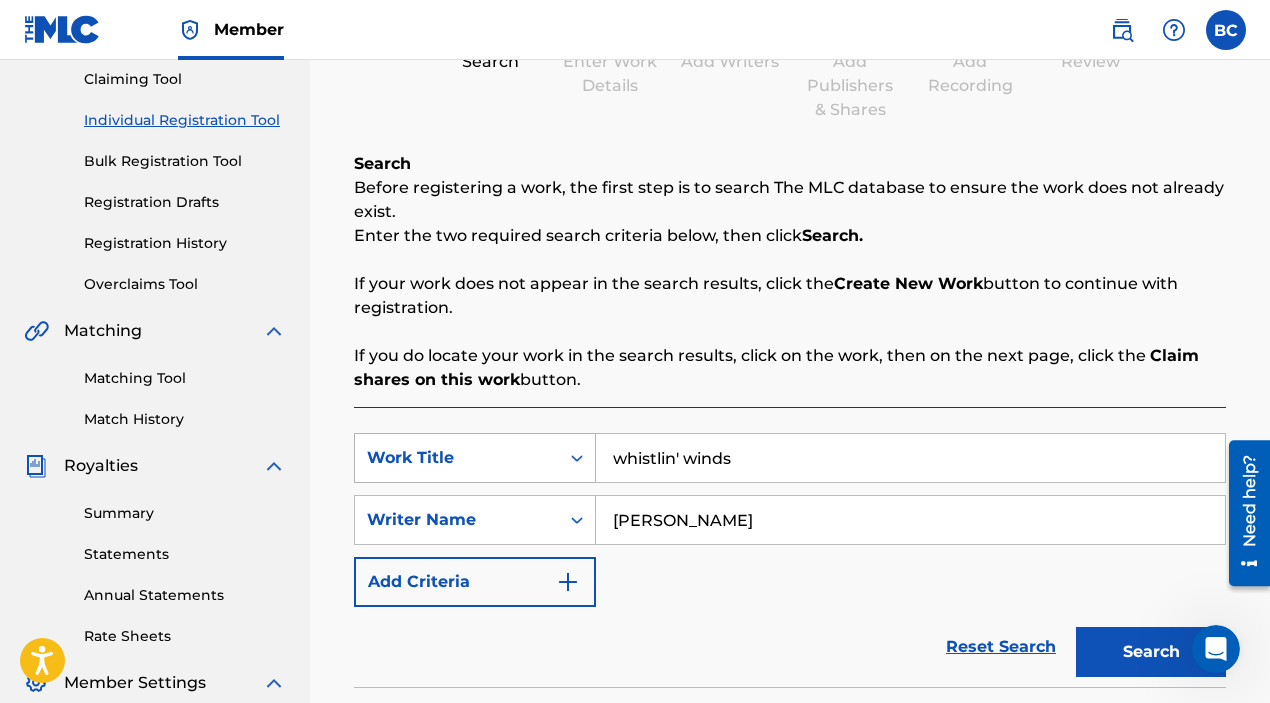 click on "Search" at bounding box center [1151, 652] 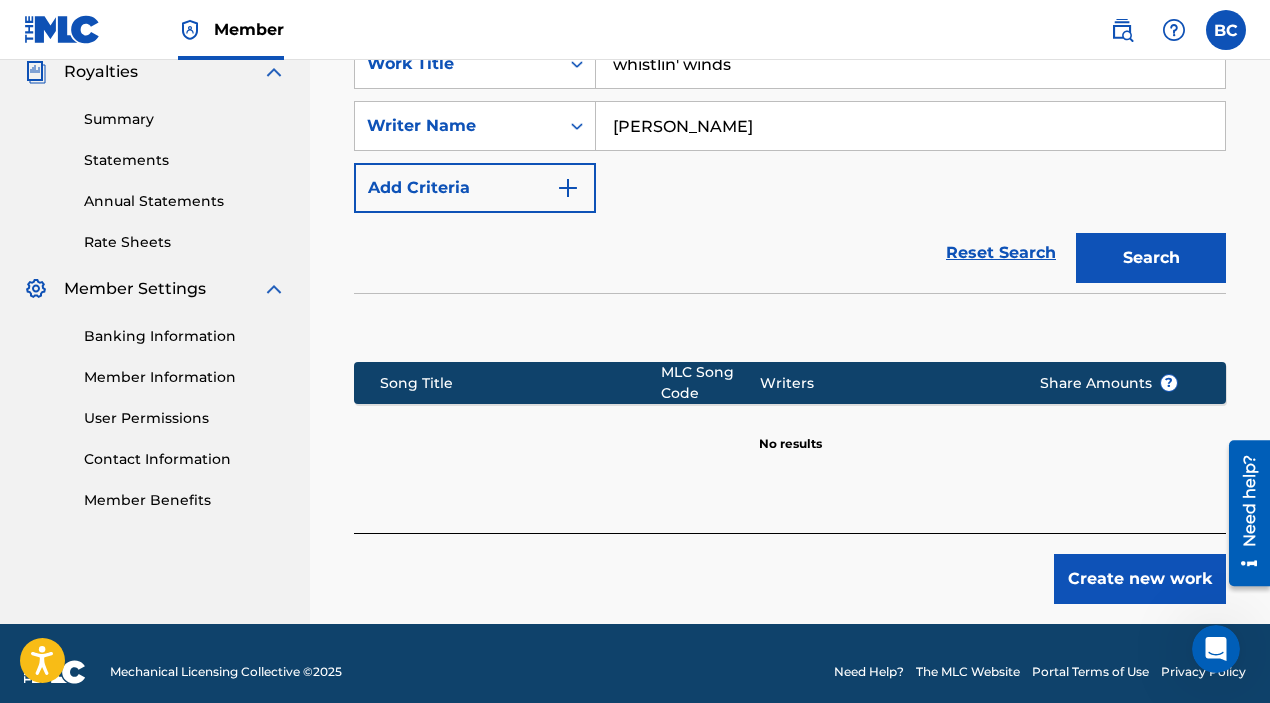 scroll, scrollTop: 581, scrollLeft: 0, axis: vertical 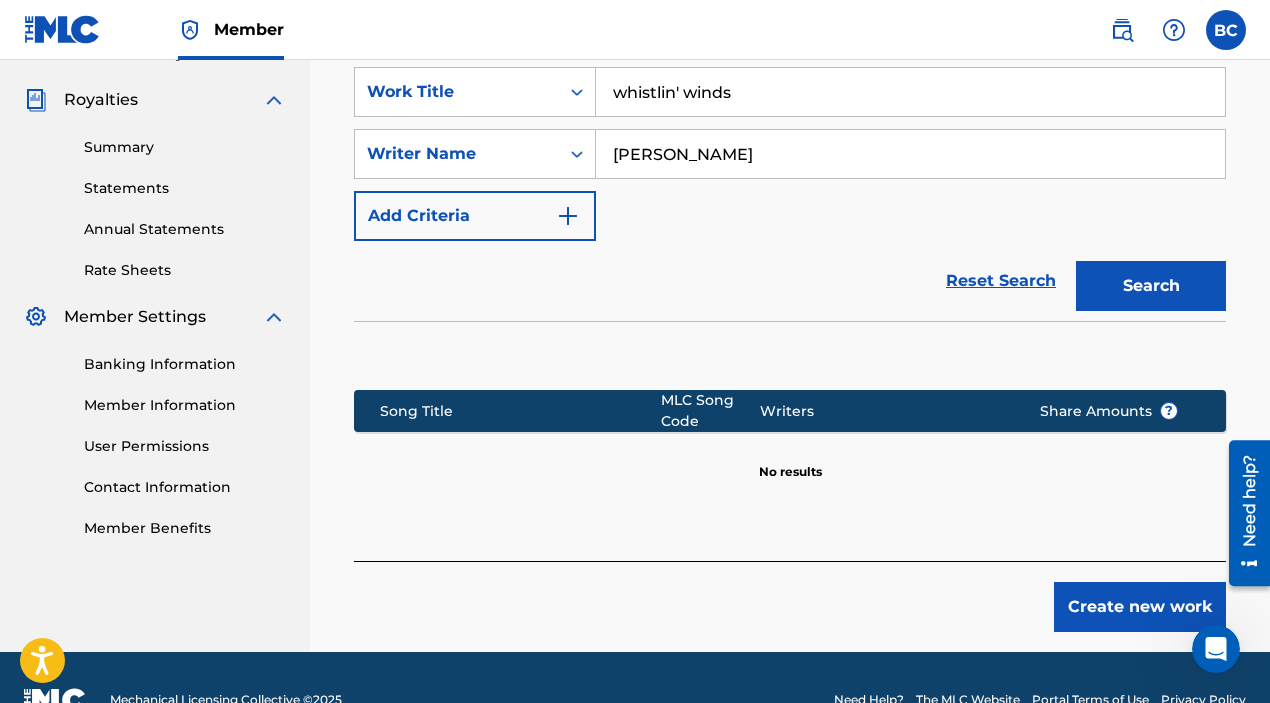 click on "whistlin' winds" at bounding box center [910, 92] 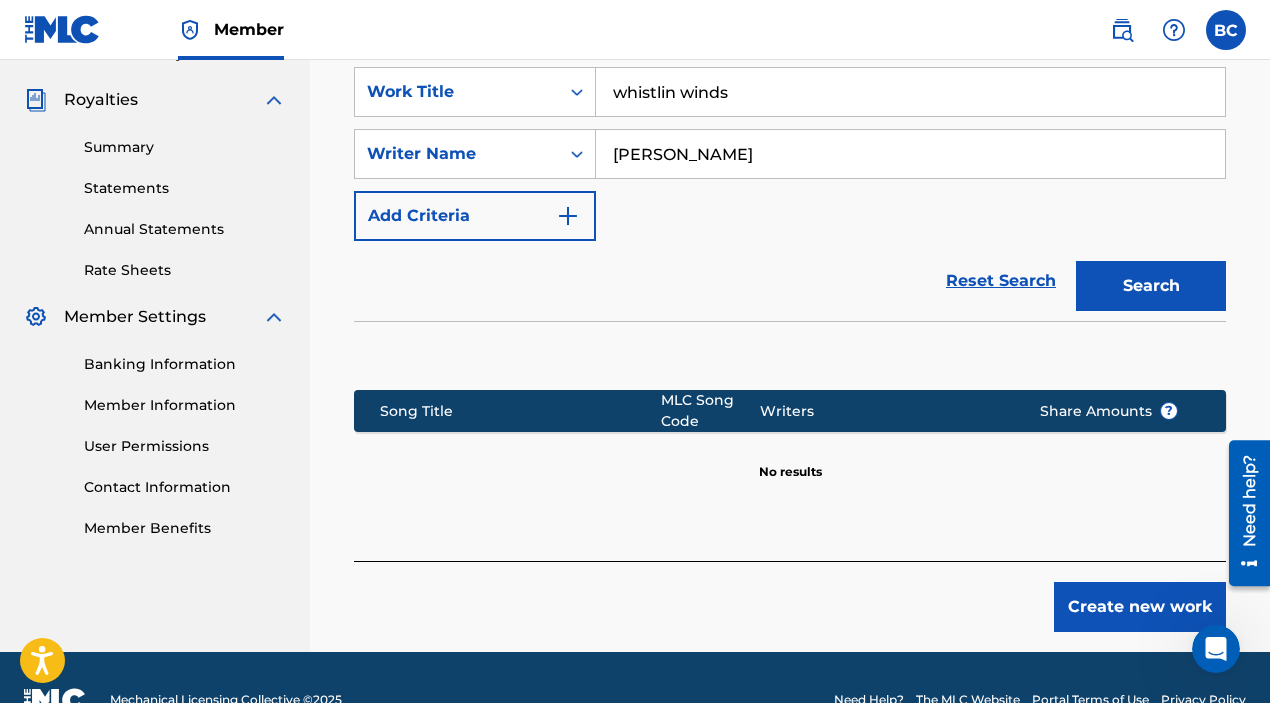 click on "Search" at bounding box center (1151, 286) 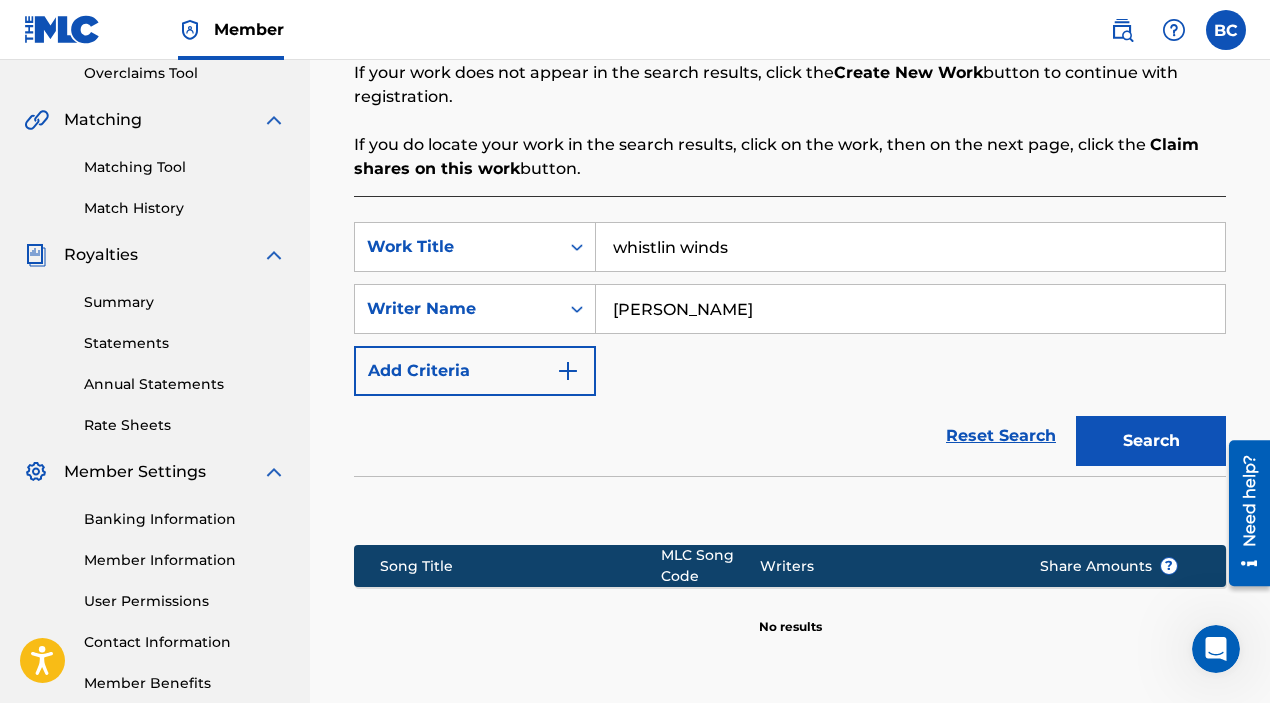 scroll, scrollTop: 342, scrollLeft: 0, axis: vertical 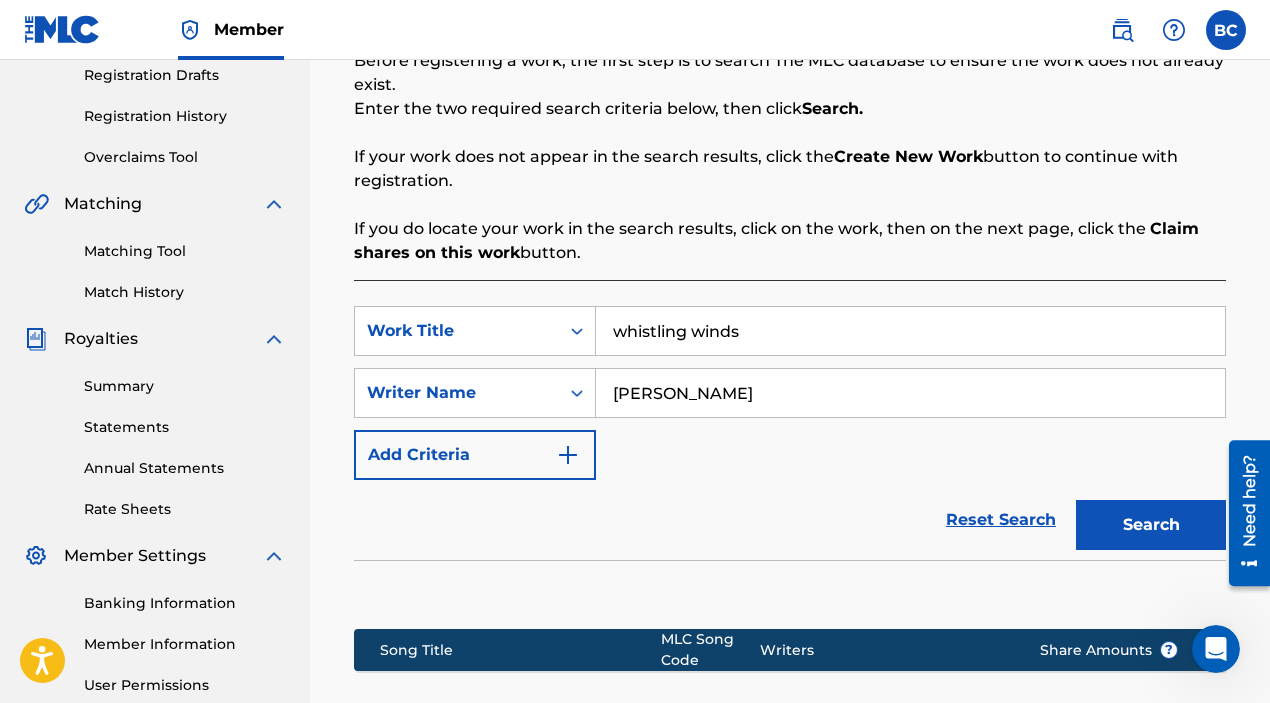 click on "Search" at bounding box center [1151, 525] 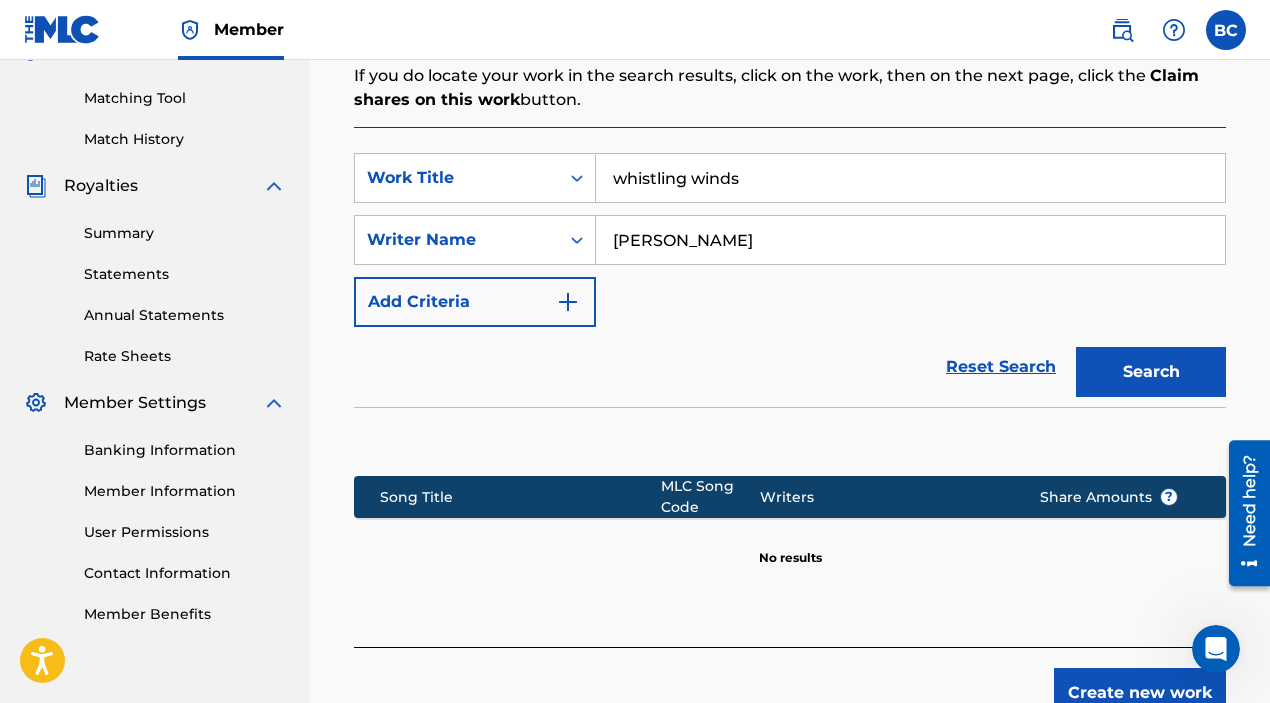 scroll, scrollTop: 604, scrollLeft: 0, axis: vertical 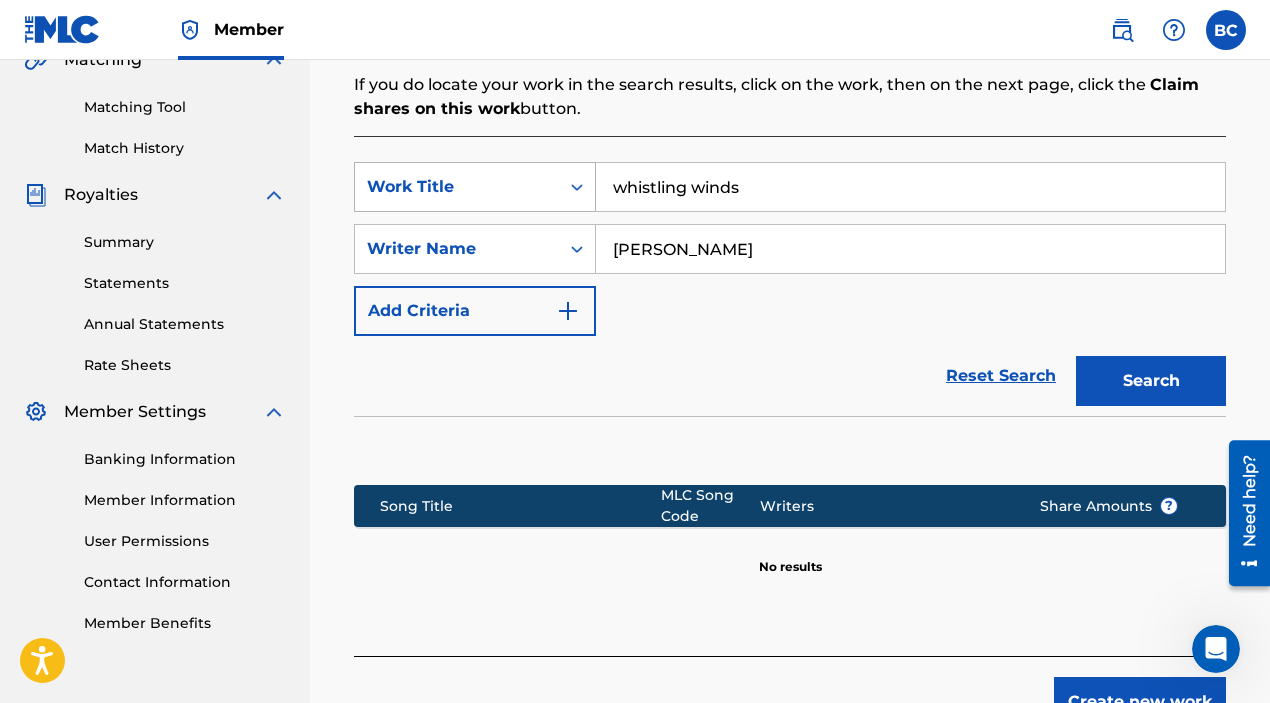drag, startPoint x: 762, startPoint y: 188, endPoint x: 557, endPoint y: 161, distance: 206.7704 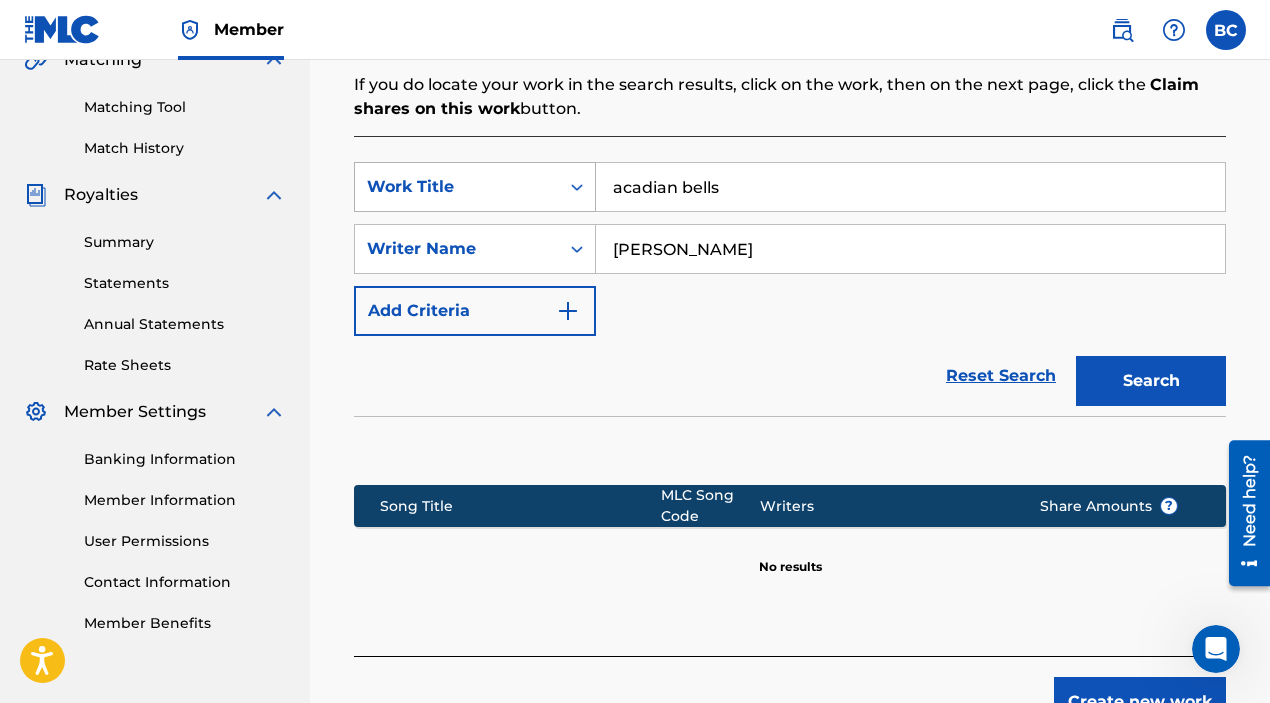 click on "Search" at bounding box center [1151, 381] 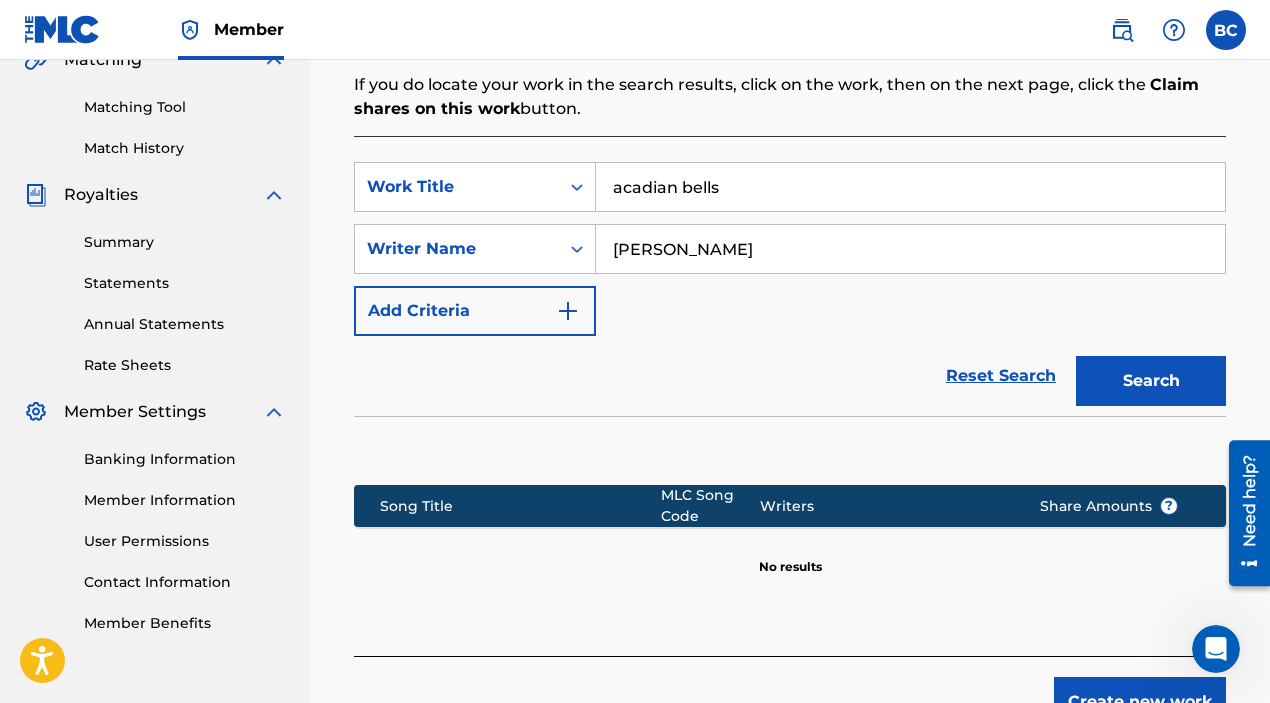 scroll, scrollTop: 616, scrollLeft: 0, axis: vertical 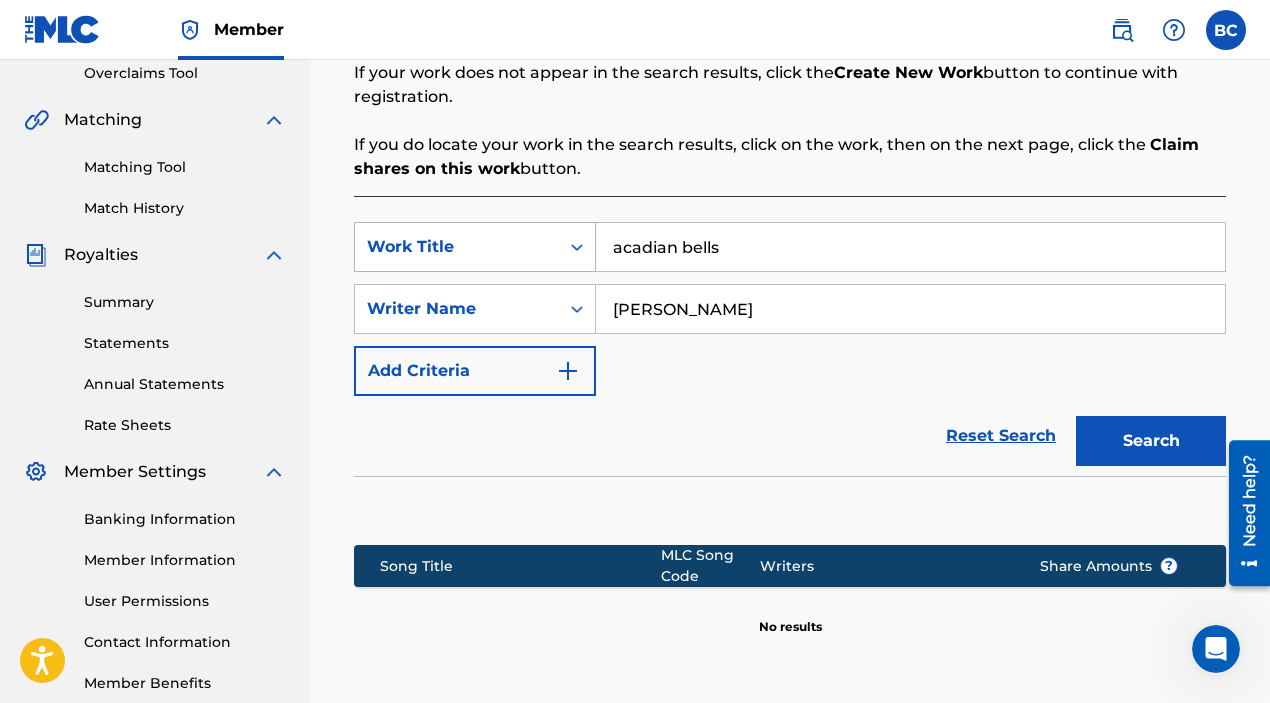 drag, startPoint x: 732, startPoint y: 251, endPoint x: 537, endPoint y: 247, distance: 195.04102 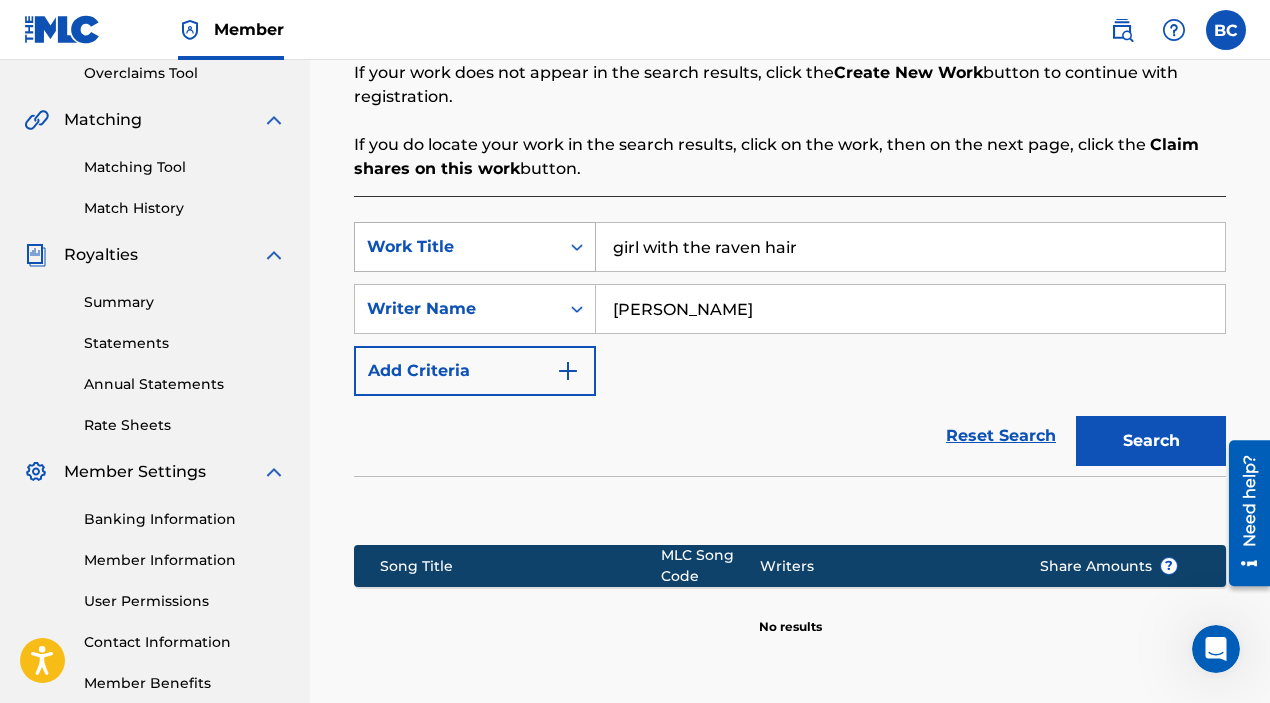 click on "Search" at bounding box center [1151, 441] 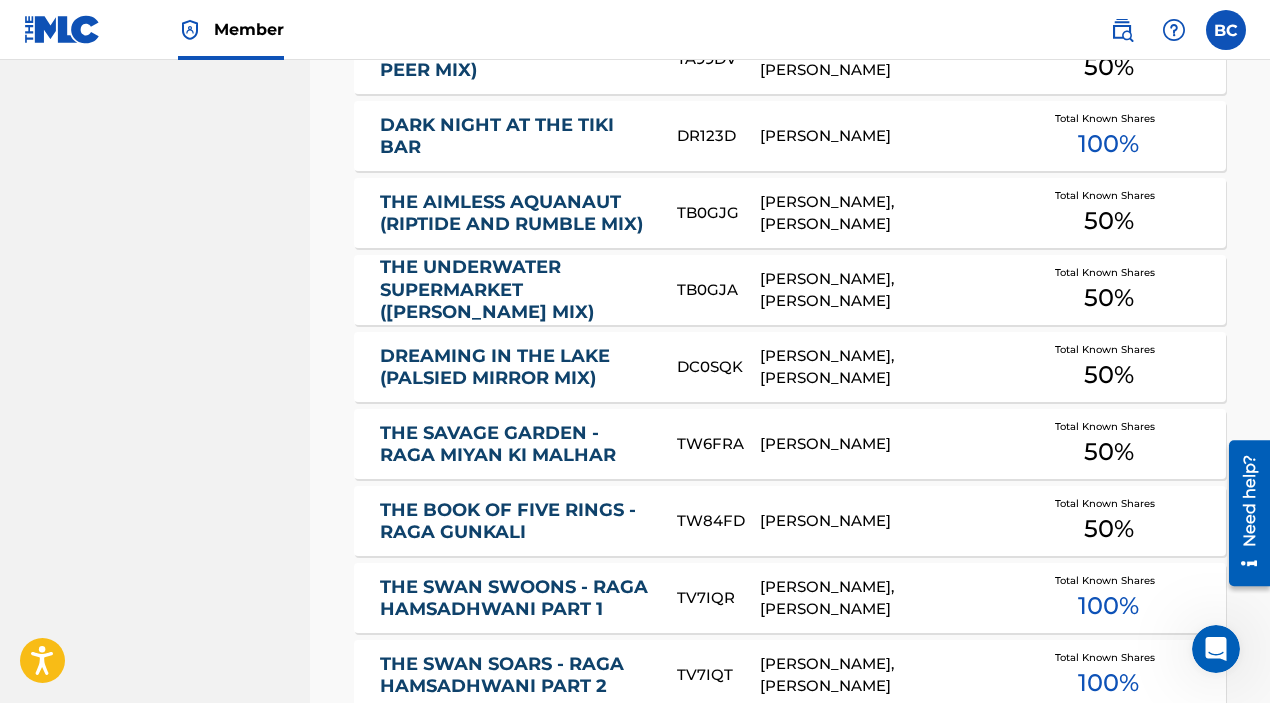 scroll, scrollTop: 1147, scrollLeft: 0, axis: vertical 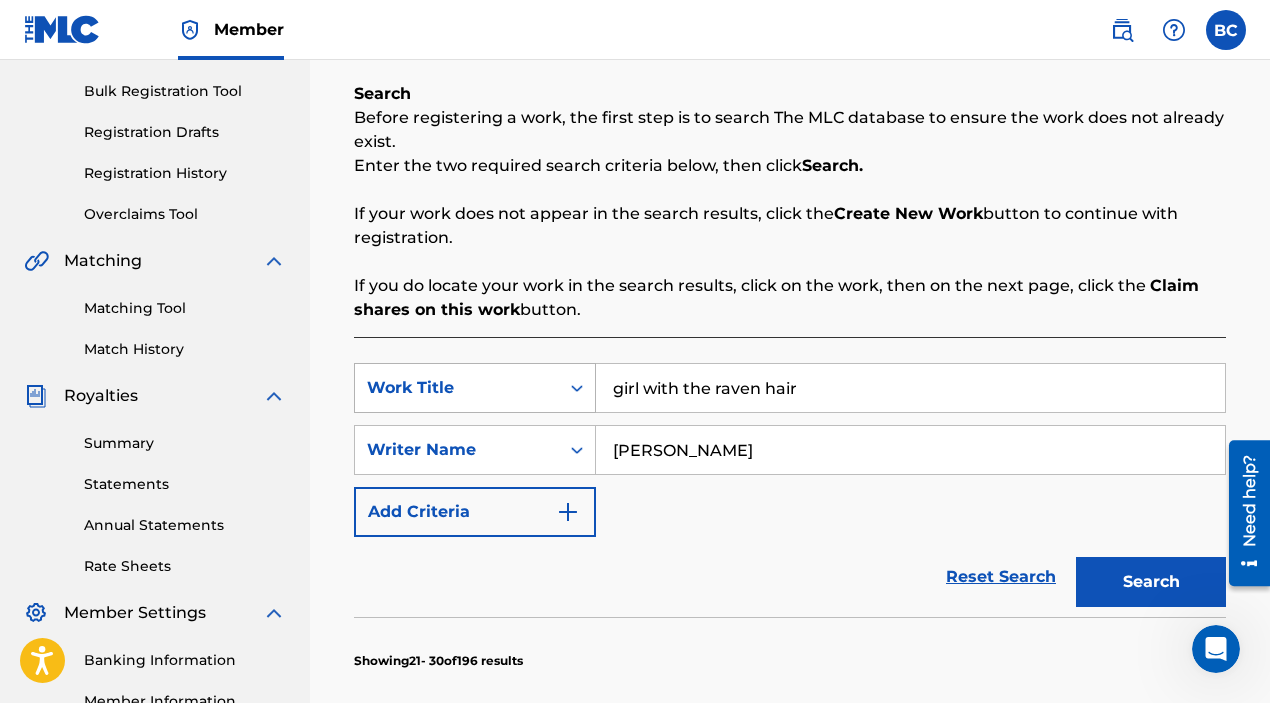 drag, startPoint x: 815, startPoint y: 392, endPoint x: 549, endPoint y: 369, distance: 266.99252 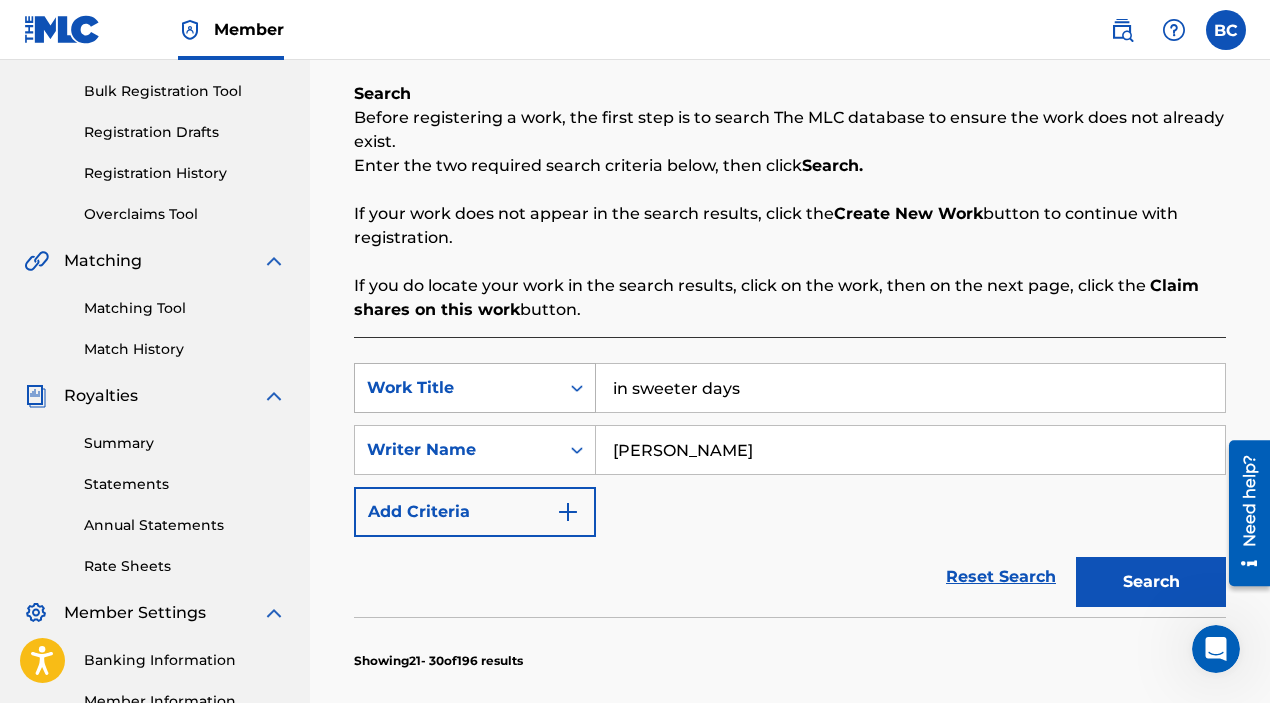 click on "Search" at bounding box center [1151, 582] 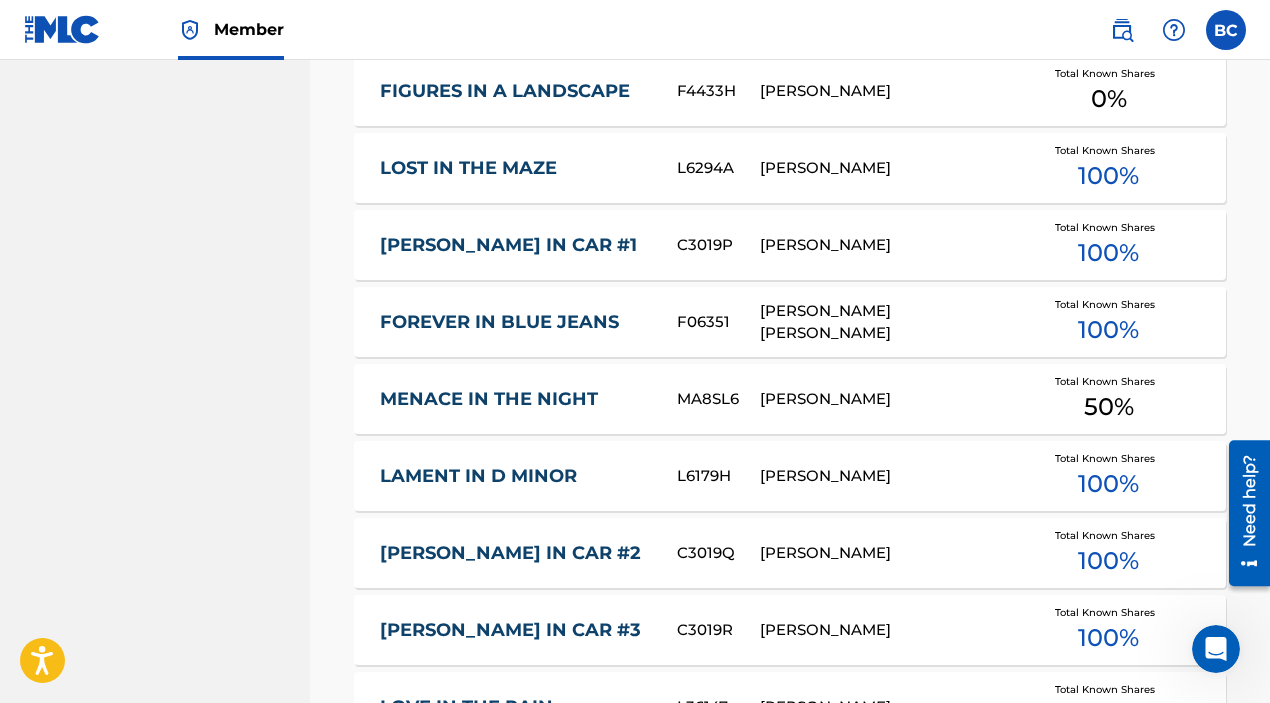 scroll, scrollTop: 1108, scrollLeft: 0, axis: vertical 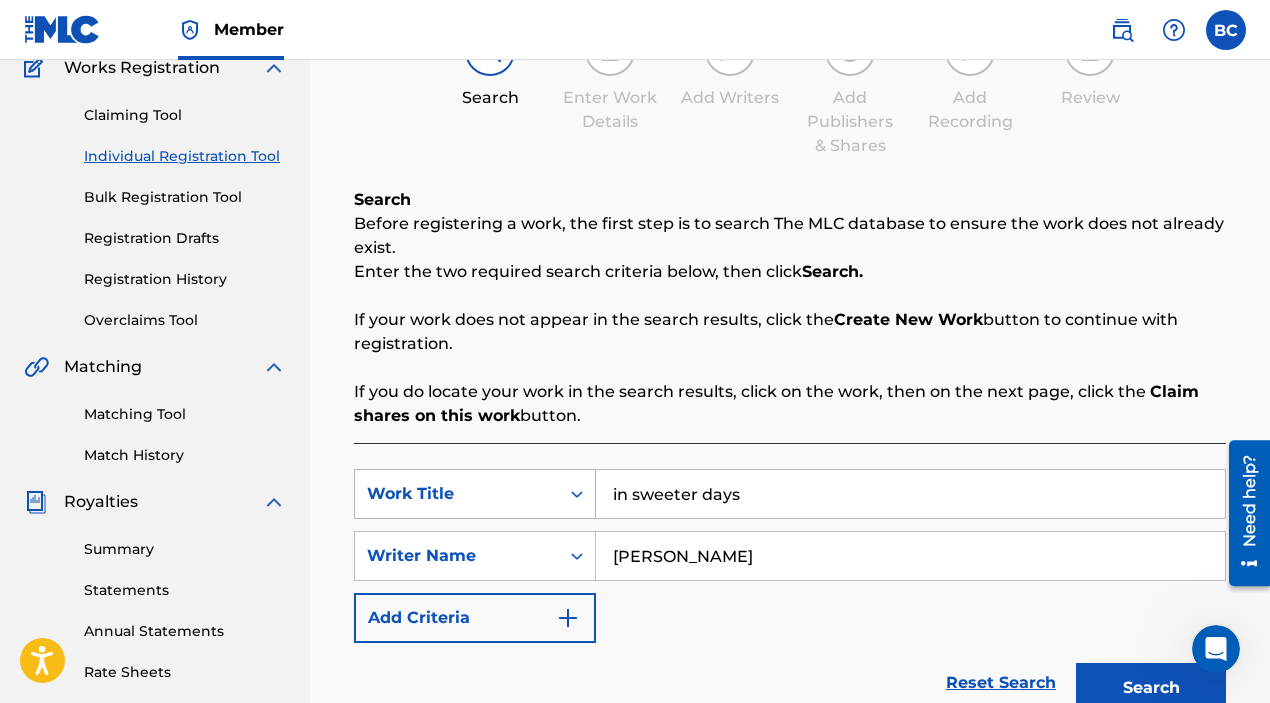 drag, startPoint x: 770, startPoint y: 501, endPoint x: 525, endPoint y: 494, distance: 245.09998 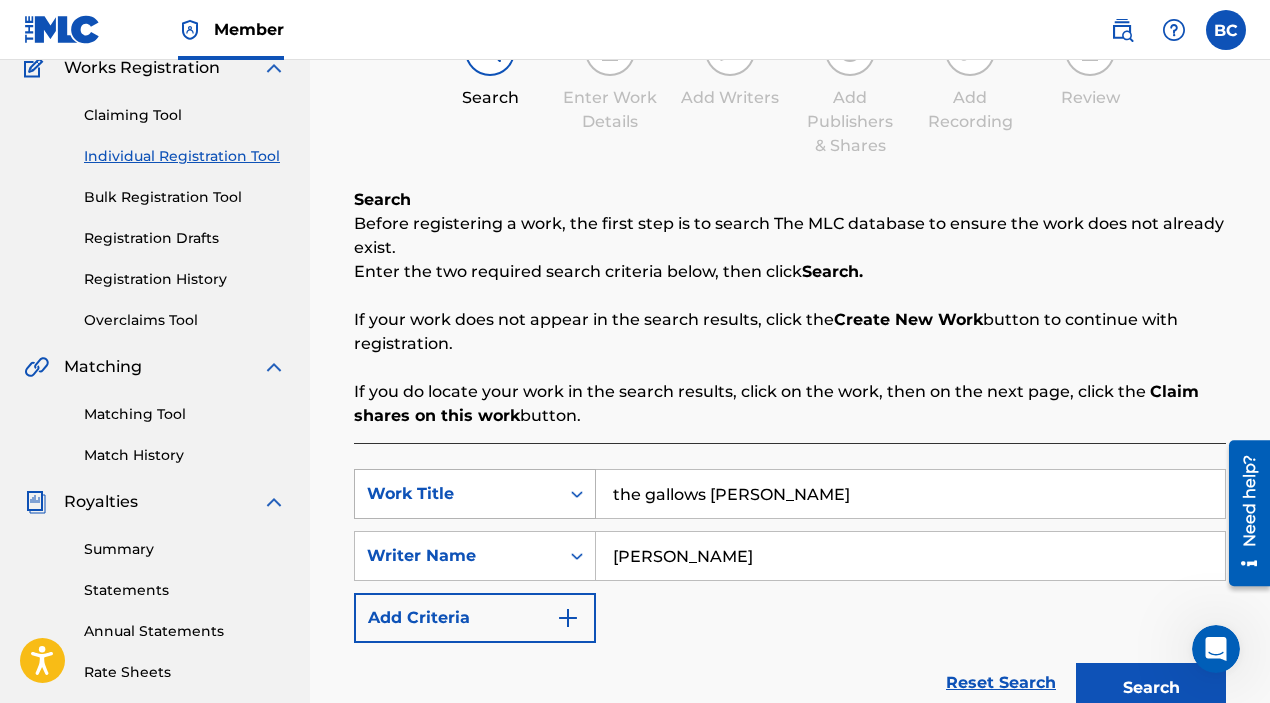 click on "Search" at bounding box center [1151, 688] 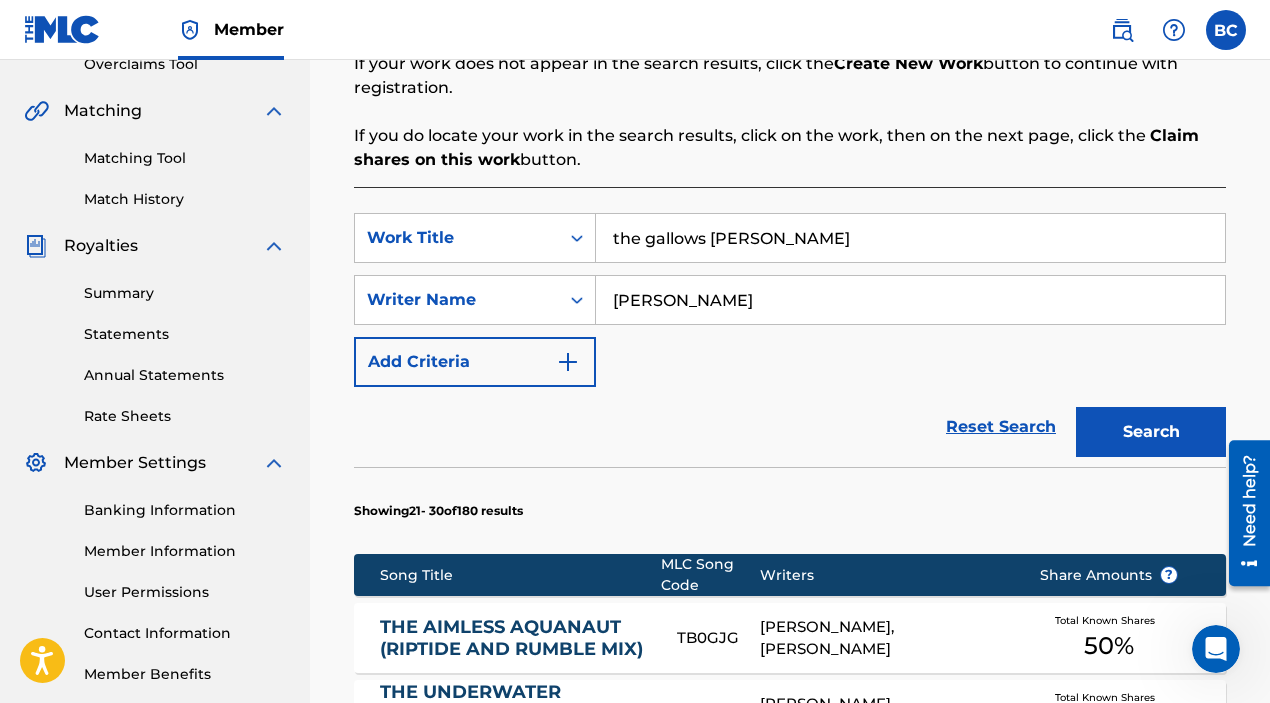 scroll, scrollTop: 0, scrollLeft: 0, axis: both 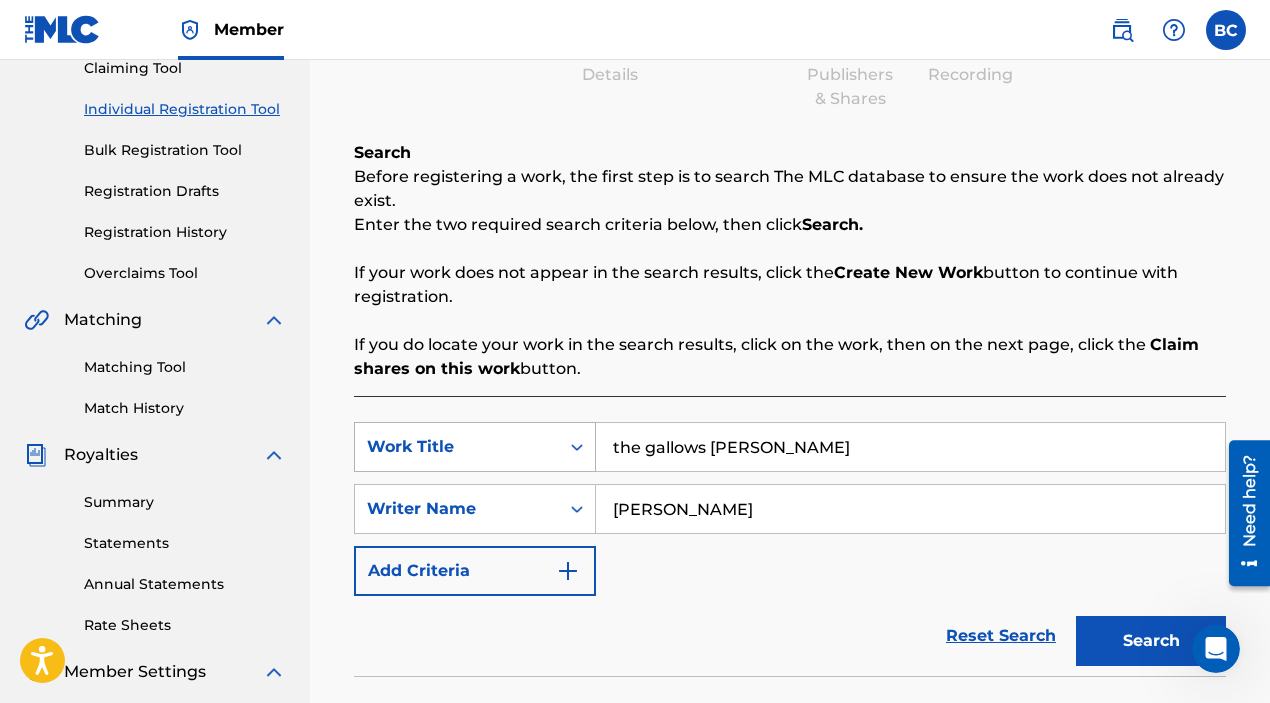 drag, startPoint x: 794, startPoint y: 441, endPoint x: 553, endPoint y: 436, distance: 241.05186 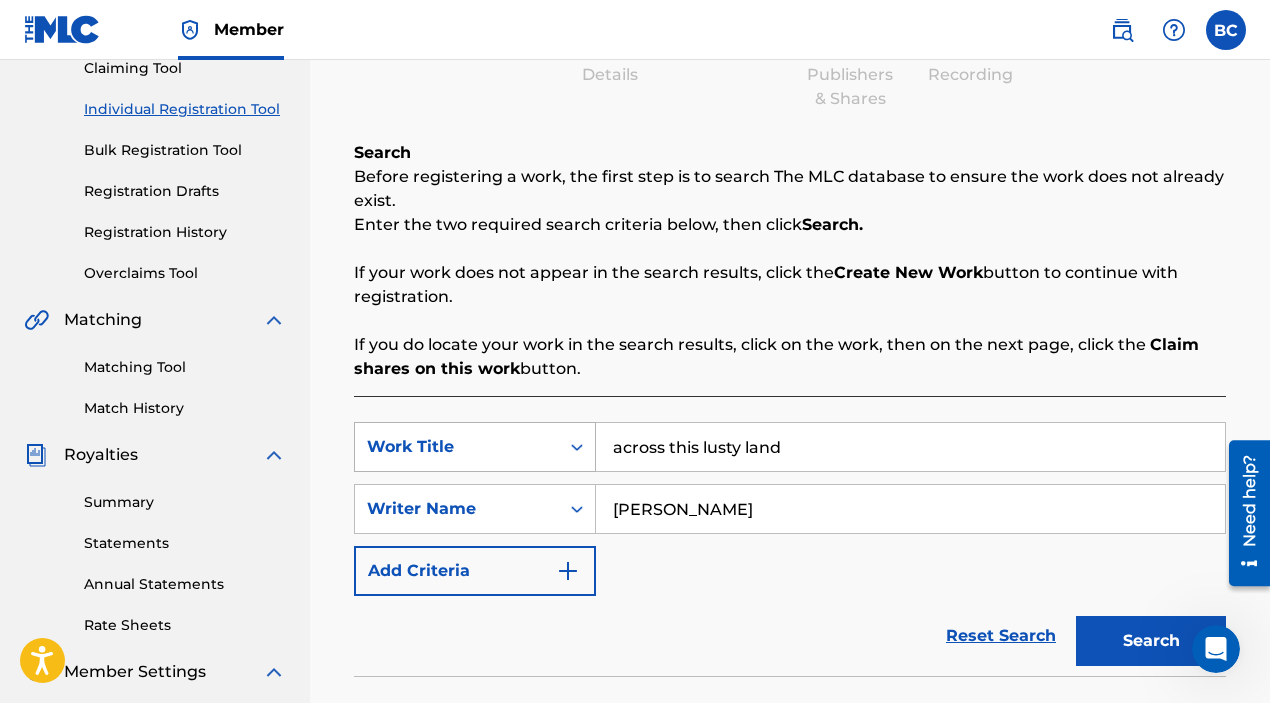 click on "Search" at bounding box center [1151, 641] 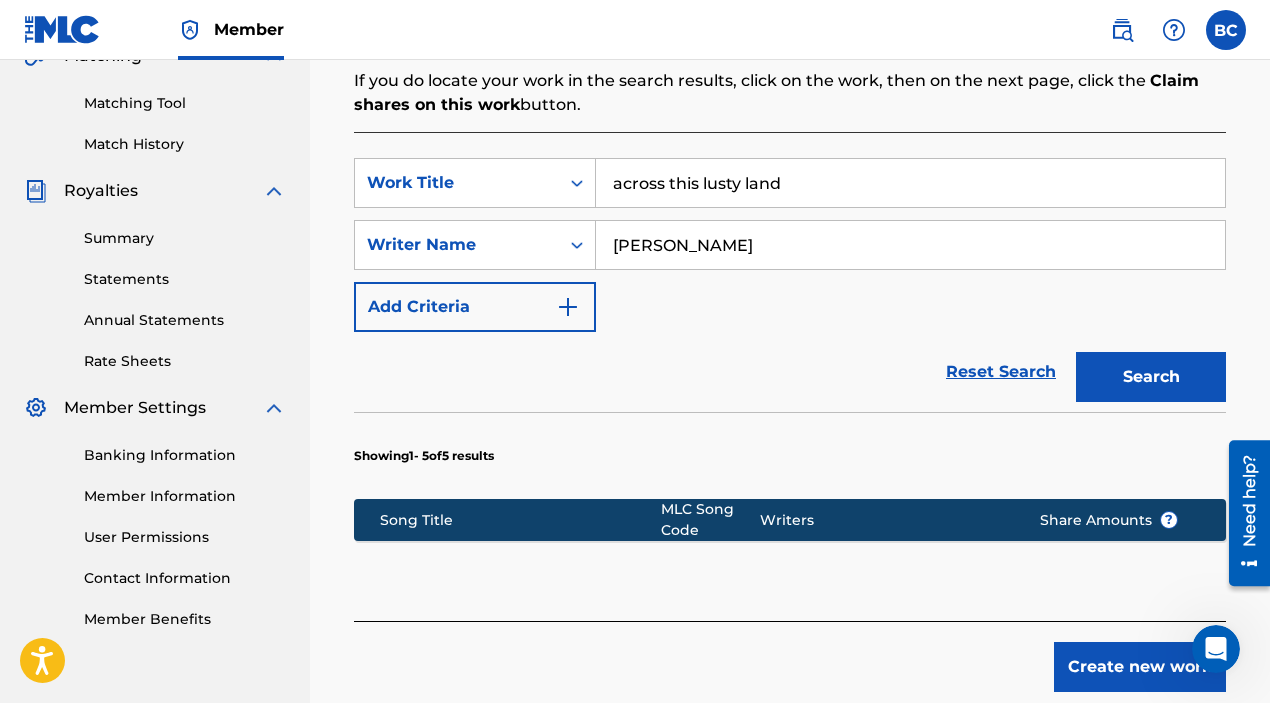 scroll, scrollTop: 595, scrollLeft: 0, axis: vertical 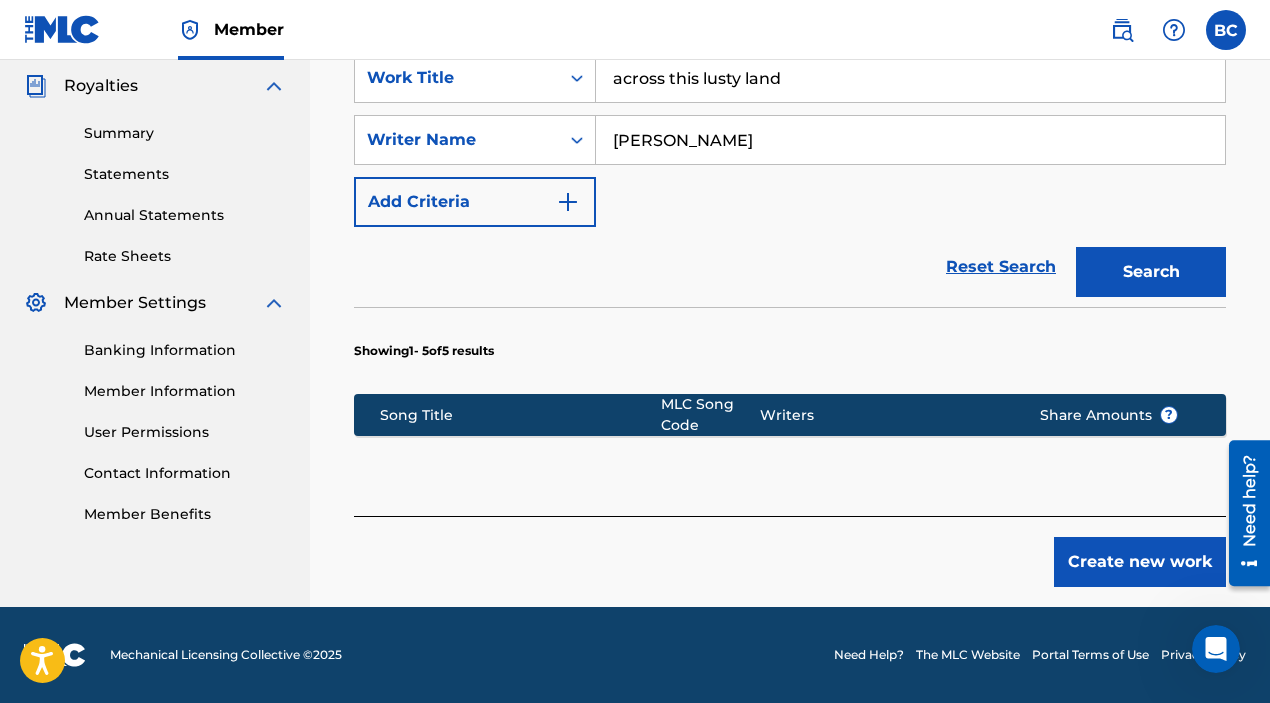 drag, startPoint x: 792, startPoint y: 84, endPoint x: 669, endPoint y: 84, distance: 123 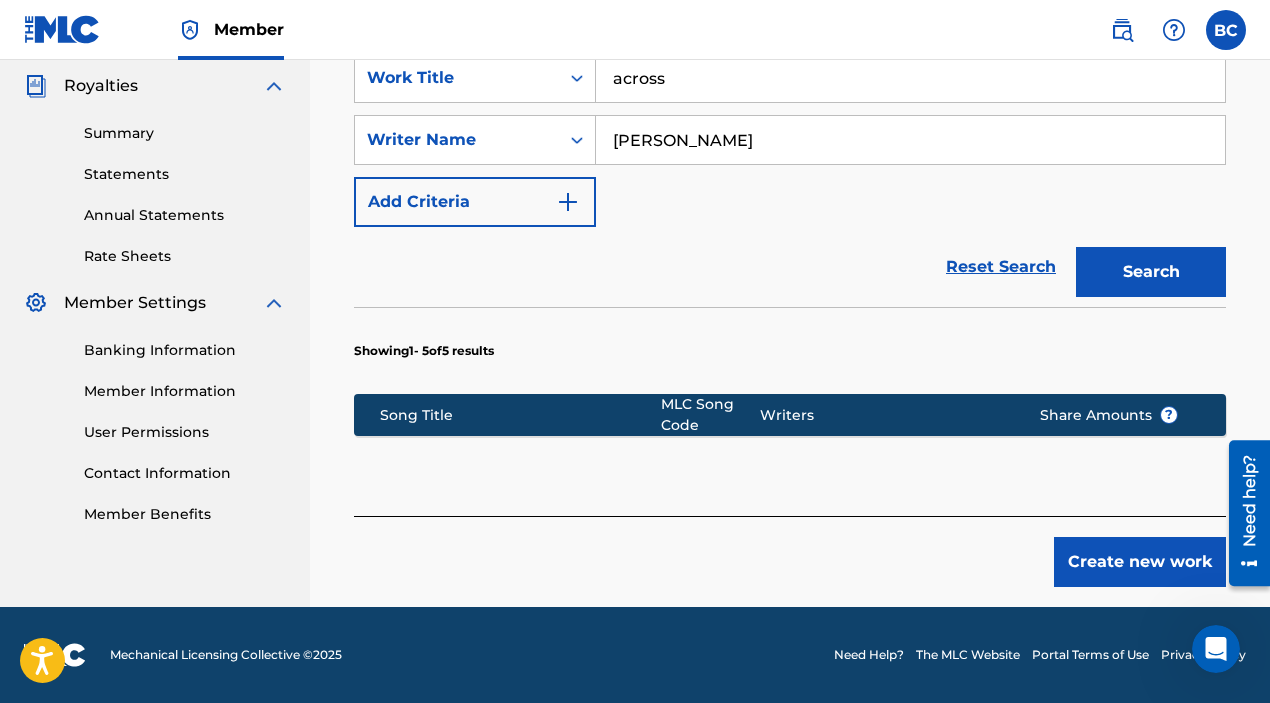 click on "Search" at bounding box center [1151, 272] 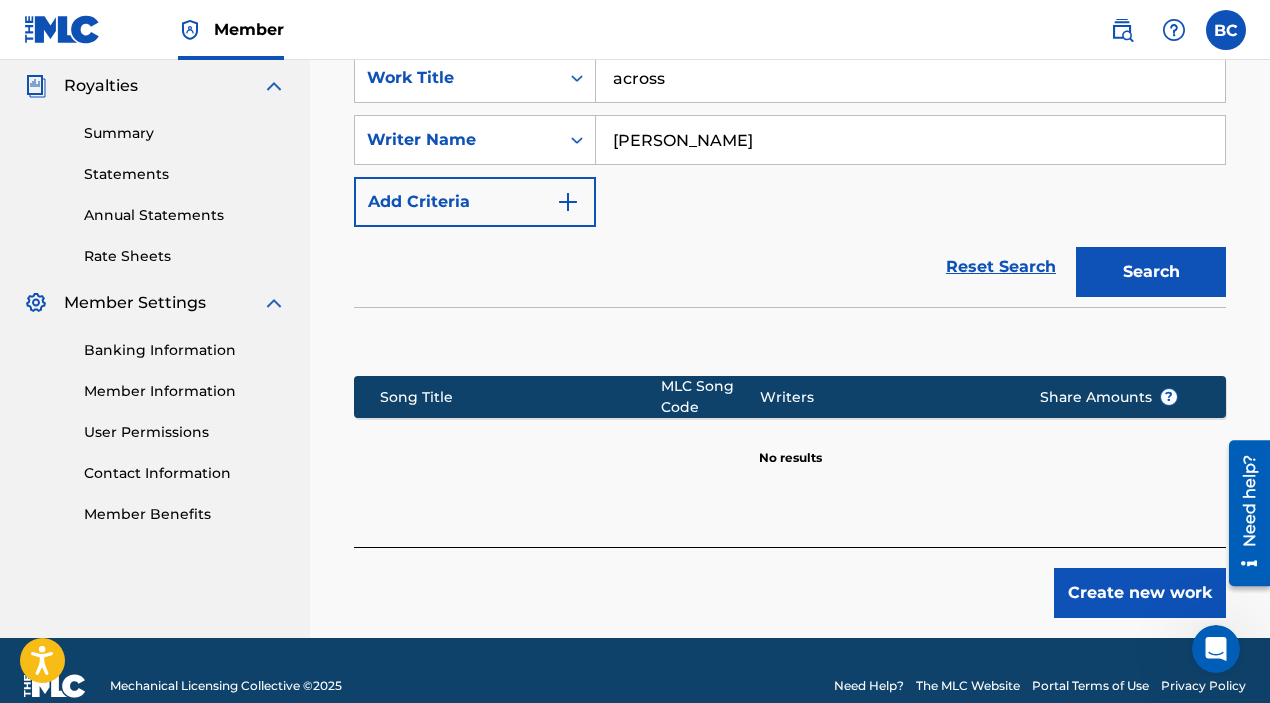 scroll, scrollTop: 515, scrollLeft: 0, axis: vertical 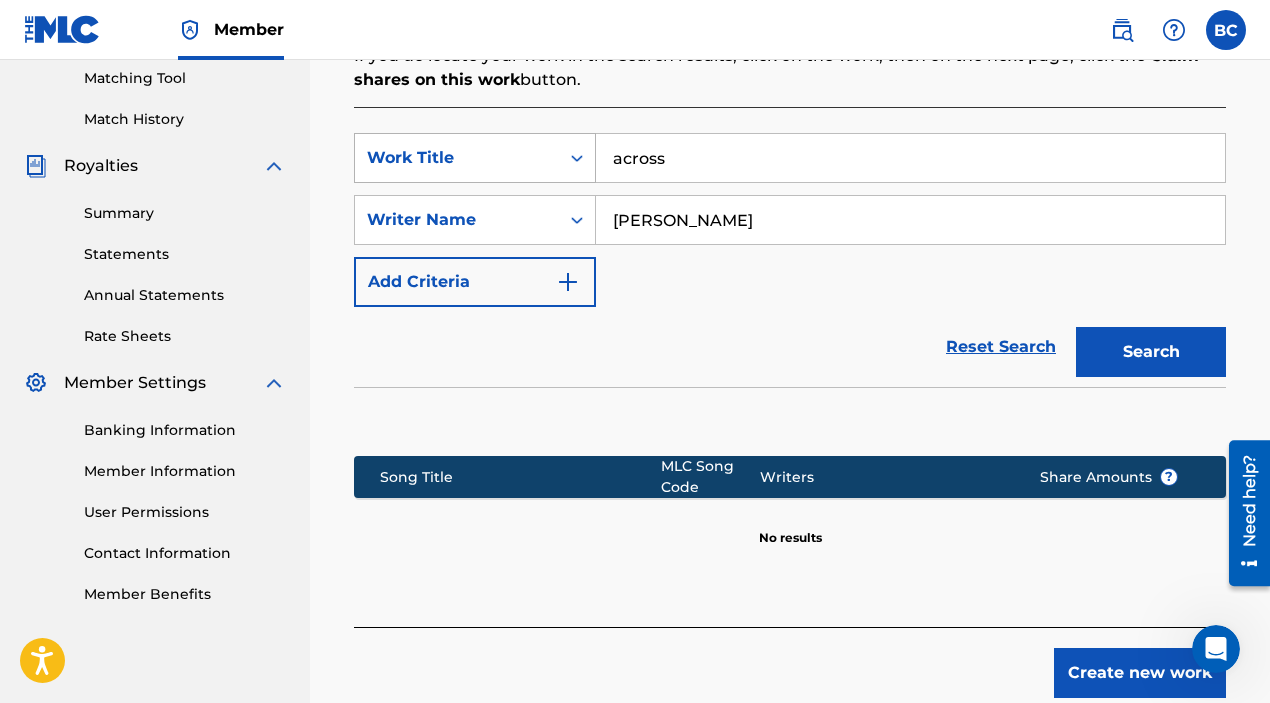 drag, startPoint x: 698, startPoint y: 165, endPoint x: 575, endPoint y: 164, distance: 123.00407 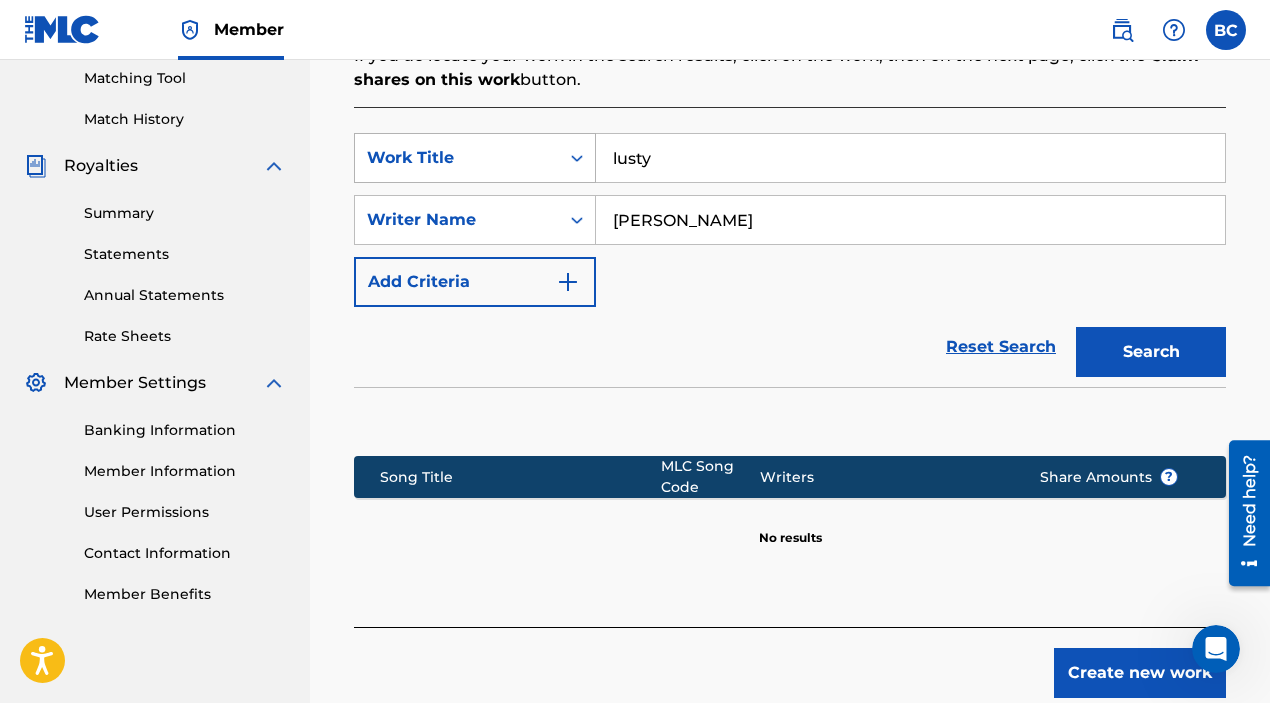 click on "Search" at bounding box center (1151, 352) 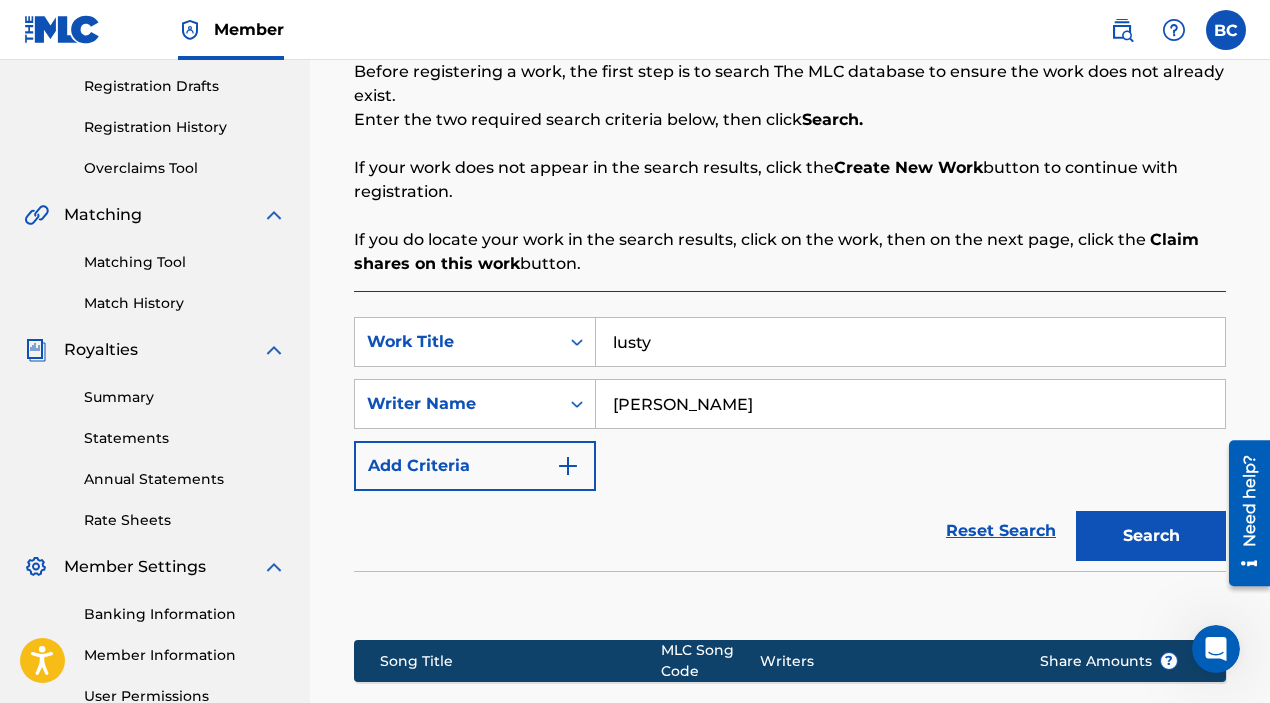 scroll, scrollTop: 285, scrollLeft: 0, axis: vertical 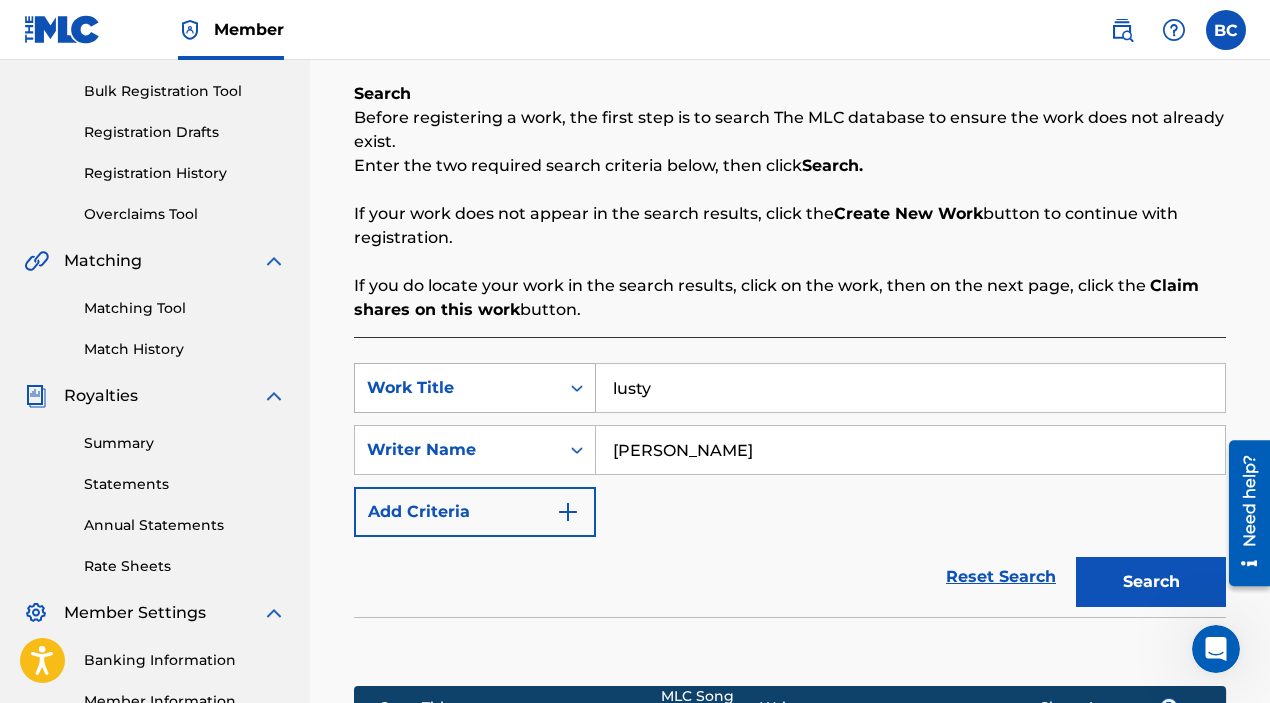 drag, startPoint x: 689, startPoint y: 389, endPoint x: 569, endPoint y: 383, distance: 120.14991 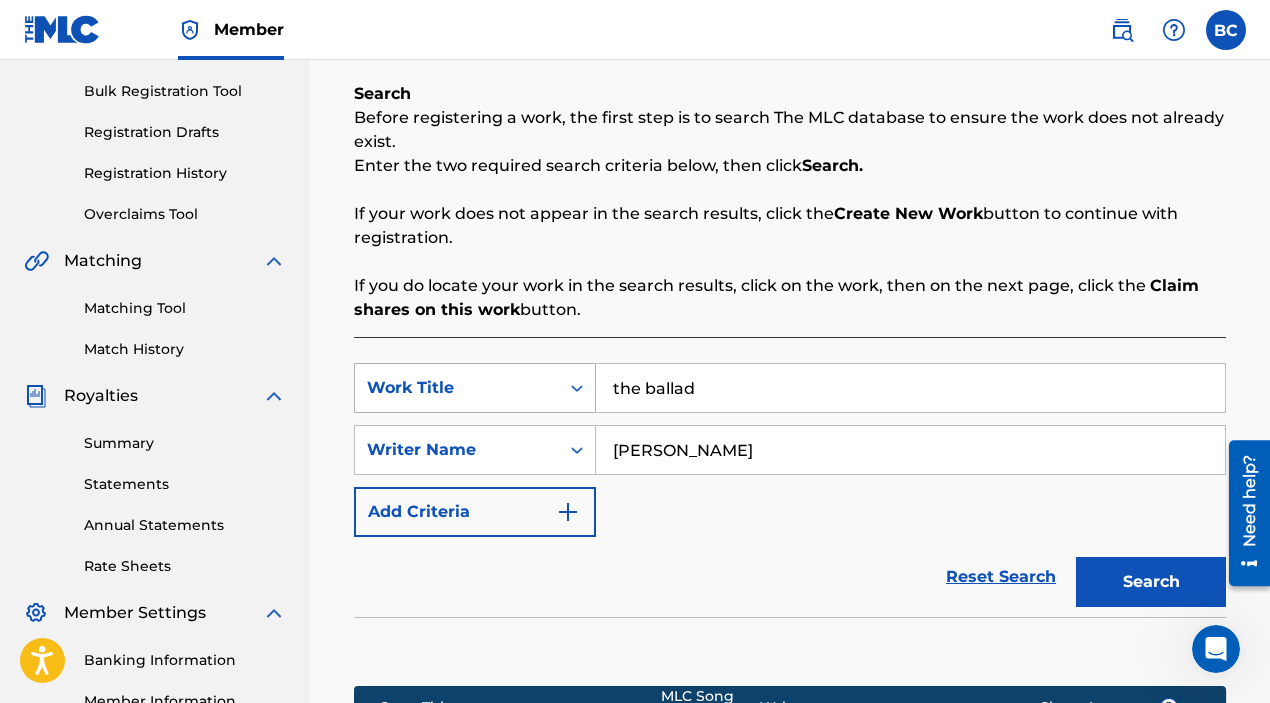 click on "Search" at bounding box center [1151, 582] 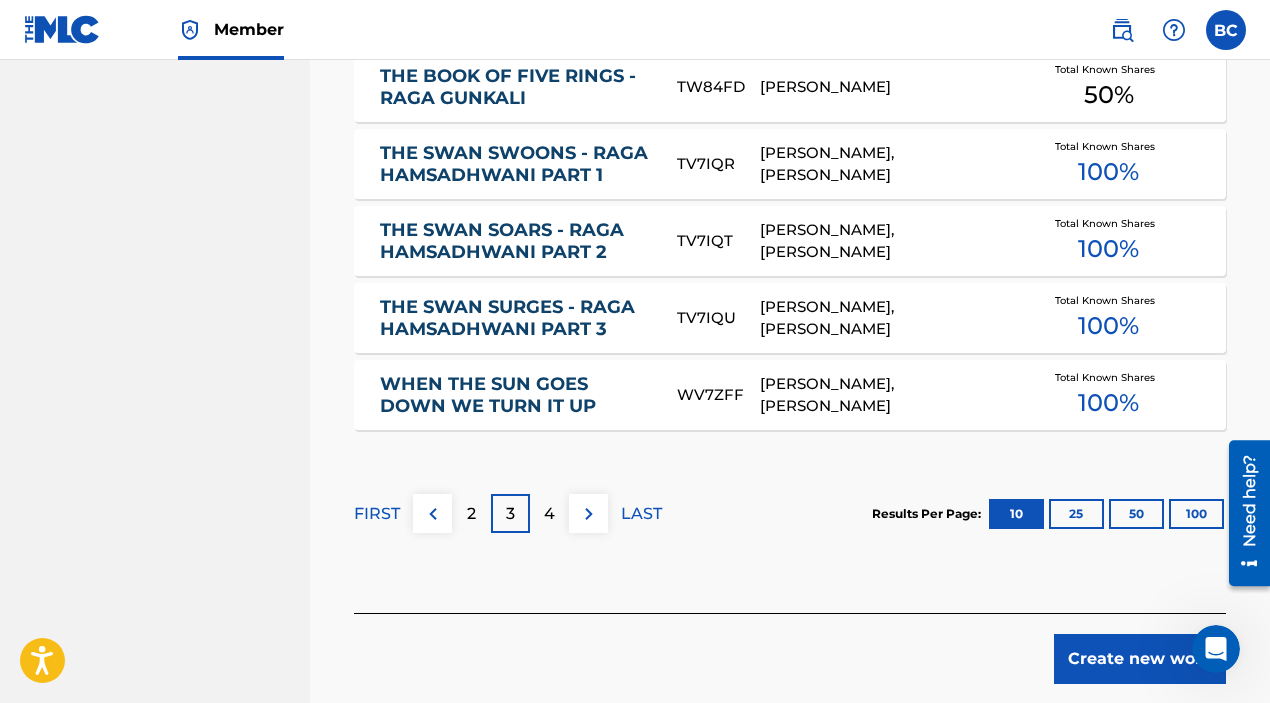 scroll, scrollTop: 1375, scrollLeft: 0, axis: vertical 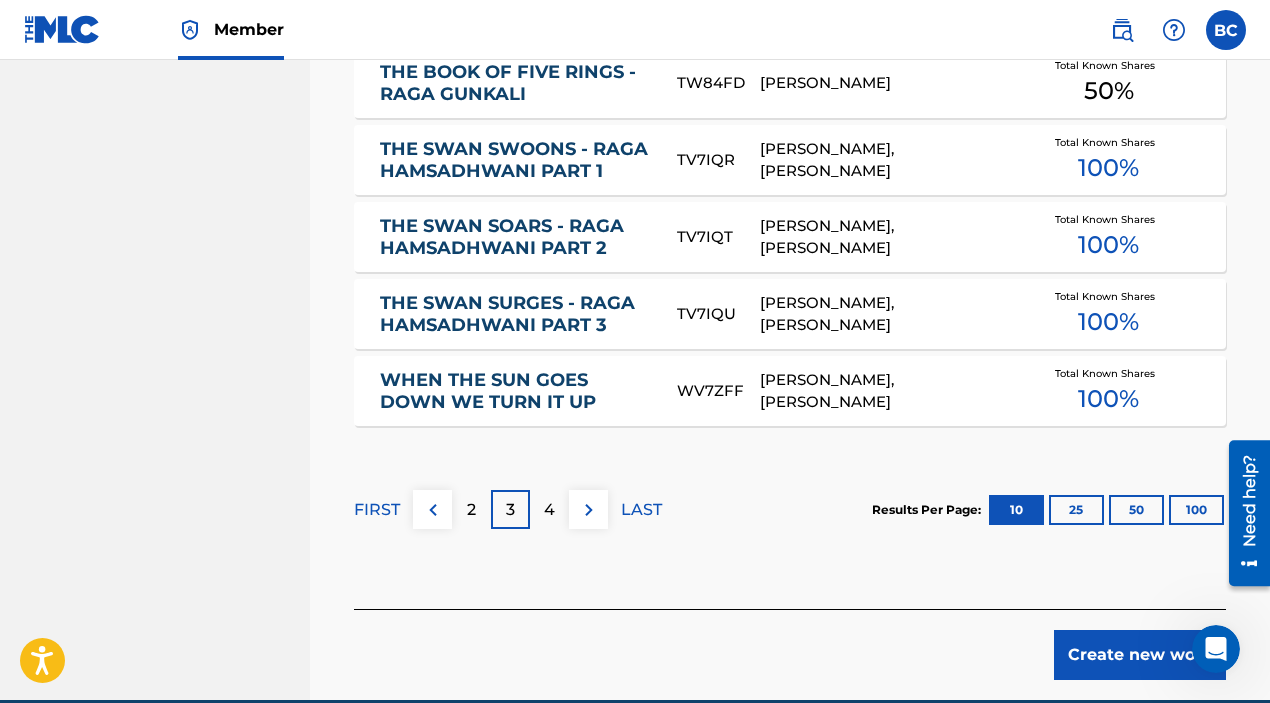 click on "2" at bounding box center [471, 509] 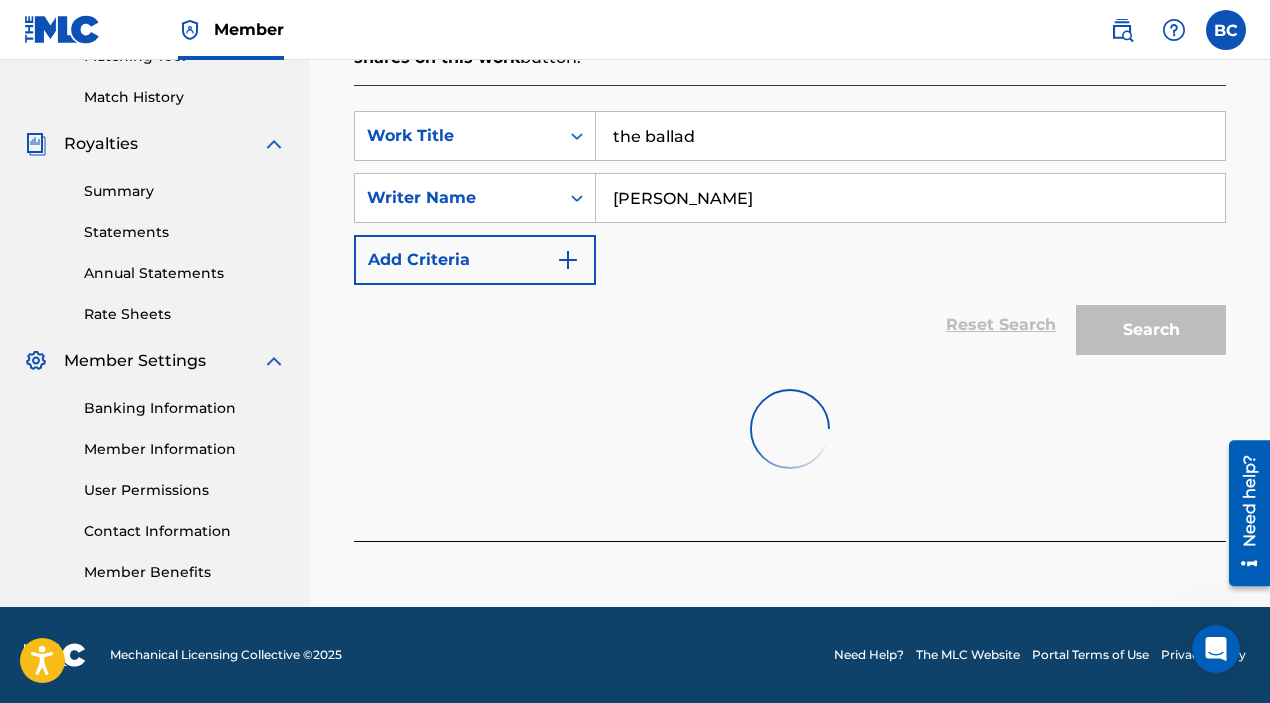 scroll, scrollTop: 1375, scrollLeft: 0, axis: vertical 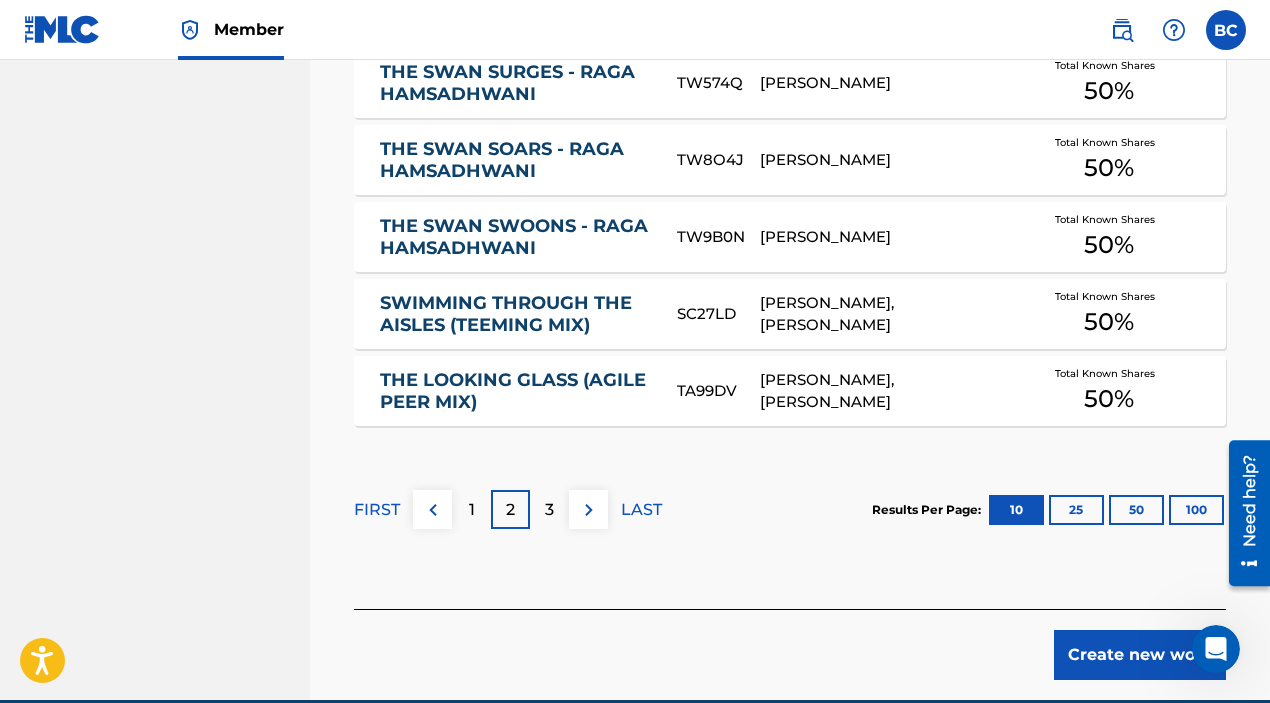 click on "1" at bounding box center [472, 510] 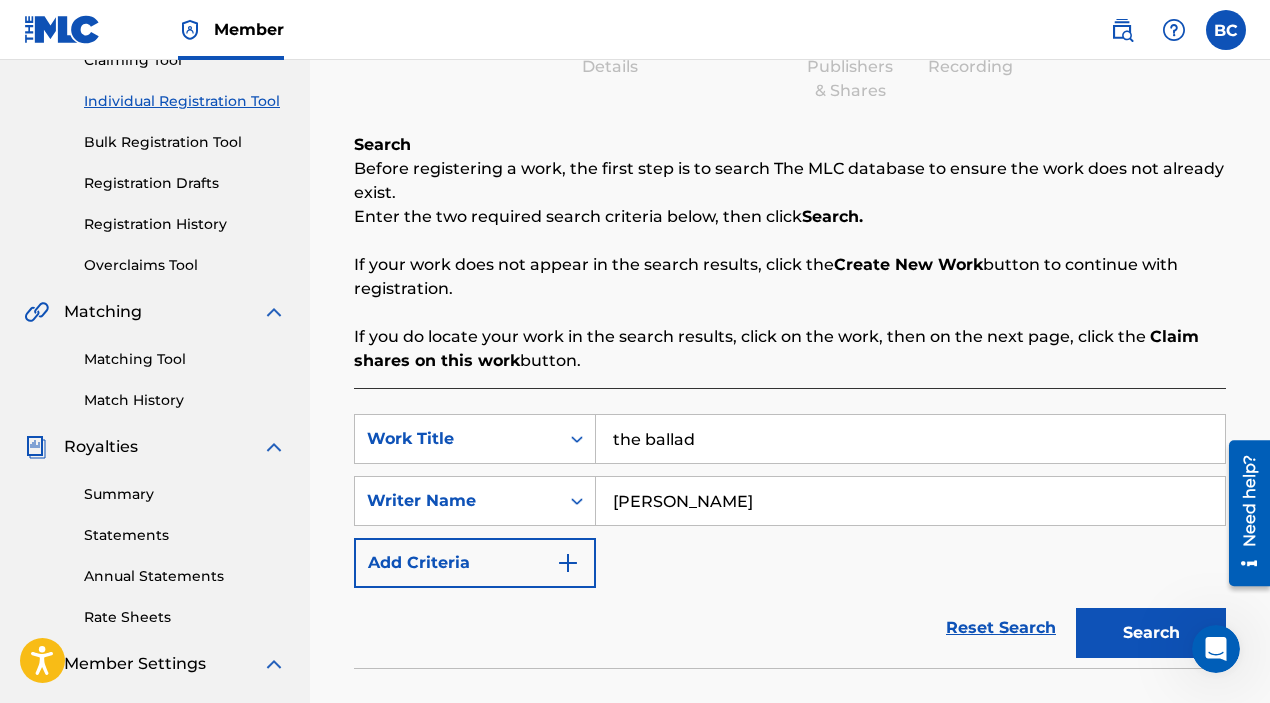 scroll, scrollTop: 237, scrollLeft: 0, axis: vertical 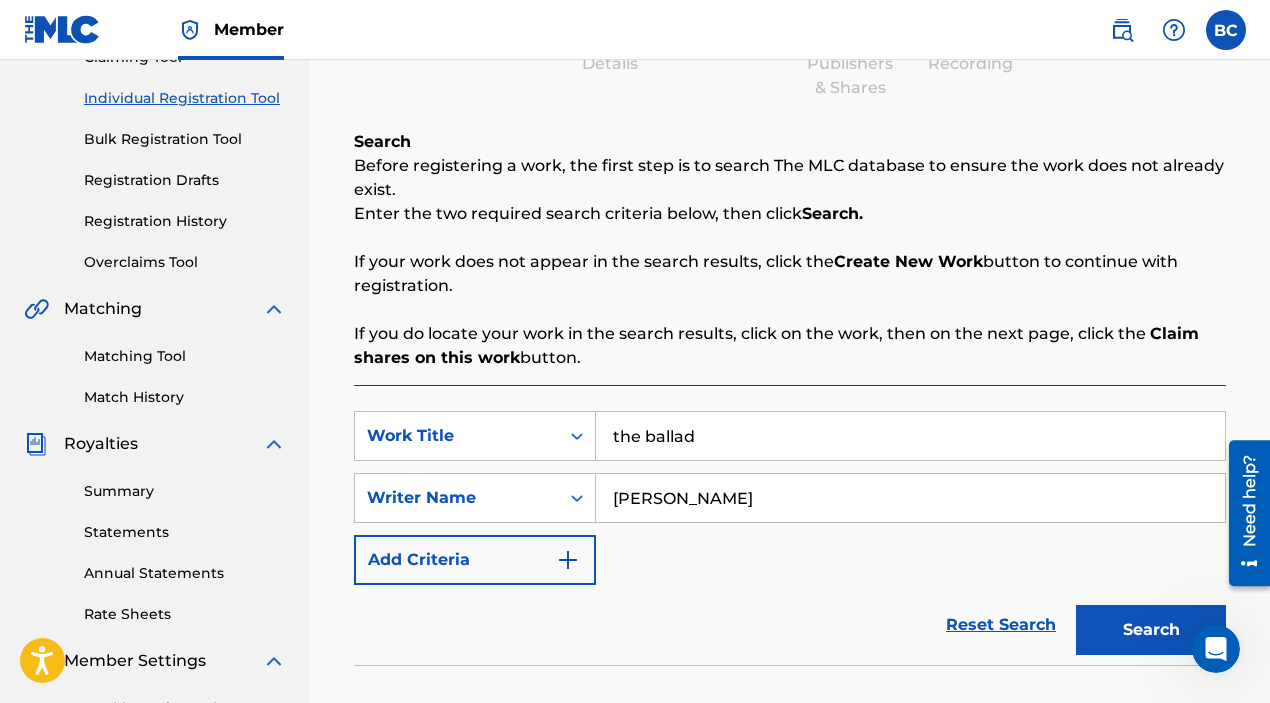 click on "the ballad" at bounding box center [910, 436] 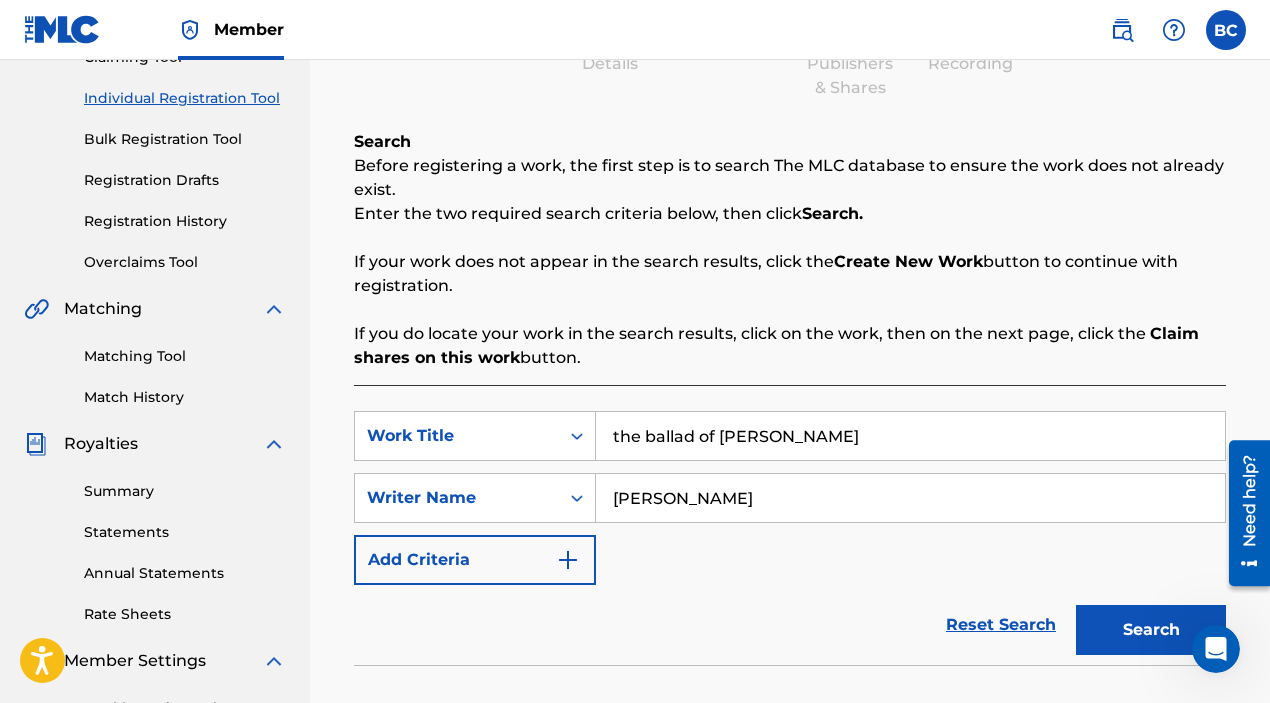 click on "Search" at bounding box center (1151, 630) 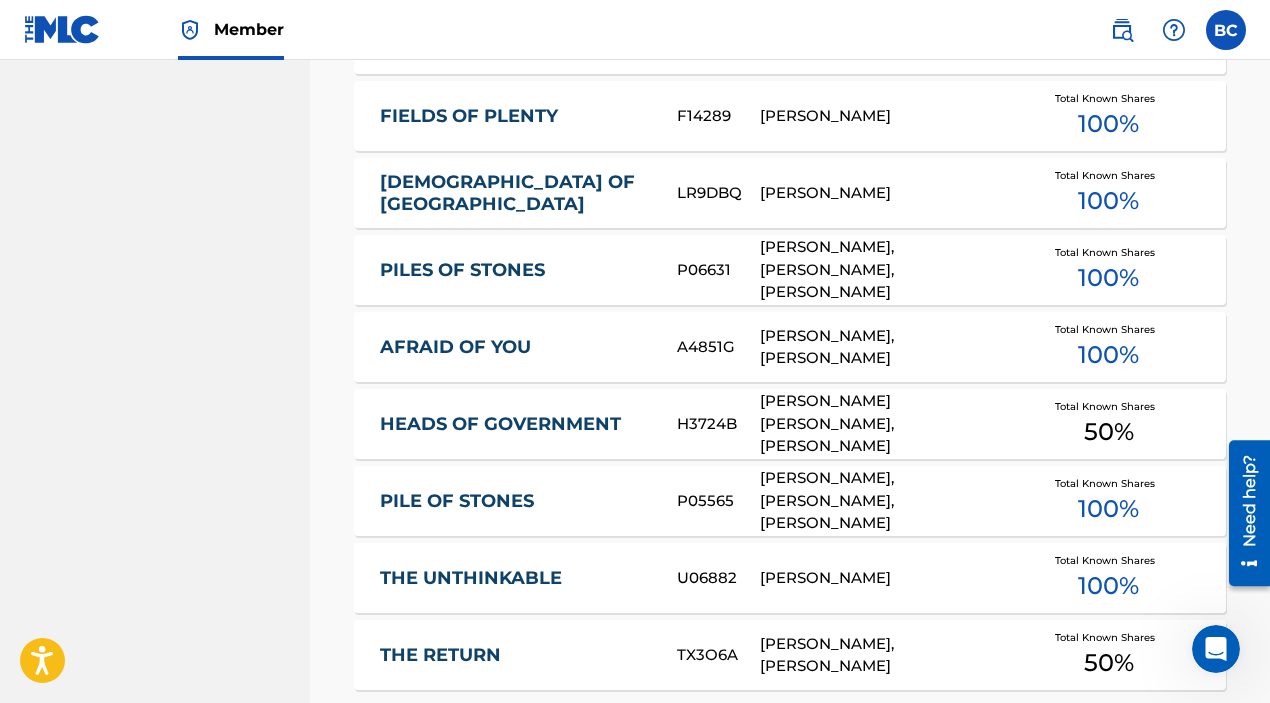 scroll, scrollTop: 1120, scrollLeft: 0, axis: vertical 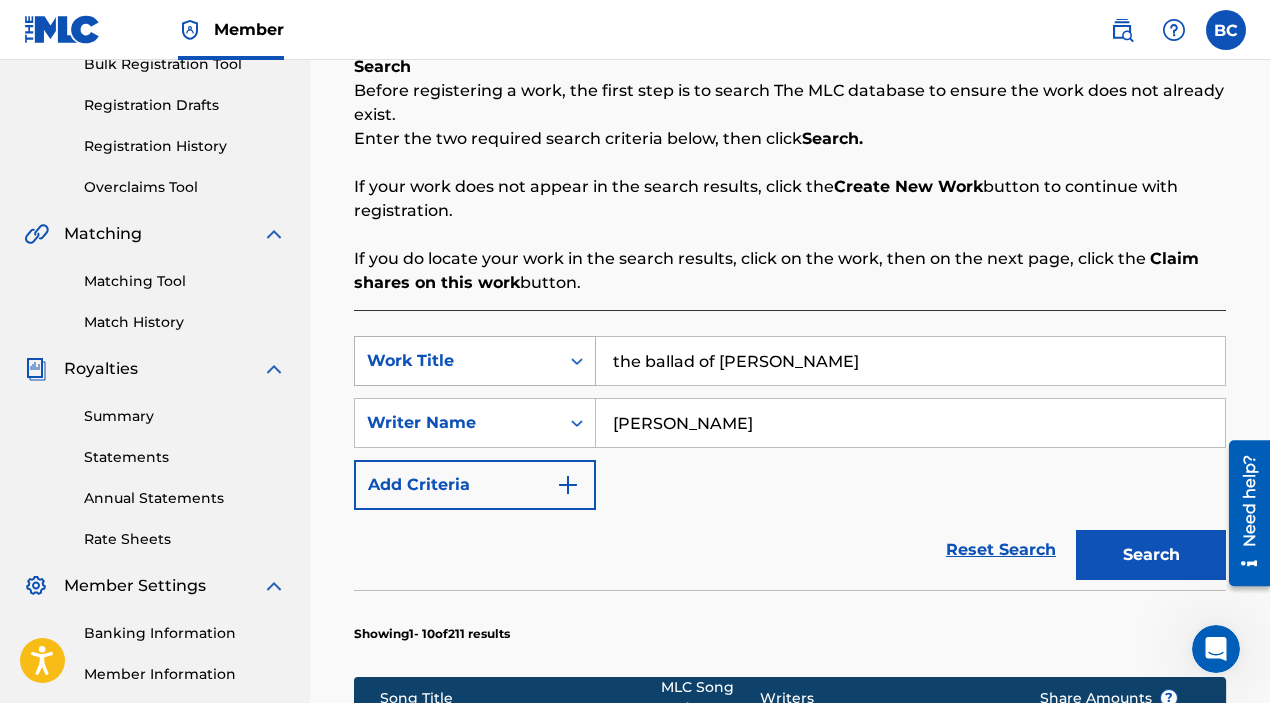 drag, startPoint x: 841, startPoint y: 366, endPoint x: 535, endPoint y: 365, distance: 306.00165 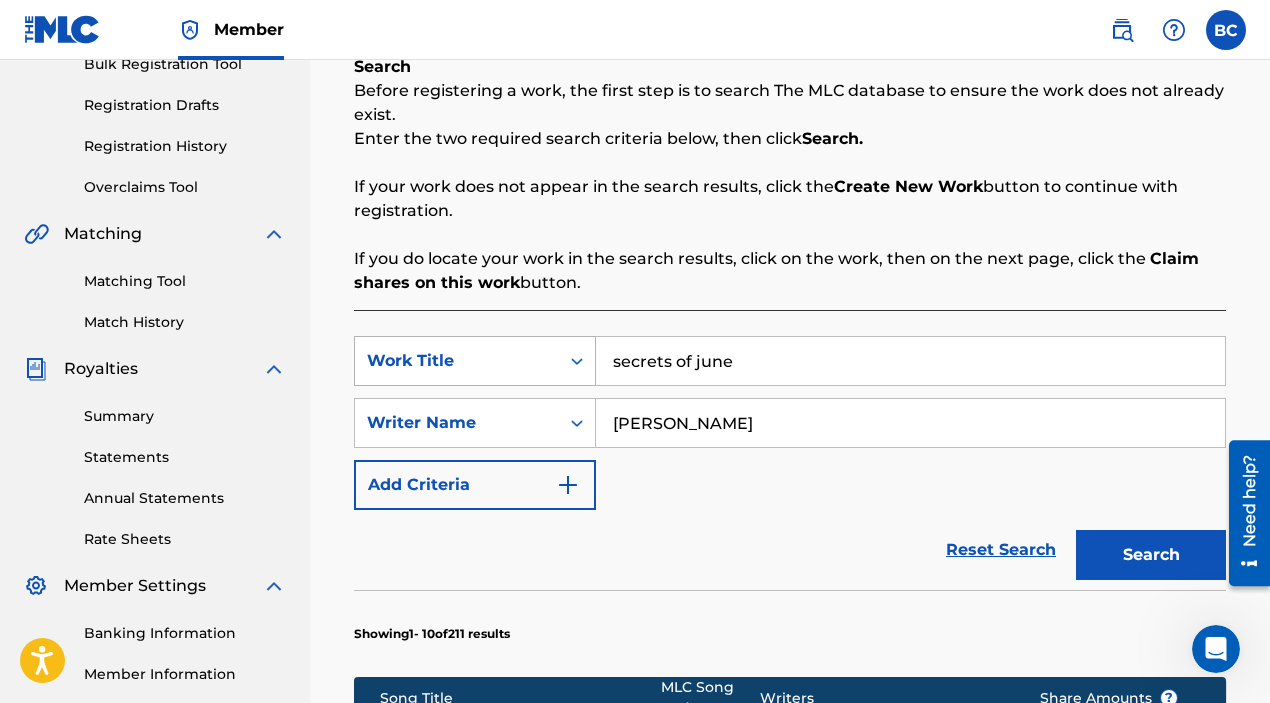 click on "Search" at bounding box center [1151, 555] 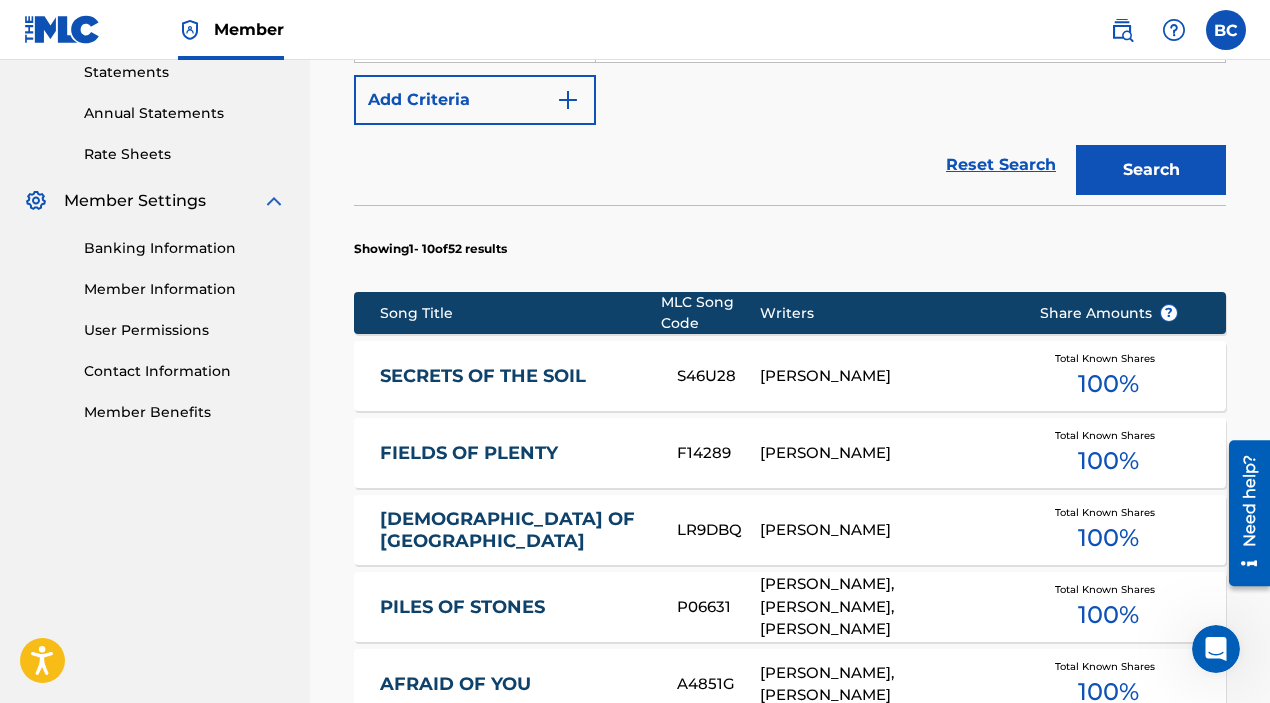 scroll, scrollTop: 908, scrollLeft: 0, axis: vertical 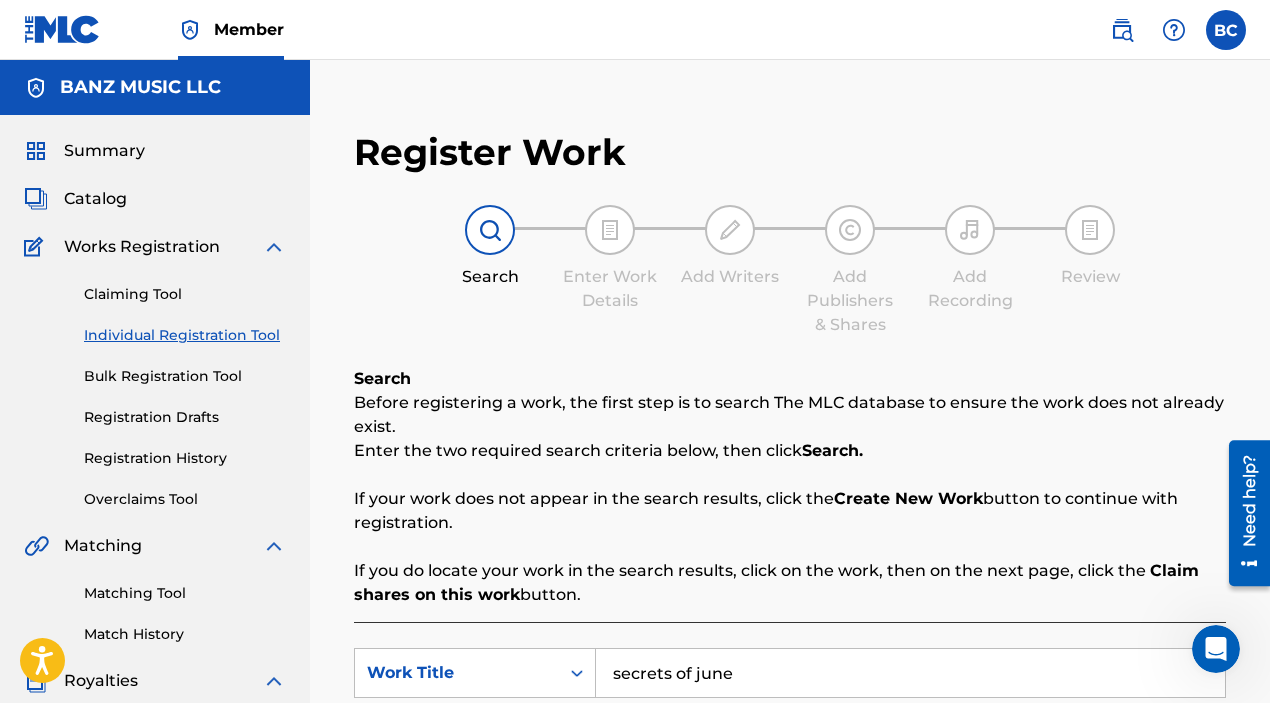click on "Individual Registration Tool" at bounding box center [185, 335] 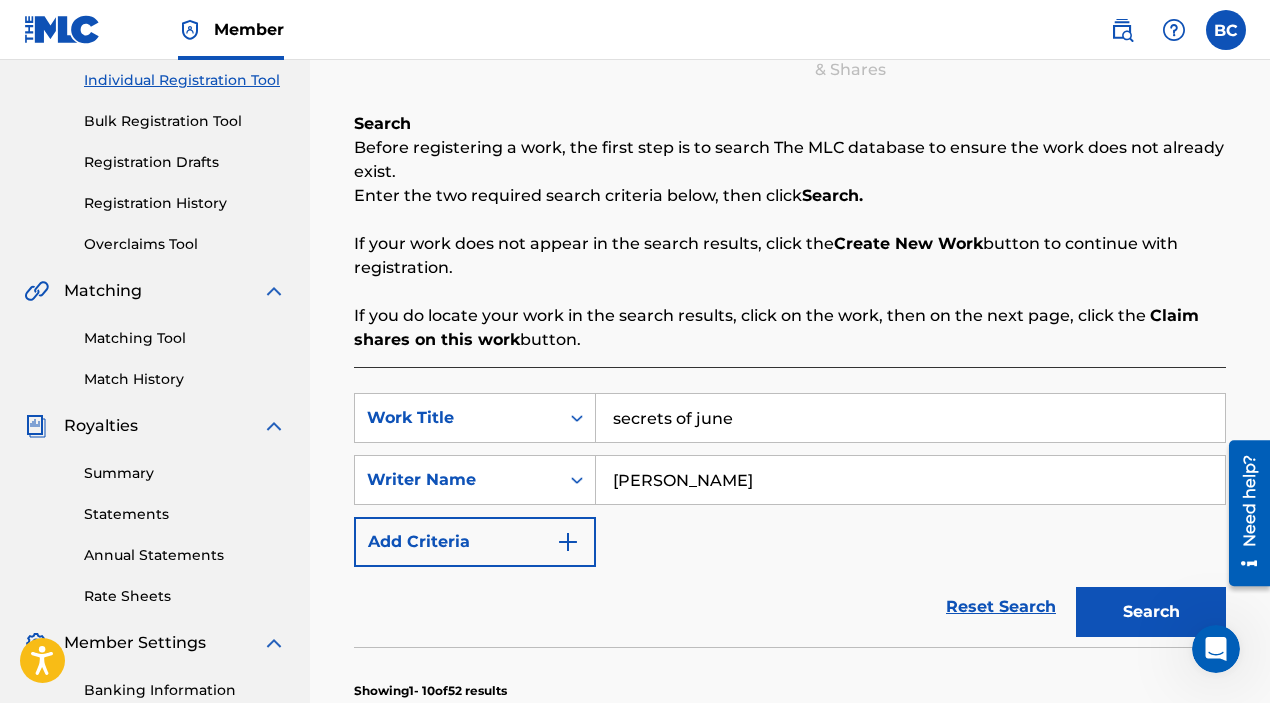 scroll, scrollTop: 298, scrollLeft: 0, axis: vertical 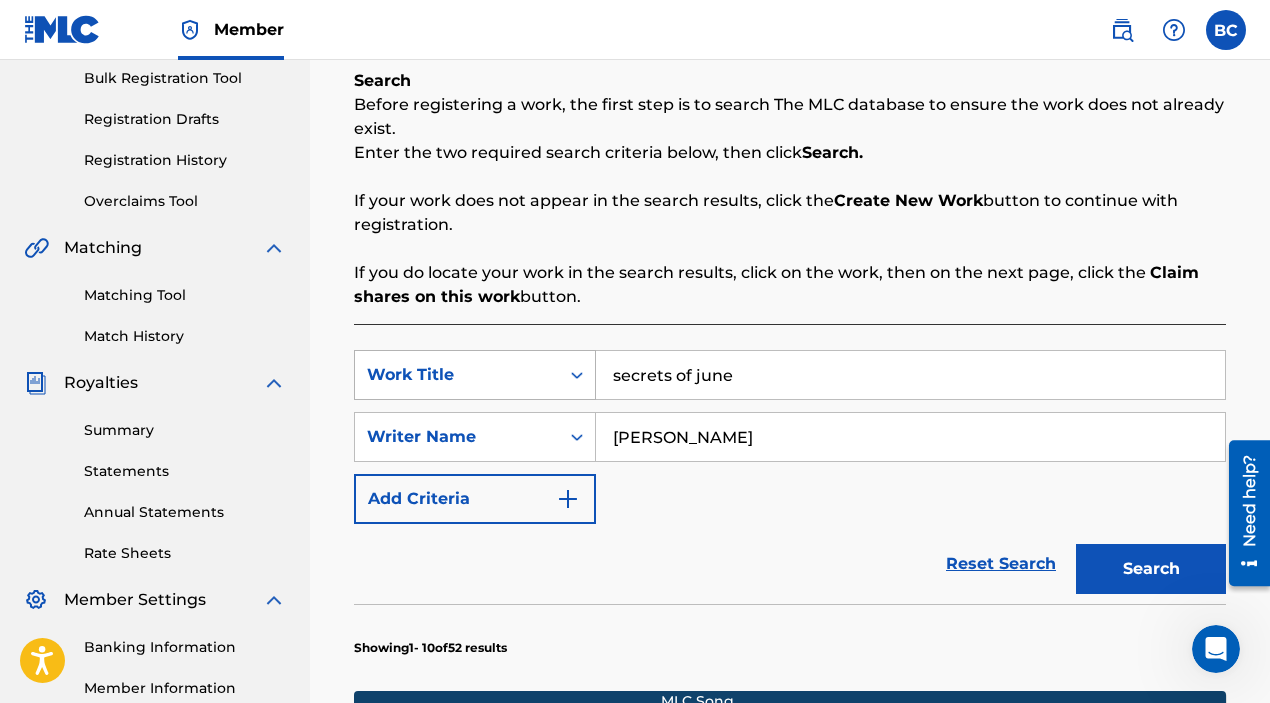 drag, startPoint x: 762, startPoint y: 384, endPoint x: 531, endPoint y: 357, distance: 232.57257 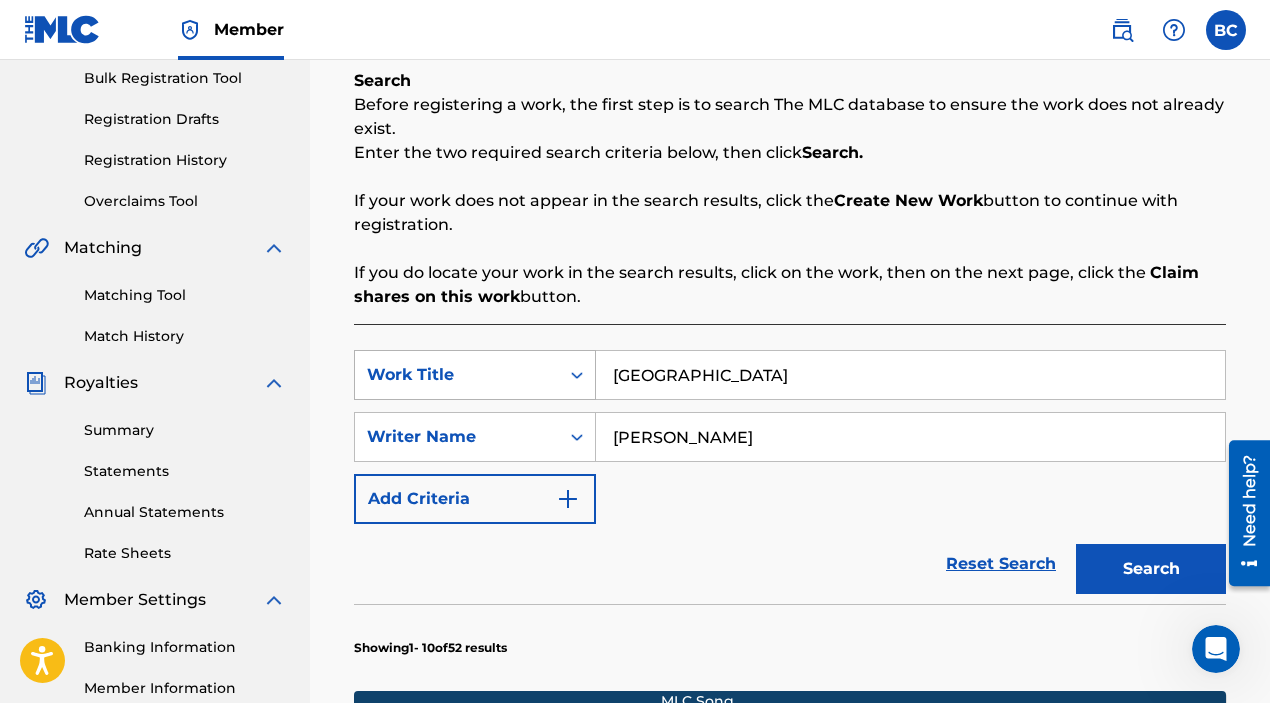 click on "Search" at bounding box center [1151, 569] 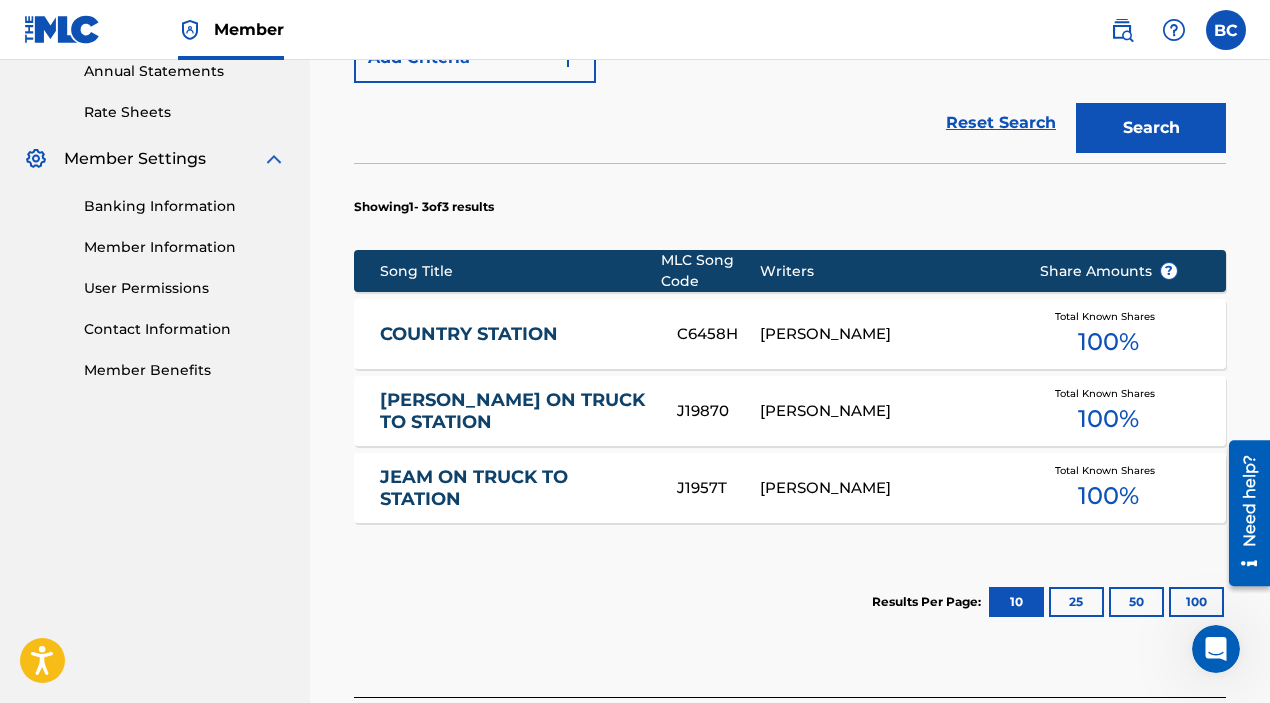 scroll, scrollTop: 740, scrollLeft: 0, axis: vertical 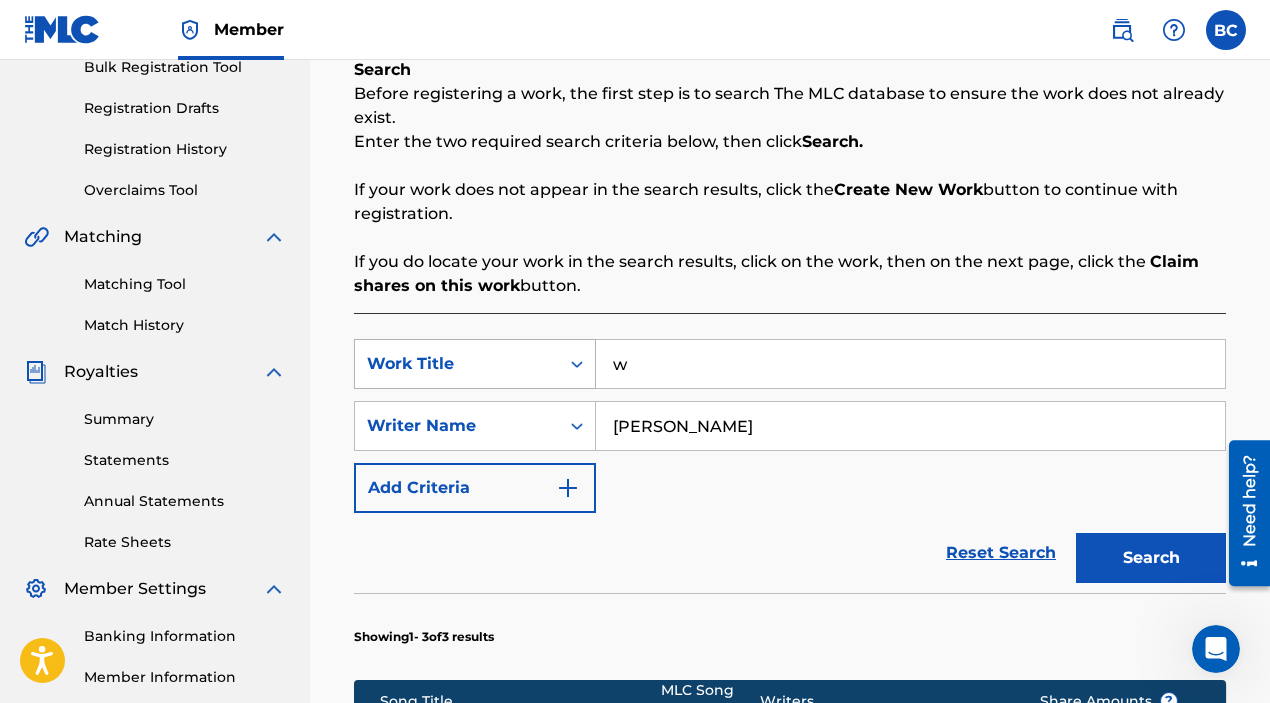 drag, startPoint x: 766, startPoint y: 362, endPoint x: 518, endPoint y: 344, distance: 248.65237 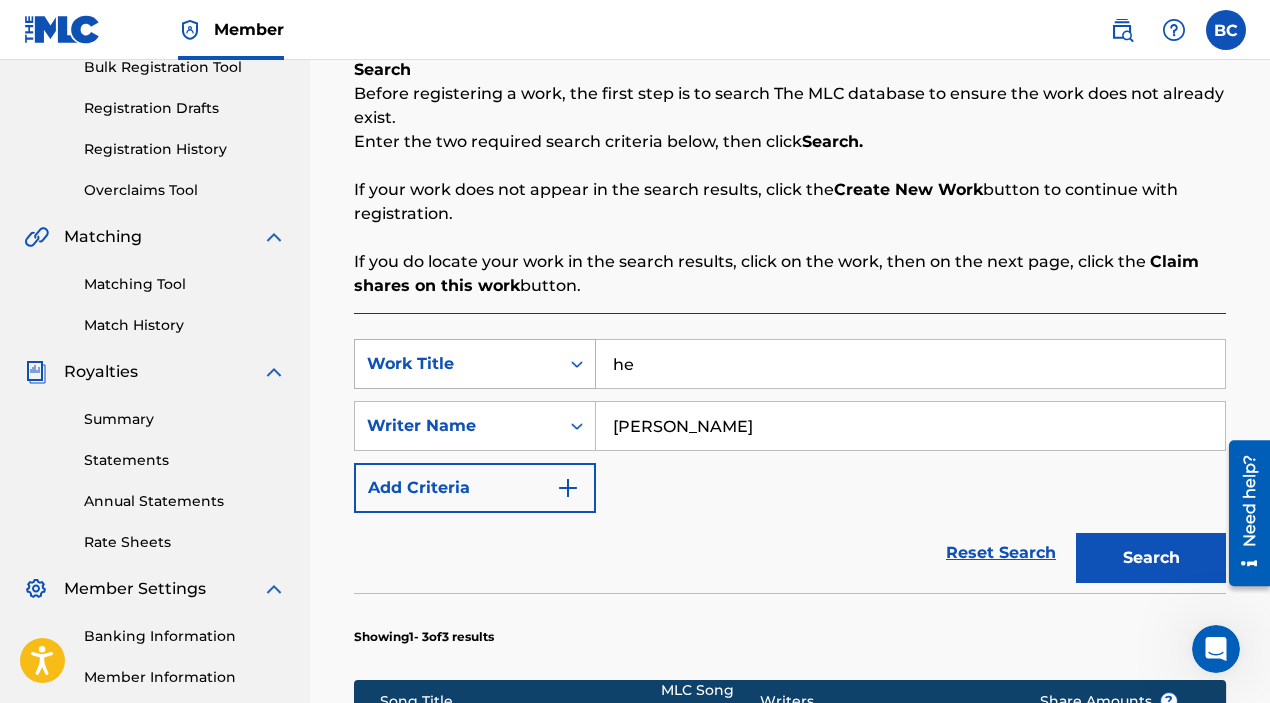type on "h" 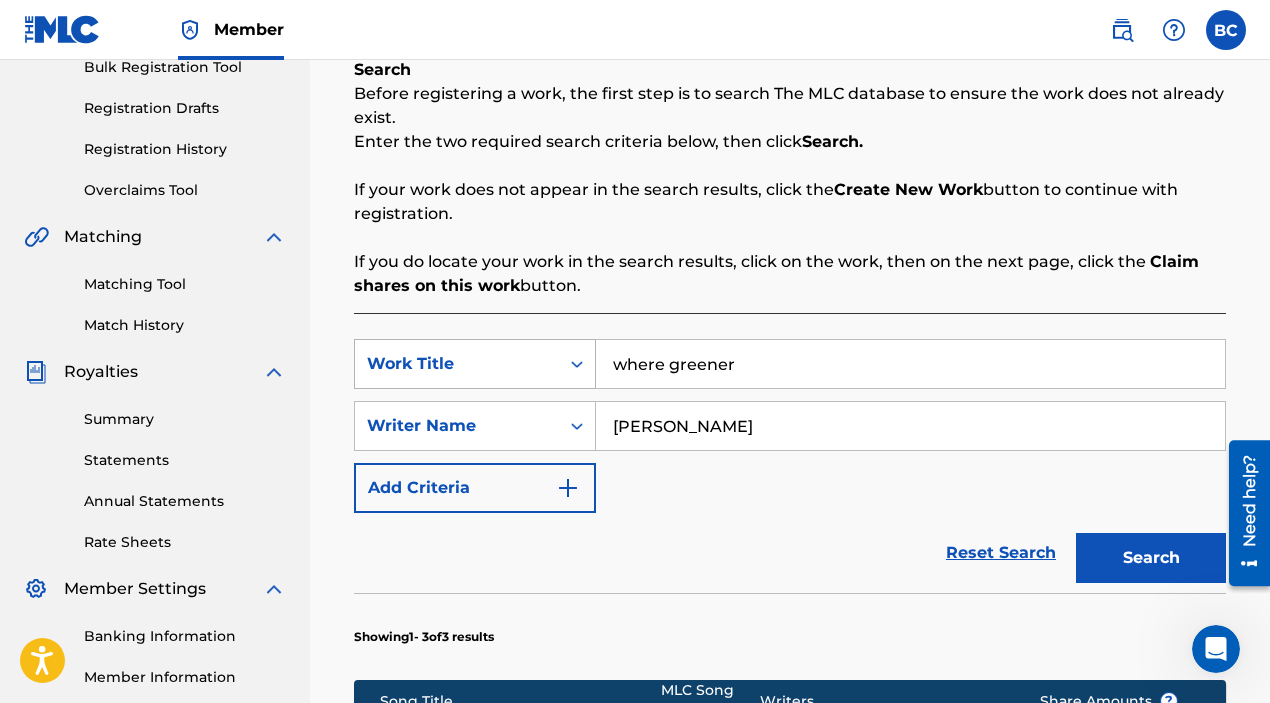 click on "Search" at bounding box center [1151, 558] 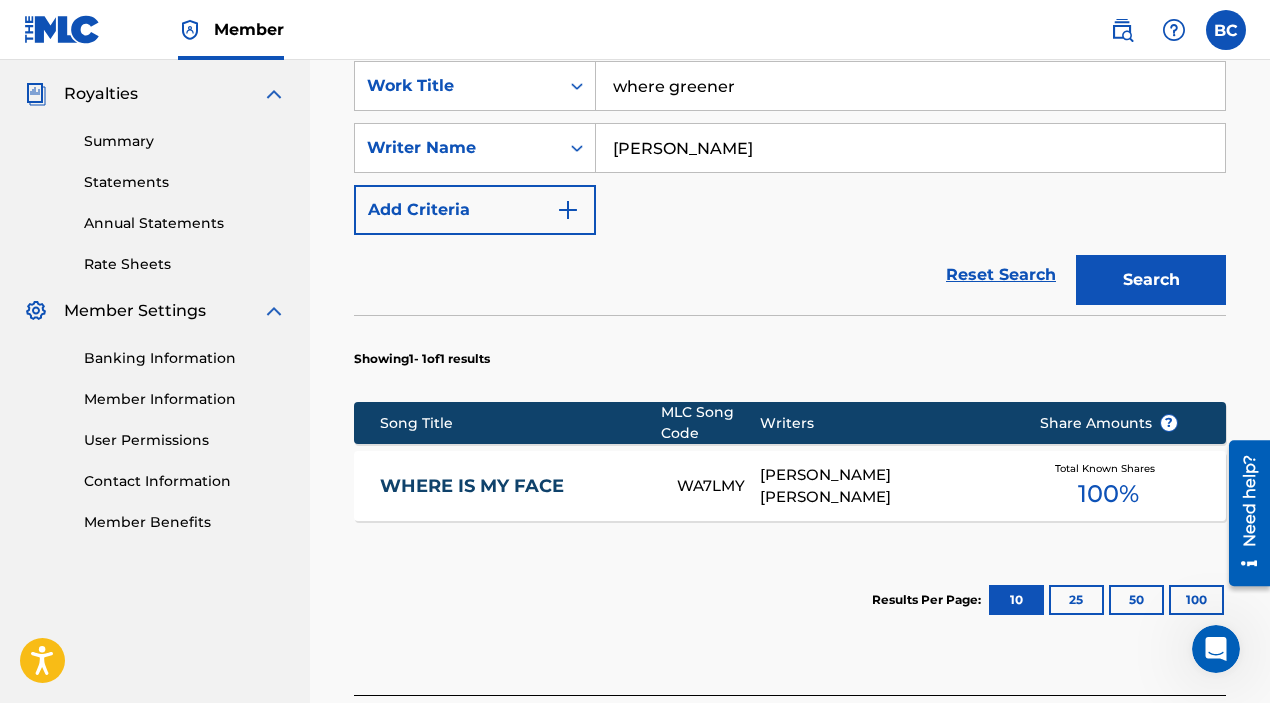 scroll, scrollTop: 625, scrollLeft: 0, axis: vertical 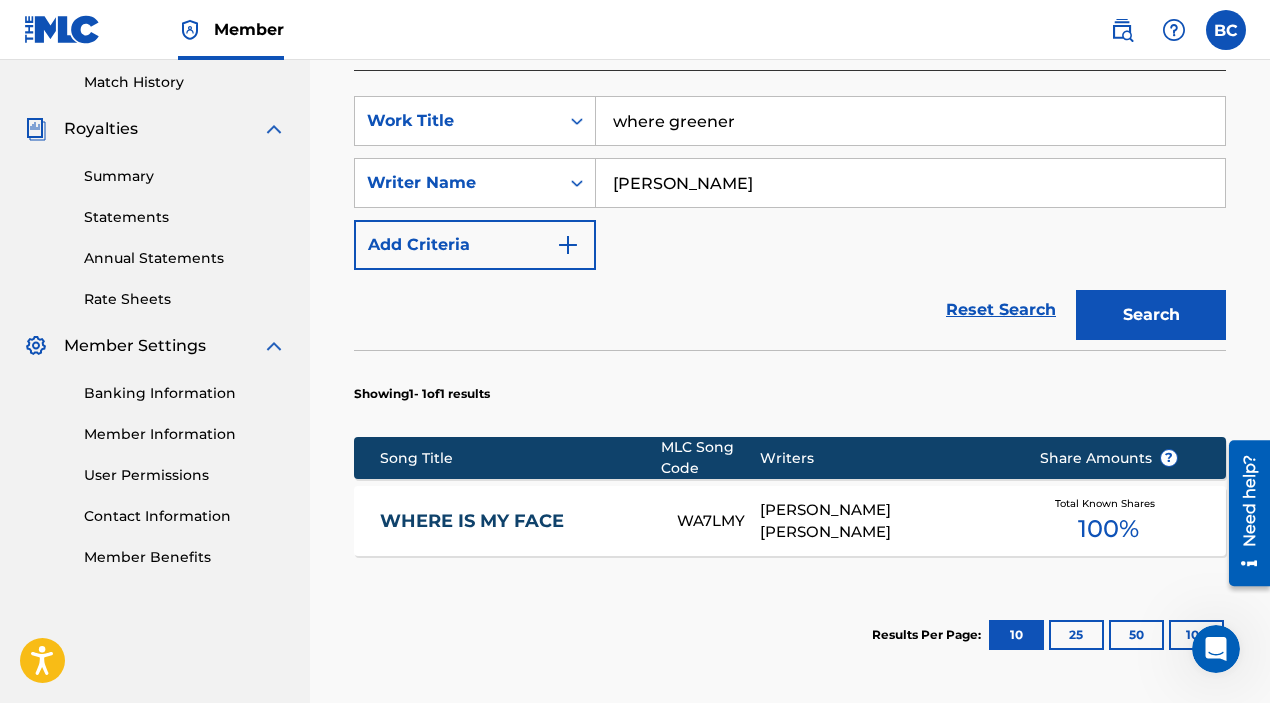 drag, startPoint x: 739, startPoint y: 109, endPoint x: 598, endPoint y: 109, distance: 141 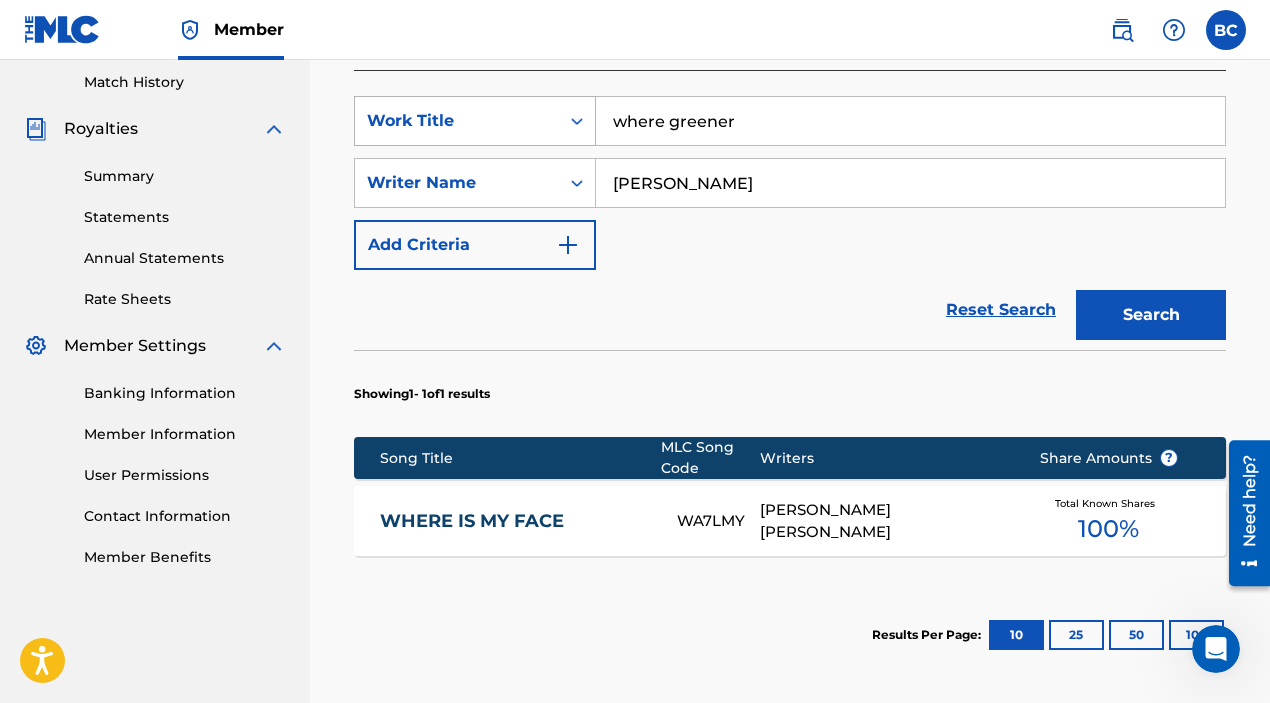 drag, startPoint x: 763, startPoint y: 119, endPoint x: 532, endPoint y: 114, distance: 231.05411 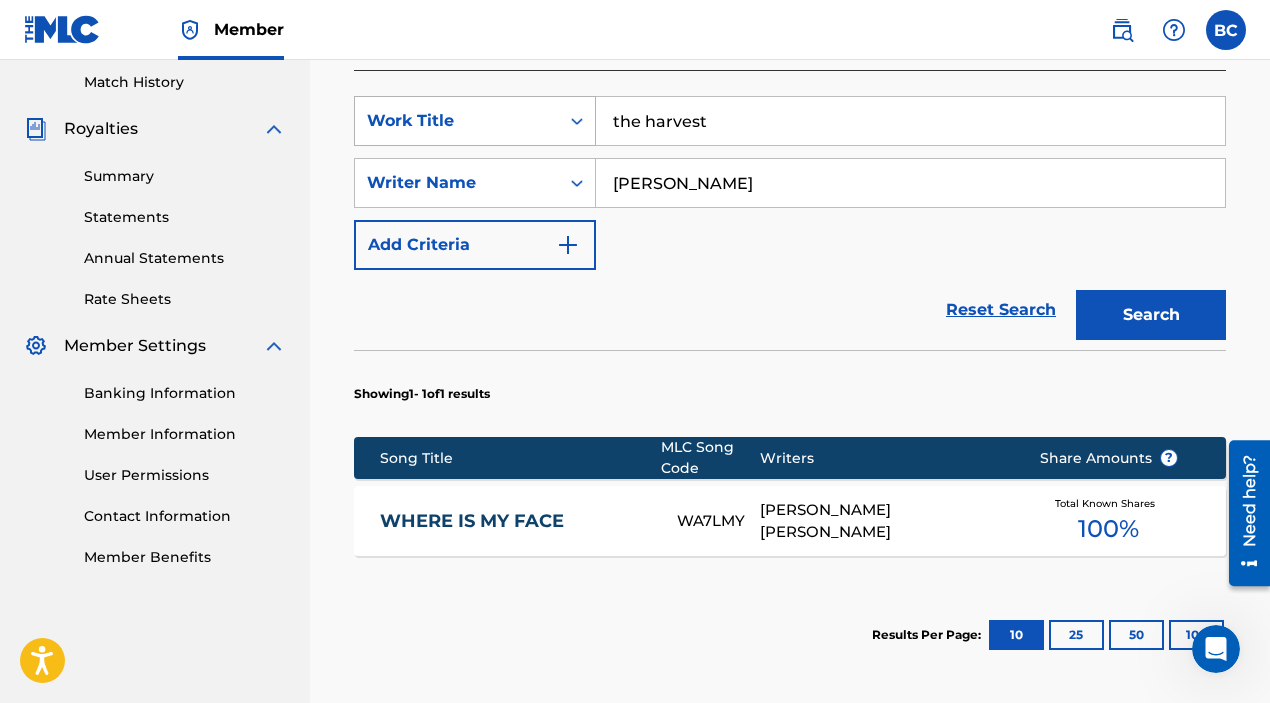 click on "Search" at bounding box center (1151, 315) 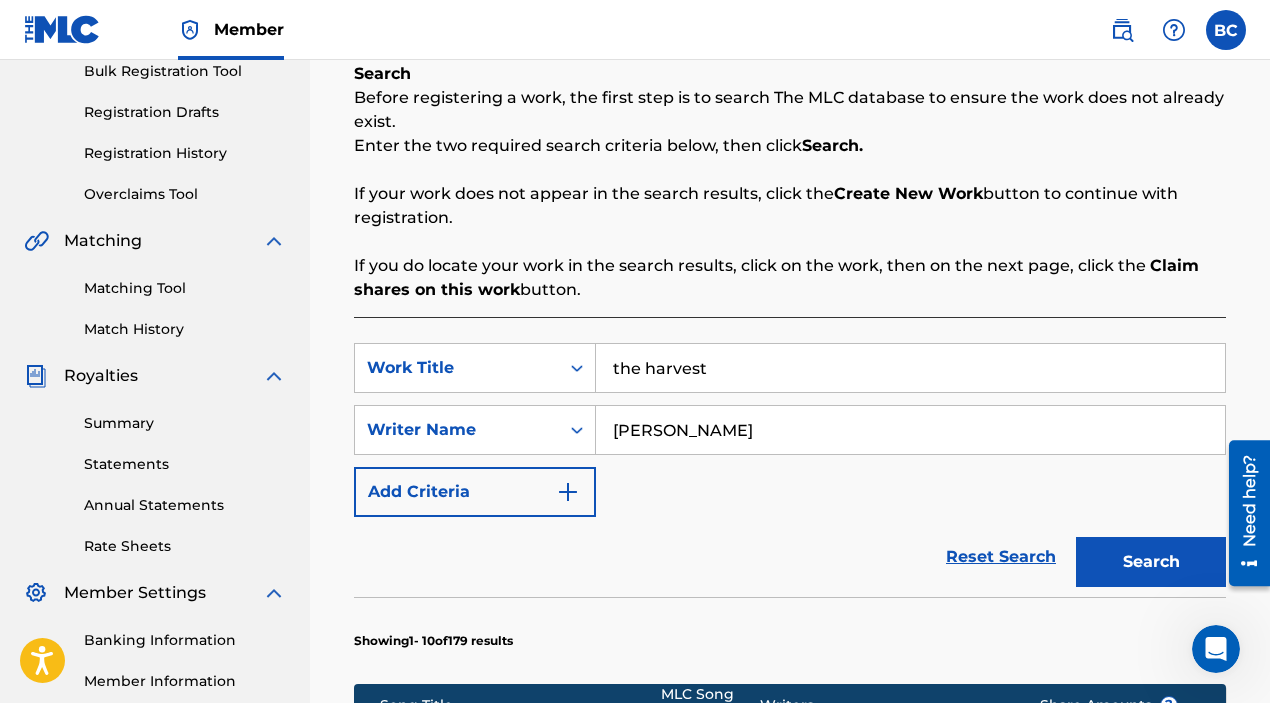 scroll, scrollTop: 339, scrollLeft: 0, axis: vertical 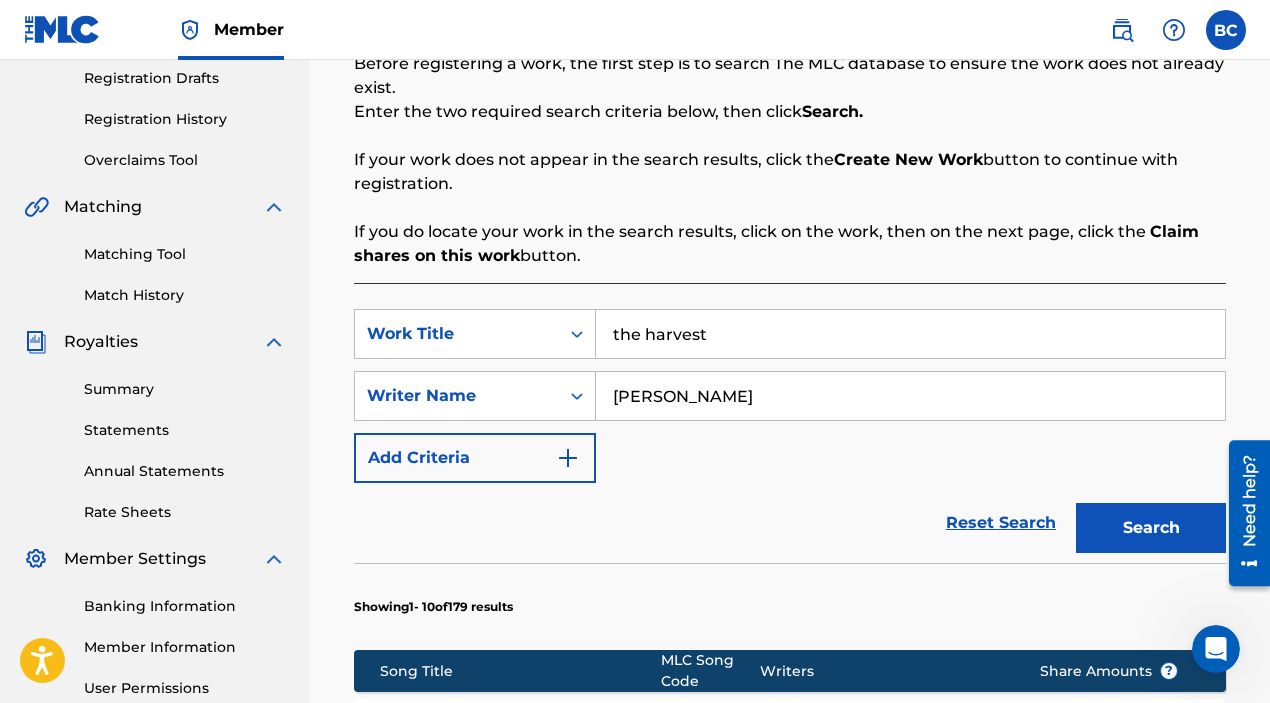 drag, startPoint x: 734, startPoint y: 331, endPoint x: 549, endPoint y: 300, distance: 187.57932 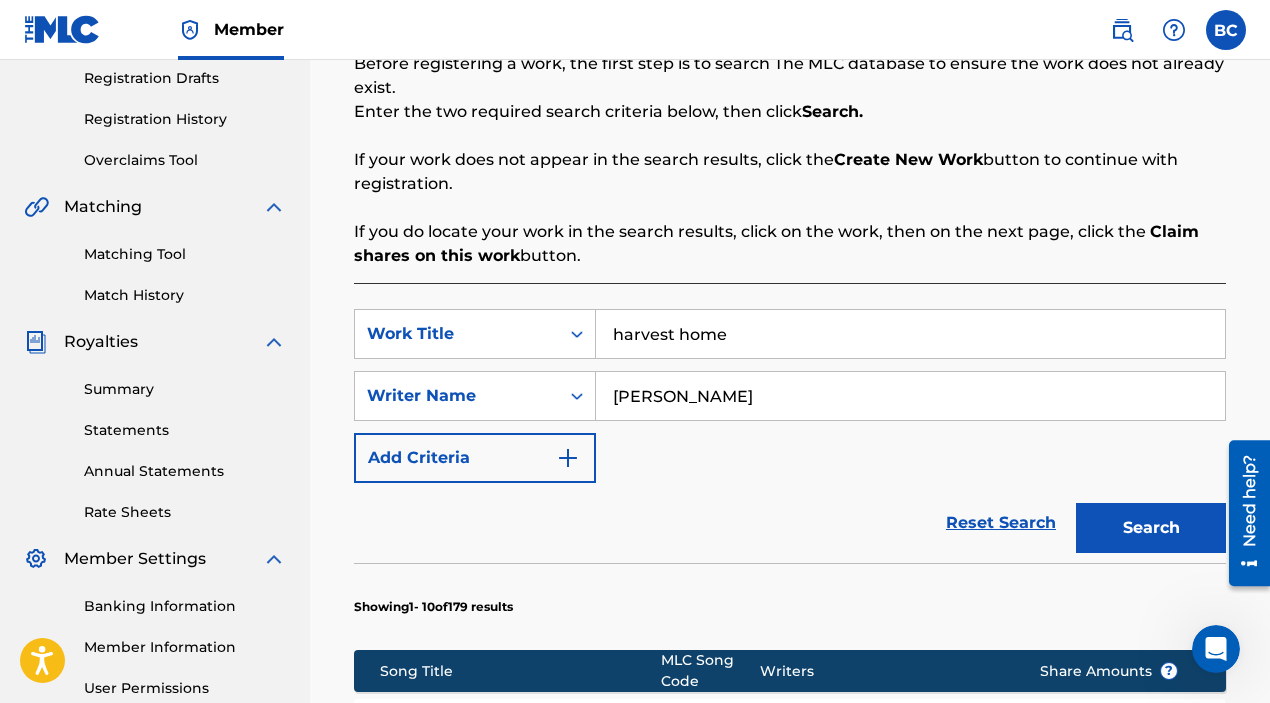 type on "harvest home" 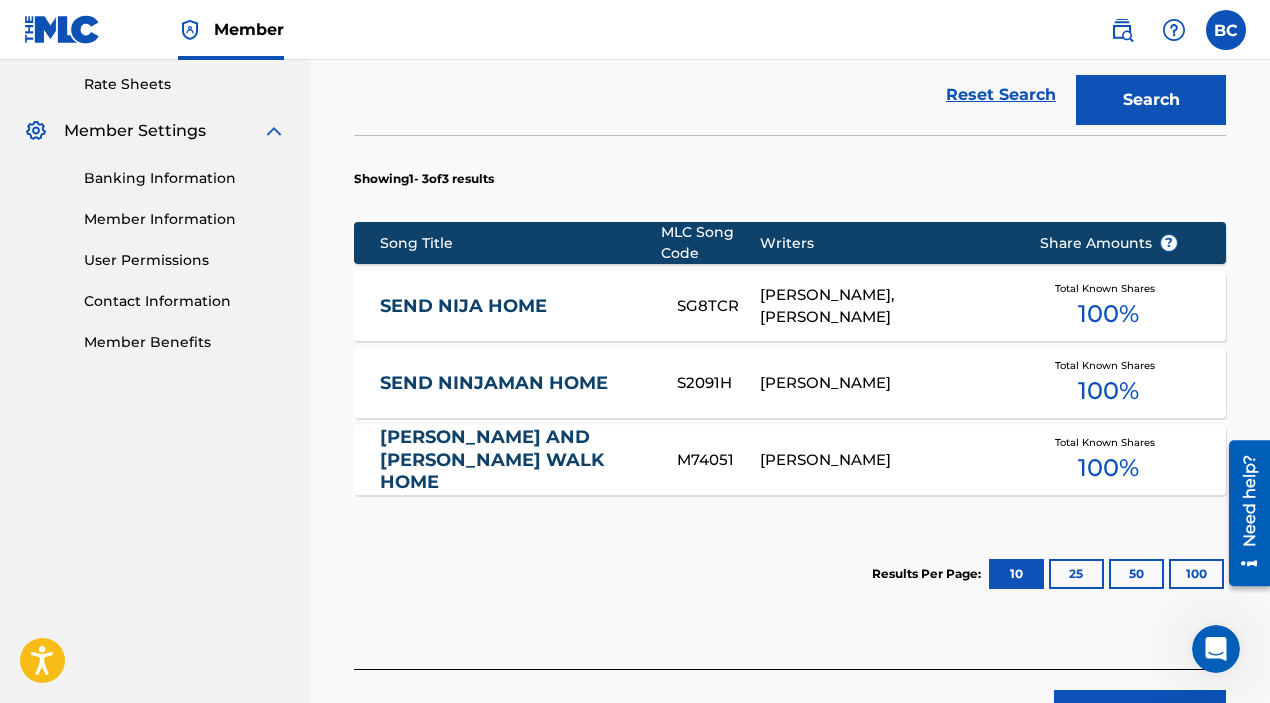 scroll, scrollTop: 784, scrollLeft: 0, axis: vertical 